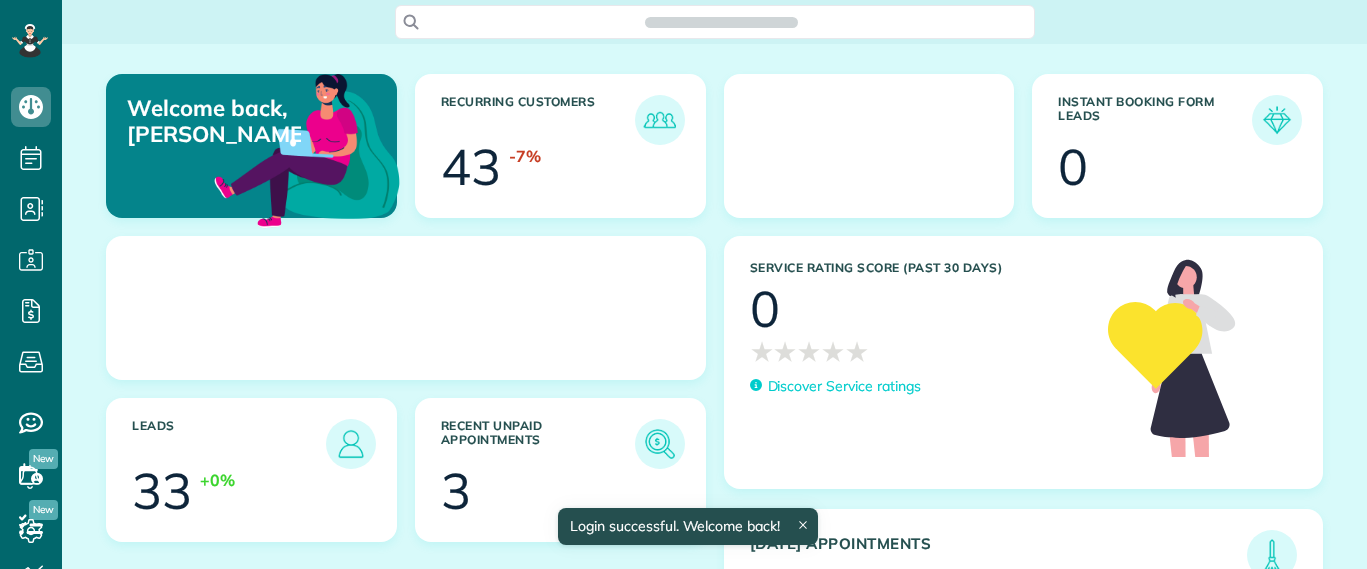 scroll, scrollTop: 0, scrollLeft: 0, axis: both 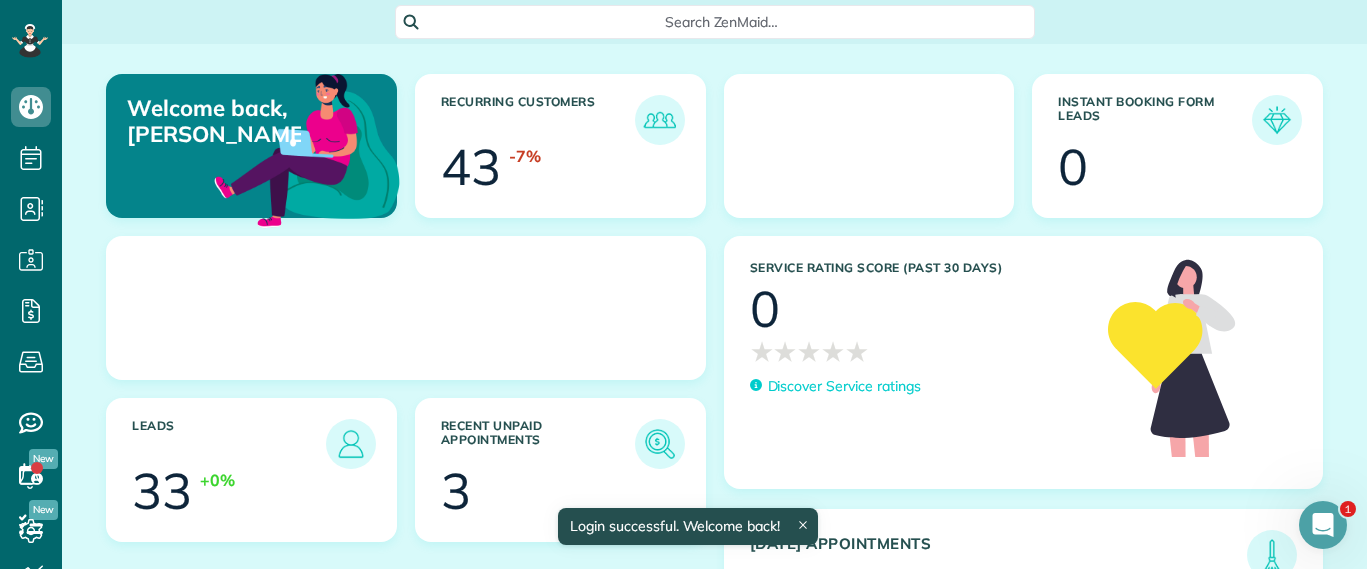 click on "Search ZenMaid…" at bounding box center [714, 22] 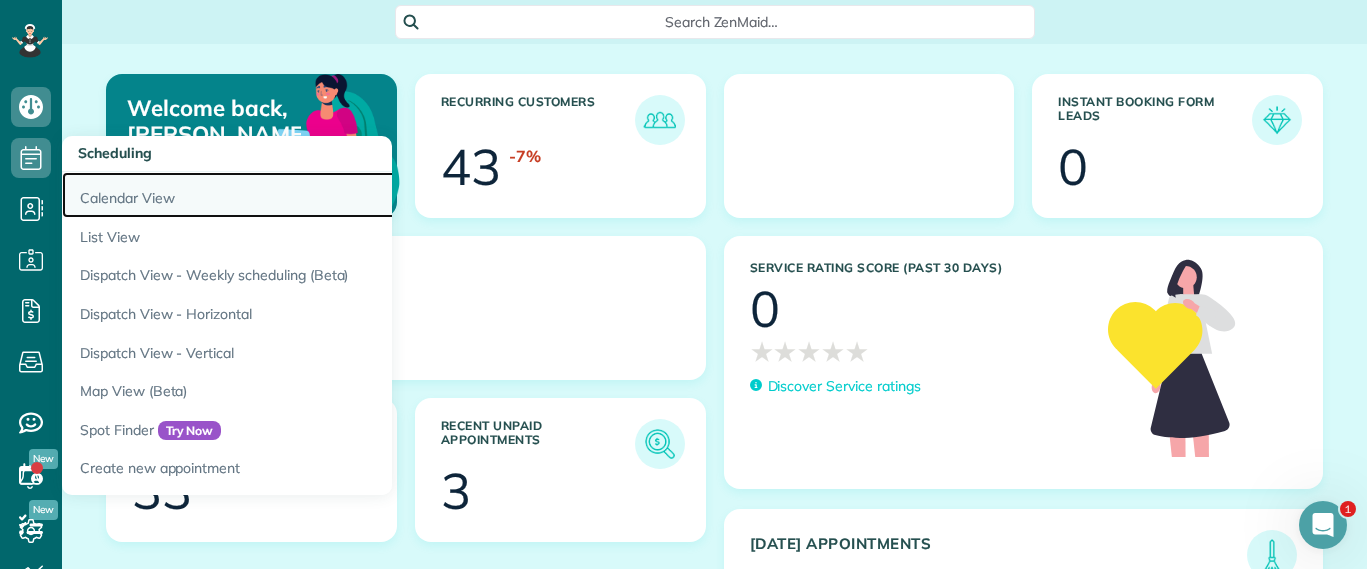 click on "Calendar View" at bounding box center [312, 195] 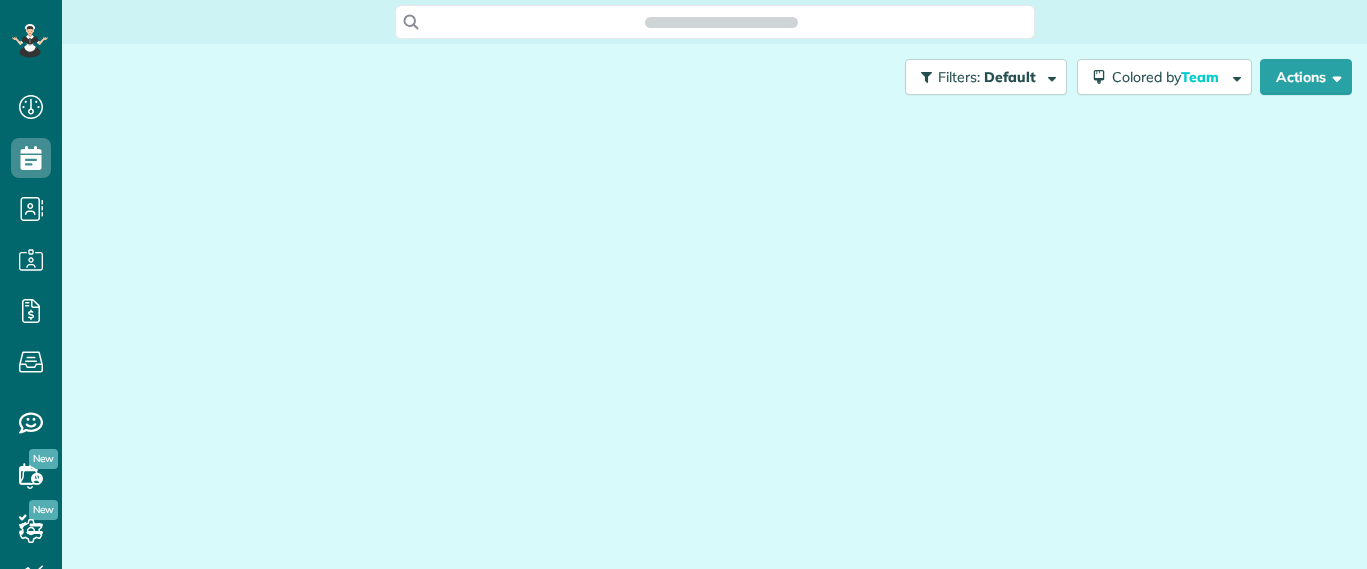 scroll, scrollTop: 0, scrollLeft: 0, axis: both 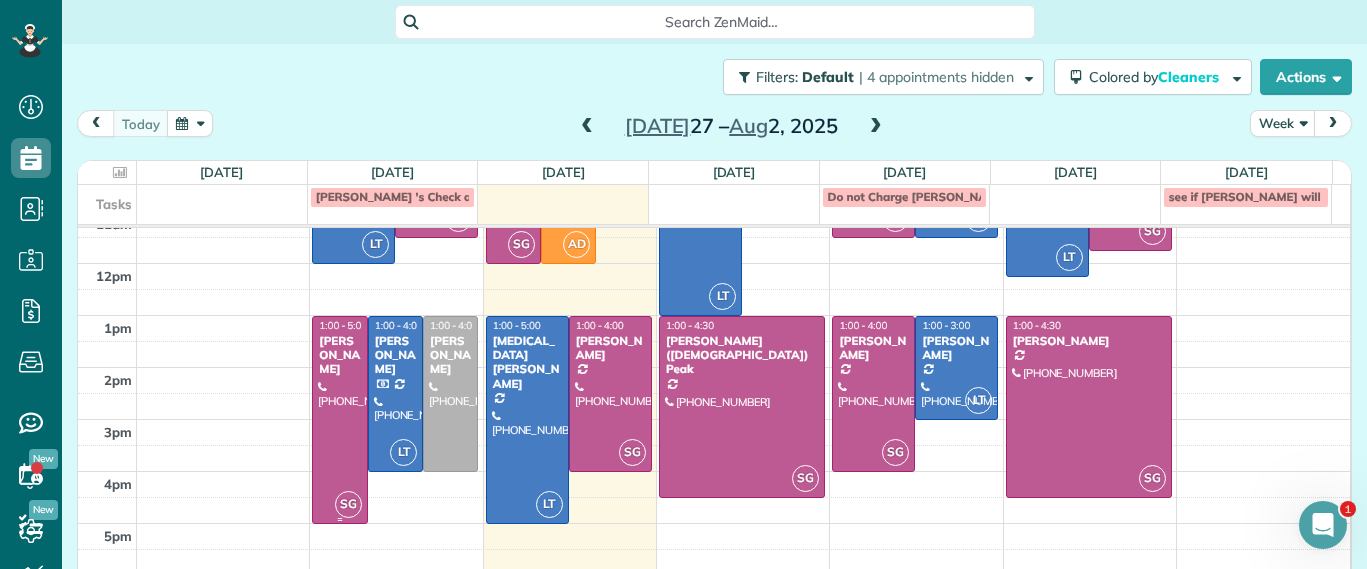 click at bounding box center (339, 420) 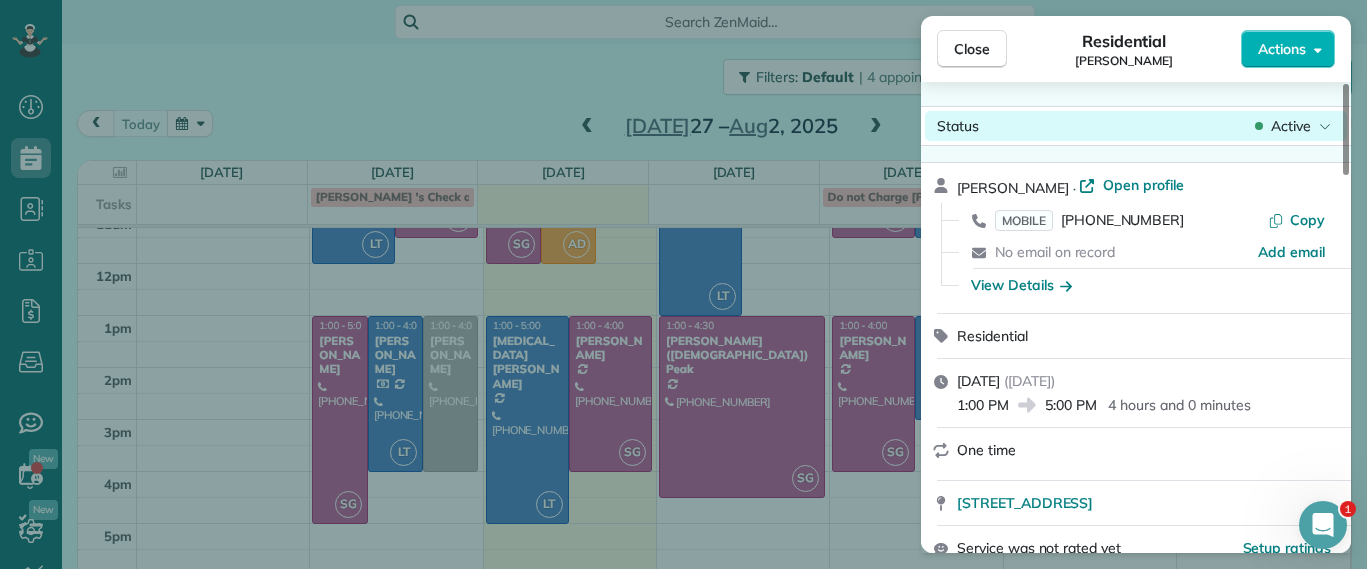 click on "Active" at bounding box center [1291, 126] 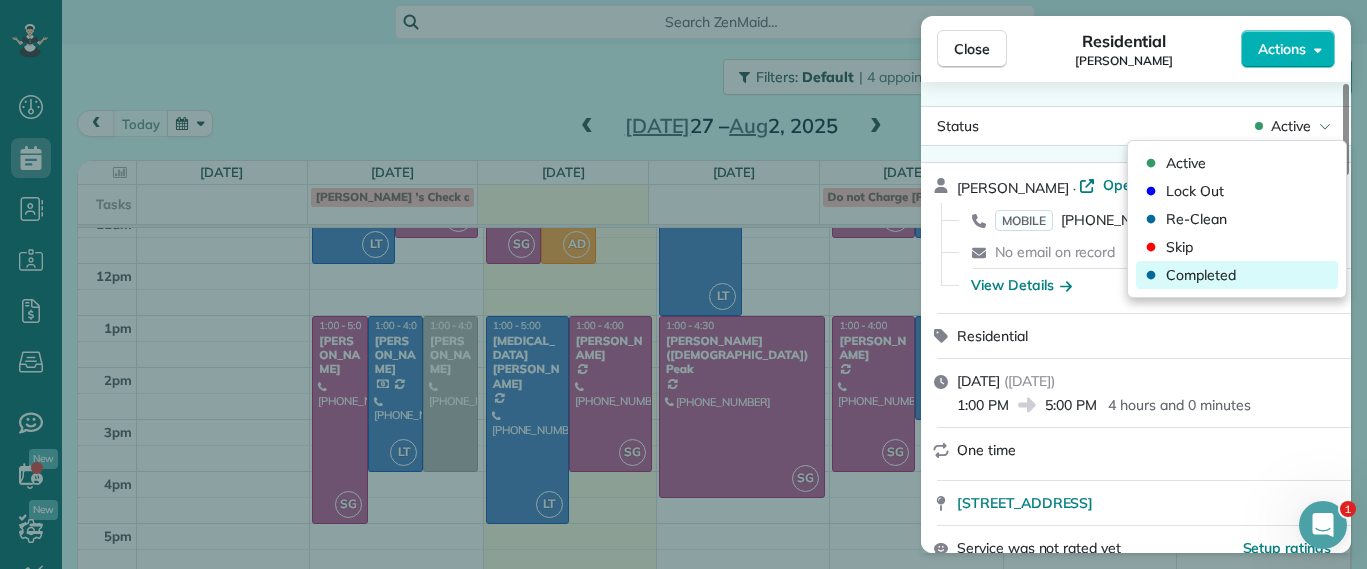 click on "Completed" at bounding box center (1201, 275) 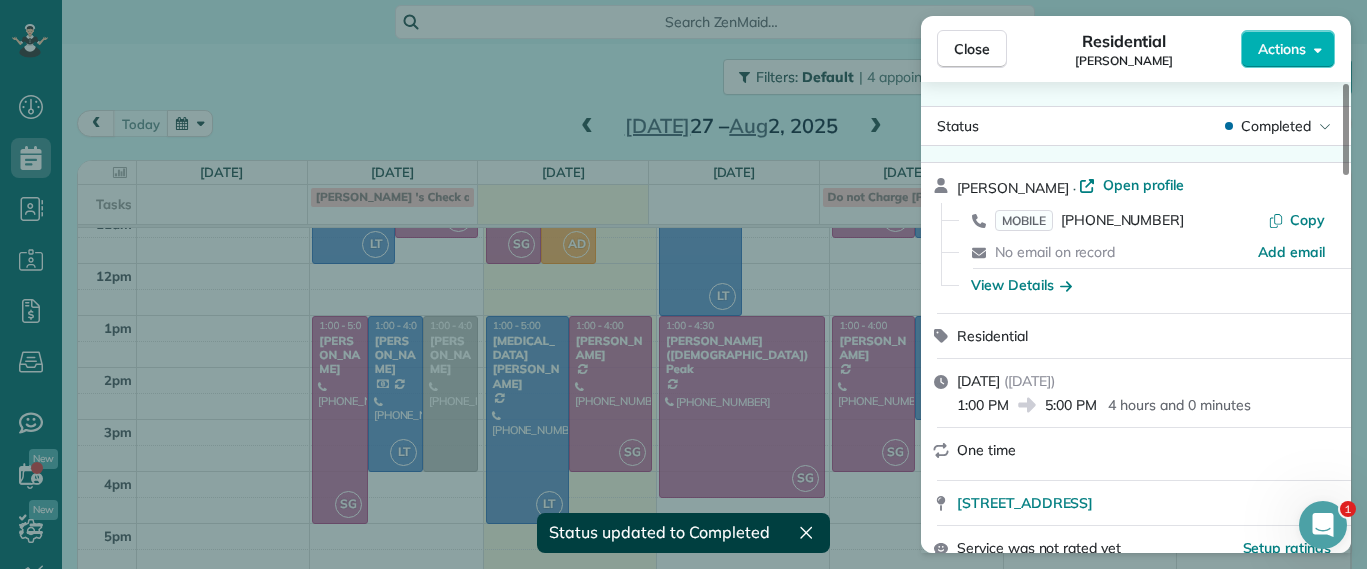 scroll, scrollTop: 204, scrollLeft: 0, axis: vertical 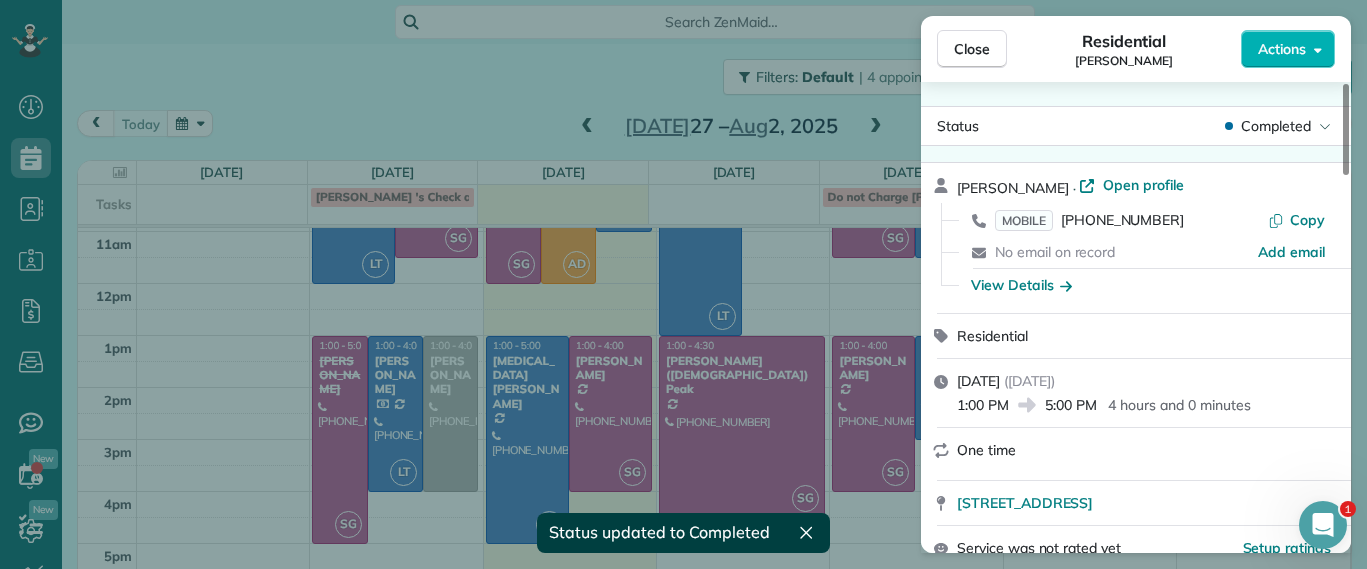 click on "Close Residential Lila Jenkins Actions Status Completed Lila Jenkins · Open profile MOBILE (301) 357-4299 Copy No email on record Add email View Details Residential Monday, July 28, 2025 ( yesterday ) 1:00 PM 5:00 PM 4 hours and 0 minutes One time 109 North Juniper Avenue Highland Springs VA 23075 Service was not rated yet Setup ratings Cleaners Time in and out Assign Invite Cleaners Sophie   Gibbs 1:00 PM 5:00 PM Checklist Try Now Keep this appointment up to your standards. Stay on top of every detail, keep your cleaners organised, and your client happy. Assign a checklist Watch a 5 min demo Billing Billing actions Service Service Price (1x $0.00) $0.00 Add an item Overcharge $0.00 Discount $0.00 Coupon discount - Primary tax - Secondary tax - Total appointment price $0.00 Tips collected New feature! $0.00 Mark as paid Total including tip $0.00 Get paid online in no-time! Send an invoice and reward your cleaners with tips Charge customer credit card Appointment custom fields Man Hours - Type of Cleaning  -" at bounding box center [683, 284] 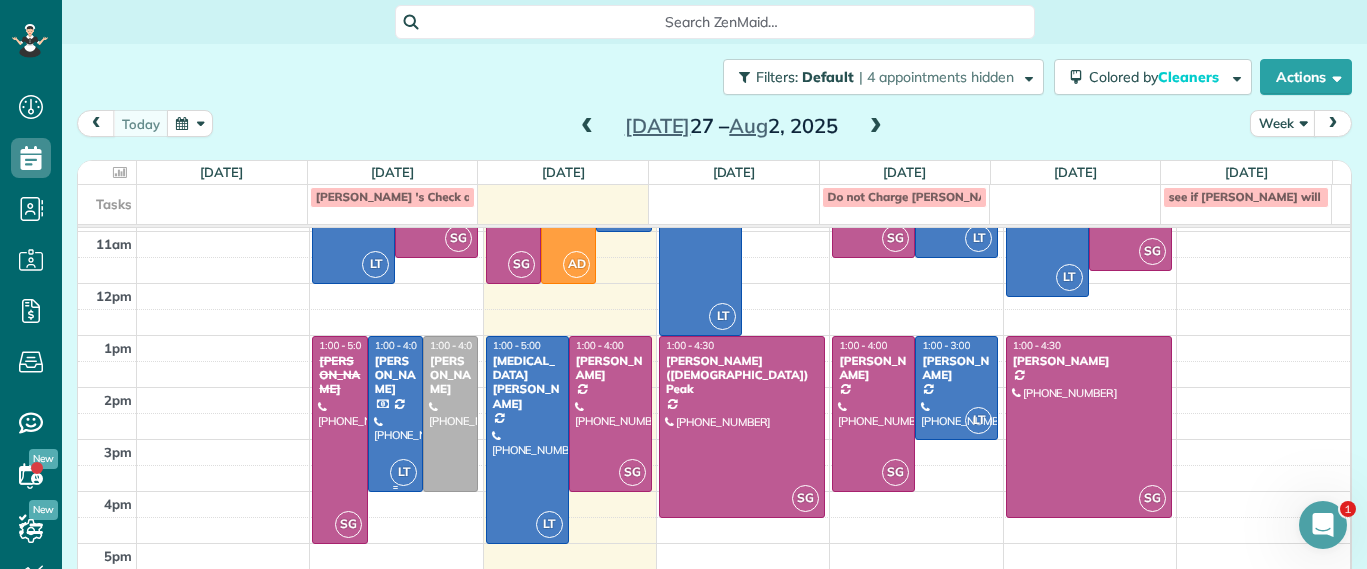 click at bounding box center [395, 414] 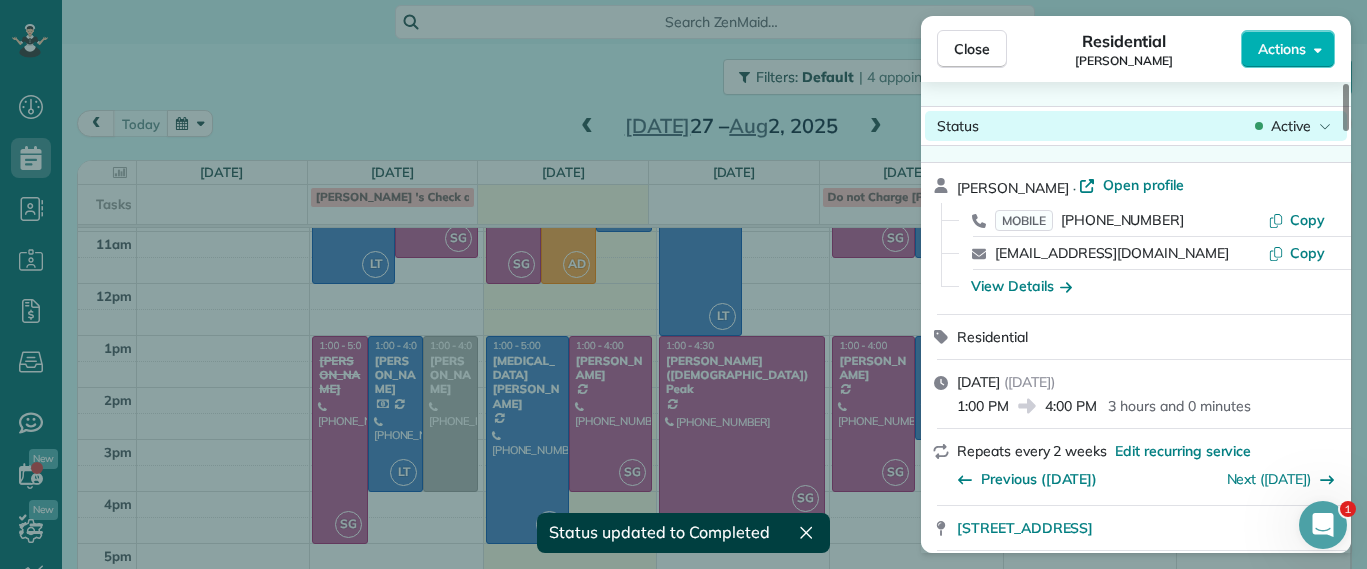 click on "Active" at bounding box center (1291, 126) 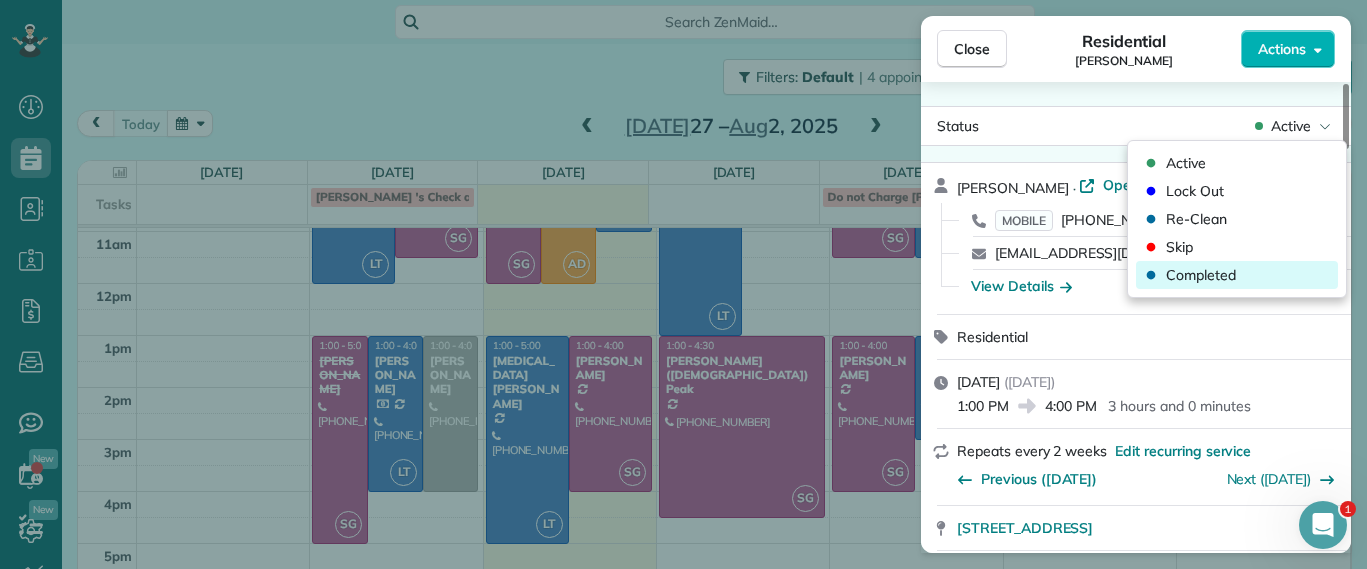 click on "Completed" at bounding box center (1201, 275) 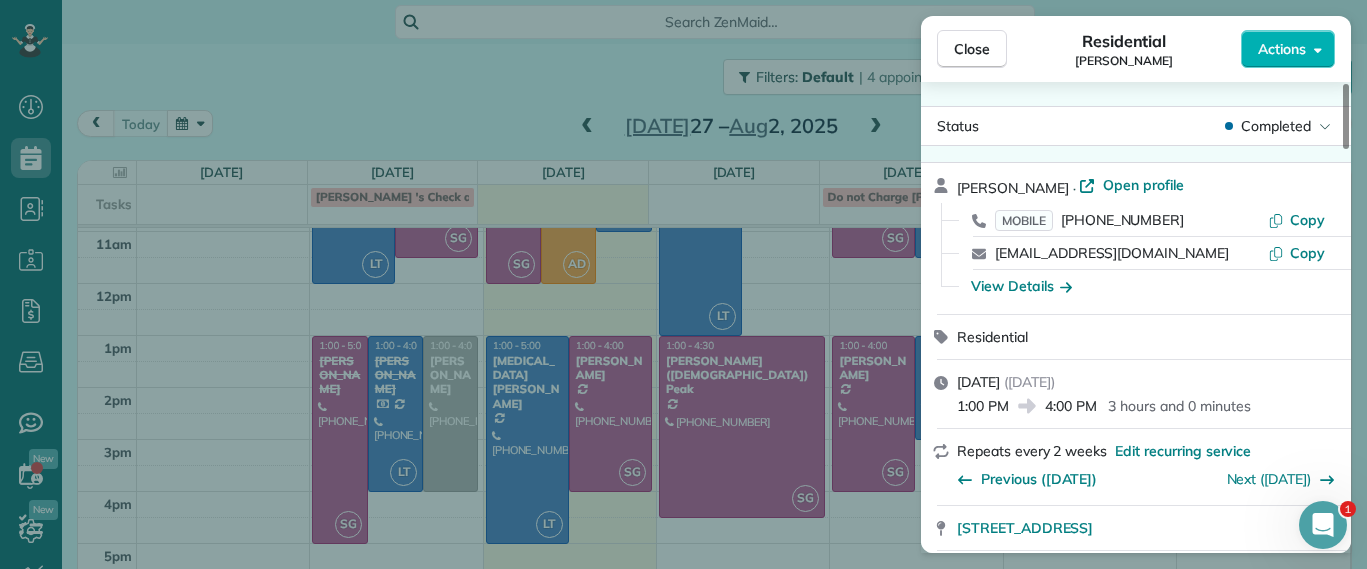 click on "Close Residential Hilary Begleiter Actions Status Completed Hilary Begleiter · Open profile MOBILE (515) 770-5846 Copy hilz621@gmail.com Copy View Details Residential Monday, July 28, 2025 ( yesterday ) 1:00 PM 4:00 PM 3 hours and 0 minutes Repeats every 2 weeks Edit recurring service Previous (Jul 10) Next (Aug 07) 5910 Gate House Drive Glen Allen VA 23059 Service was not rated yet Setup ratings Cleaners Time in and out Assign Invite Cleaners Laura   Thaller 1:00 PM 4:00 PM Checklist Try Now Keep this appointment up to your standards. Stay on top of every detail, keep your cleaners organised, and your client happy. Assign a checklist Watch a 5 min demo Billing Billing actions Service Service Price (1x $153.00) $153.00 Add an item Overcharge $0.00 Discount $0.00 Coupon discount - Primary tax - Secondary tax - Total appointment price $153.00 Tips collected New feature! $0.00 Paid by card Total including tip $153.00 Get paid online in no-time! Send an invoice and reward your cleaners with tips Man Hours - 8 7" at bounding box center (683, 284) 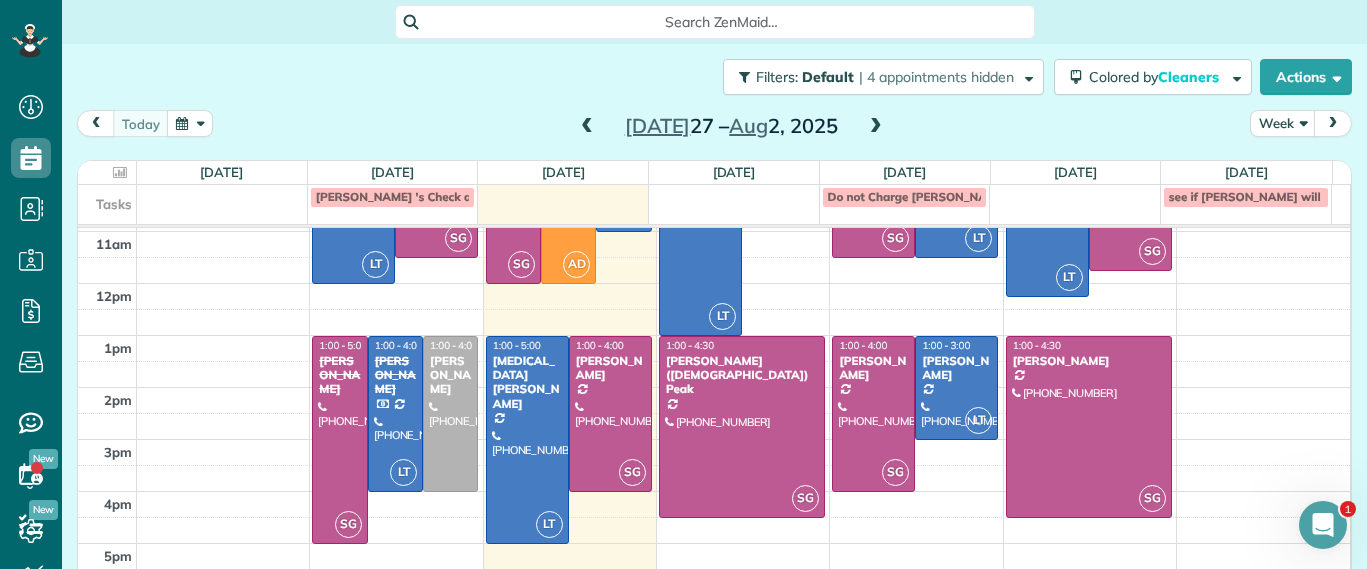 click on "Search ZenMaid…" at bounding box center [715, 22] 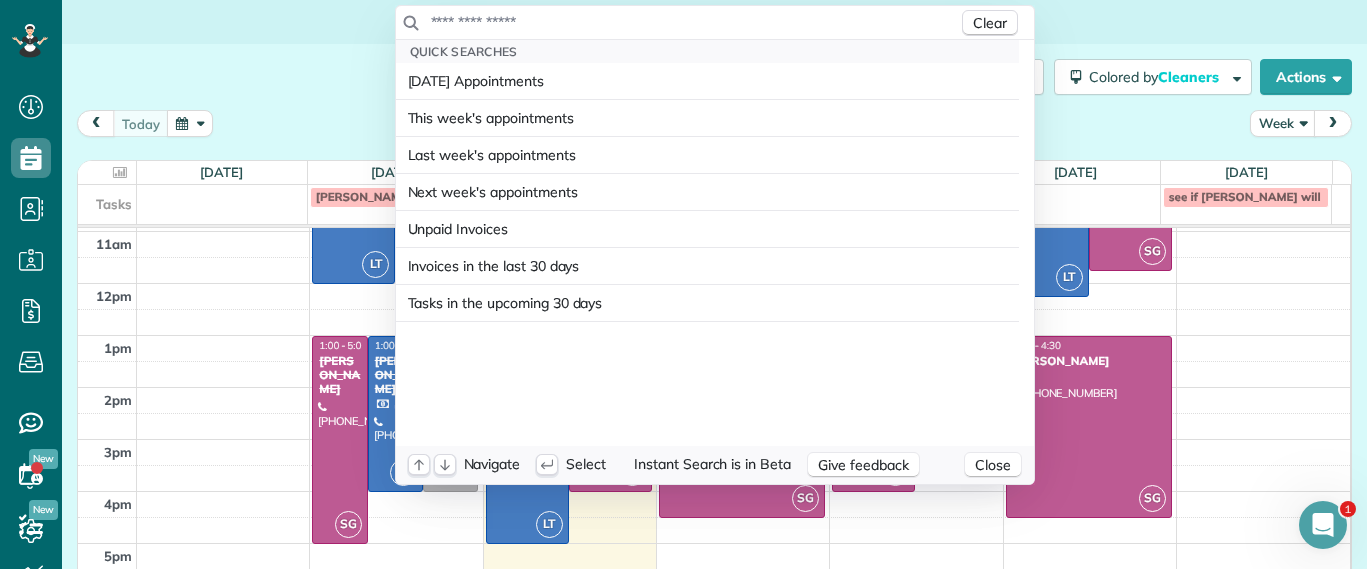 click at bounding box center (694, 22) 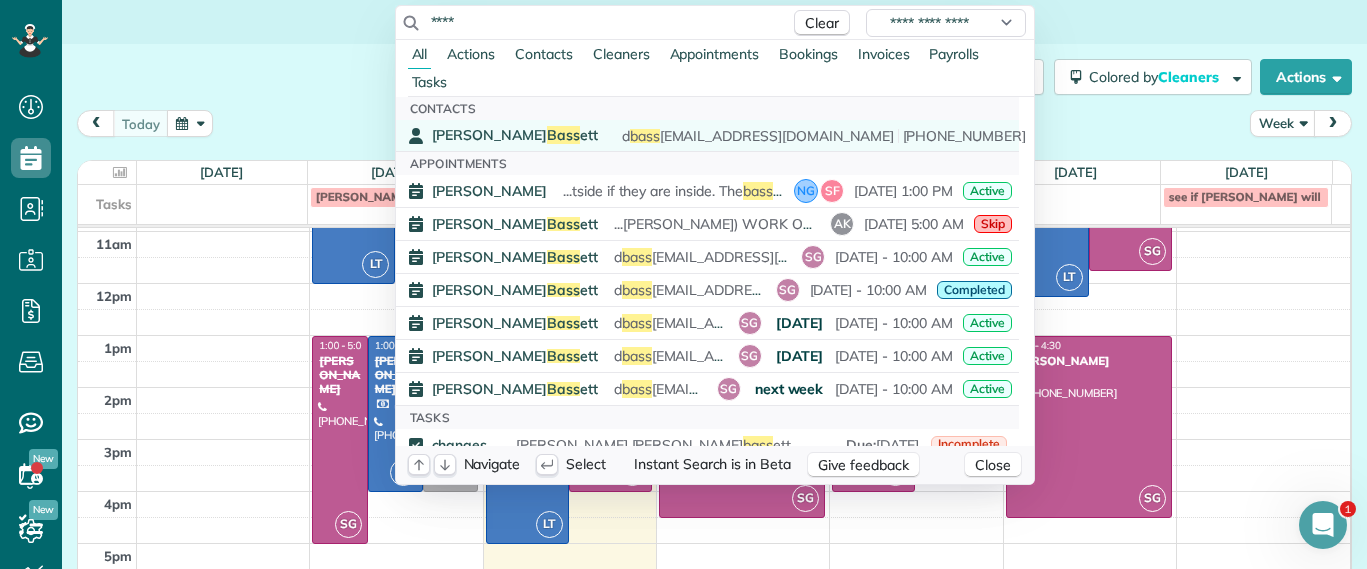 type on "****" 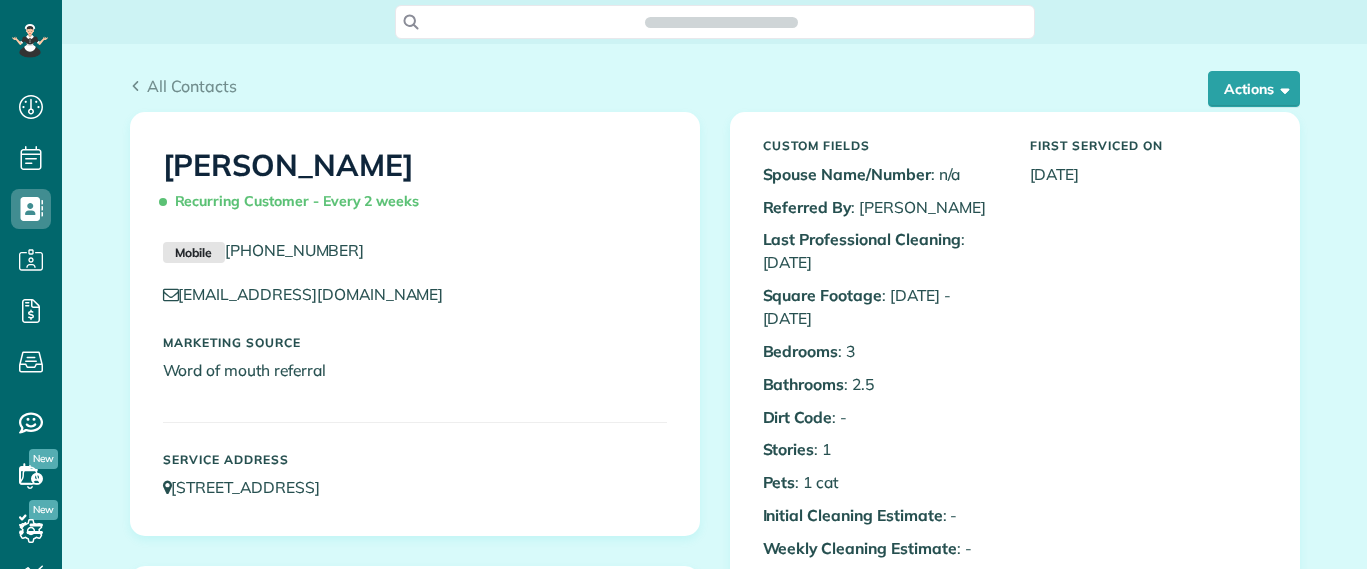scroll, scrollTop: 0, scrollLeft: 0, axis: both 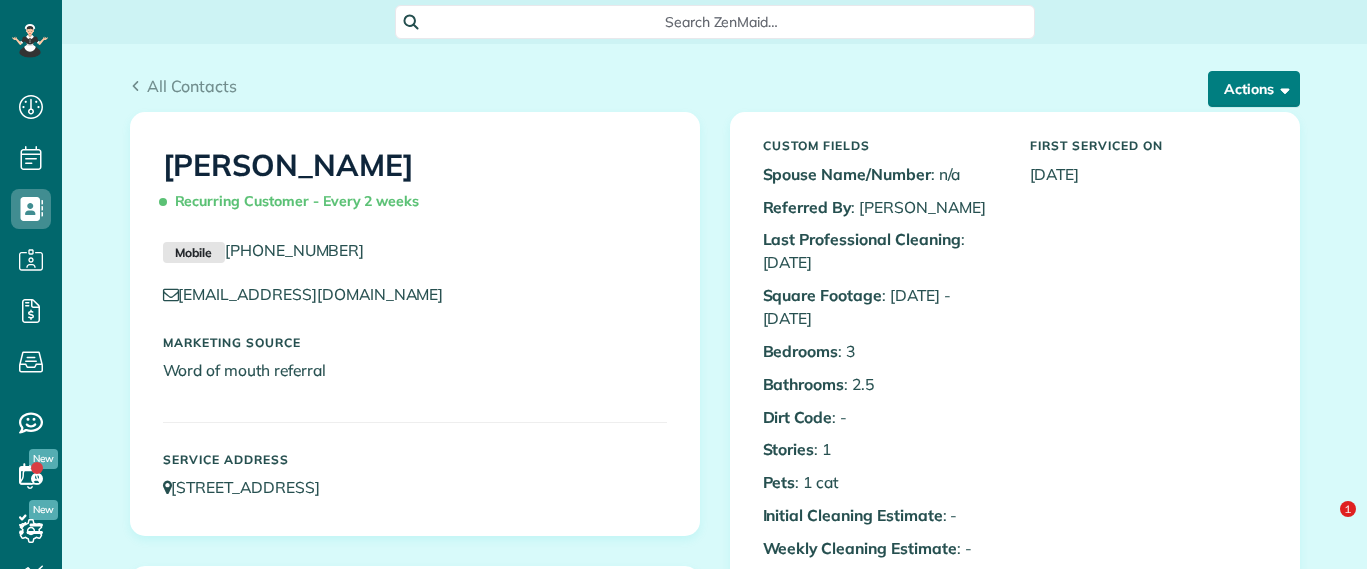 click on "Actions" at bounding box center (1254, 89) 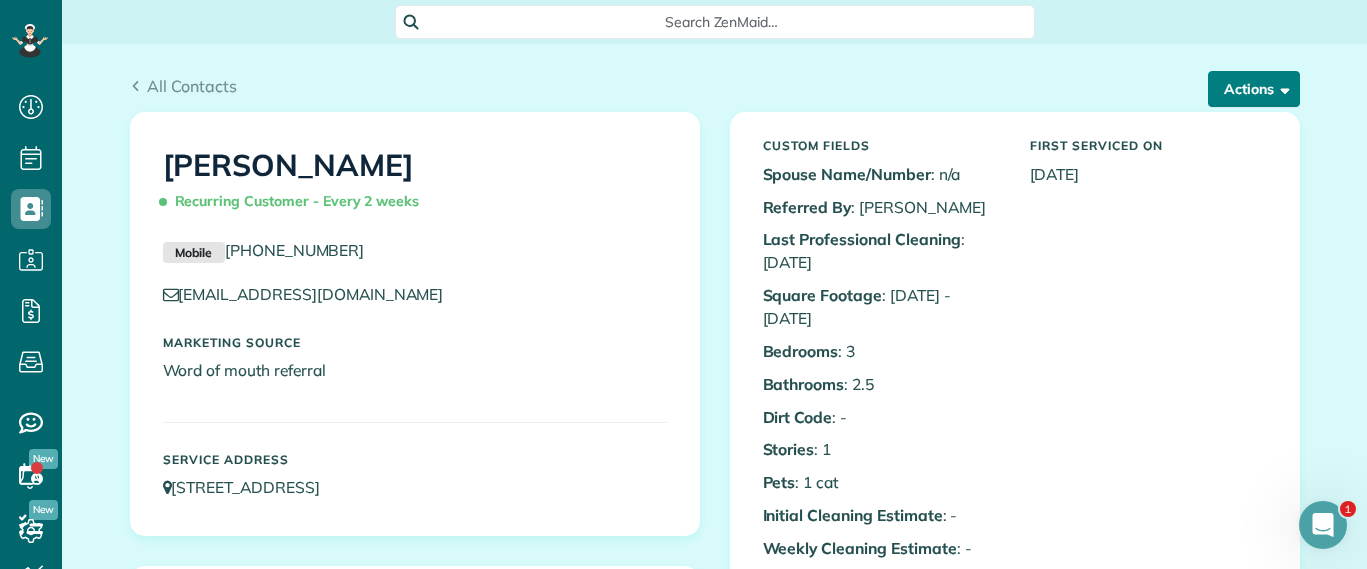 scroll, scrollTop: 0, scrollLeft: 0, axis: both 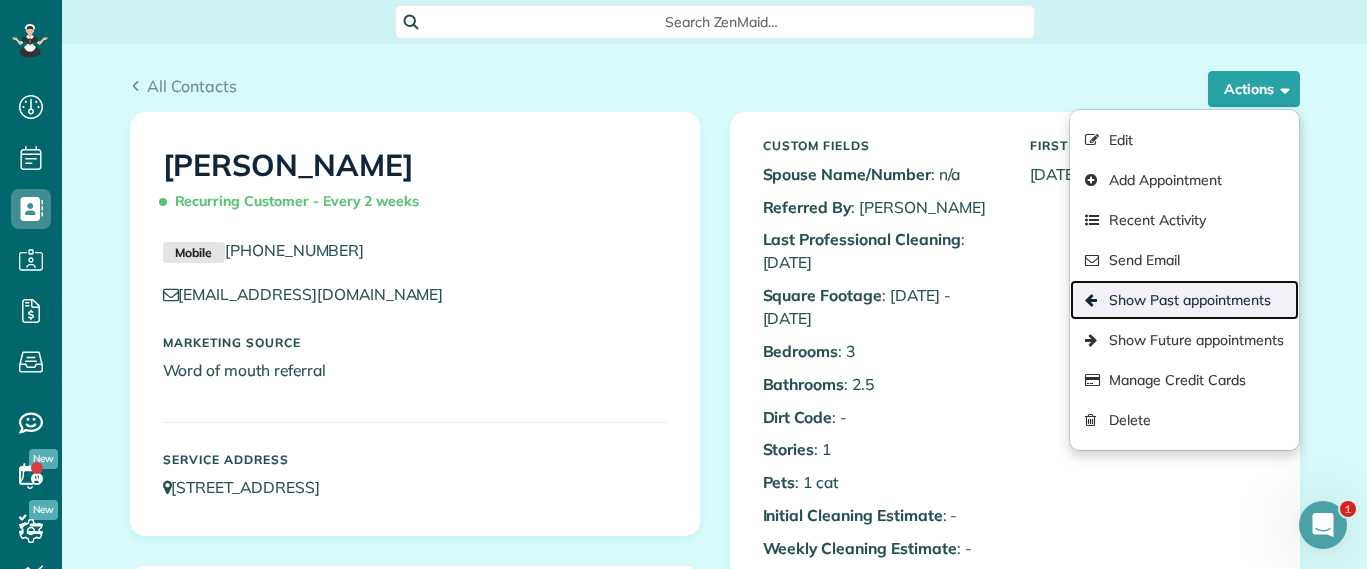 click on "Show Past appointments" at bounding box center (1184, 300) 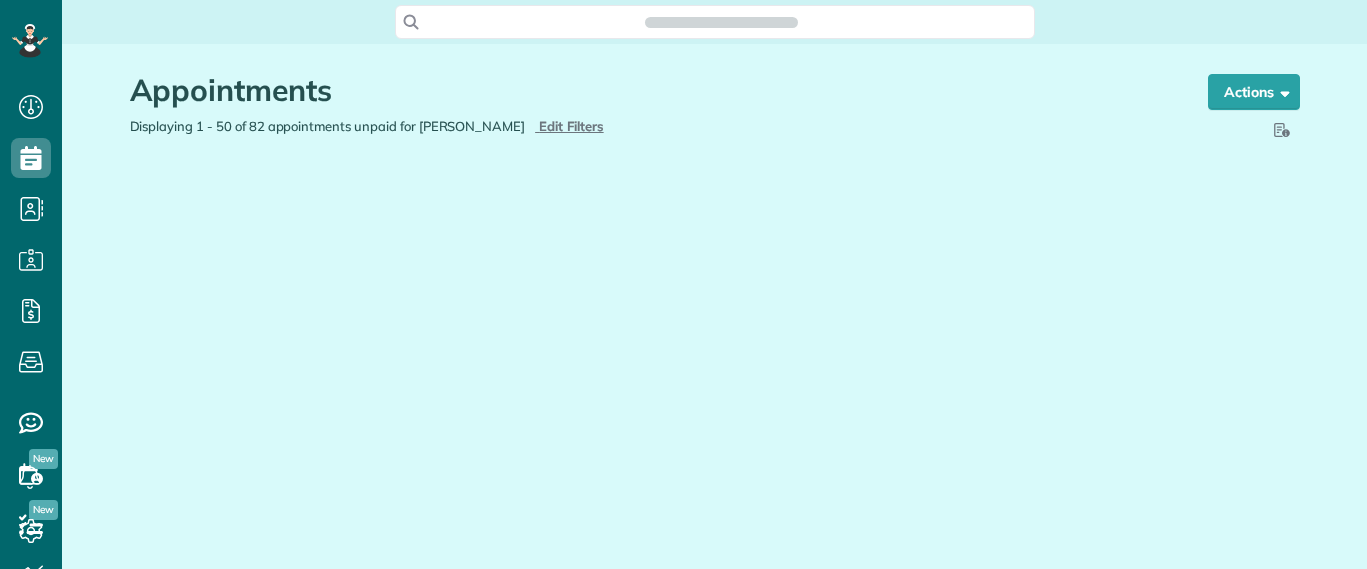 scroll, scrollTop: 0, scrollLeft: 0, axis: both 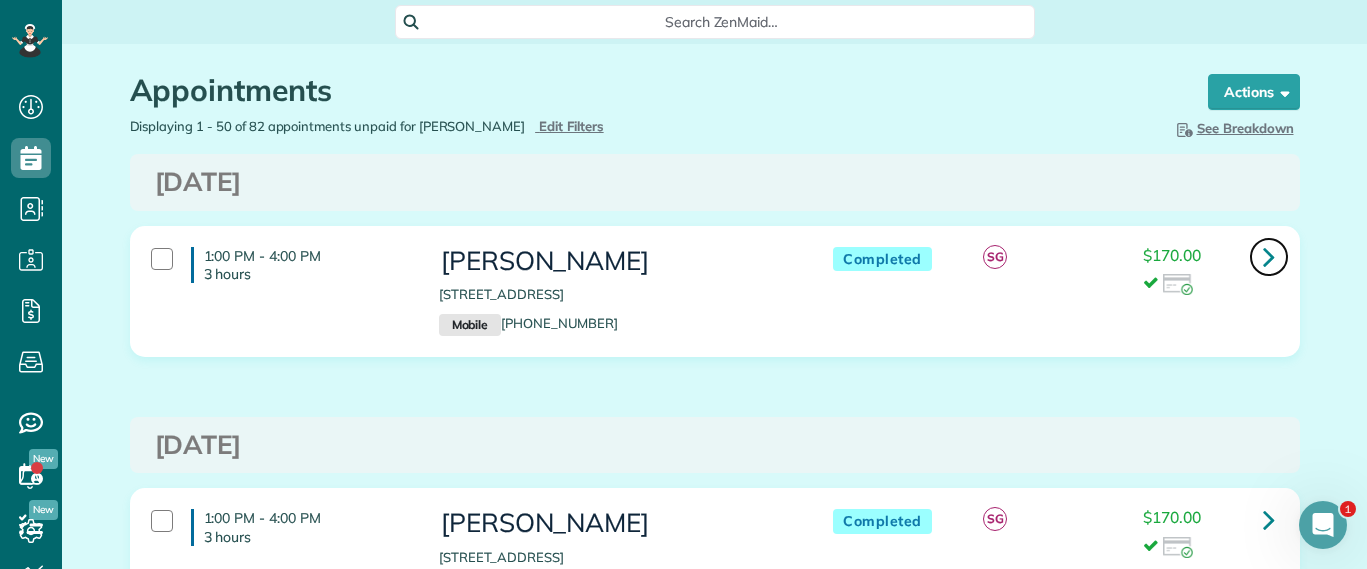 click at bounding box center (1269, 256) 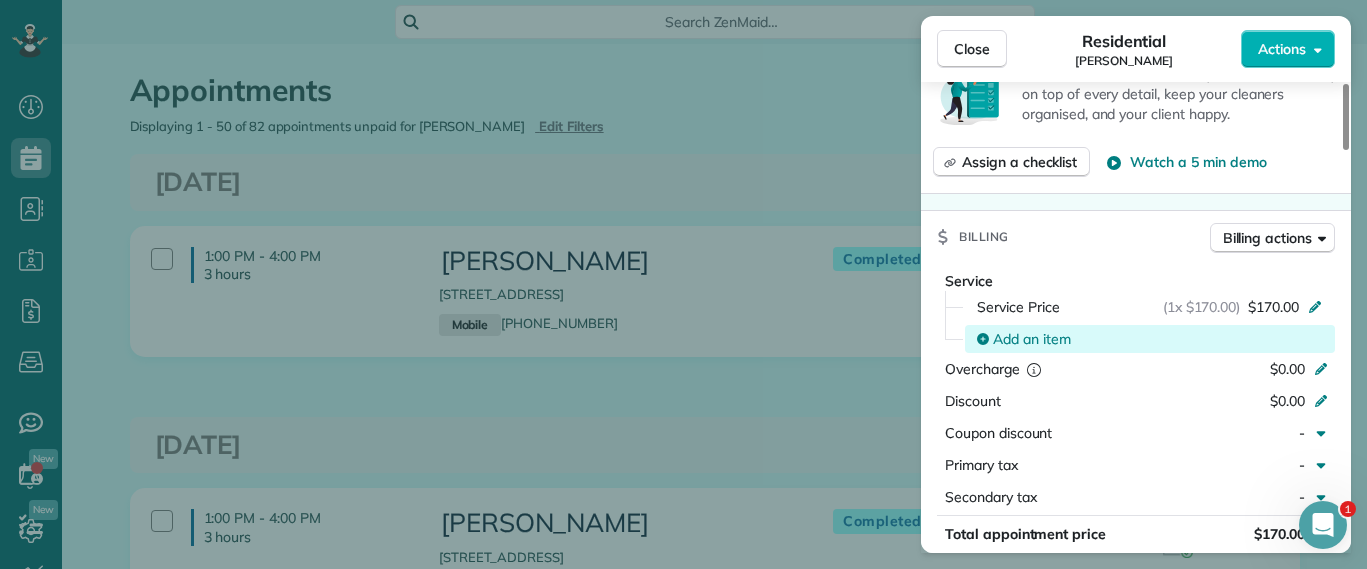 scroll, scrollTop: 250, scrollLeft: 0, axis: vertical 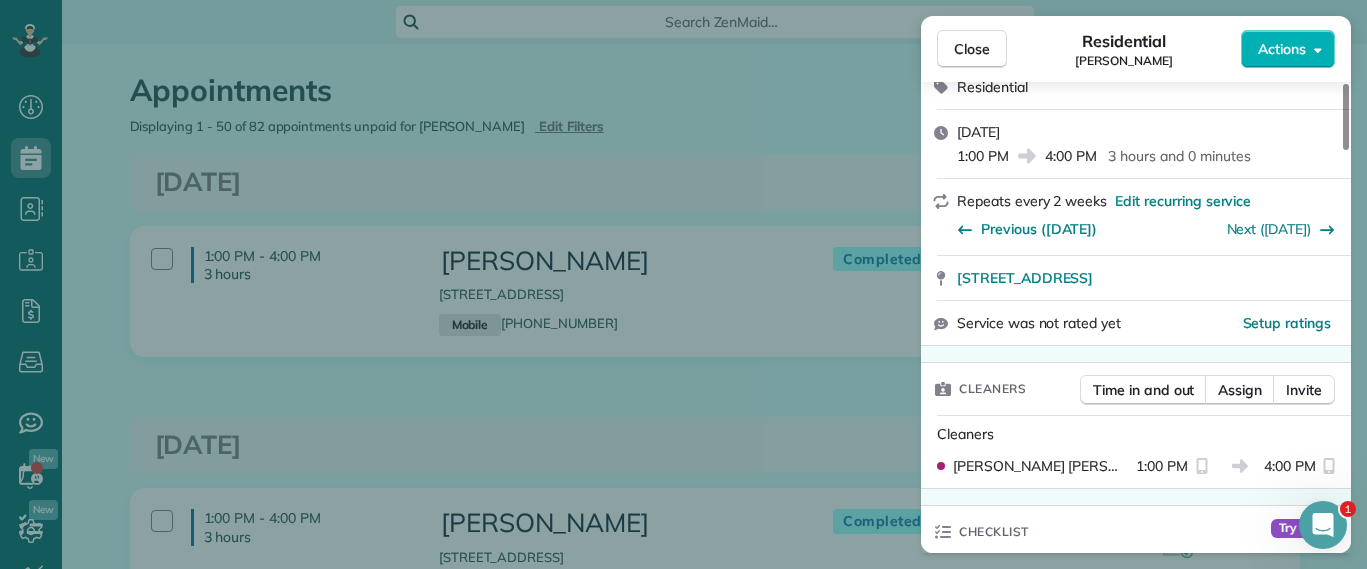 drag, startPoint x: 600, startPoint y: 123, endPoint x: 668, endPoint y: 16, distance: 126.779335 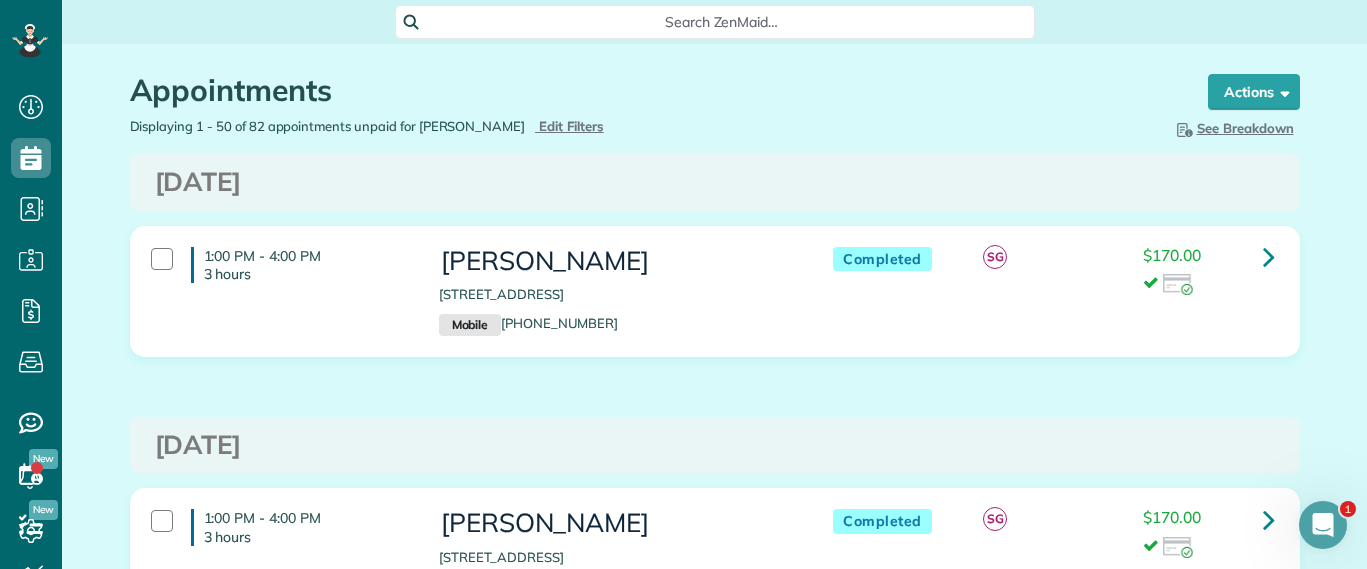 click on "Search ZenMaid…" at bounding box center (722, 22) 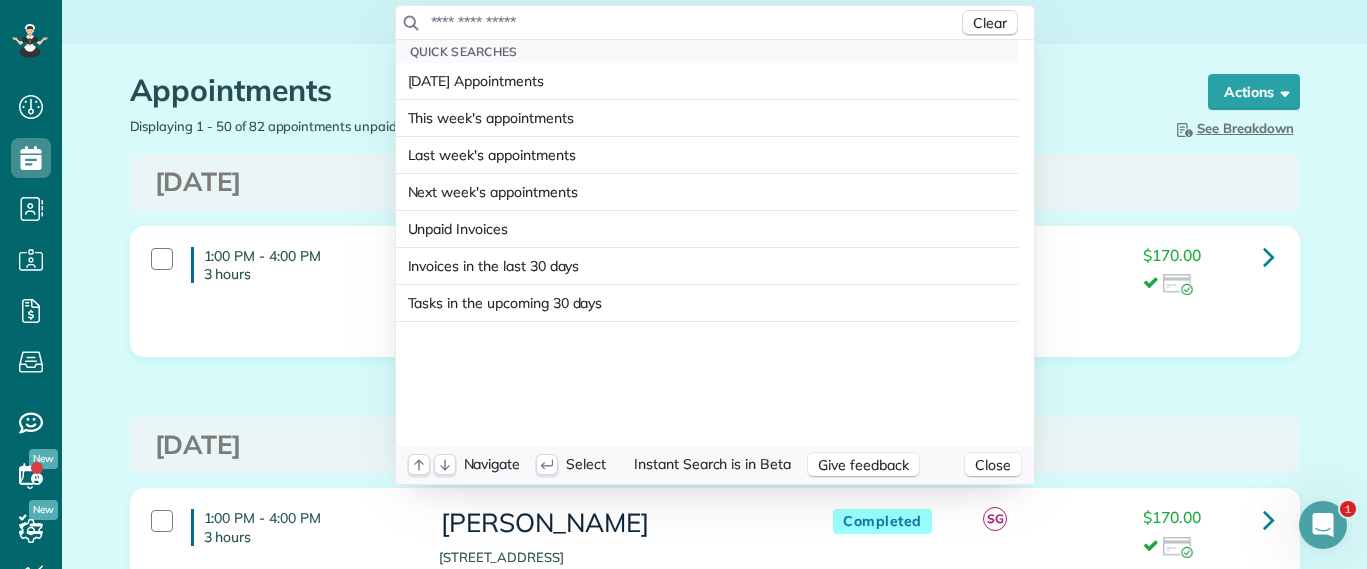click at bounding box center (694, 22) 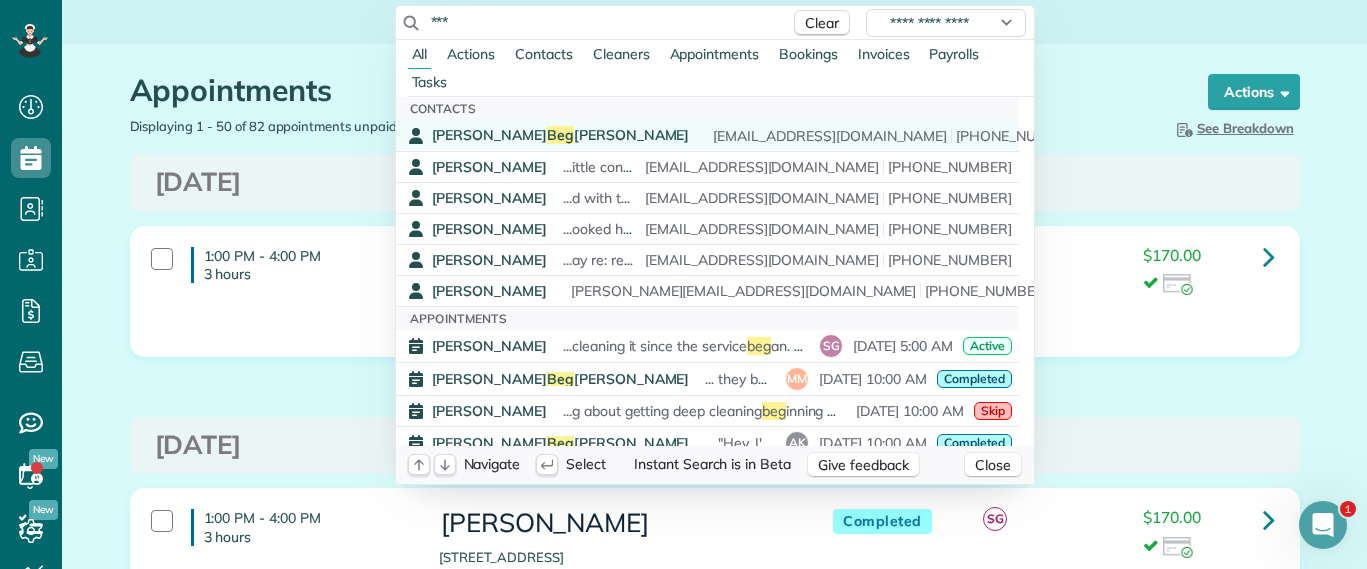 type on "***" 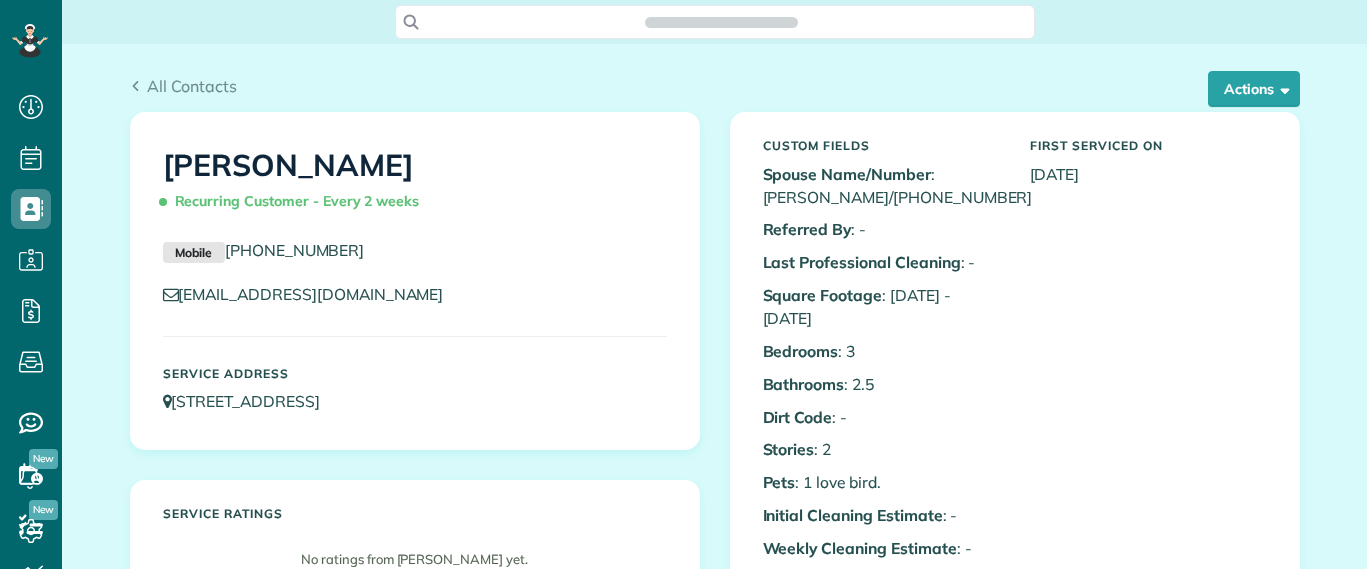 scroll, scrollTop: 0, scrollLeft: 0, axis: both 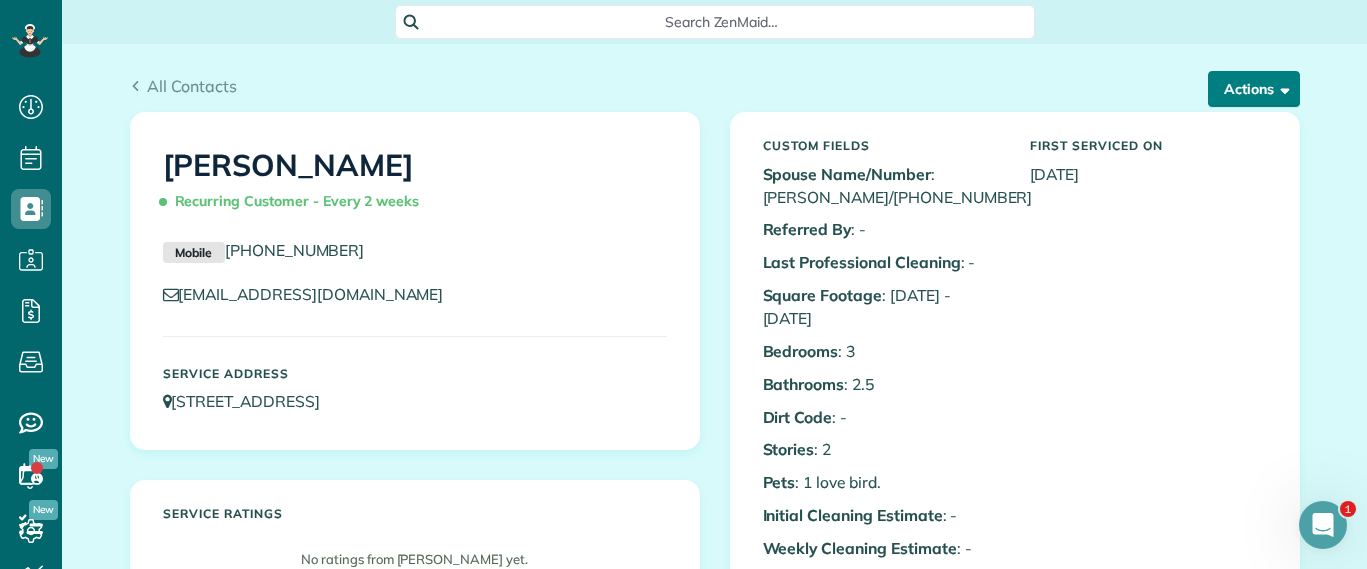 click on "Actions" at bounding box center [1254, 89] 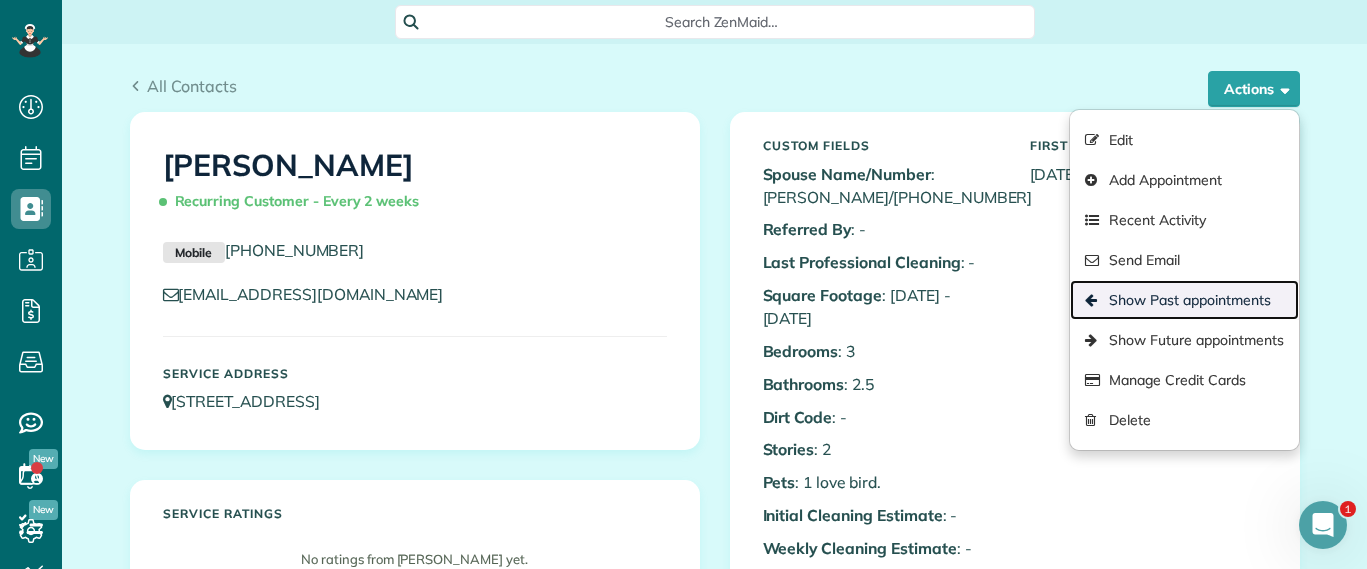 click on "Show Past appointments" at bounding box center [1184, 300] 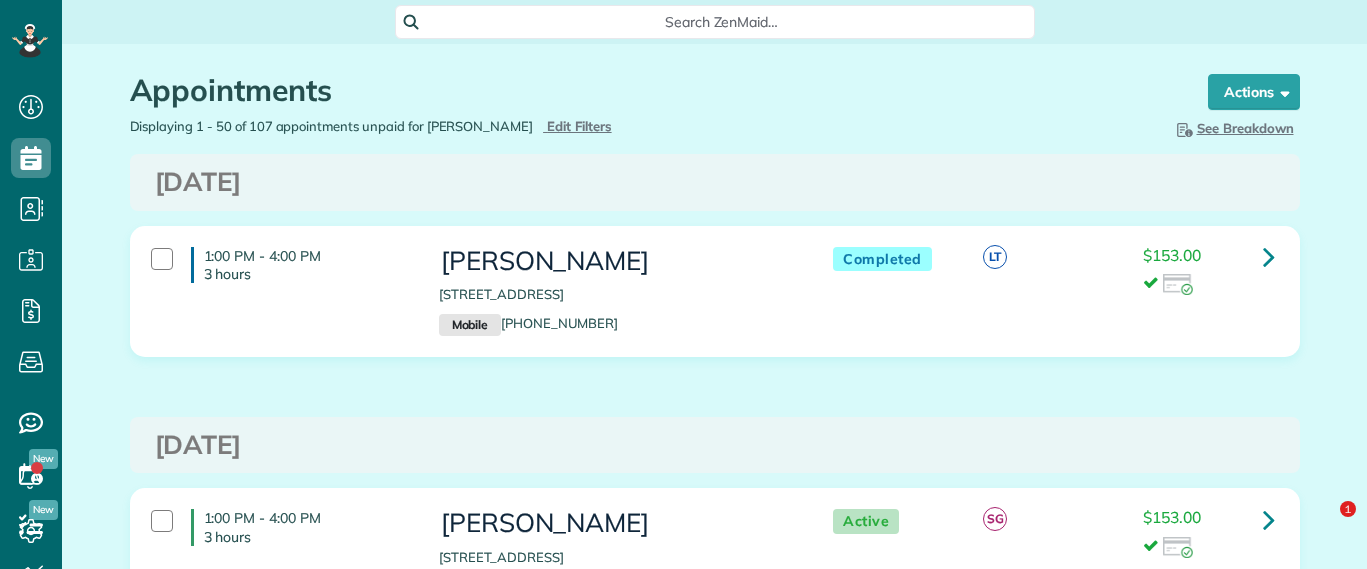 scroll, scrollTop: 0, scrollLeft: 0, axis: both 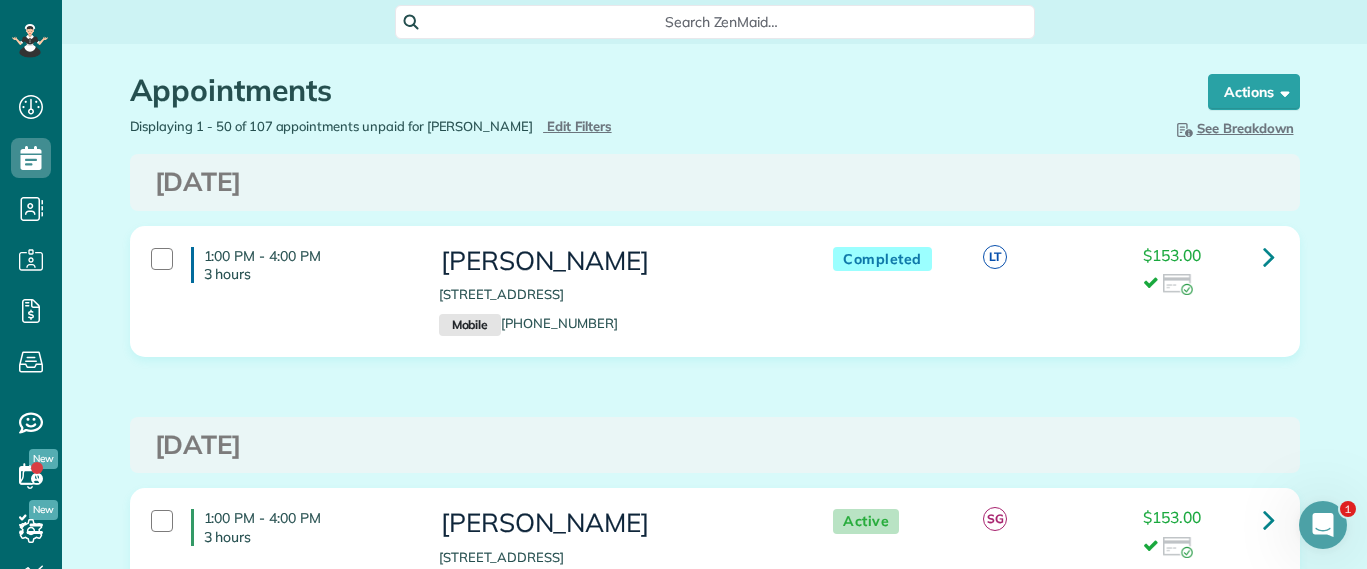 click on "$153.00" at bounding box center [1208, 271] 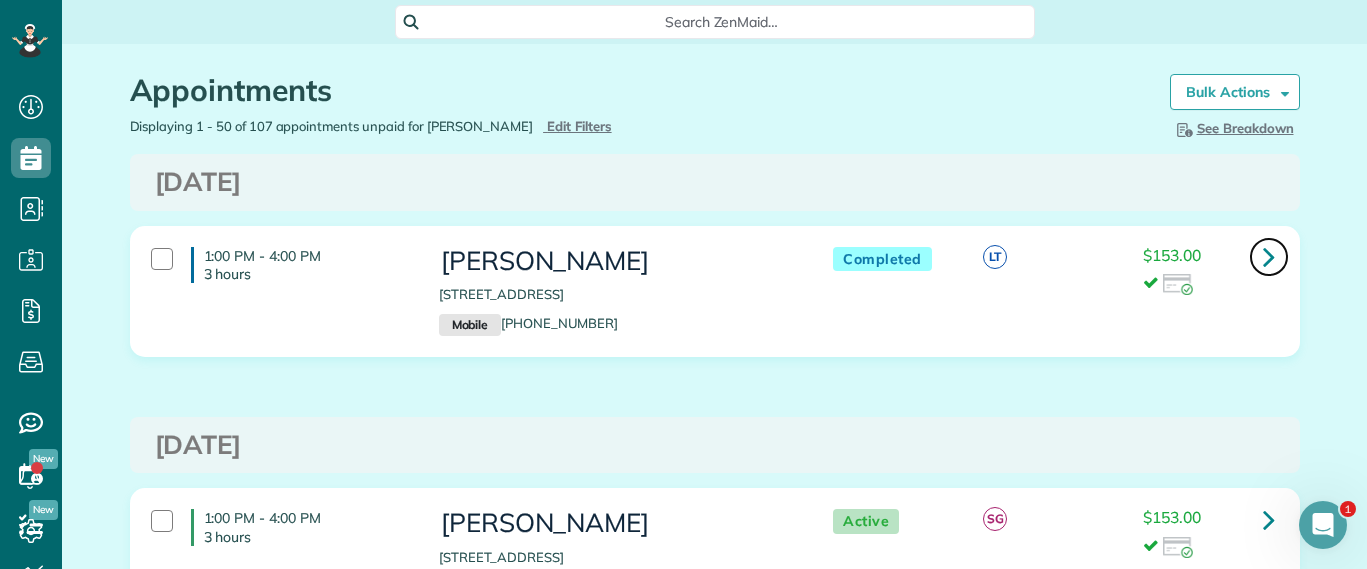 click at bounding box center (1269, 257) 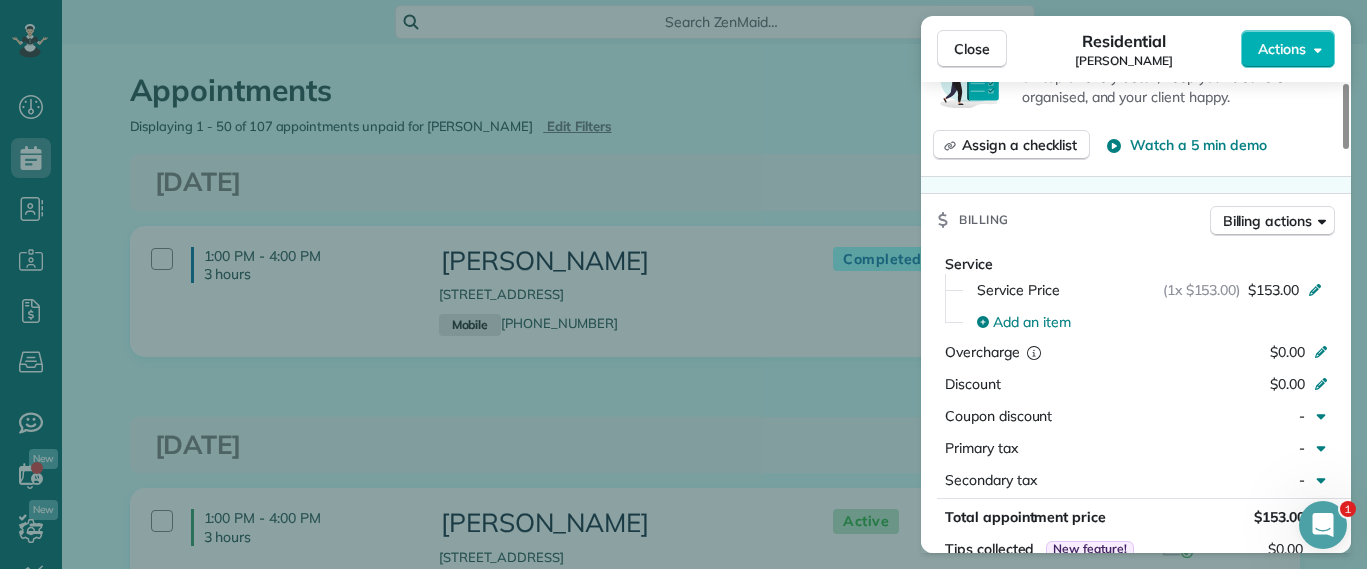 scroll, scrollTop: 875, scrollLeft: 0, axis: vertical 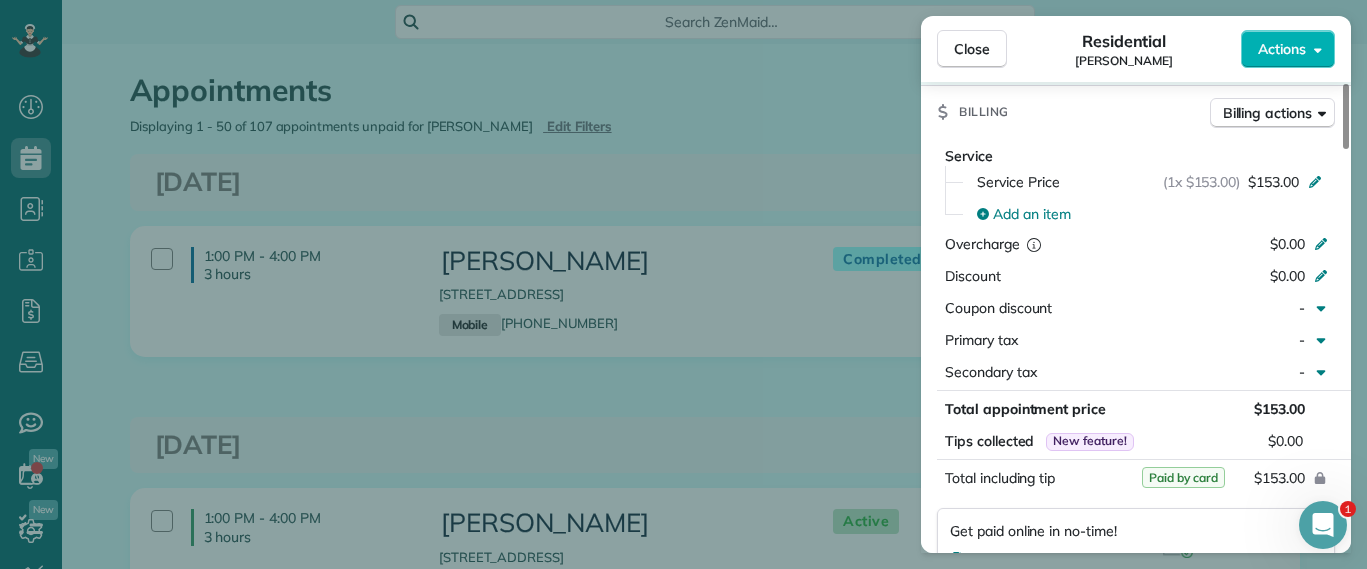 click on "Close Residential Hilary Begleiter Actions Status Completed Hilary Begleiter · Open profile MOBILE (515) 770-5846 Copy hilz621@gmail.com Copy View Details Residential Monday, July 28, 2025 ( yesterday ) 1:00 PM 4:00 PM 3 hours and 0 minutes Repeats every 2 weeks Edit recurring service Previous (Jul 10) Next (Aug 07) 5910 Gate House Drive Glen Allen VA 23059 Service was not rated yet Setup ratings Cleaners Time in and out Assign Invite Cleaners Laura   Thaller 1:00 PM 4:00 PM Checklist Try Now Keep this appointment up to your standards. Stay on top of every detail, keep your cleaners organised, and your client happy. Assign a checklist Watch a 5 min demo Billing Billing actions Service Service Price (1x $153.00) $153.00 Add an item Overcharge $0.00 Discount $0.00 Coupon discount - Primary tax - Secondary tax - Total appointment price $153.00 Tips collected New feature! $0.00 Paid by card Total including tip $153.00 Get paid online in no-time! Send an invoice and reward your cleaners with tips Man Hours - 8 7" at bounding box center [683, 284] 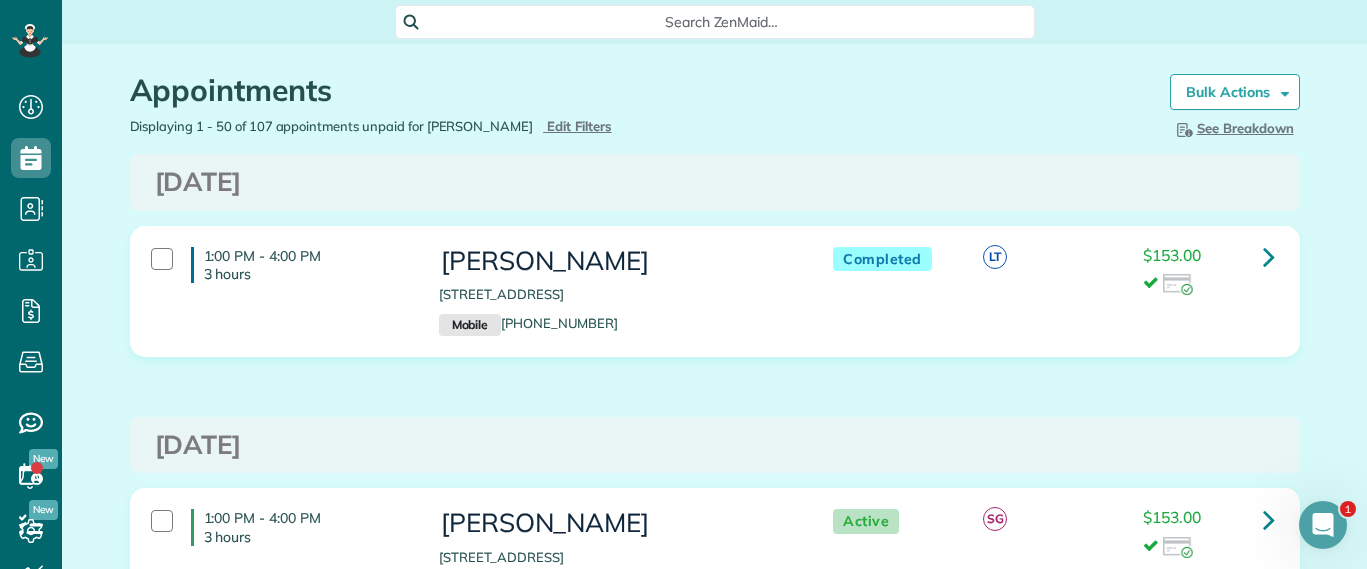 click on "Close Residential Hilary Begleiter Actions Status Completed Hilary Begleiter · Open profile MOBILE (515) 770-5846 Copy hilz621@gmail.com Copy View Details Residential Monday, July 28, 2025 ( yesterday ) 1:00 PM 4:00 PM 3 hours and 0 minutes Repeats every 2 weeks Edit recurring service Previous (Jul 10) Next (Aug 07) 5910 Gate House Drive Glen Allen VA 23059 Service was not rated yet Setup ratings Cleaners Time in and out Assign Invite Cleaners Laura   Thaller 1:00 PM 4:00 PM Checklist Try Now Keep this appointment up to your standards. Stay on top of every detail, keep your cleaners organised, and your client happy. Assign a checklist Watch a 5 min demo Billing Billing actions Service Service Price (1x $153.00) $153.00 Add an item Overcharge $0.00 Discount $0.00 Coupon discount - Primary tax - Secondary tax - Total appointment price $153.00 Tips collected New feature! $0.00 Paid by card Total including tip $153.00 Get paid online in no-time! Send an invoice and reward your cleaners with tips Man Hours - 8 7" at bounding box center [683, 284] 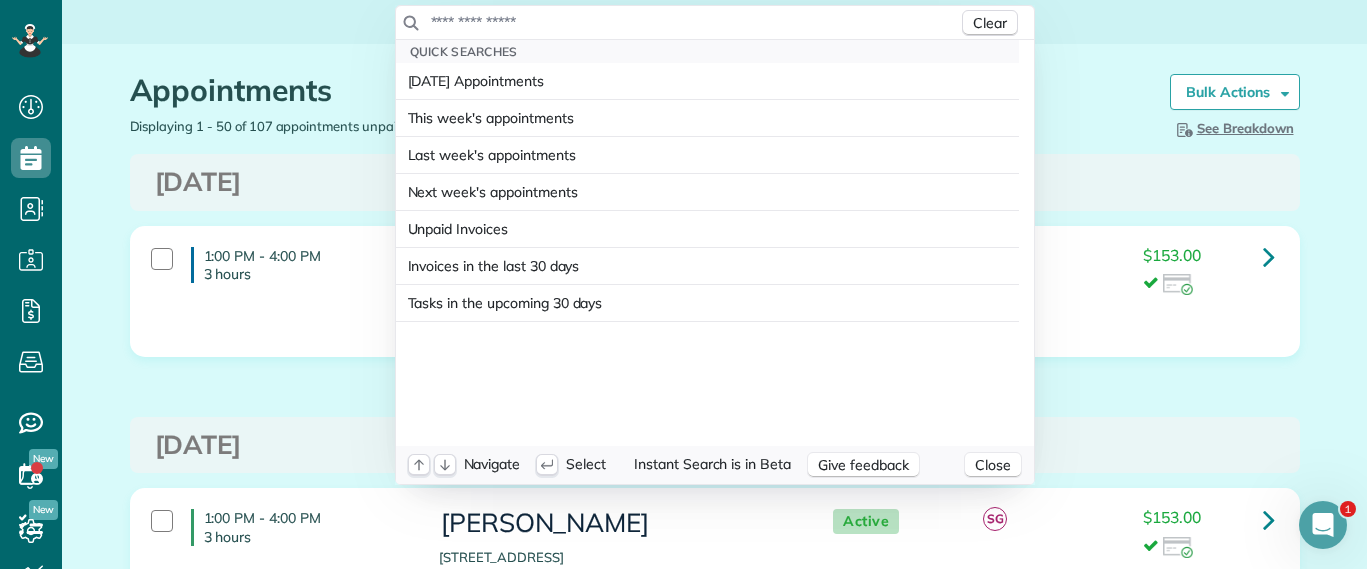 click at bounding box center [694, 22] 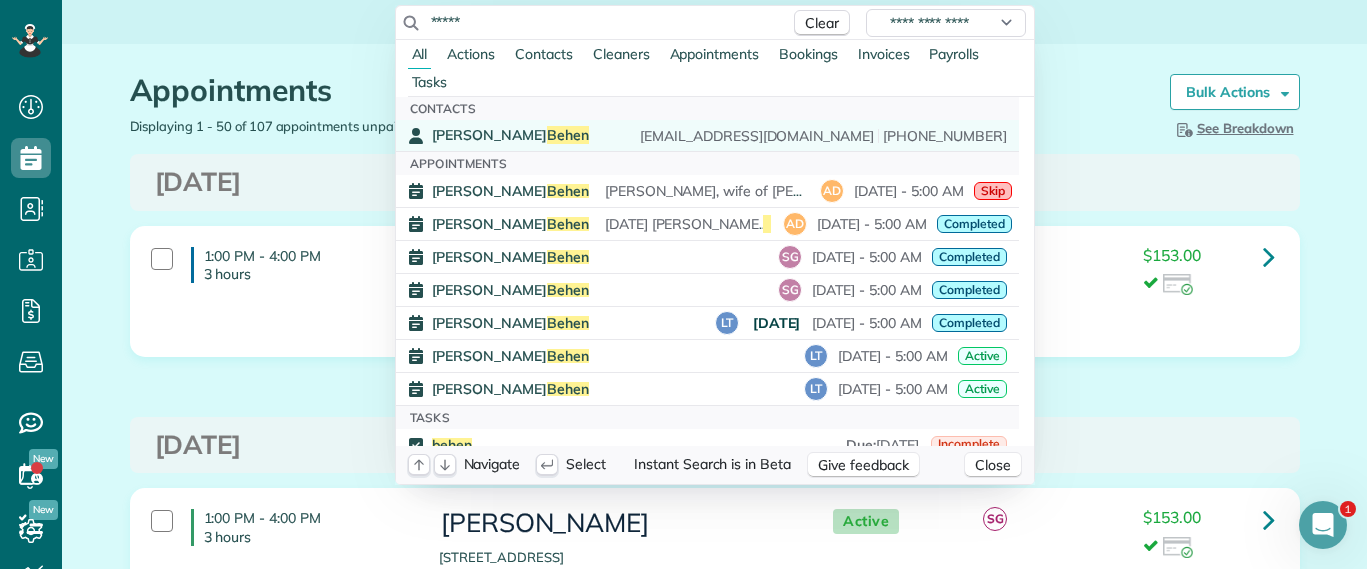 type on "*****" 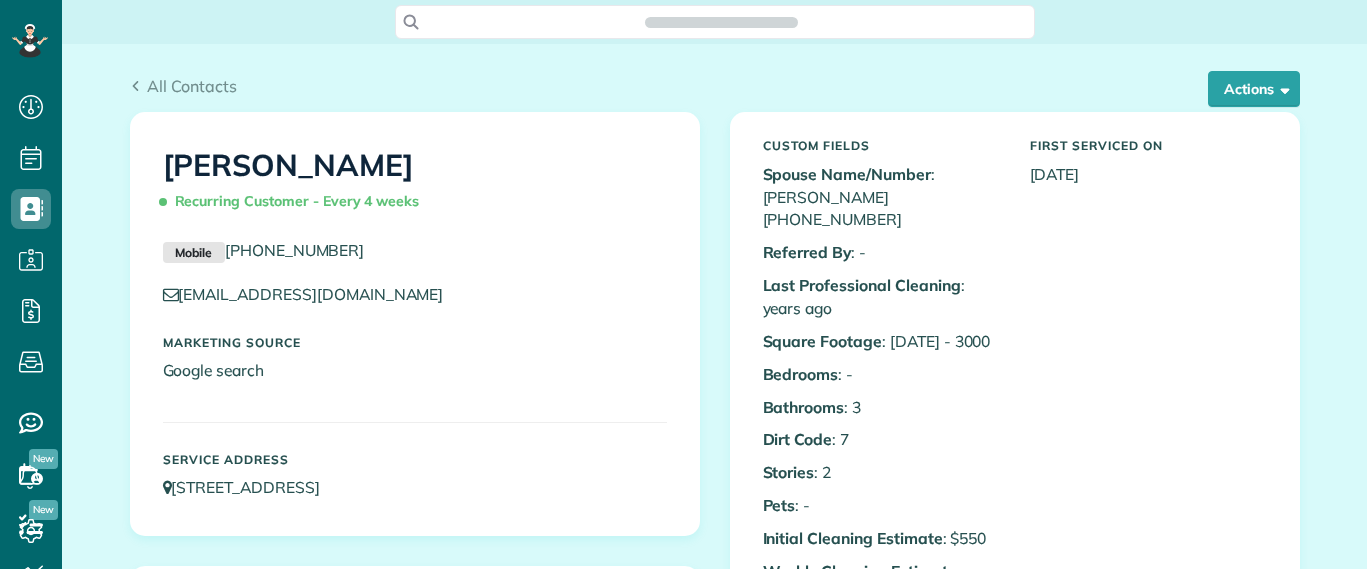 scroll, scrollTop: 0, scrollLeft: 0, axis: both 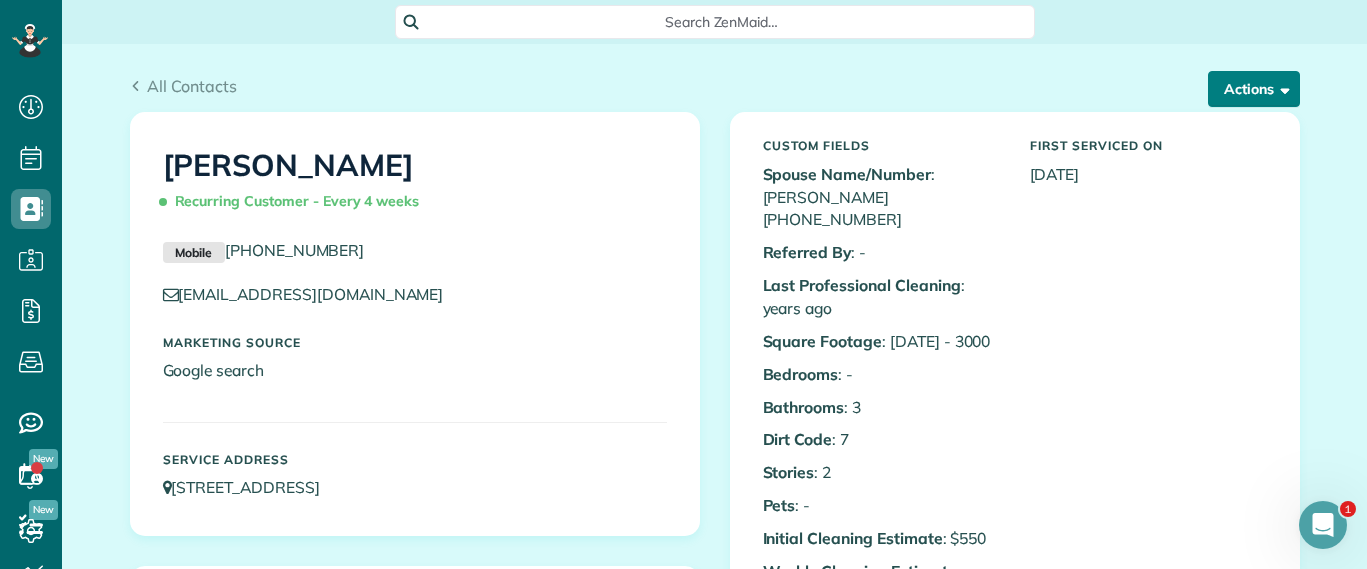 click on "Actions" at bounding box center (1254, 89) 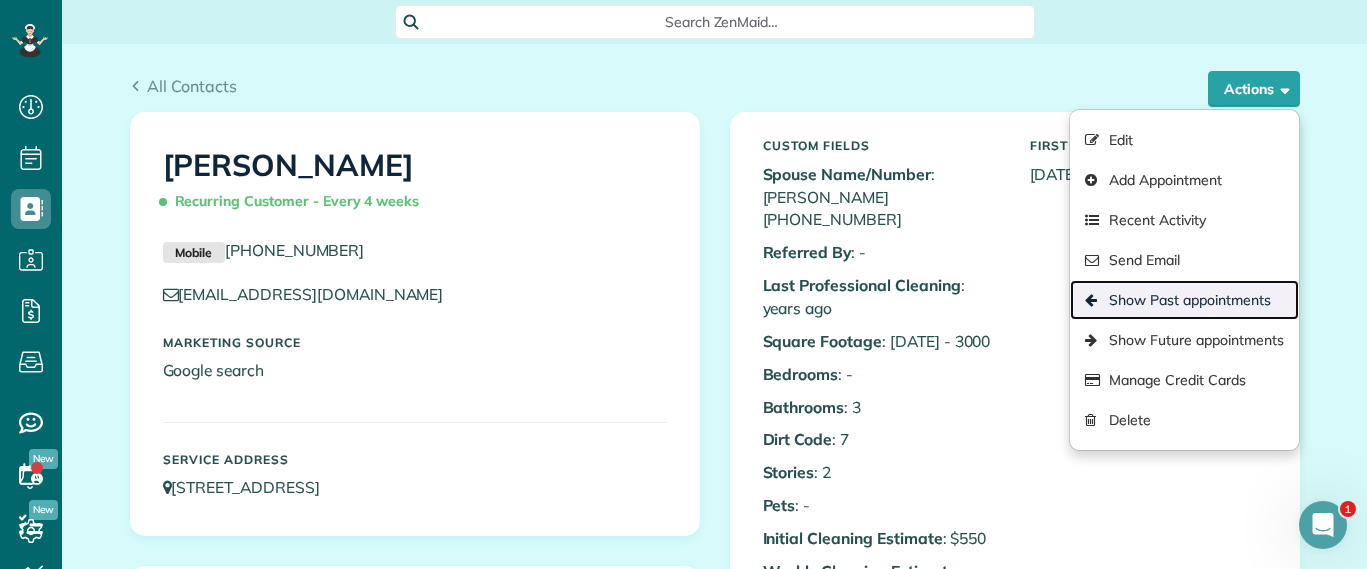 click on "Show Past appointments" at bounding box center [1184, 300] 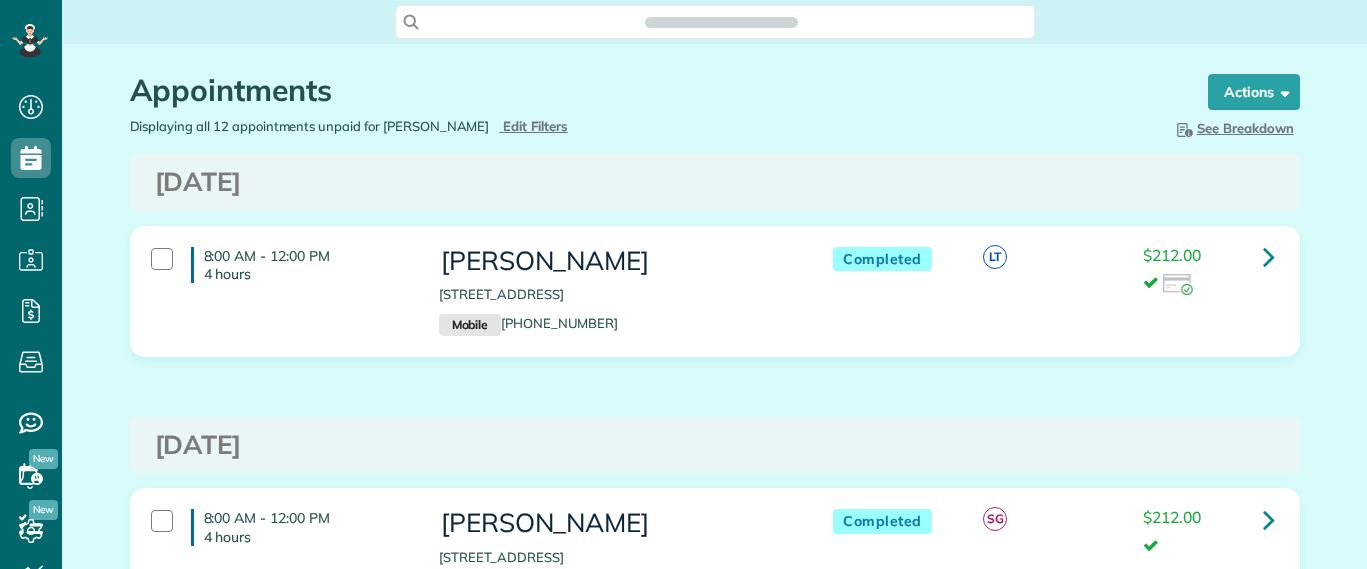 scroll, scrollTop: 0, scrollLeft: 0, axis: both 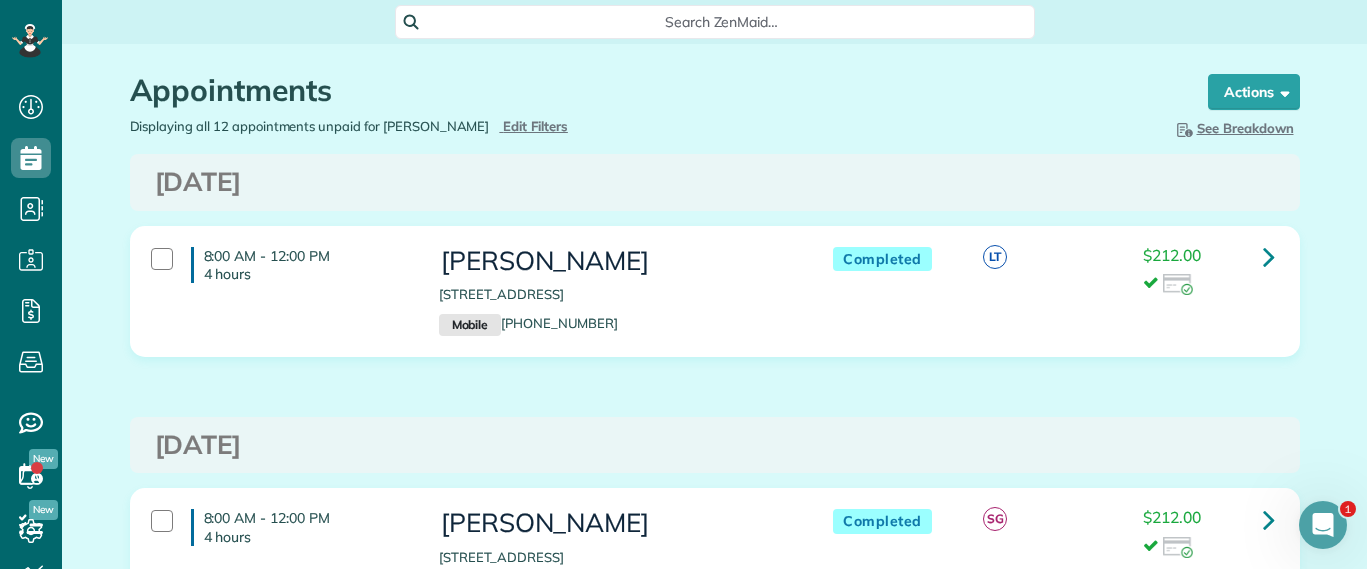 click on "$212.00" at bounding box center (1208, 271) 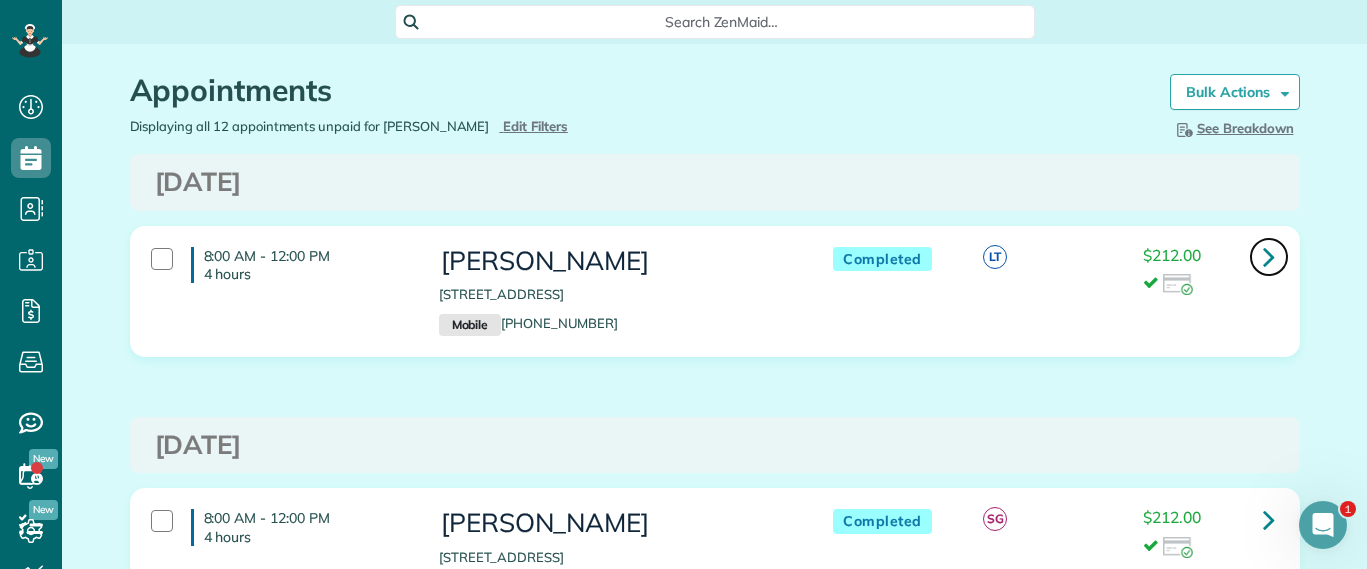 click at bounding box center (1269, 257) 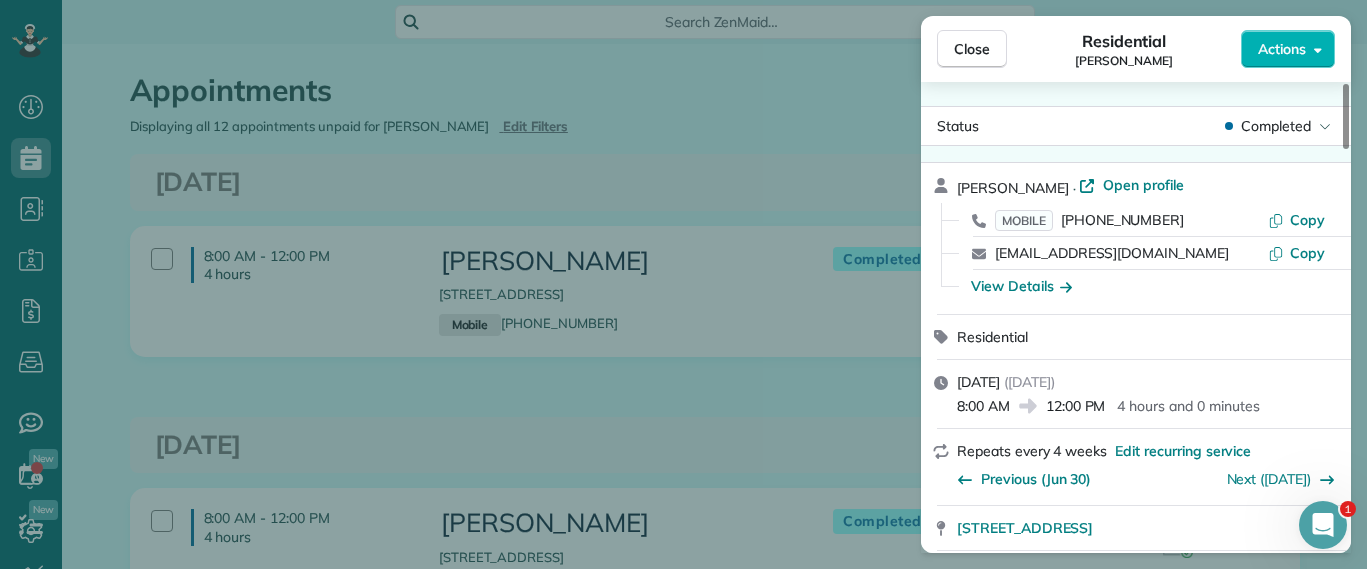 click on "Close Residential John Behen Actions Status Completed John Behen · Open profile MOBILE (804) 378-1167 Copy johnandme31@verizon.net Copy View Details Residential Monday, July 28, 2025 ( yesterday ) 8:00 AM 12:00 PM 4 hours and 0 minutes Repeats every 4 weeks Edit recurring service Previous (Jun 30) Next (Aug 25) 11918 Nevis Drive Midlothian VA 23114 Service was not rated yet Setup ratings Cleaners Time in and out Assign Invite Cleaners Laura   Thaller 8:00 AM 12:00 PM Checklist Try Now Keep this appointment up to your standards. Stay on top of every detail, keep your cleaners organised, and your client happy. Assign a checklist Watch a 5 min demo Billing Billing actions Service Service Price (1x $212.00) $212.00 Add an item Overcharge $0.00 Discount $0.00 Coupon discount - Primary tax - Secondary tax - Total appointment price $212.00 Tips collected New feature! $0.00 Paid by card Total including tip $212.00 Get paid online in no-time! Send an invoice and reward your cleaners with tips Man Hours 4.0 hours - 0" at bounding box center (683, 284) 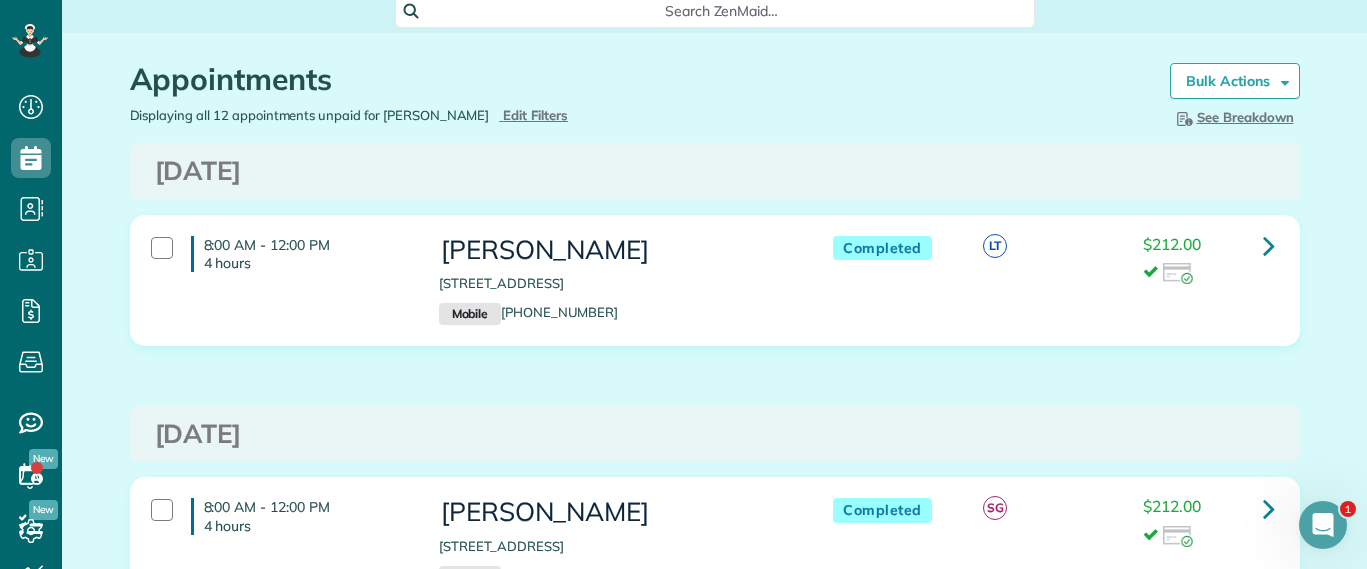 scroll, scrollTop: 0, scrollLeft: 0, axis: both 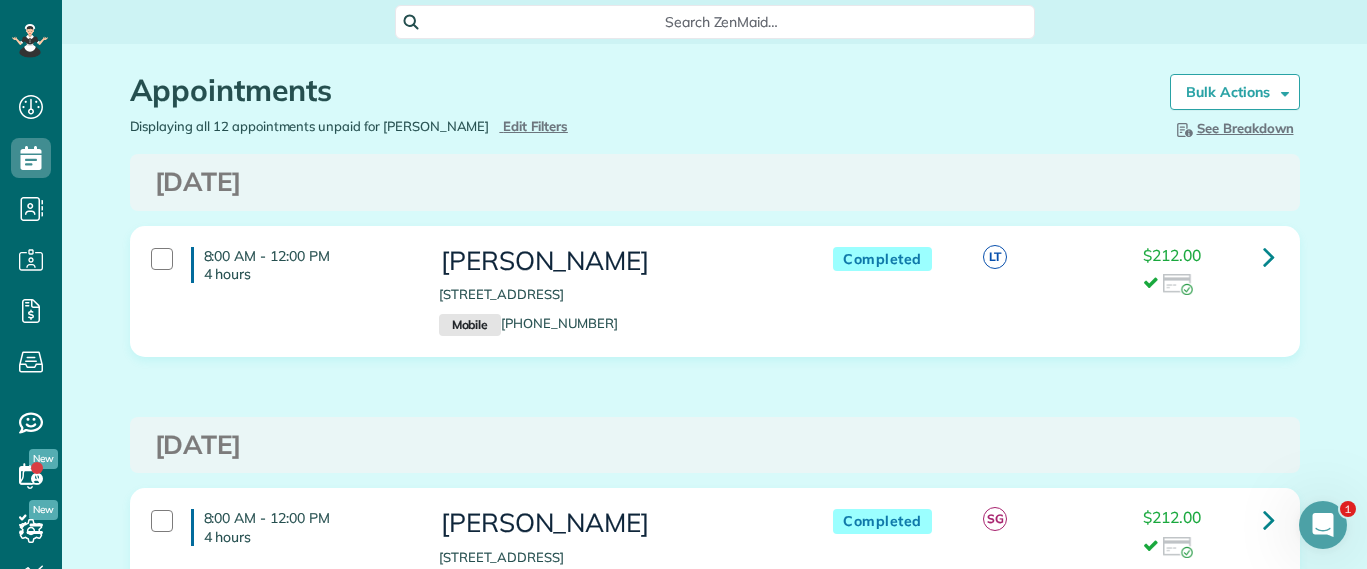 click on "Search ZenMaid…" at bounding box center [722, 22] 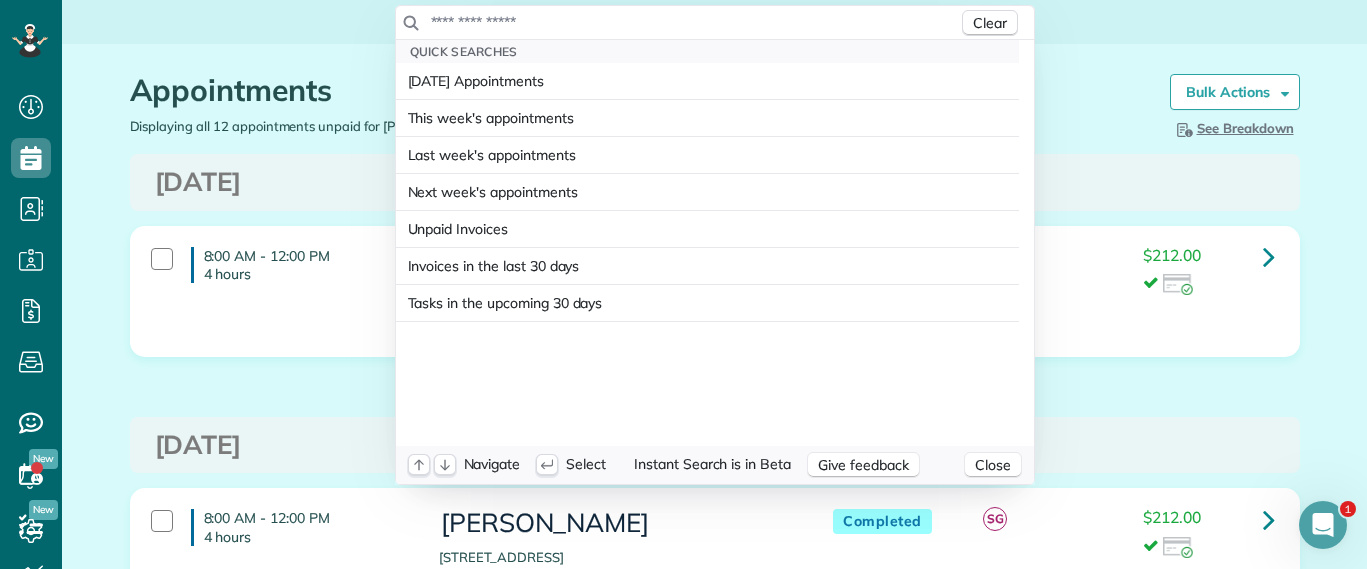 click on "Clear" at bounding box center (715, 23) 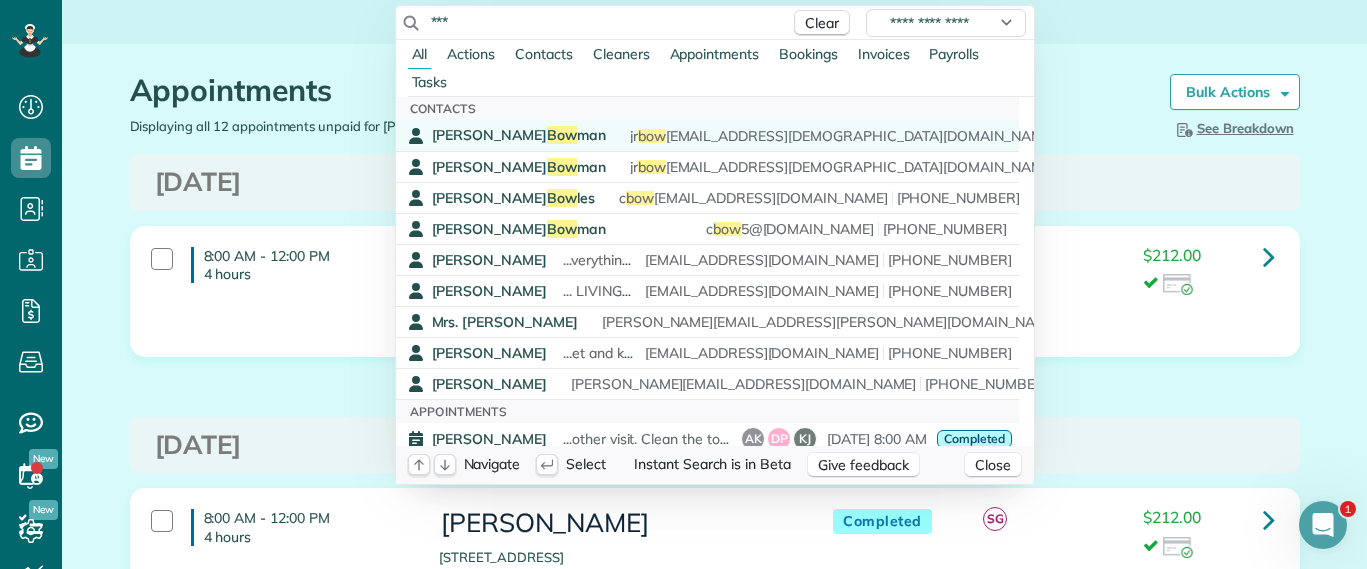 type on "***" 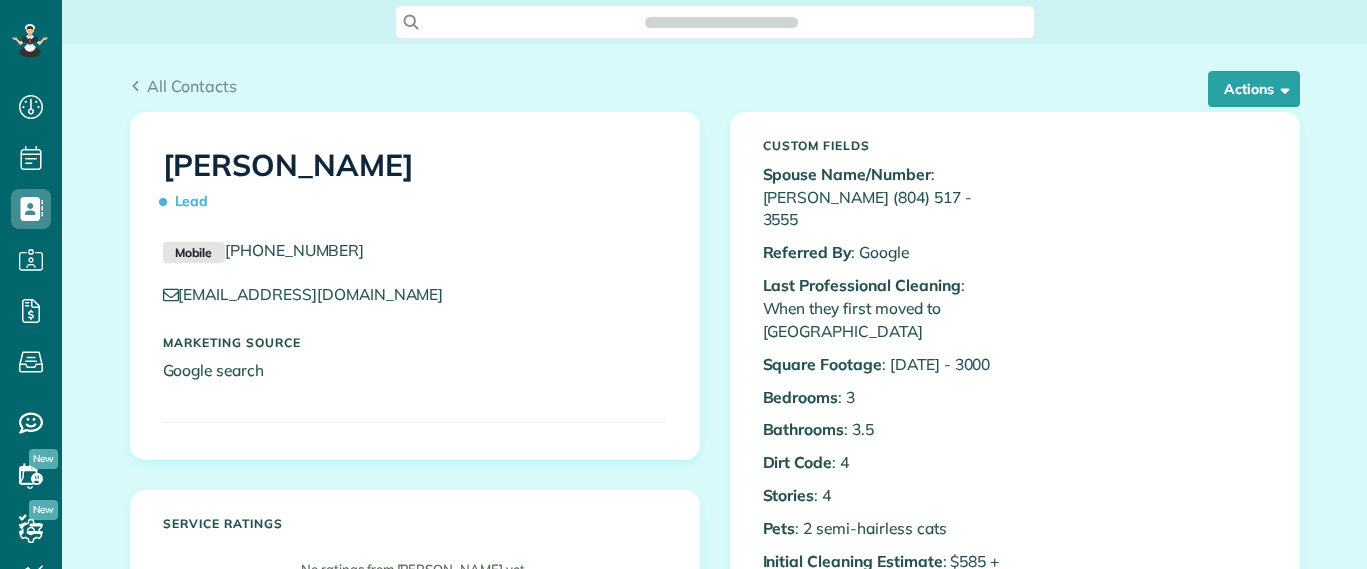 scroll, scrollTop: 0, scrollLeft: 0, axis: both 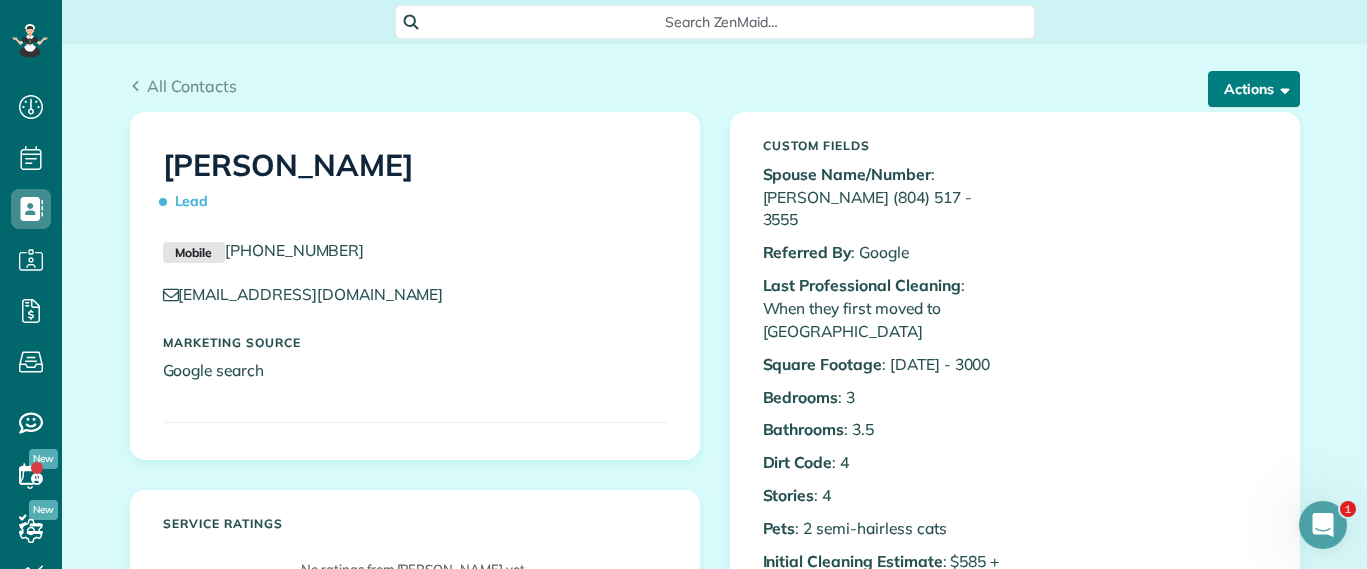click on "Actions" at bounding box center (1254, 89) 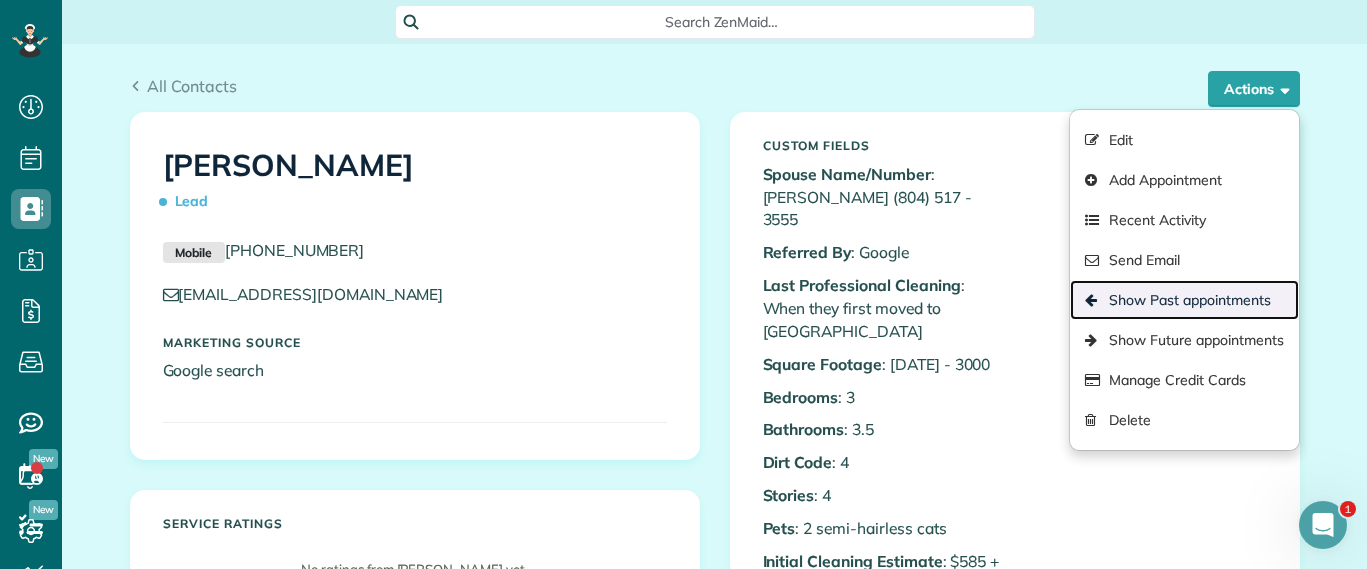 click on "Show Past appointments" at bounding box center (1184, 300) 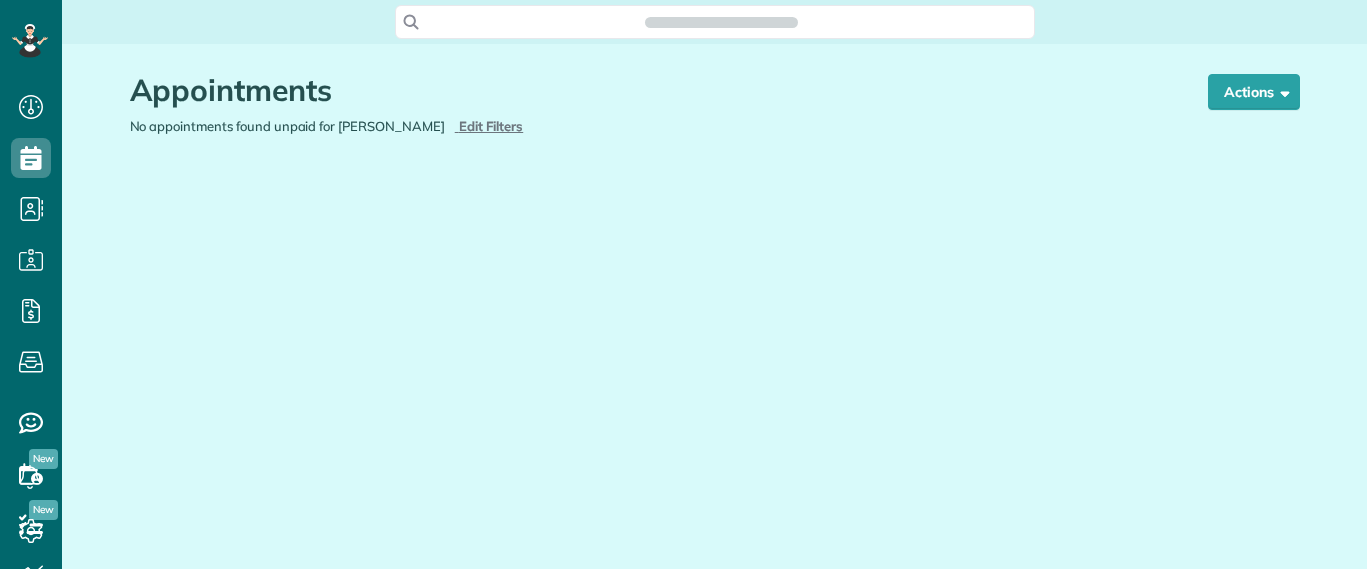 scroll, scrollTop: 0, scrollLeft: 0, axis: both 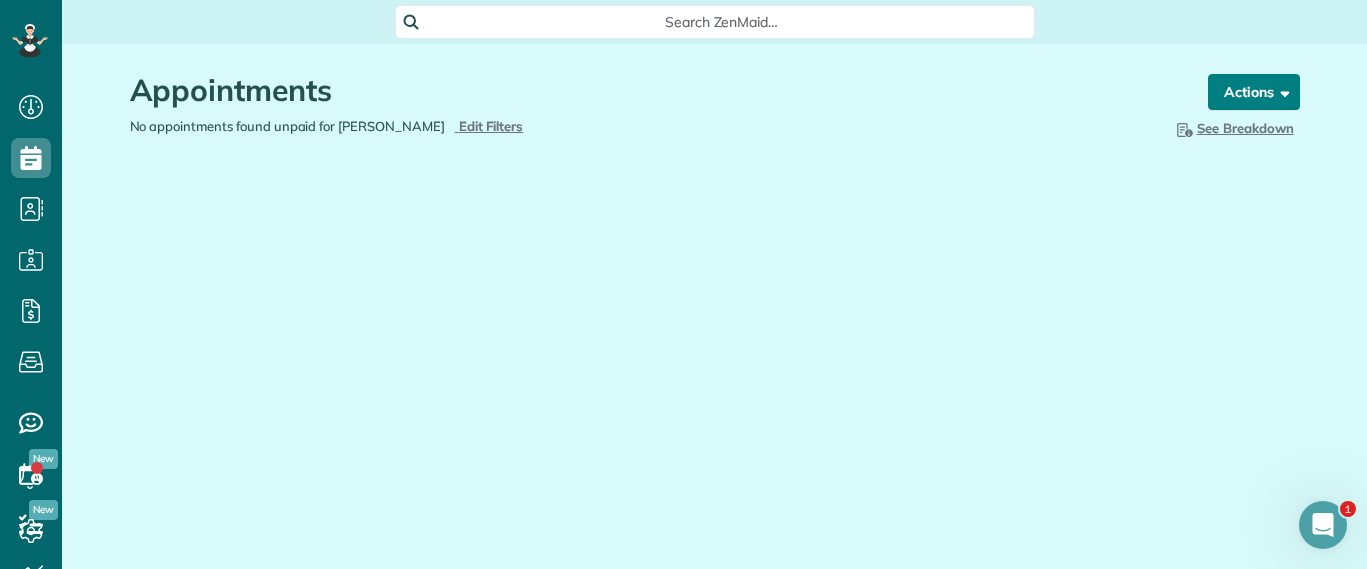 click on "Actions" at bounding box center (1254, 92) 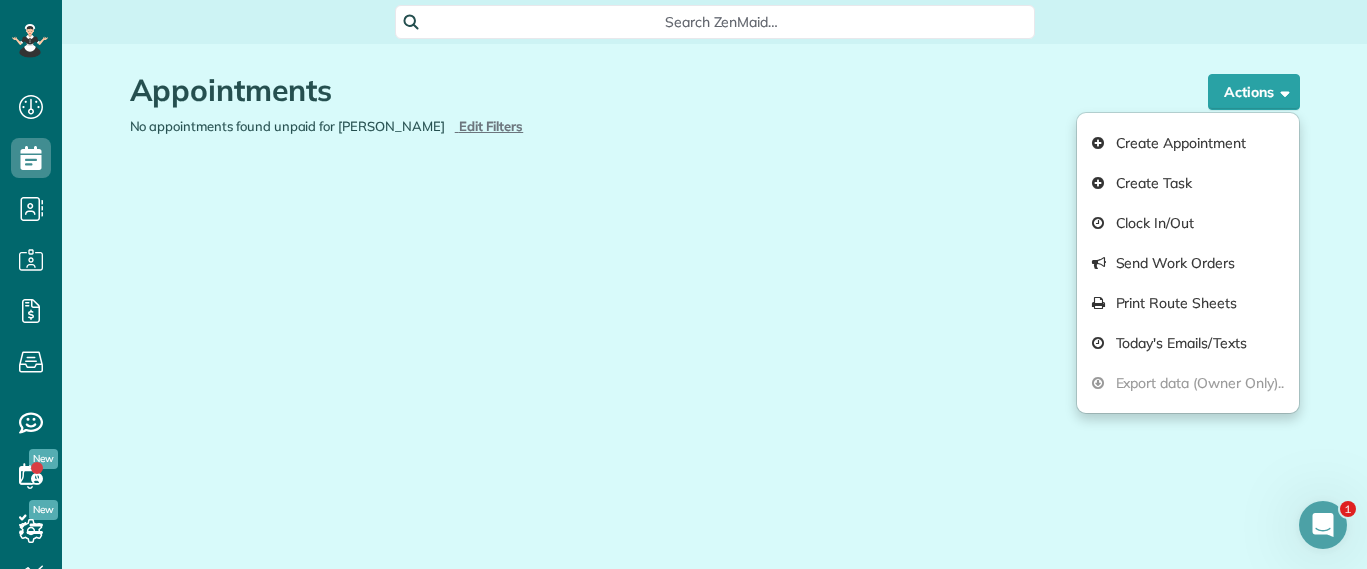 click on "Appointments
the List View [2 min]
Schedule Changes
Actions
Create Appointment
Create Task
Clock In/Out
Send Work Orders
Print Route Sheets
[DATE] Emails/Texts
Export data (Owner Only)..
Bulk Actions
Set status to: Active
Set status to: Lock Out" at bounding box center [715, 157] 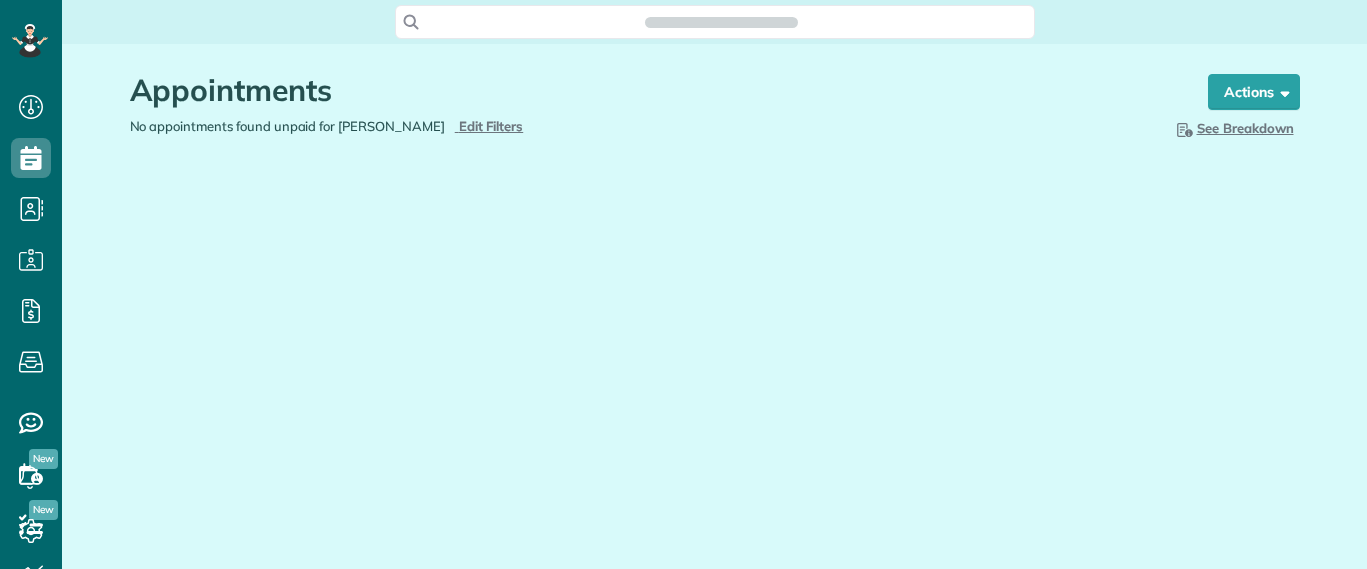 scroll, scrollTop: 0, scrollLeft: 0, axis: both 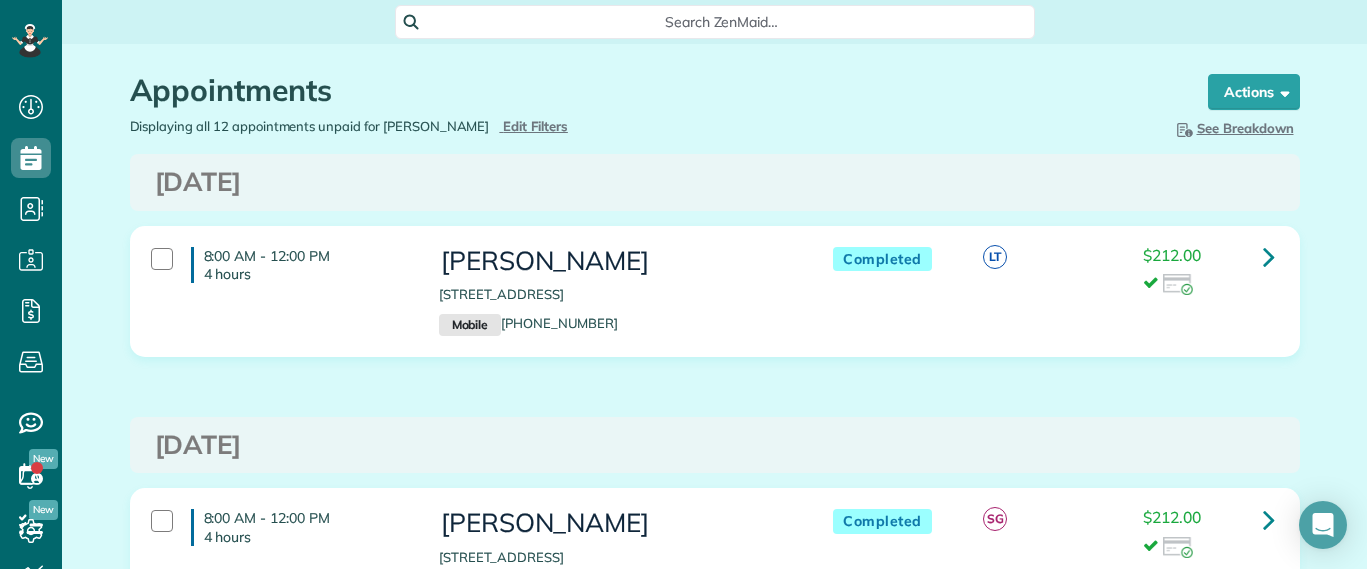 click on "Search ZenMaid…" at bounding box center [722, 22] 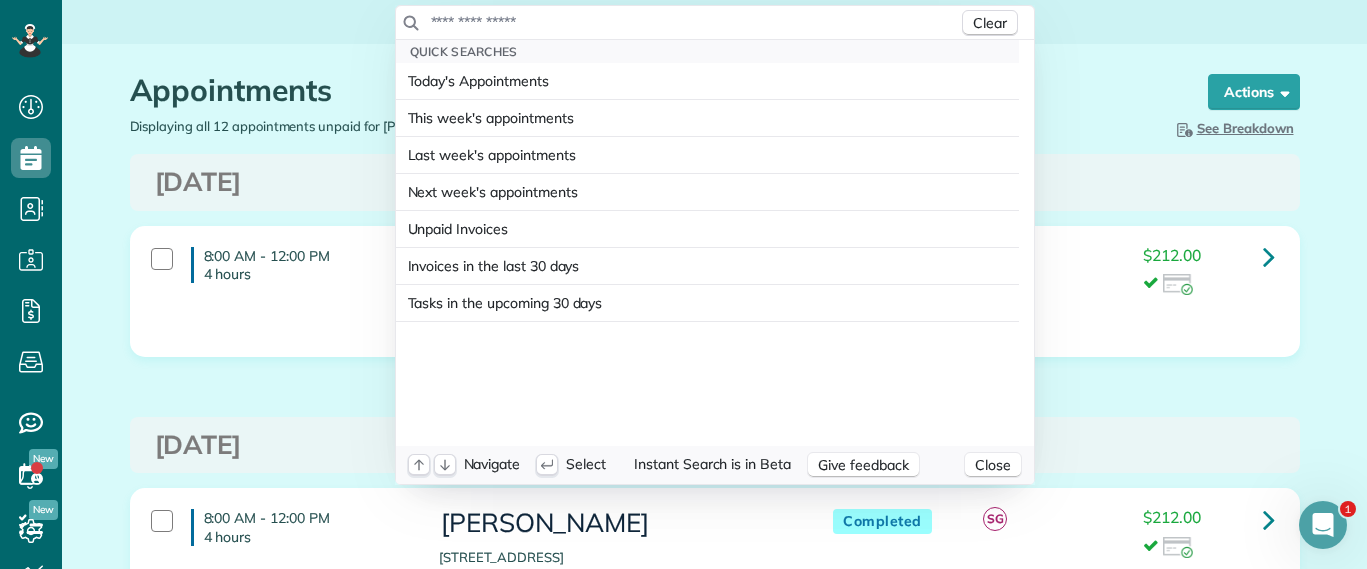 scroll, scrollTop: 0, scrollLeft: 0, axis: both 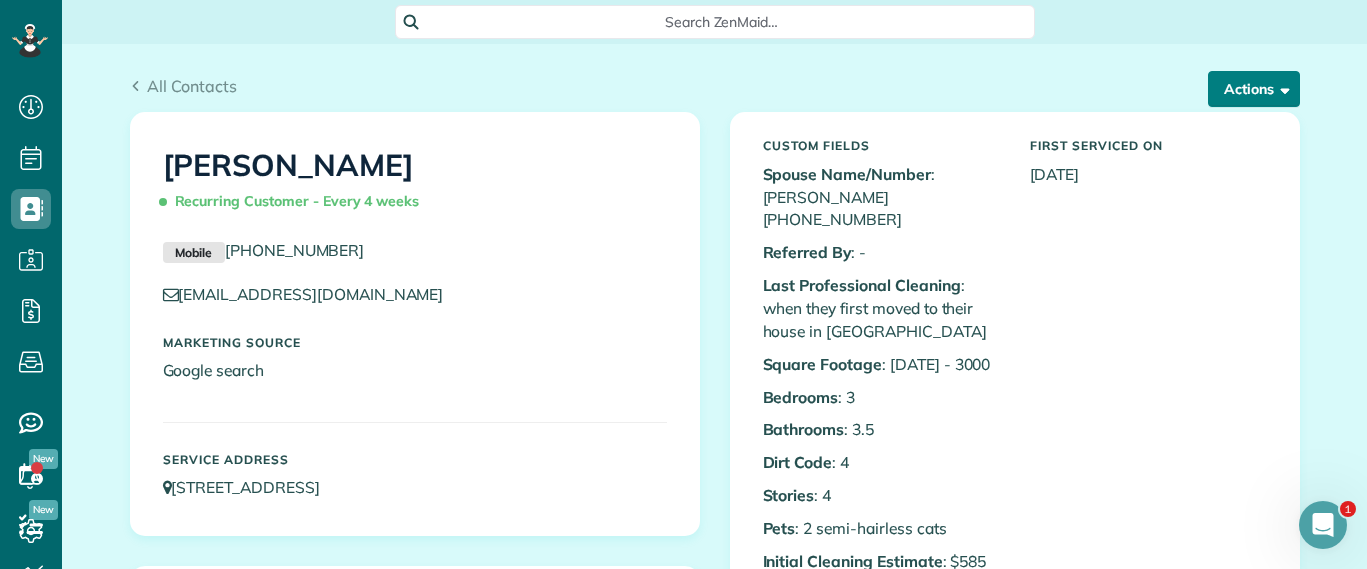 click on "Actions" at bounding box center [1254, 89] 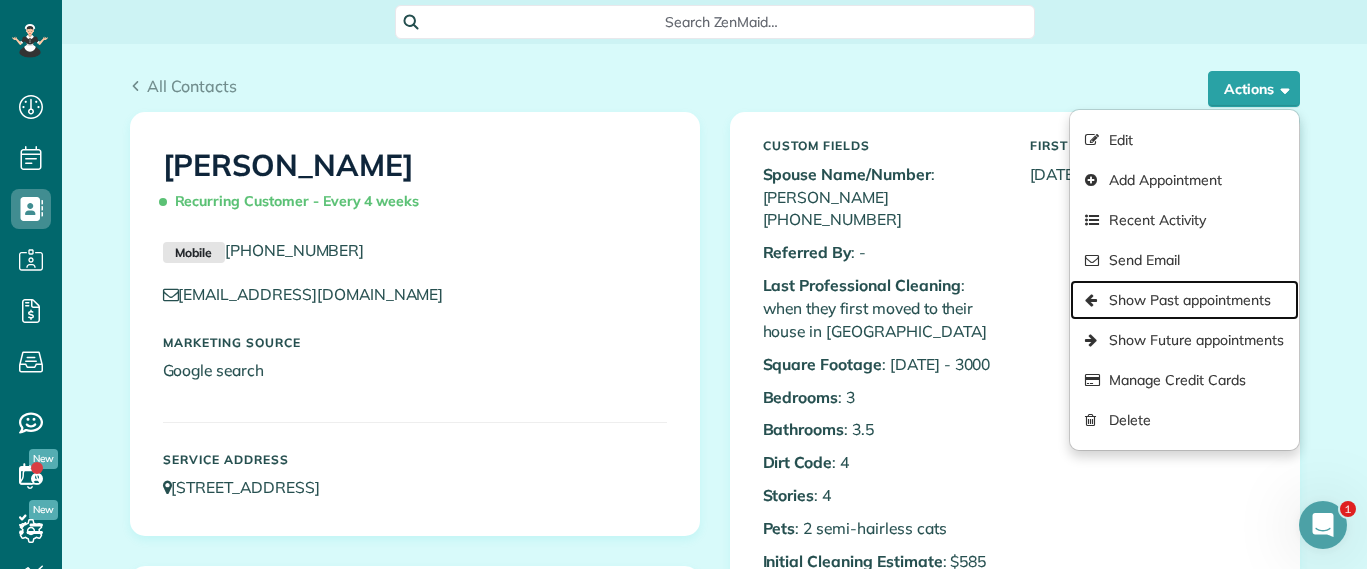 click on "Show Past appointments" at bounding box center (1184, 300) 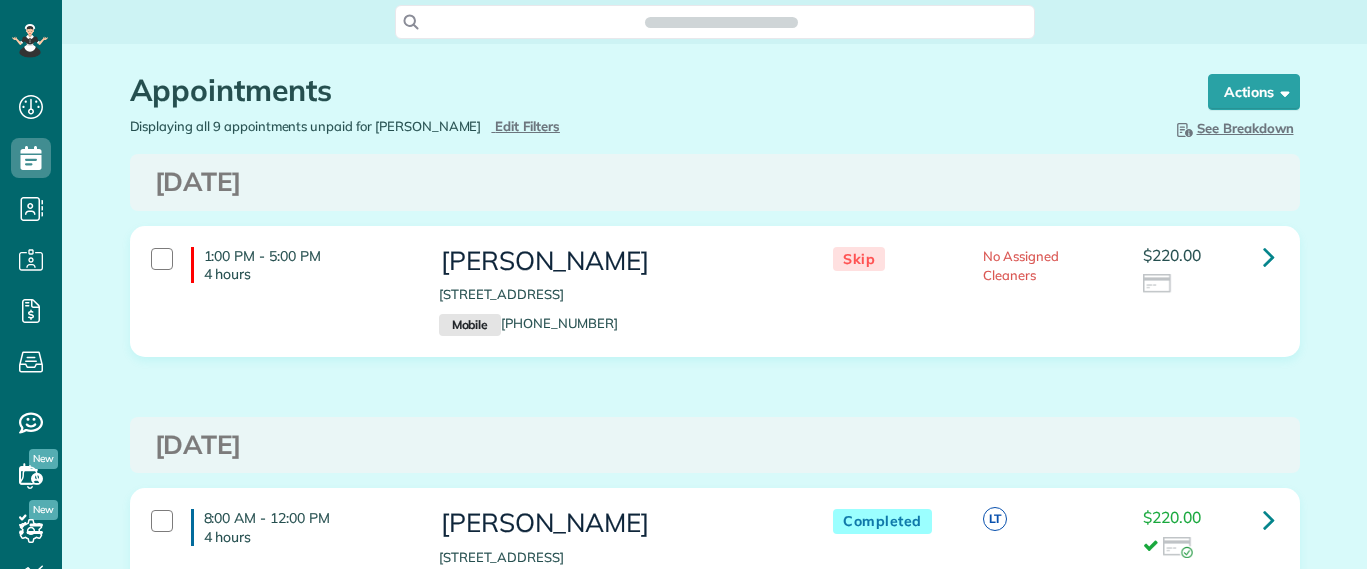 scroll, scrollTop: 0, scrollLeft: 0, axis: both 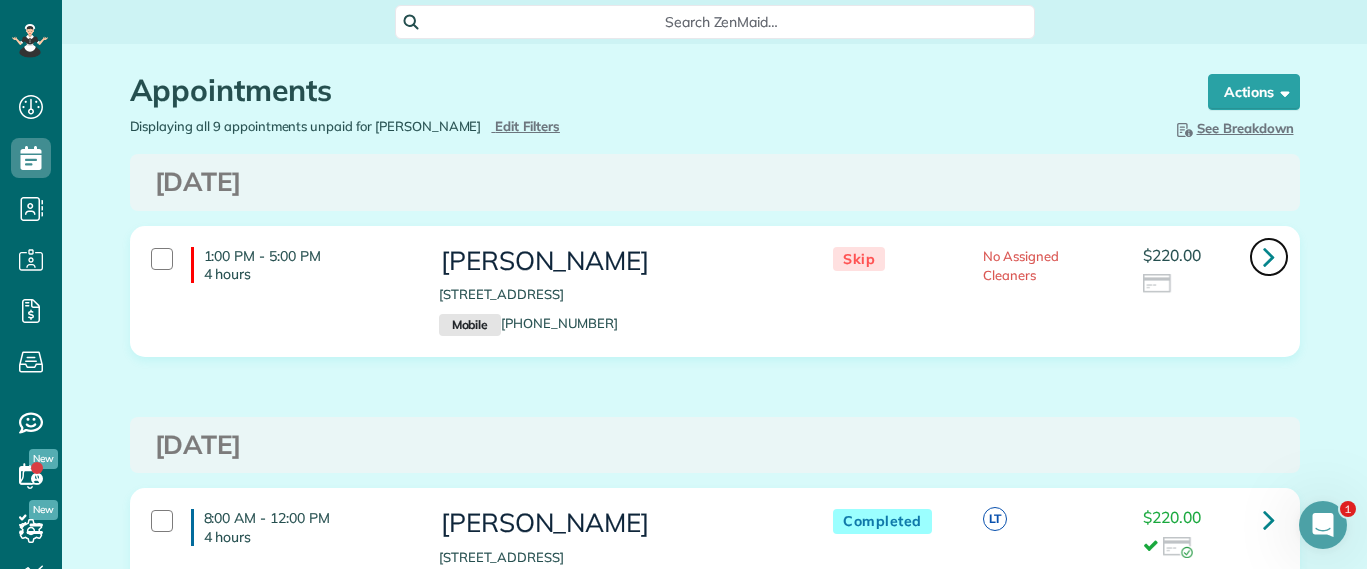 click at bounding box center [1269, 257] 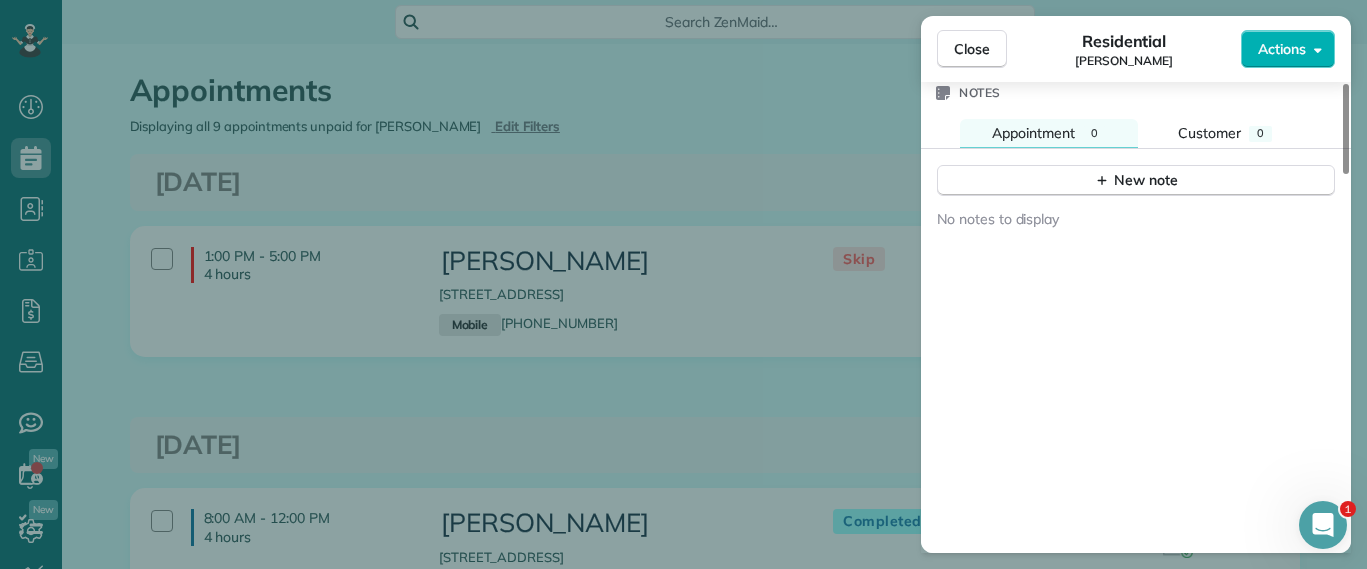 scroll, scrollTop: 1977, scrollLeft: 0, axis: vertical 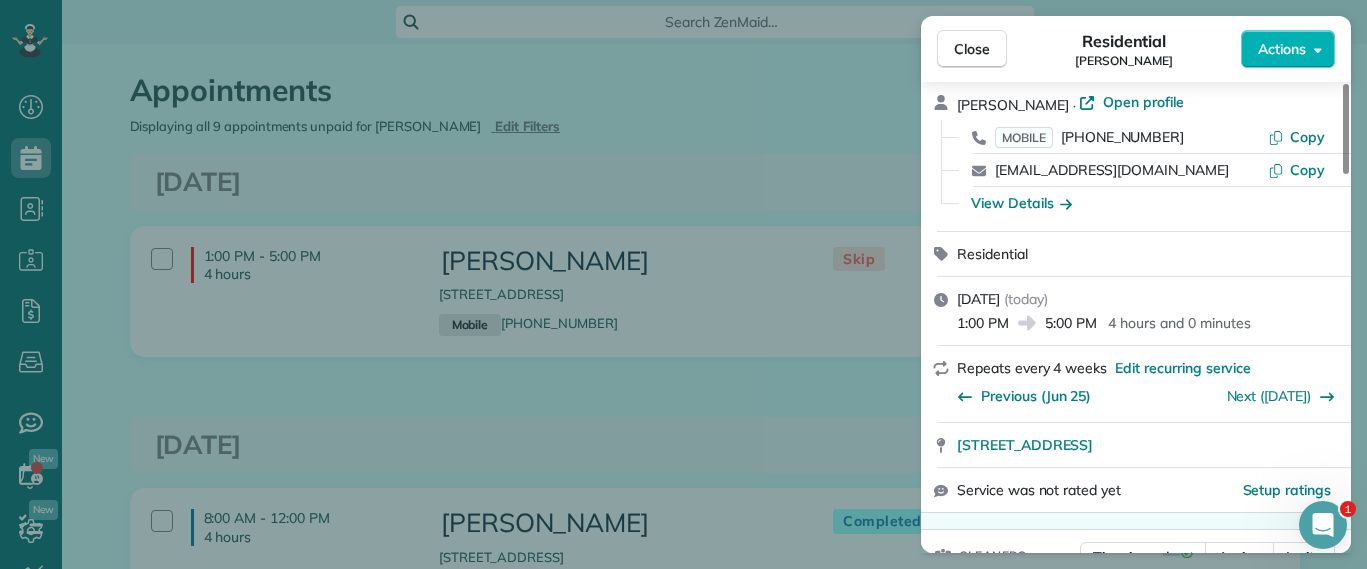 click on "Close Residential Julie Bowman Actions Status Skip Julie Bowman · Open profile MOBILE (804) 380-9935 Copy jrbowman90@gmail.com Copy View Details Residential Tuesday, July 29, 2025 ( today ) 1:00 PM 5:00 PM 4 hours and 0 minutes Repeats every 4 weeks Edit recurring service Previous (Jun 25) Next (Aug 26) 3326 Kensington Avenue Richmond VA 23221 Service was not rated yet Setup ratings Cleaners Time in and out Assign Invite Cleaners No cleaners assigned yet Checklist Try Now Keep this appointment up to your standards. Stay on top of every detail, keep your cleaners organised, and your client happy. Assign a checklist Watch a 5 min demo Billing Billing actions Service Service Price (1x $220.00) $220.00 Add an item Overcharge $0.00 Discount $0.00 Coupon discount - Primary tax - Secondary tax - Total appointment price $220.00 Tips collected New feature! $0.00 Unpaid Mark as paid Total including tip $220.00 Get paid online in no-time! Send an invoice and reward your cleaners with tips Charge customer credit card 4" at bounding box center (683, 284) 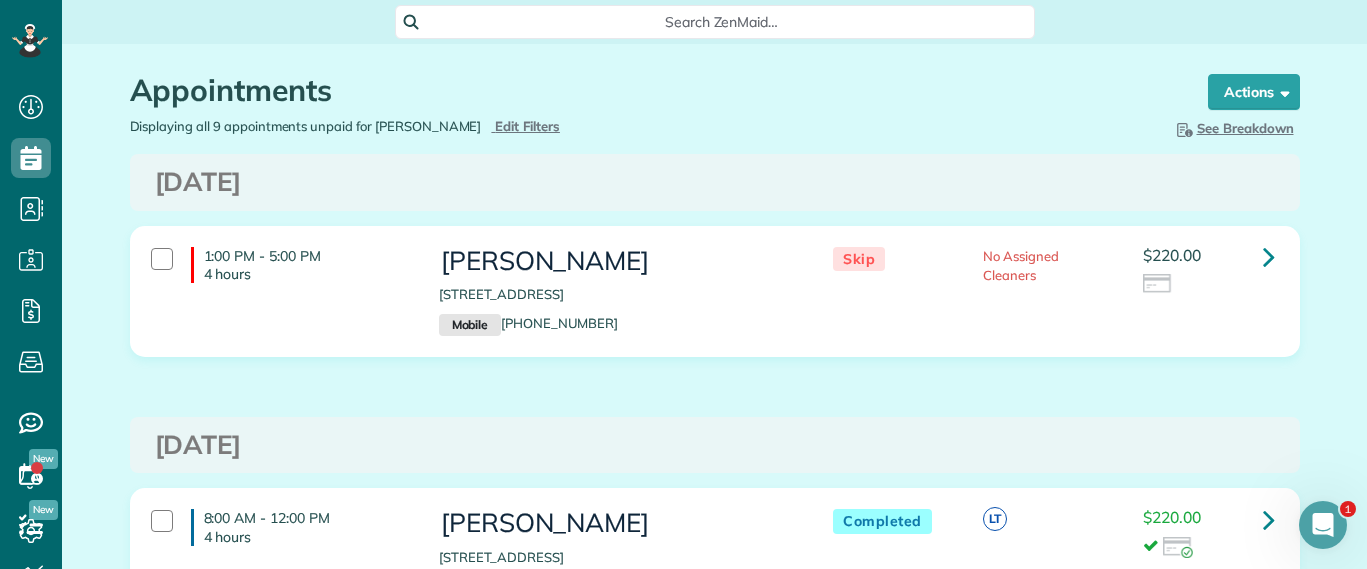 click on "Search ZenMaid…" at bounding box center [722, 22] 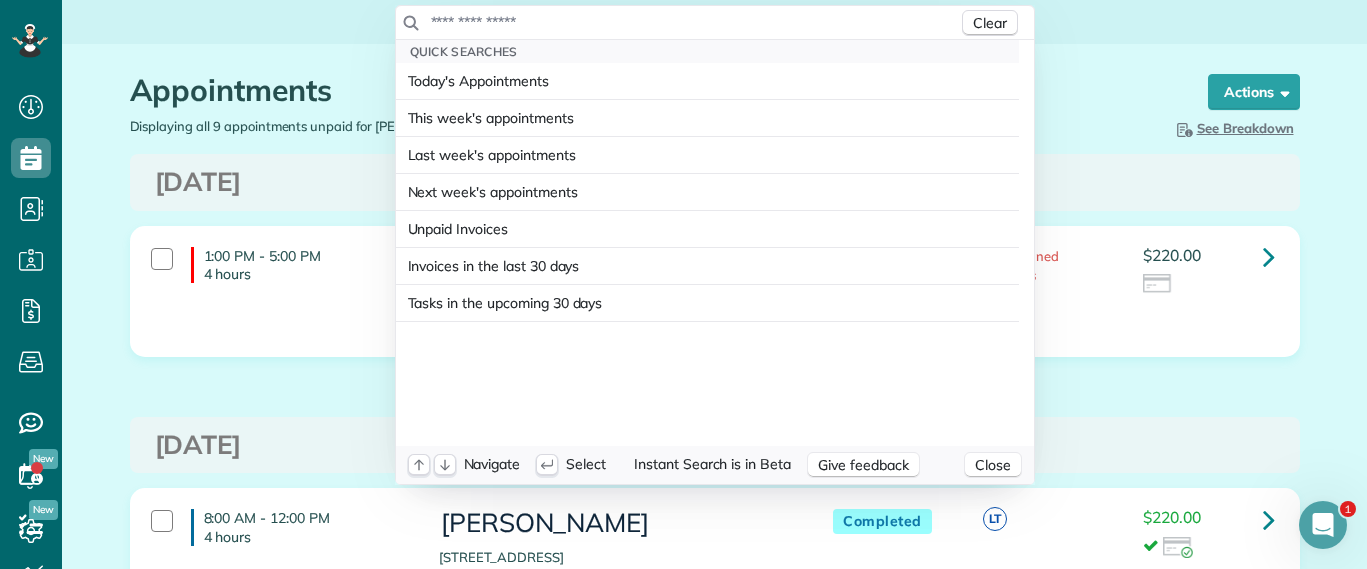 click at bounding box center (694, 22) 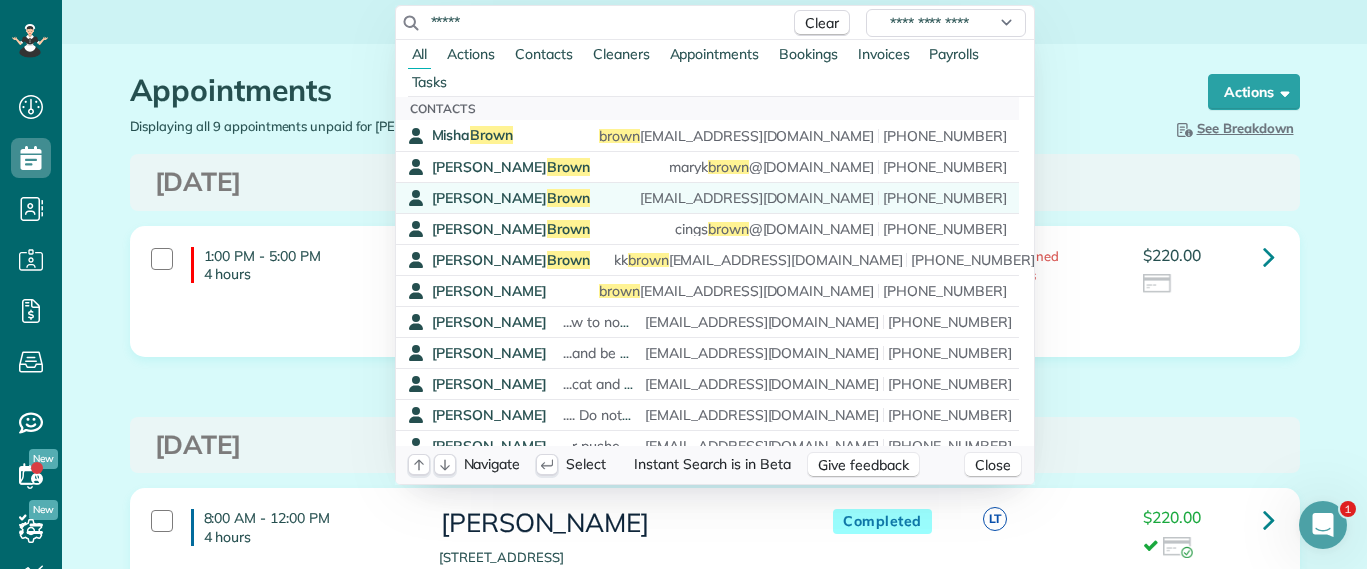 type on "*****" 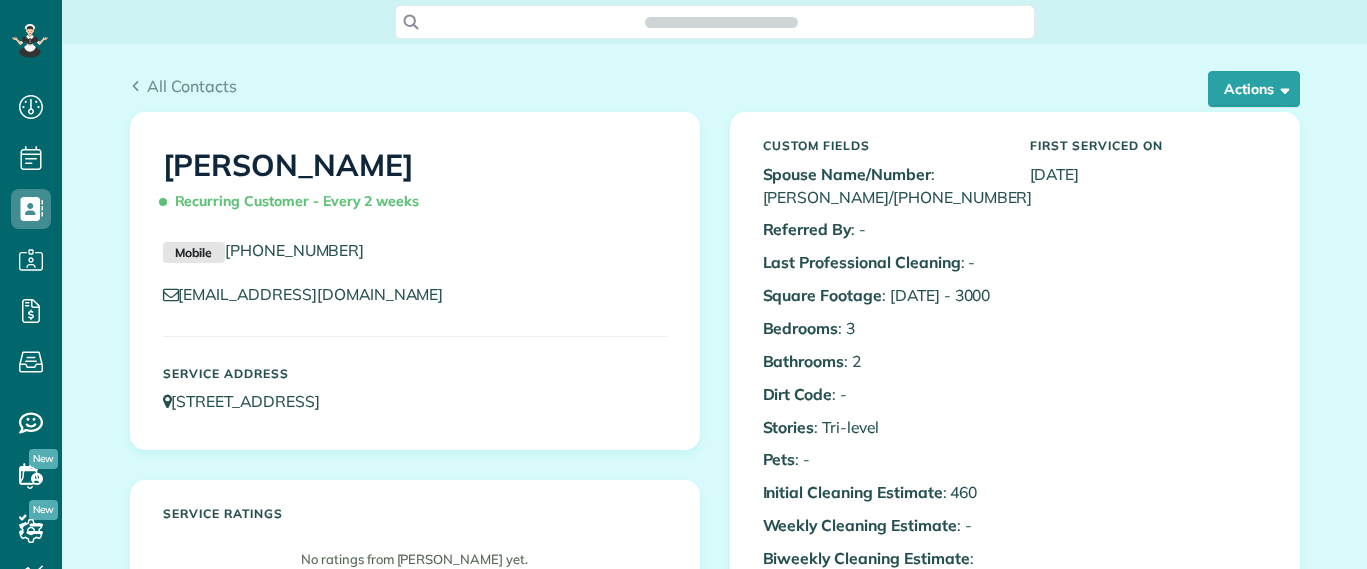 scroll, scrollTop: 0, scrollLeft: 0, axis: both 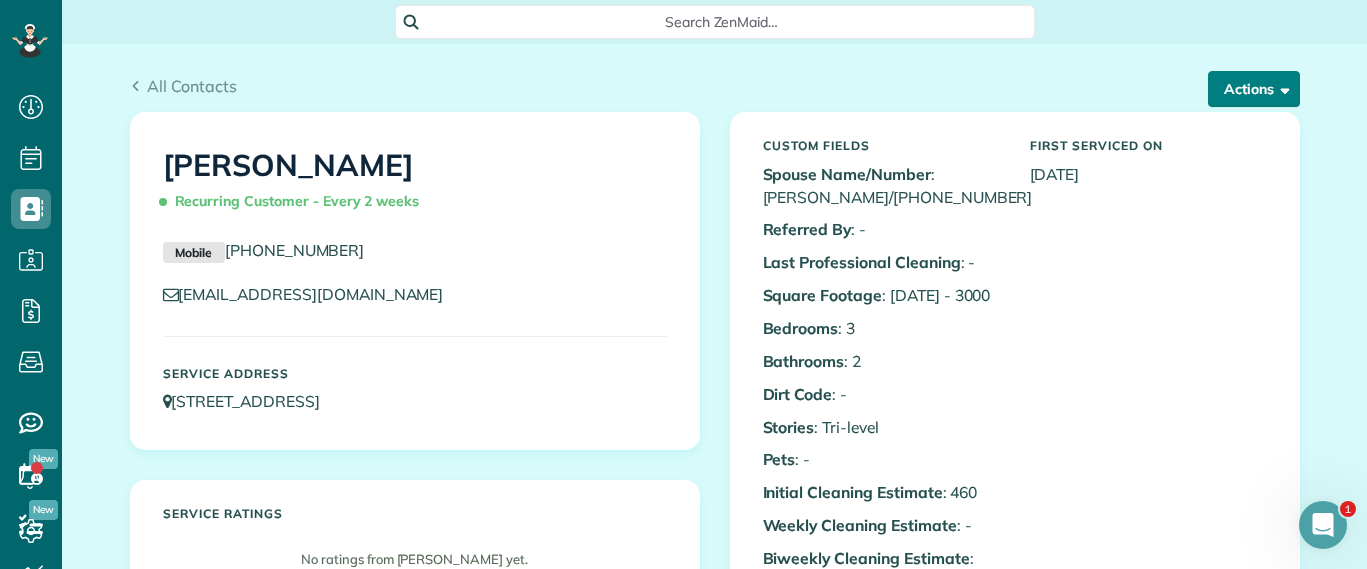 click on "Actions" at bounding box center (1254, 89) 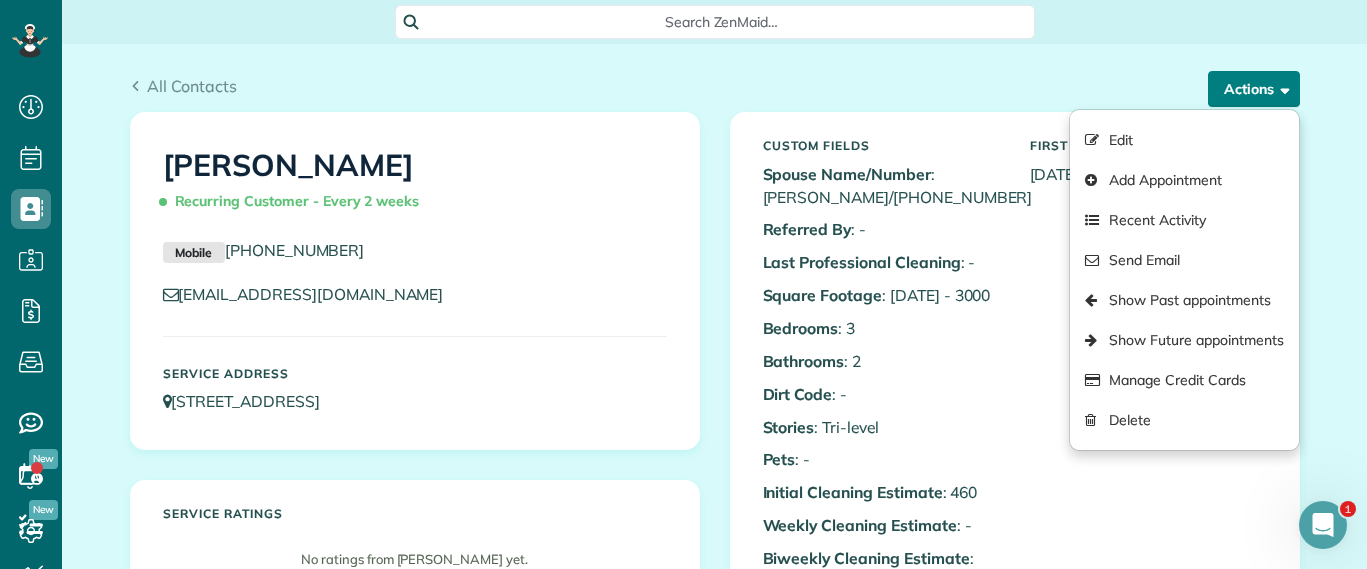 click on "Actions" at bounding box center (1254, 89) 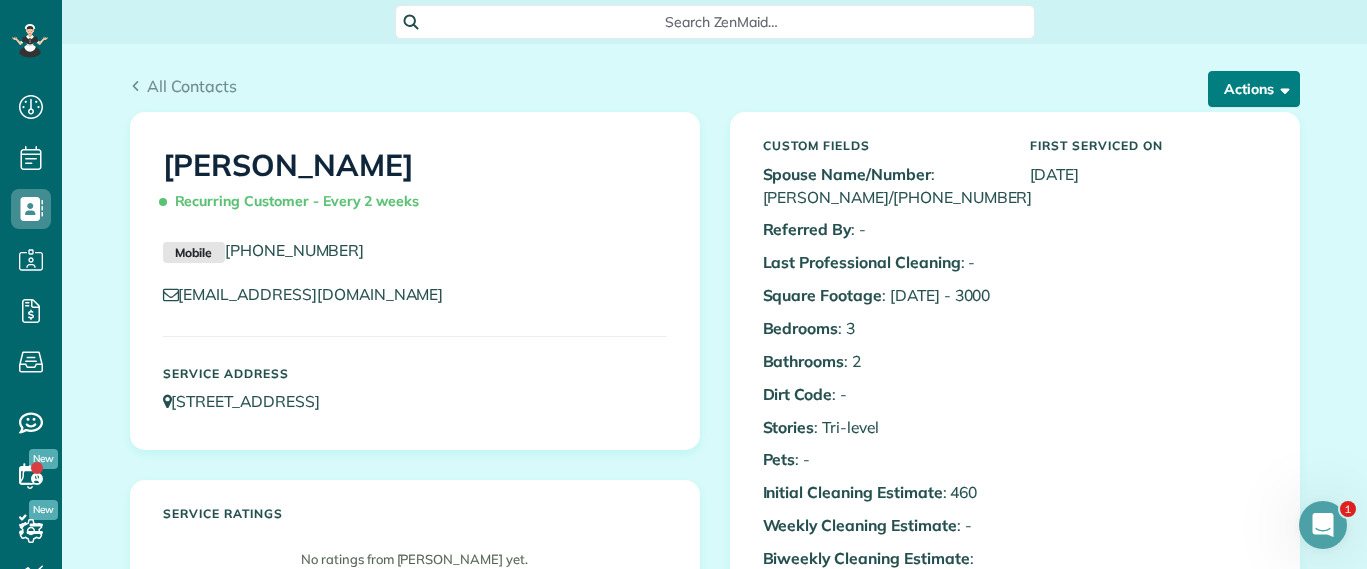 click on "Actions" at bounding box center [1254, 89] 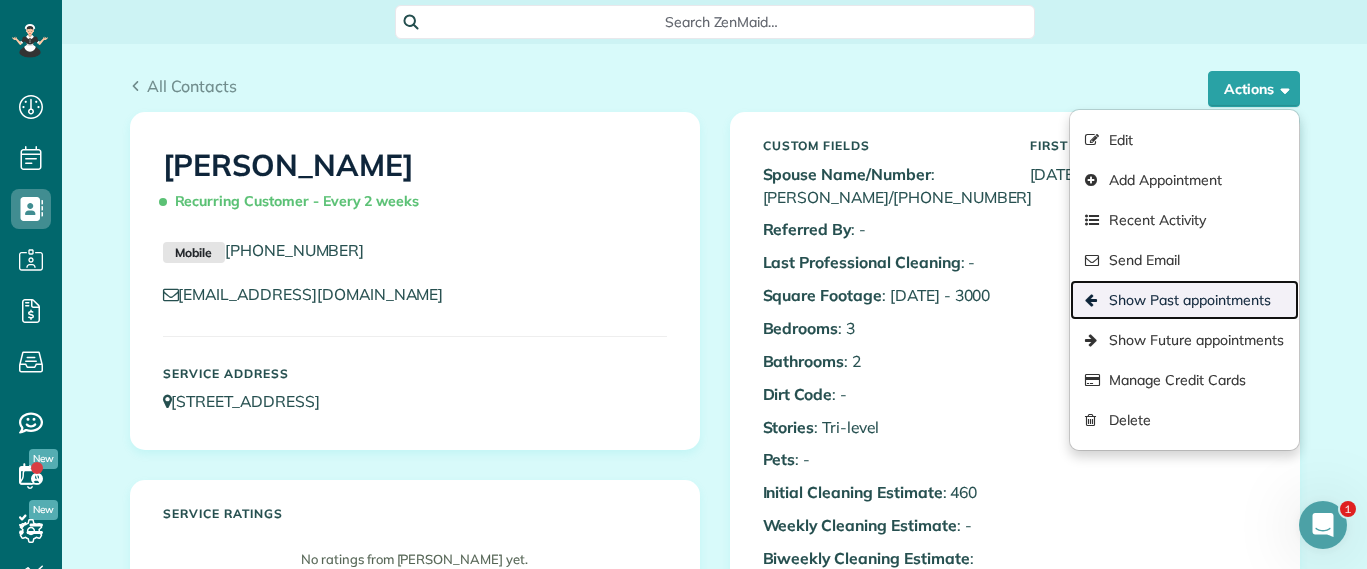 click on "Show Past appointments" at bounding box center (1184, 300) 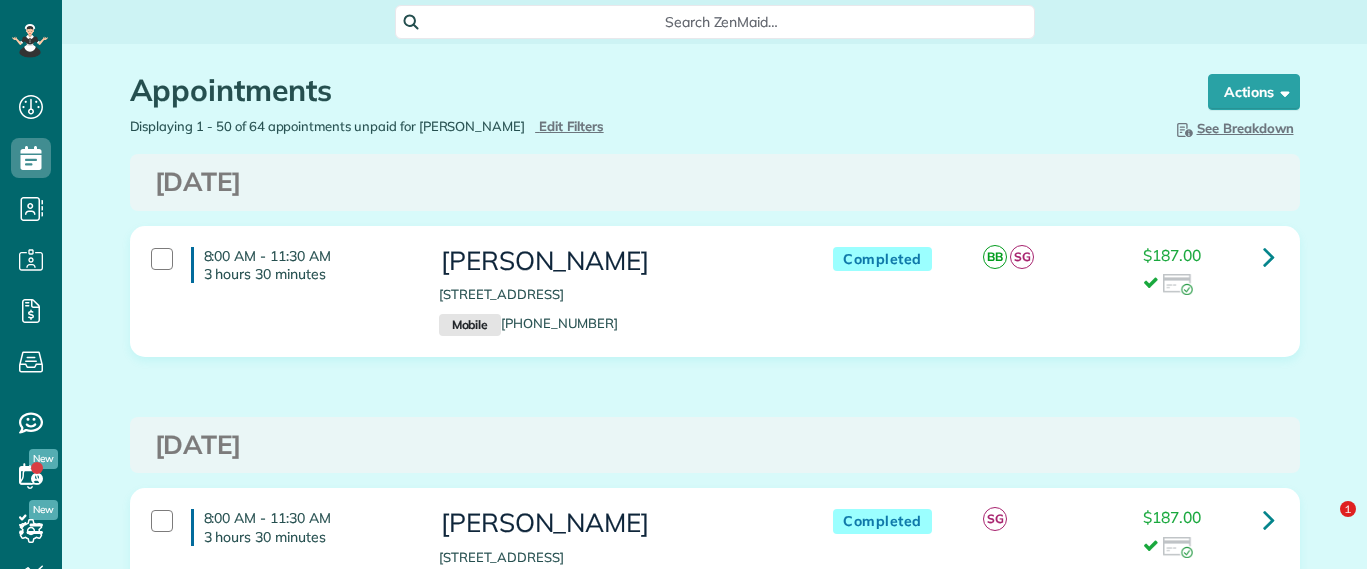 scroll, scrollTop: 0, scrollLeft: 0, axis: both 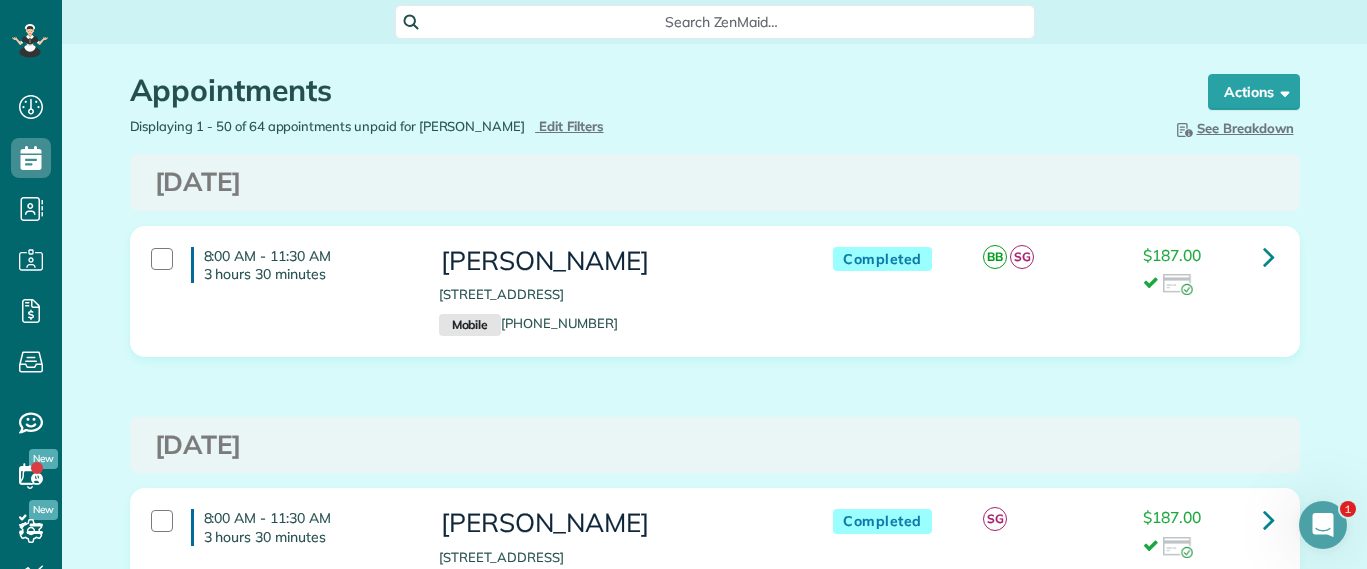 click at bounding box center [1208, 285] 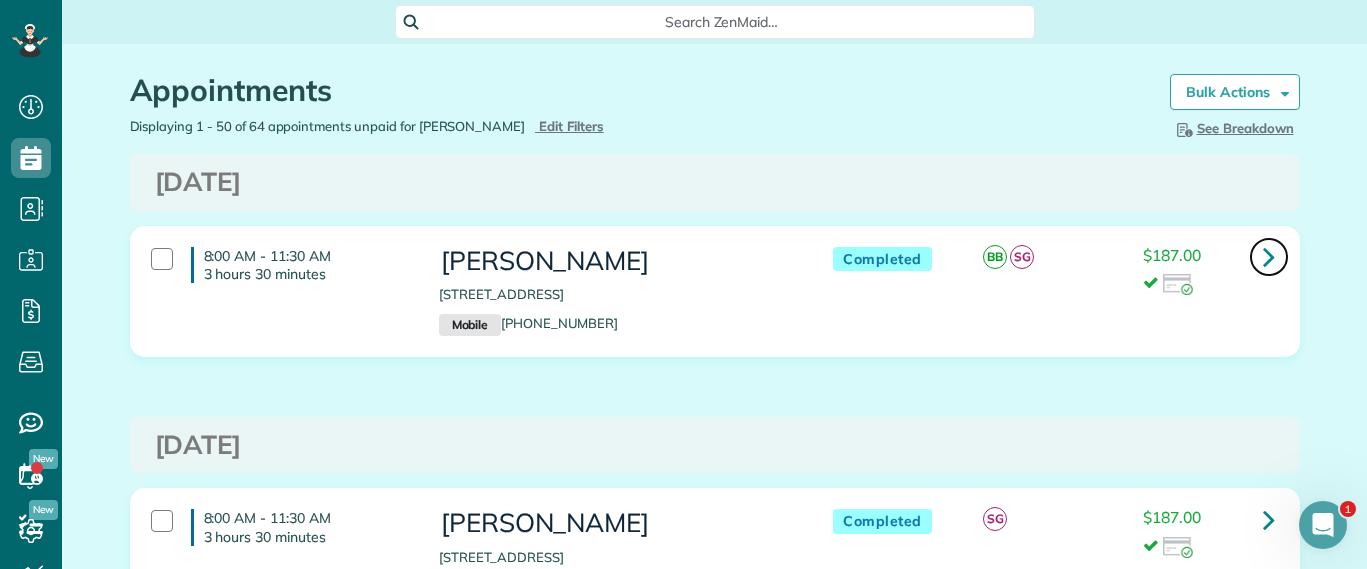 click at bounding box center (1269, 256) 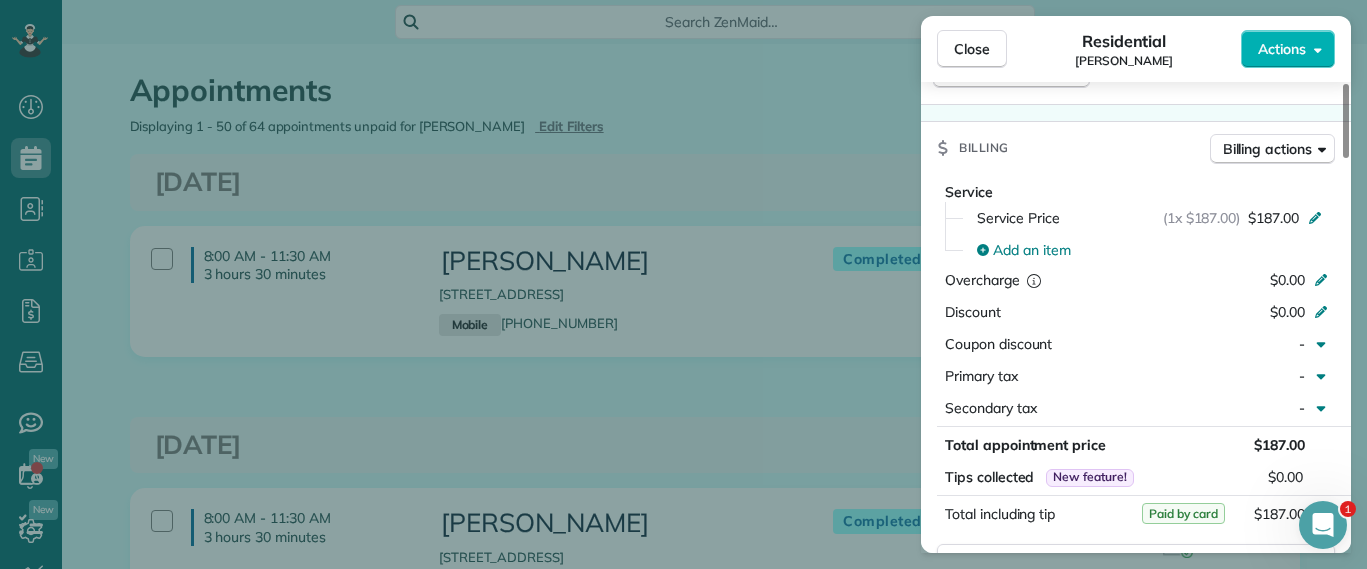 scroll, scrollTop: 1375, scrollLeft: 0, axis: vertical 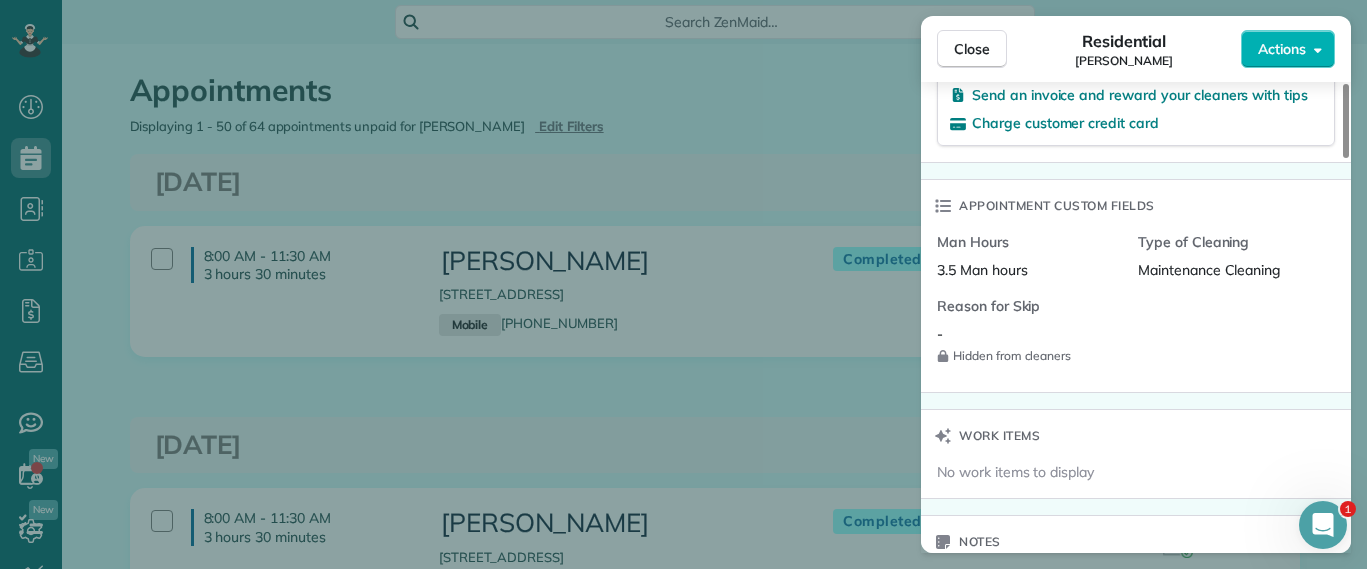 click on "Close Residential Madeline Brown Actions Status Completed Madeline Brown · Open profile MOBILE (609) 904-3776 Copy dtbsrva@gmail.com Copy View Details Residential Thursday, July 24, 2025 ( 5 days ago ) 8:00 AM 11:30 AM 3 hours and 30 minutes Repeats every 2 weeks Edit recurring service Previous (Jul 10) Next (Aug 07) 9900 Oldfield Drive Richmond VA 23235 Service was not rated yet Setup ratings Cleaners Time in and out Assign Invite Cleaners Brittany   Brown 8:00 AM 11:30 AM Sophie   Gibbs 8:00 AM 11:30 AM Checklist Try Now Keep this appointment up to your standards. Stay on top of every detail, keep your cleaners organised, and your client happy. Assign a checklist Watch a 5 min demo Billing Billing actions Service Service Price (1x $187.00) $187.00 Add an item Overcharge $0.00 Discount $0.00 Coupon discount - Primary tax - Secondary tax - Total appointment price $187.00 Tips collected New feature! $0.00 Paid by card Total including tip $187.00 Get paid online in no-time! Charge customer credit card - Notes" at bounding box center (683, 284) 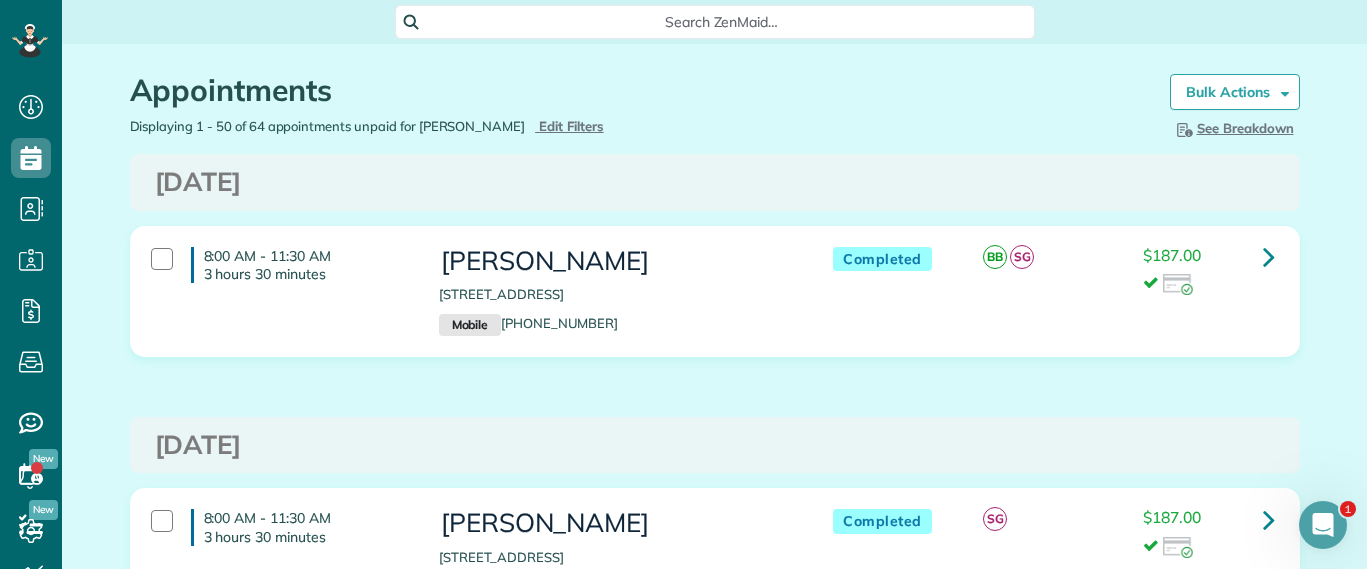 click on "Search ZenMaid…" at bounding box center (722, 22) 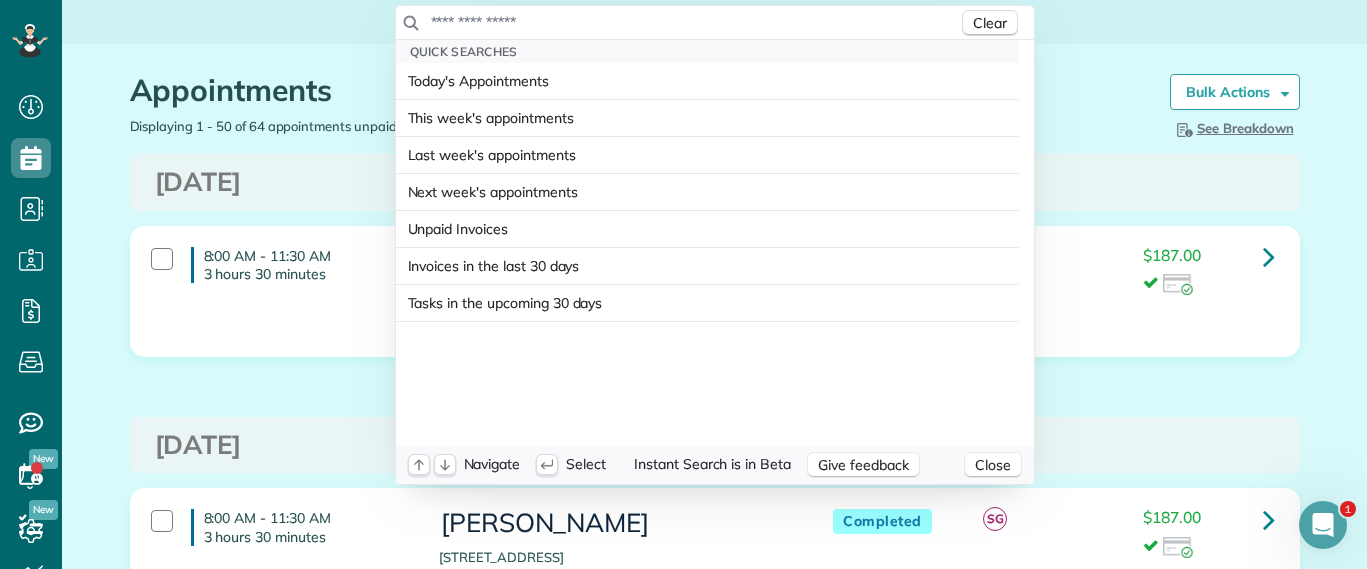 click at bounding box center (694, 22) 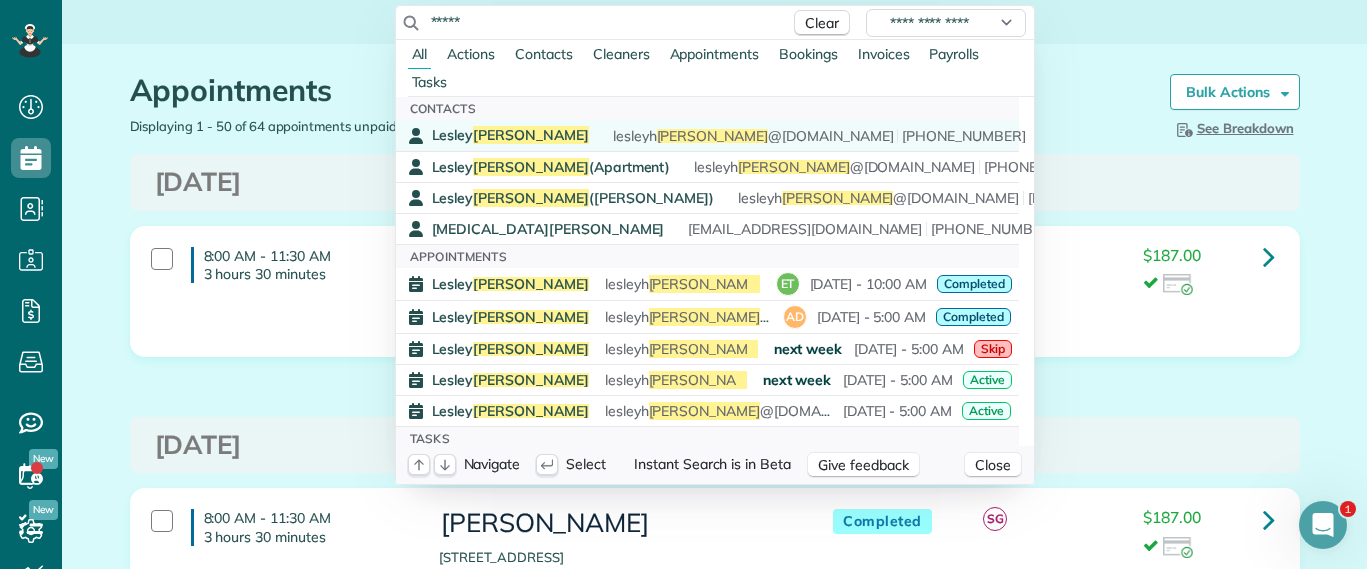 type on "*****" 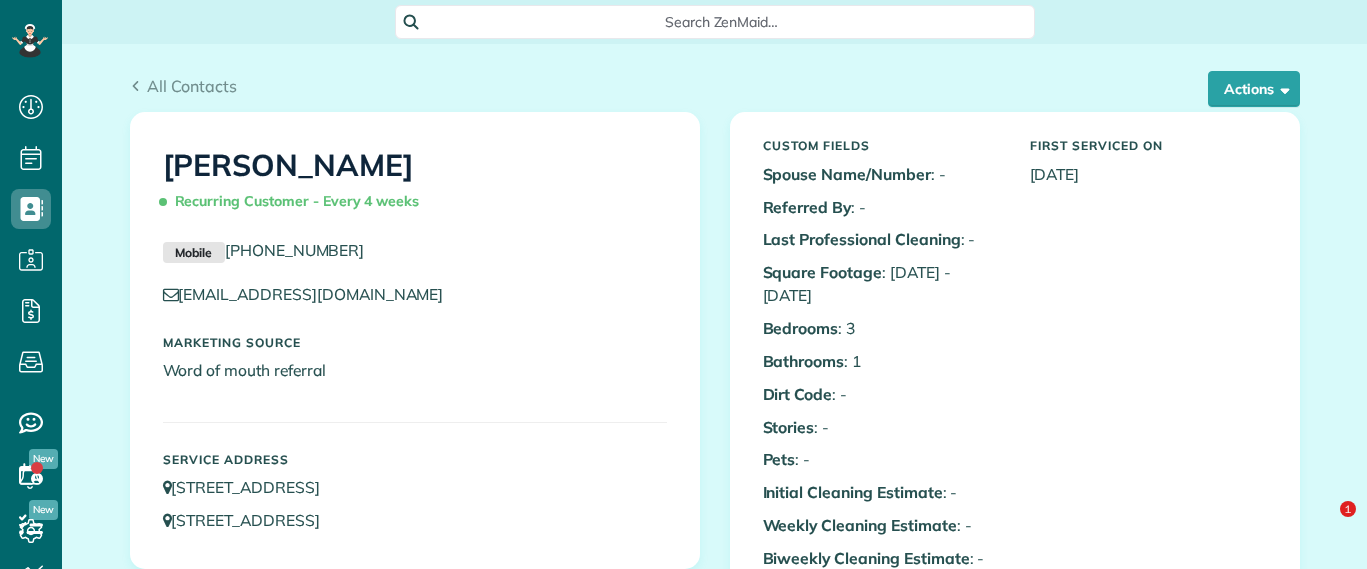 scroll, scrollTop: 0, scrollLeft: 0, axis: both 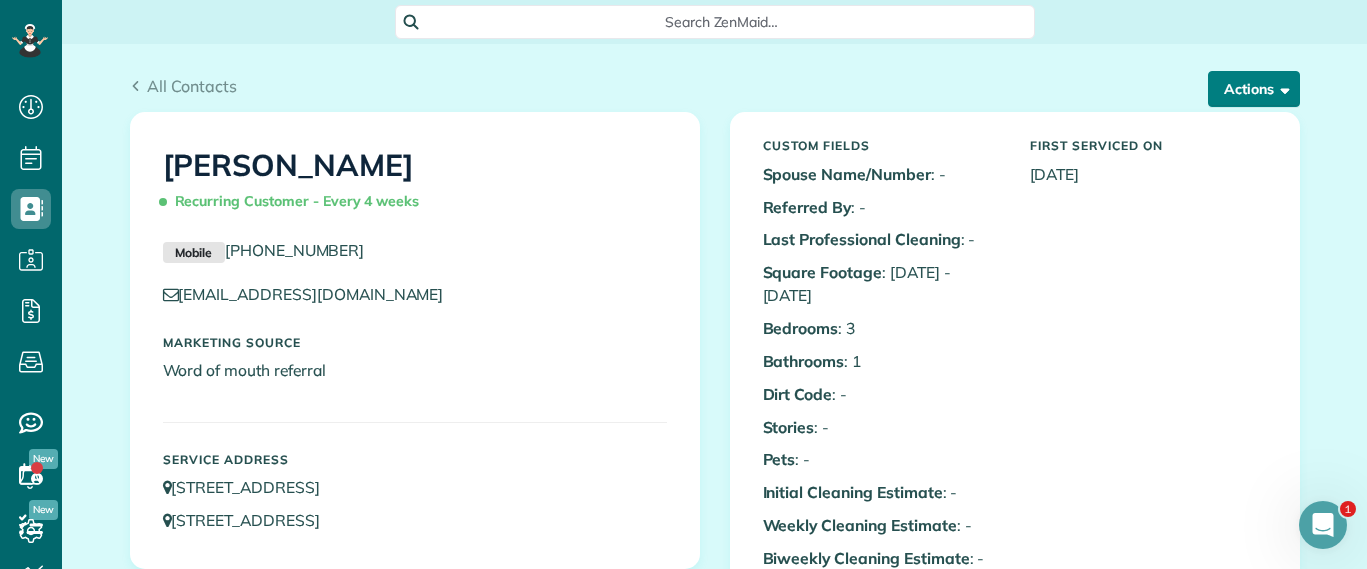 click on "Actions" at bounding box center (1254, 89) 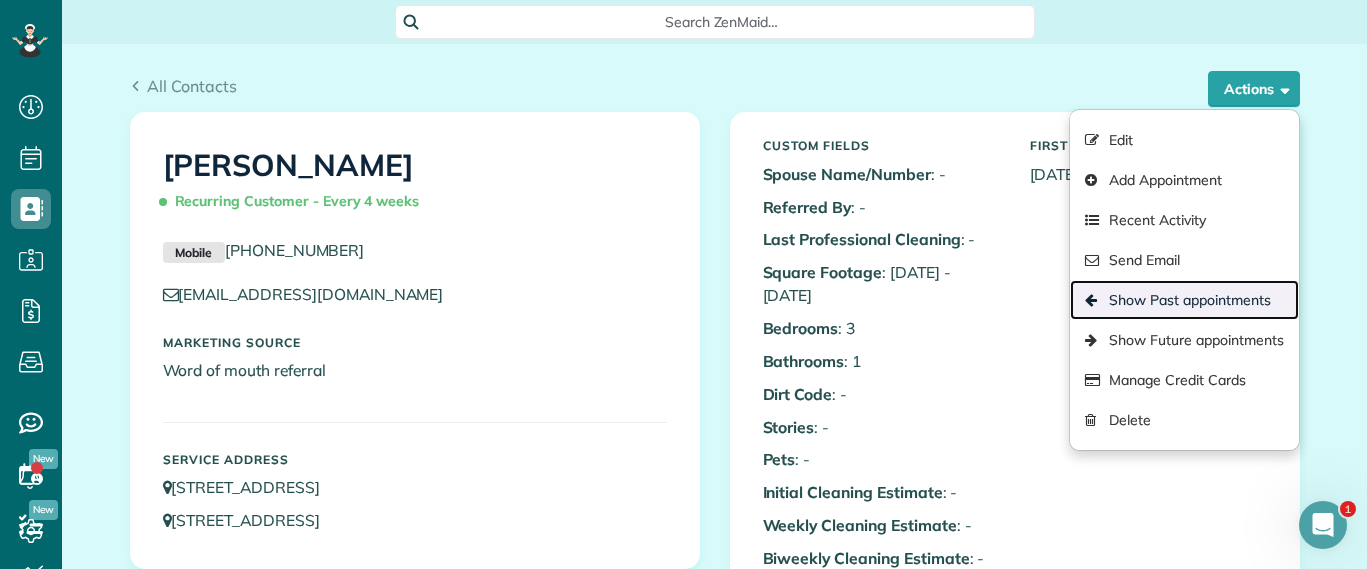 click on "Show Past appointments" at bounding box center [1184, 300] 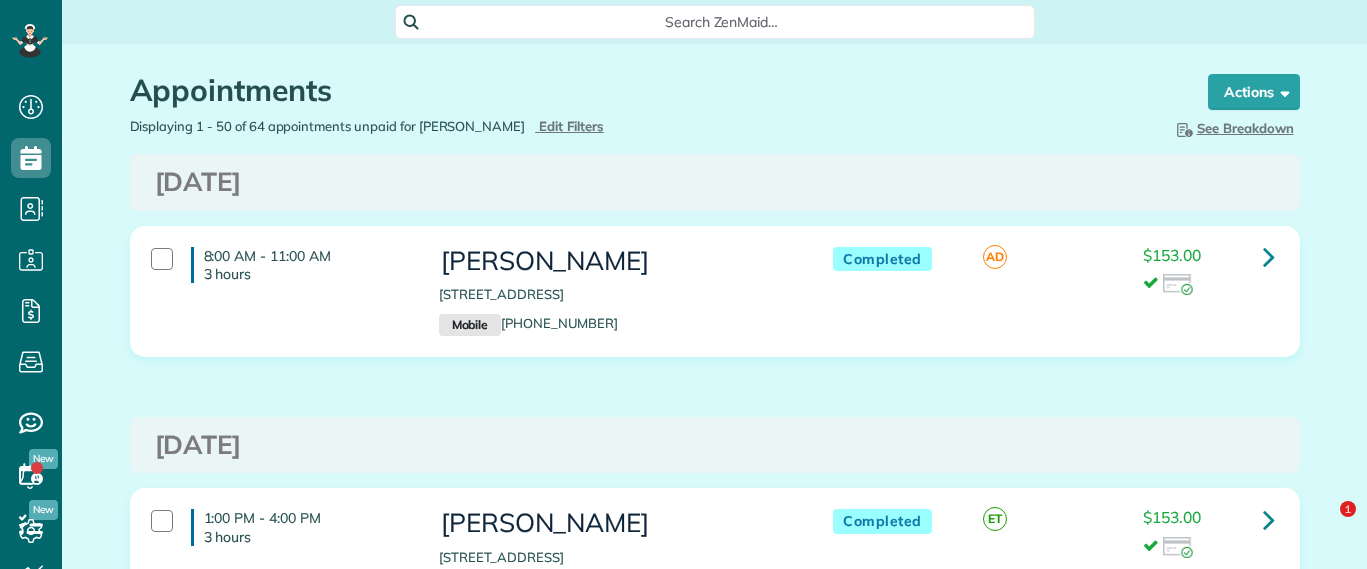 scroll, scrollTop: 0, scrollLeft: 0, axis: both 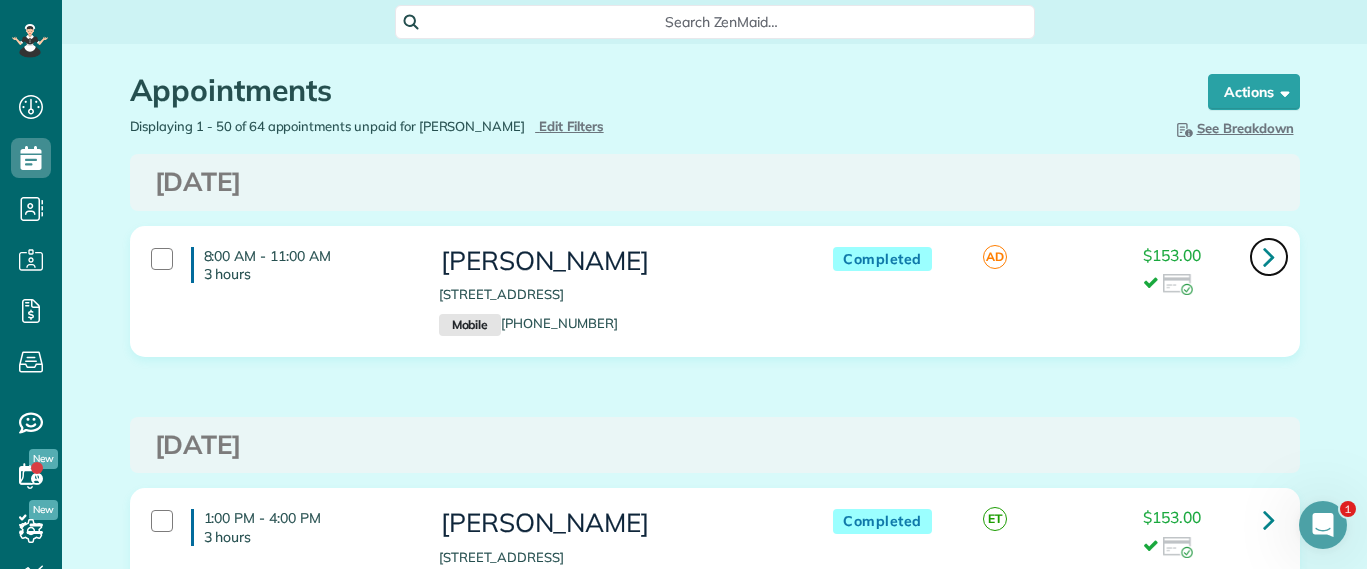 click at bounding box center [1269, 256] 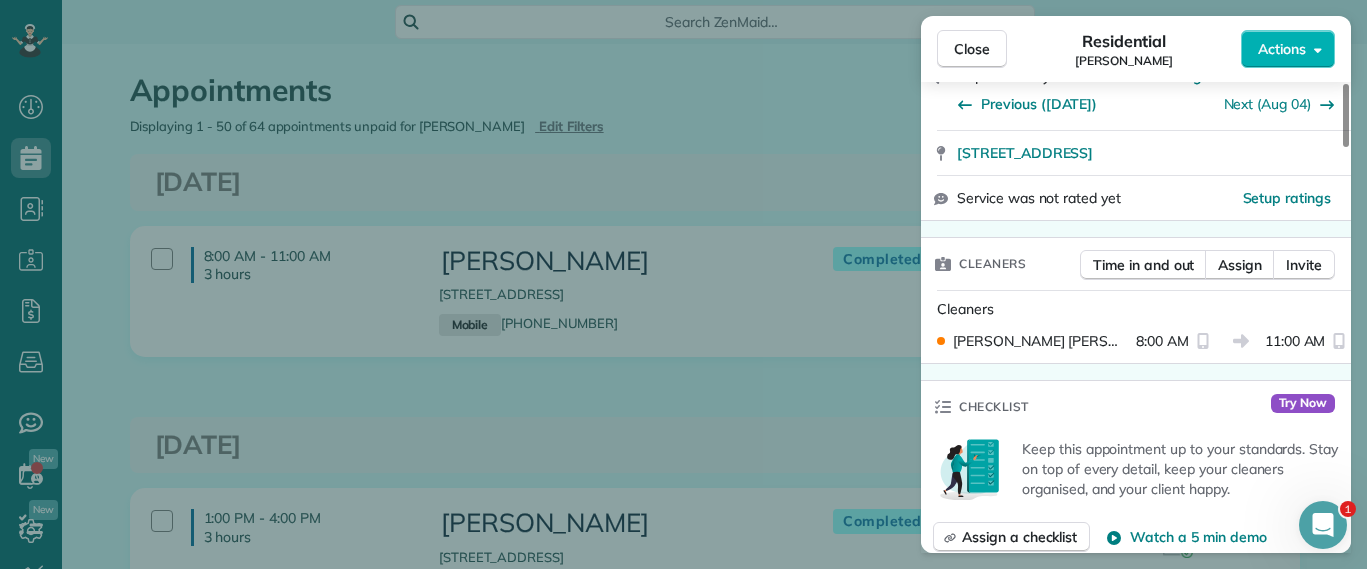 scroll, scrollTop: 875, scrollLeft: 0, axis: vertical 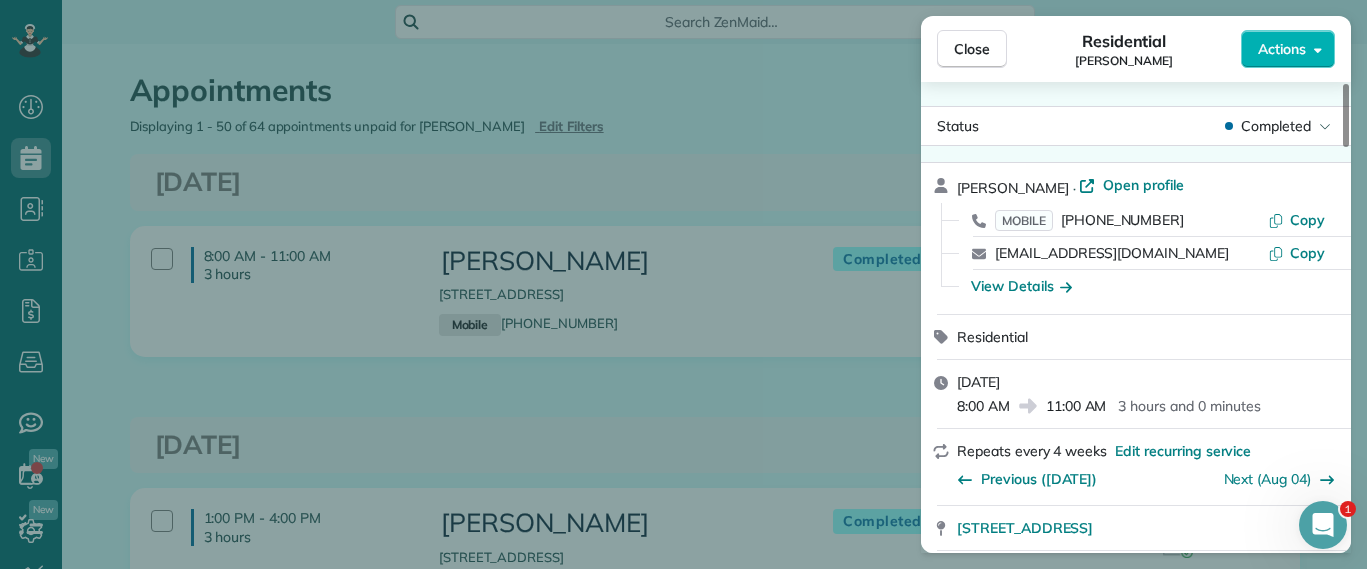 click on "Close Residential Lesley Bruno Actions Status Completed Lesley Bruno · Open profile MOBILE (804) 836-4658 Copy lesleyhbruno@gmail.com Copy View Details Residential Monday, July 07, 2025 8:00 AM 11:00 AM 3 hours and 0 minutes Repeats every 4 weeks Edit recurring service Previous (Jun 11) Next (Aug 04) 807 West 47th Street Richmond VA 23225 Service was not rated yet Setup ratings Cleaners Time in and out Assign Invite Cleaners Ashley   Davis 8:00 AM 11:00 AM Checklist Try Now Keep this appointment up to your standards. Stay on top of every detail, keep your cleaners organised, and your client happy. Assign a checklist Watch a 5 min demo Billing Billing actions Service Service Price (1x $153.00) $153.00 Add an item Overcharge $0.00 Discount $0.00 Coupon discount - Primary tax - Secondary tax - Total appointment price $153.00 Tips collected New feature! $0.00 Paid by card Total including tip $153.00 Get paid online in no-time! Send an invoice and reward your cleaners with tips Charge customer credit card - Notes" at bounding box center [683, 284] 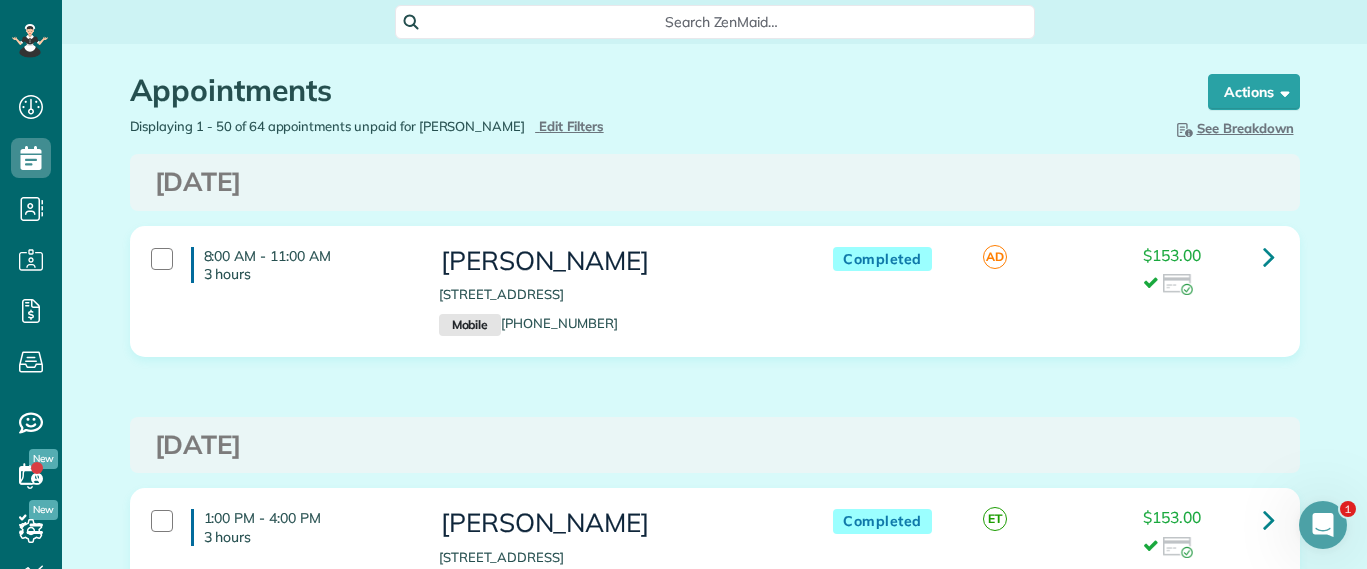 click on "Search ZenMaid…" at bounding box center [722, 22] 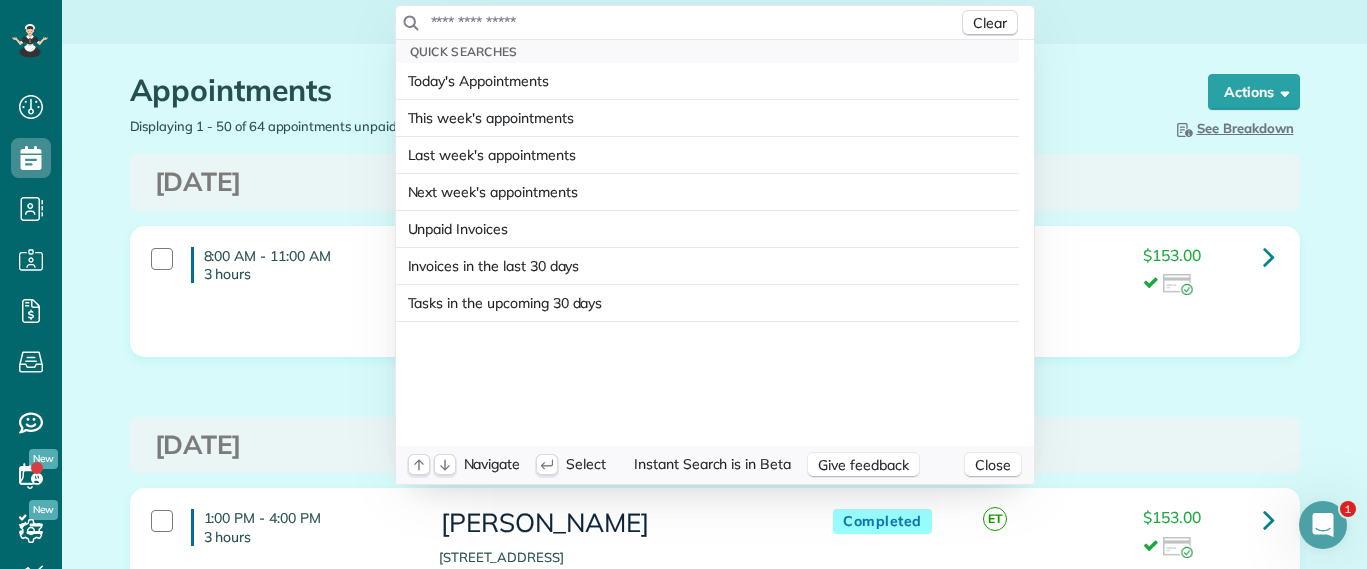 drag, startPoint x: 675, startPoint y: 25, endPoint x: 692, endPoint y: 16, distance: 19.235384 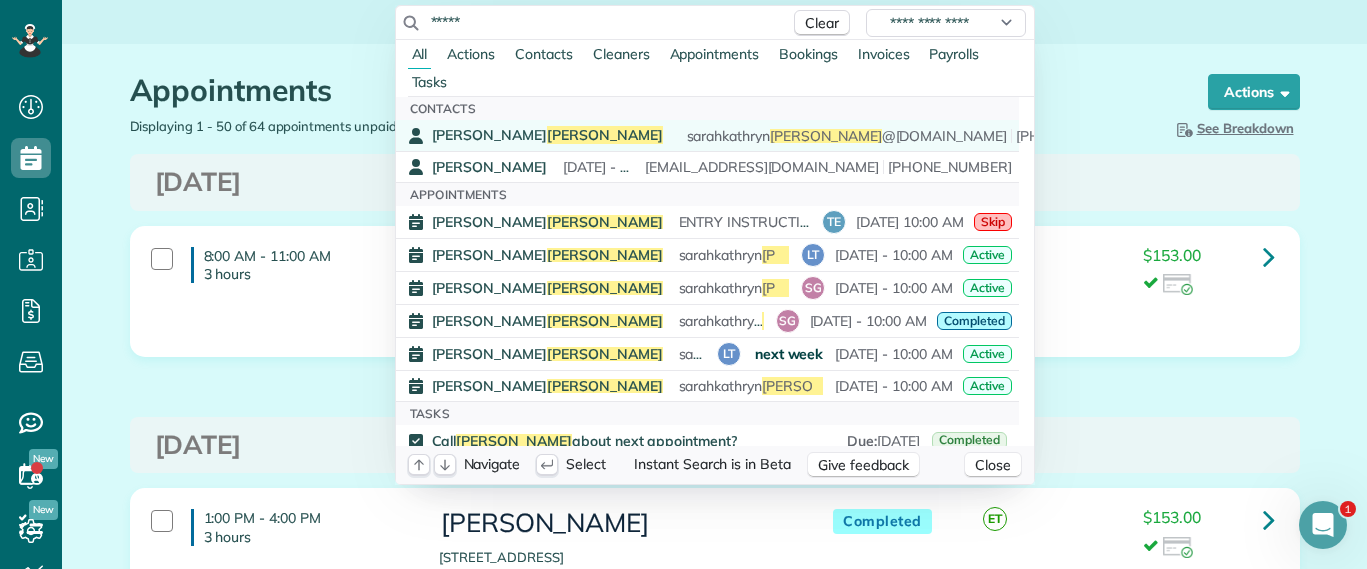 type on "*****" 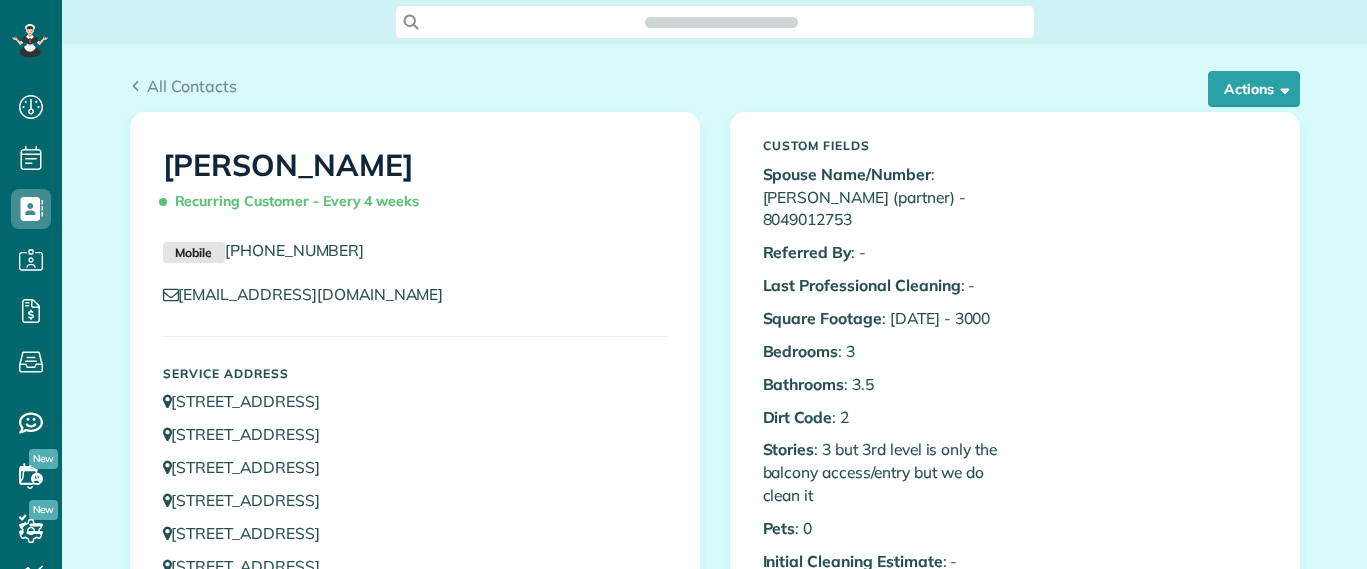scroll, scrollTop: 0, scrollLeft: 0, axis: both 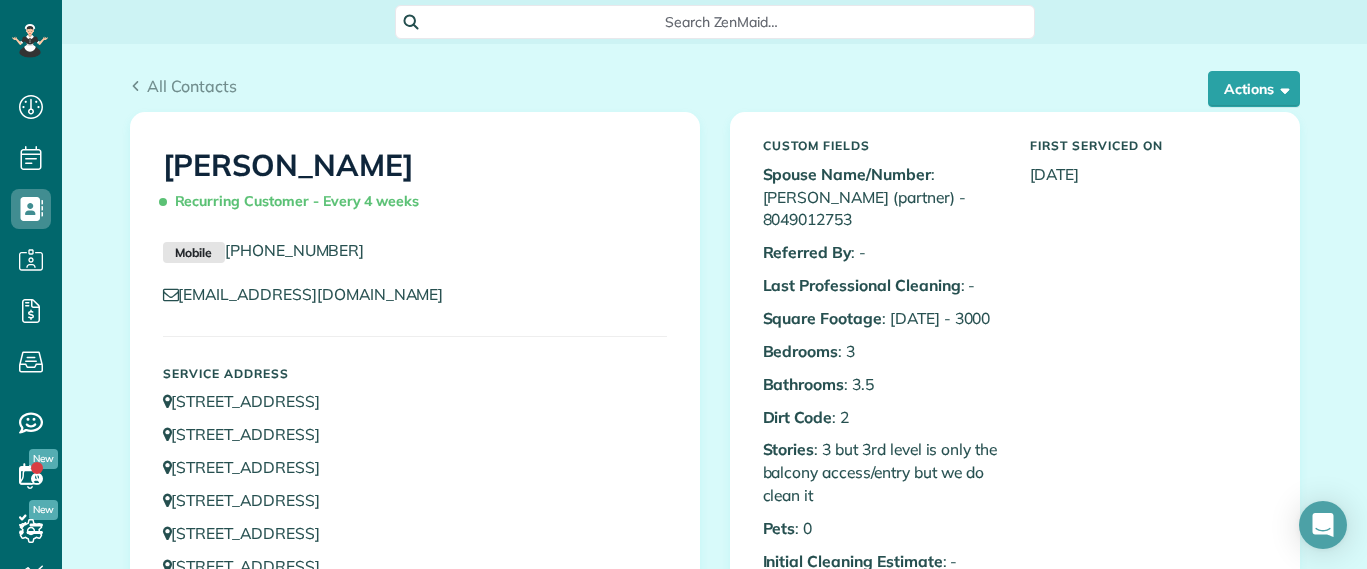 drag, startPoint x: 1288, startPoint y: 109, endPoint x: 1257, endPoint y: 93, distance: 34.88553 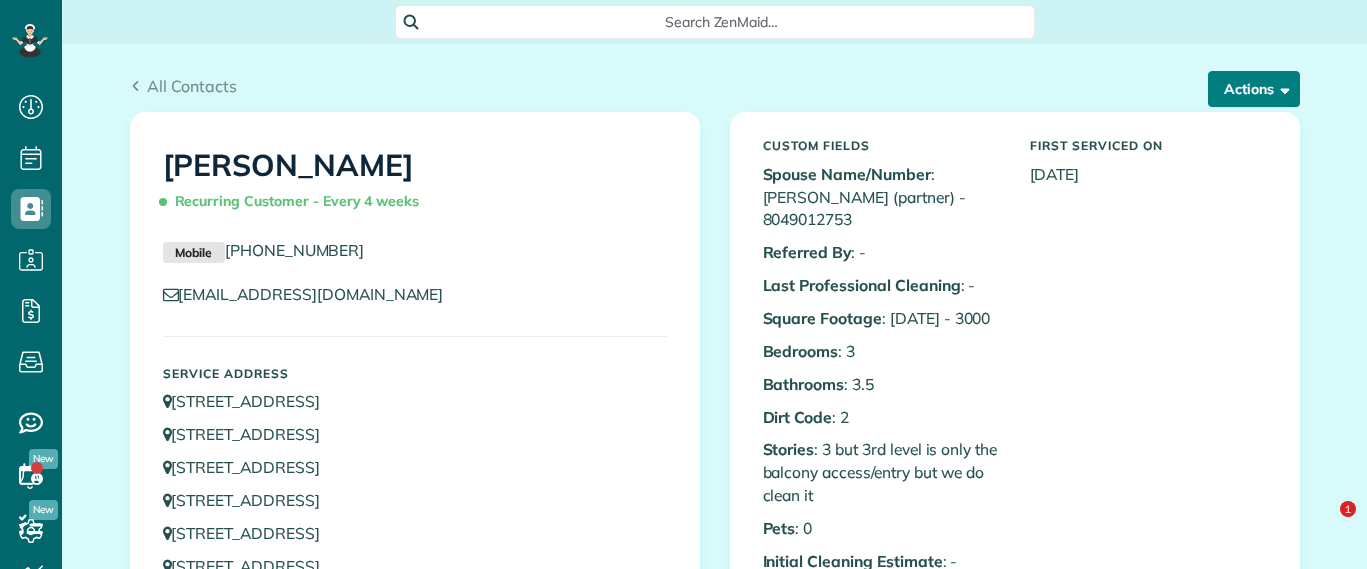 click on "Actions" at bounding box center (1254, 89) 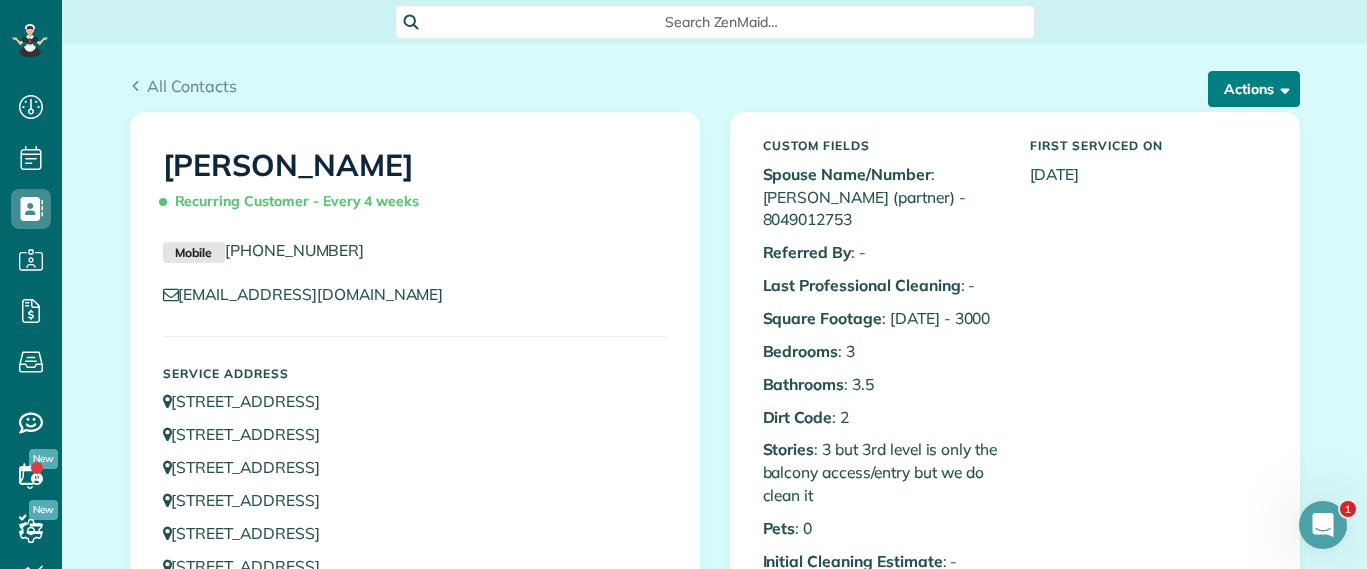 scroll, scrollTop: 0, scrollLeft: 0, axis: both 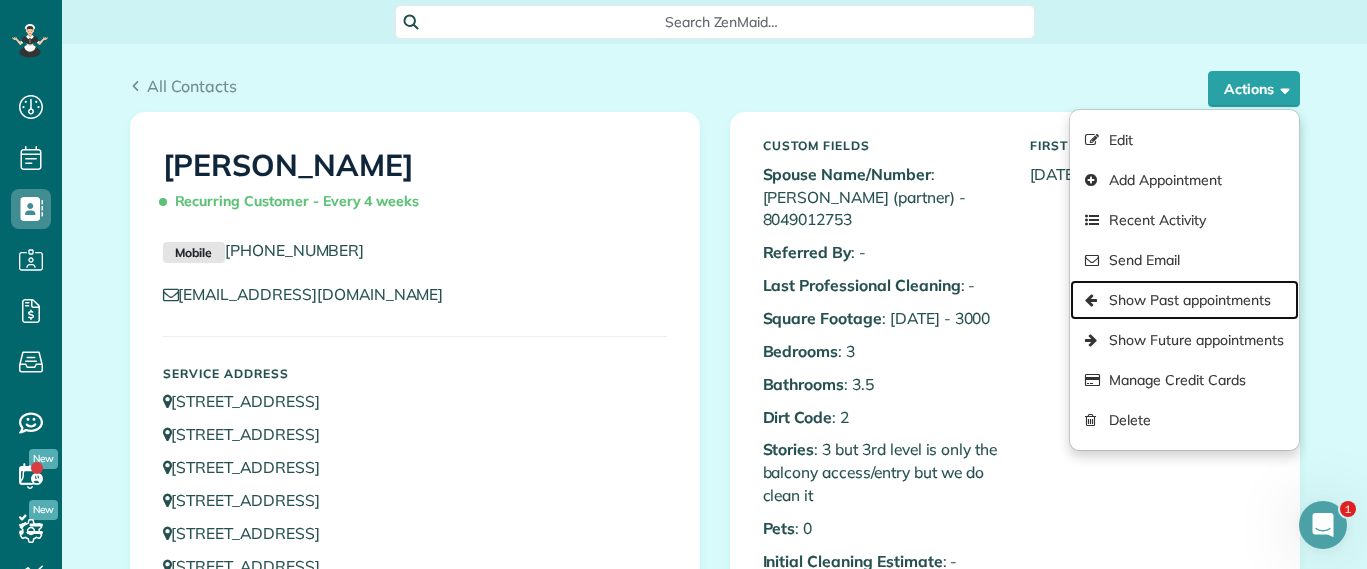 click on "Show Past appointments" at bounding box center (1184, 300) 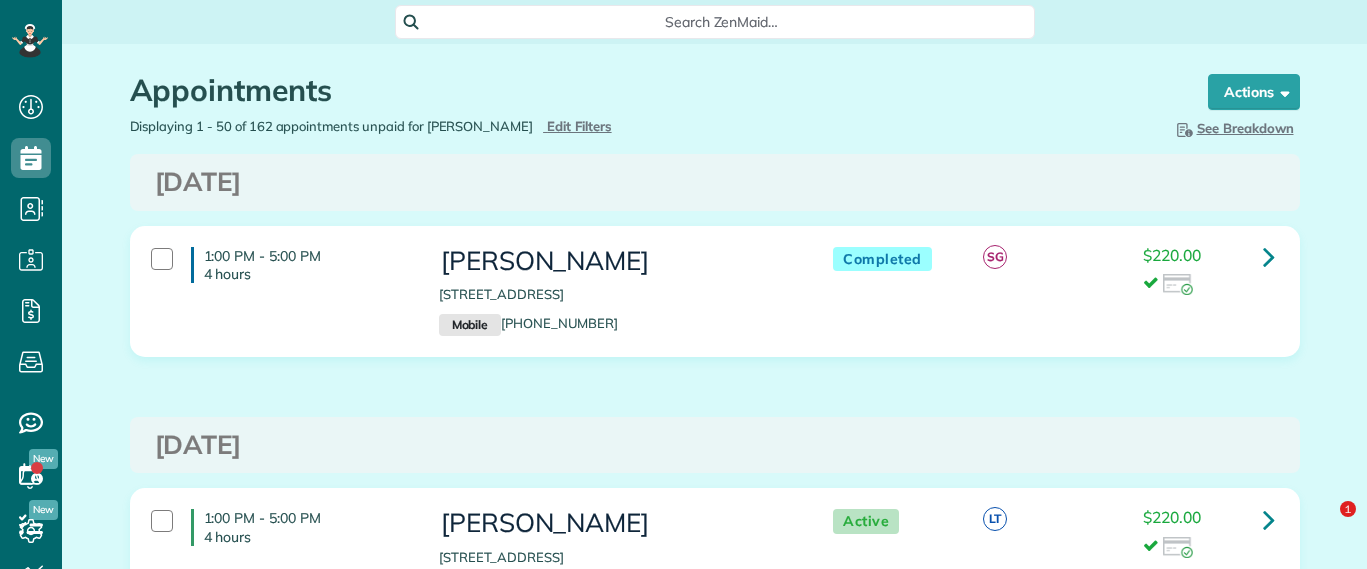 scroll, scrollTop: 0, scrollLeft: 0, axis: both 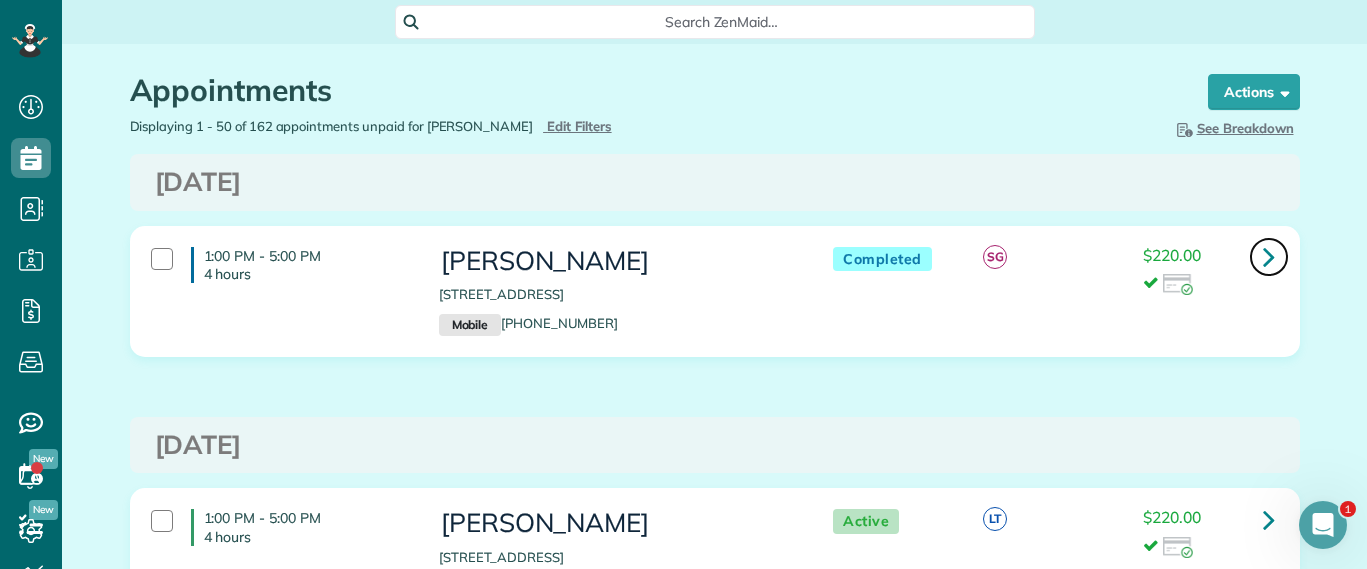 click at bounding box center (1269, 257) 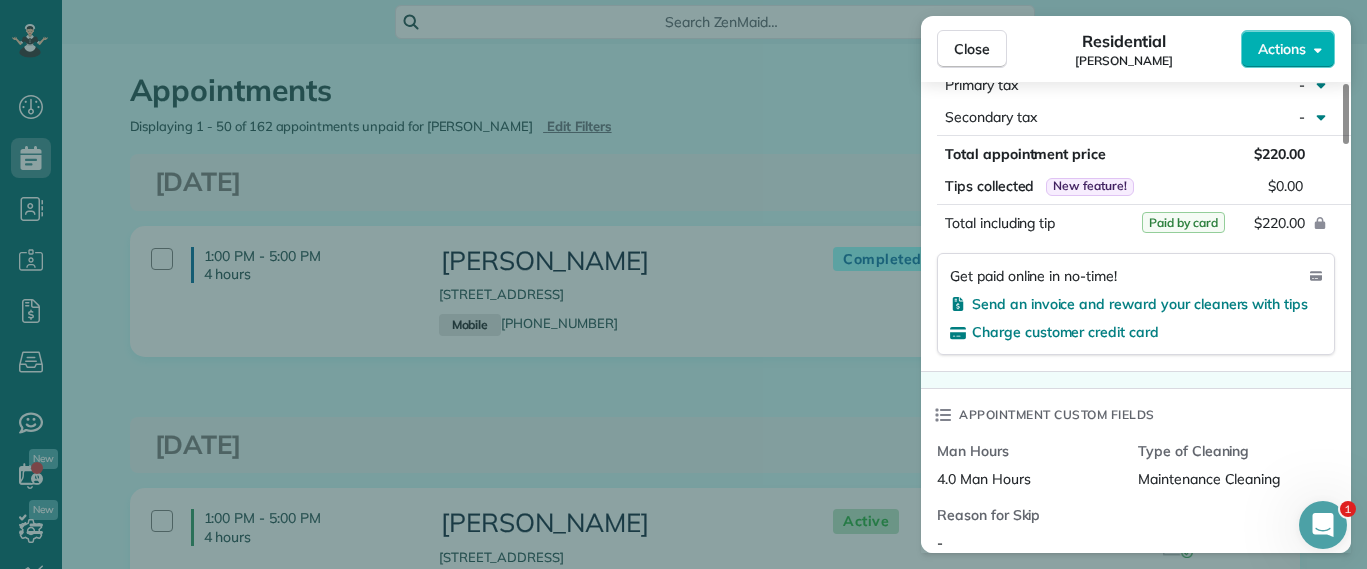 scroll, scrollTop: 1250, scrollLeft: 0, axis: vertical 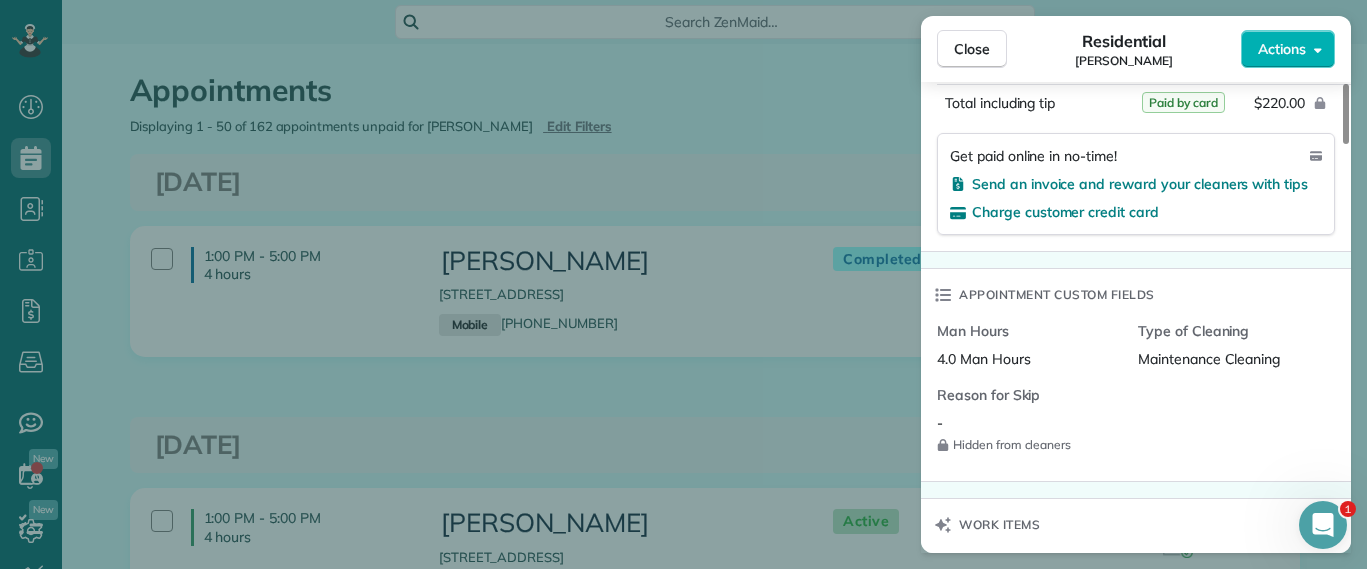 click on "Close Residential Sarah Craig Actions Status Completed Sarah Craig · Open profile MOBILE (804) 517-0176 Copy sarahkathryncraig@gmail.com Copy View Details Residential Monday, July 07, 2025 1:00 PM 5:00 PM 4 hours and 0 minutes Repeats every 4 weeks Edit recurring service Previous (Jun 13) Next (Aug 04) 4945 Old Main Street Richmond VA 23231 Service was not rated yet Setup ratings Cleaners Time in and out Assign Invite Cleaners Sophie   Gibbs 1:00 PM 5:00 PM Checklist Try Now Keep this appointment up to your standards. Stay on top of every detail, keep your cleaners organised, and your client happy. Assign a checklist Watch a 5 min demo Billing Billing actions Service Service Price (1x $220.00) $220.00 Add an item Overcharge $0.00 Discount $0.00 Coupon discount - Primary tax - Secondary tax - Total appointment price $220.00 Tips collected New feature! $0.00 Paid by card Total including tip $220.00 Get paid online in no-time! Send an invoice and reward your cleaners with tips Charge customer credit card - 10 (" at bounding box center [683, 284] 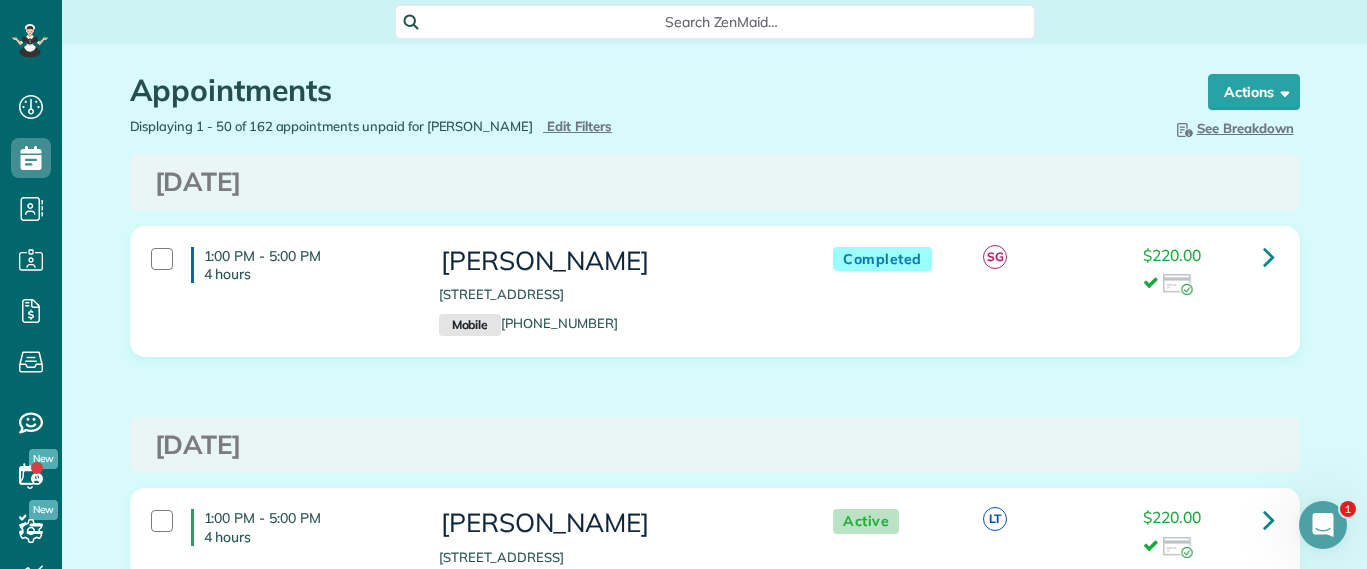 click on "Search ZenMaid…" at bounding box center [722, 22] 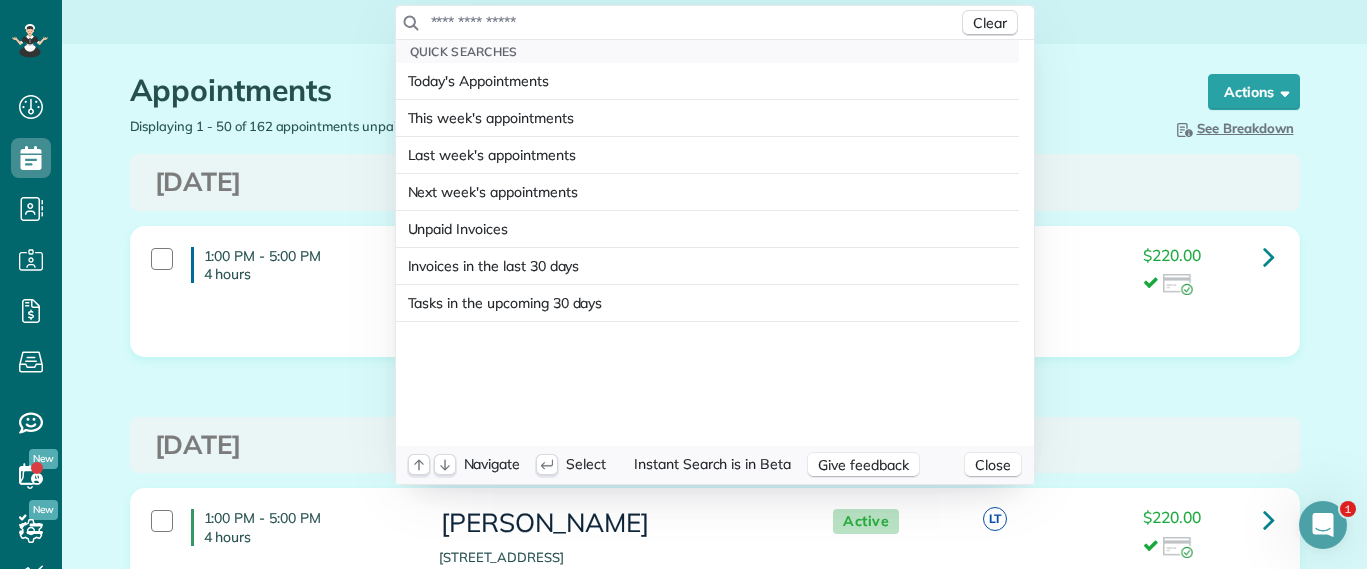 click on "Clear" at bounding box center (715, 23) 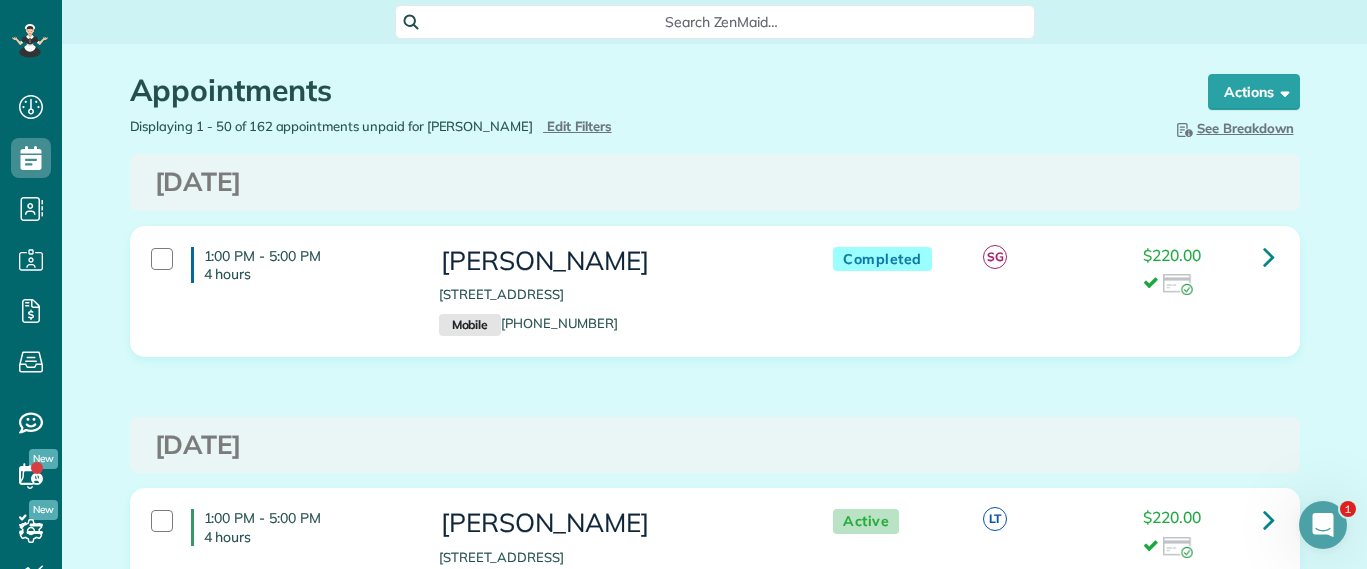 click on "Search ZenMaid…" at bounding box center [715, 22] 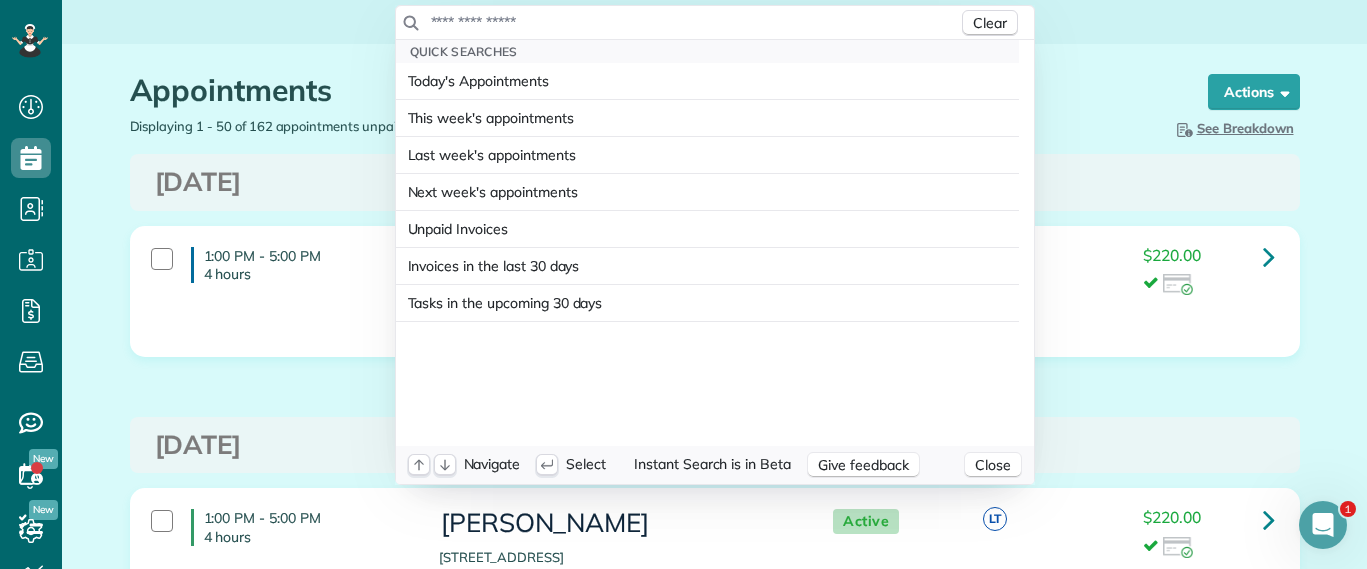 click at bounding box center (694, 22) 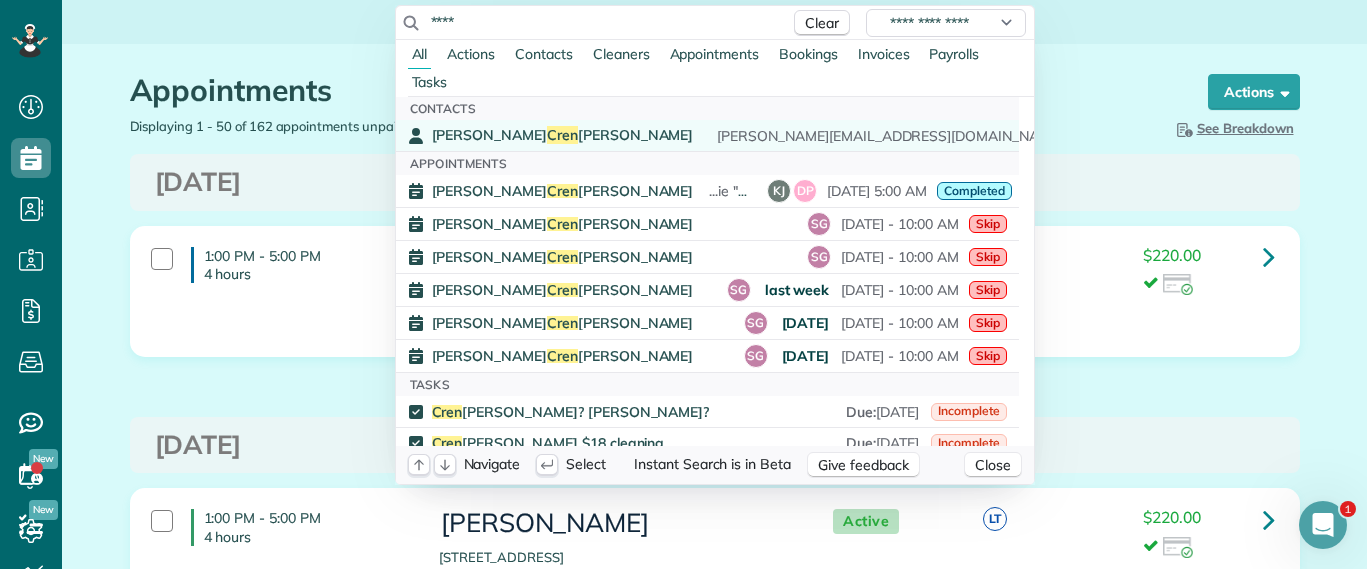 type on "****" 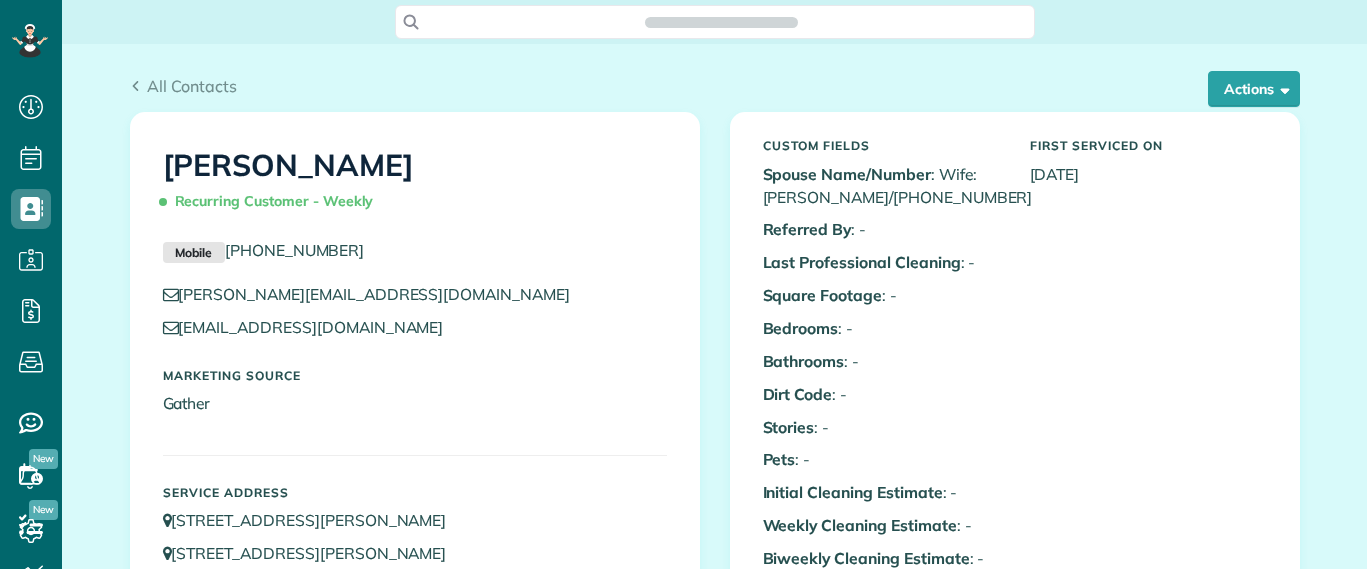 scroll, scrollTop: 0, scrollLeft: 0, axis: both 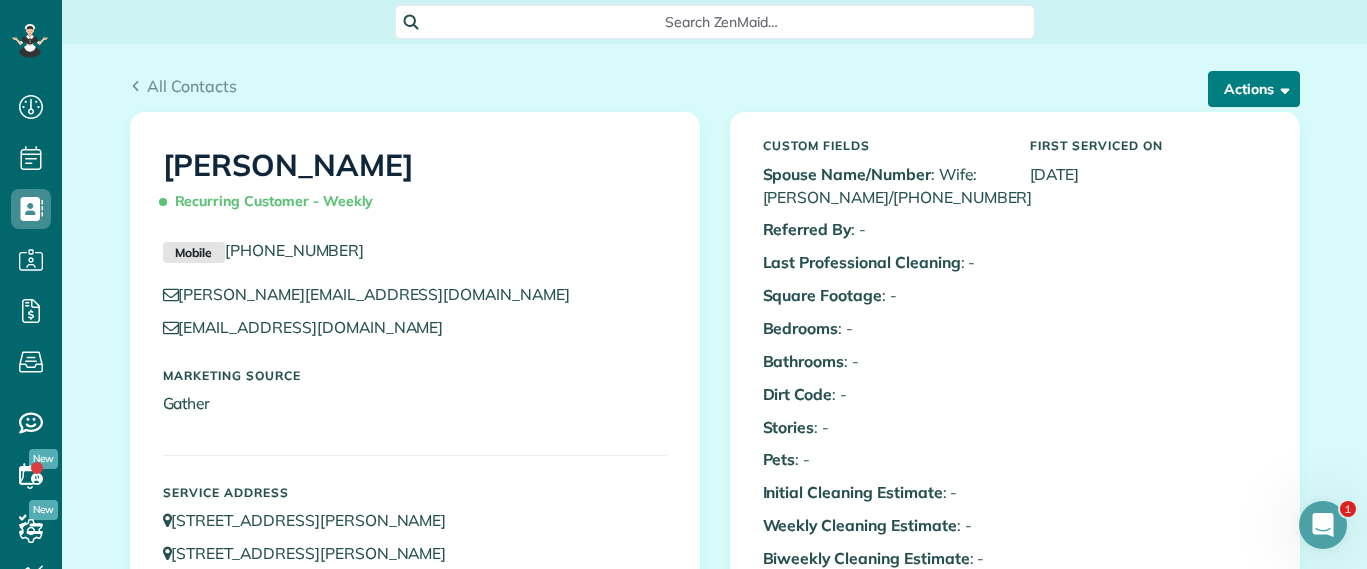 click on "Actions" at bounding box center (1254, 89) 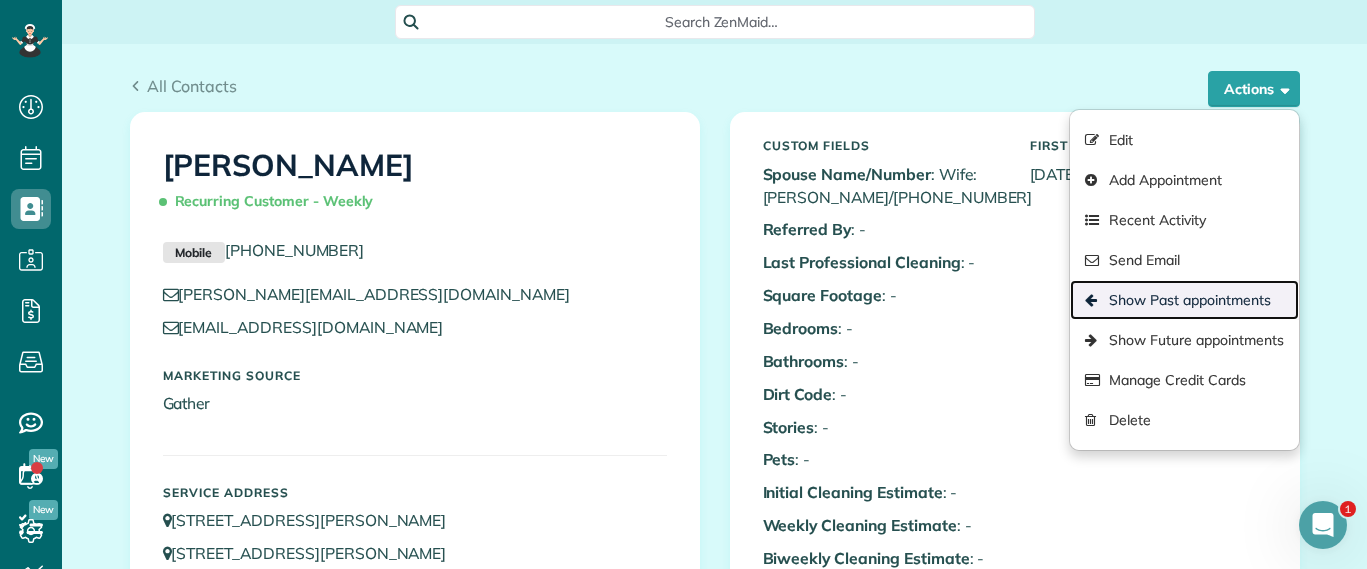 click on "Show Past appointments" at bounding box center (1184, 300) 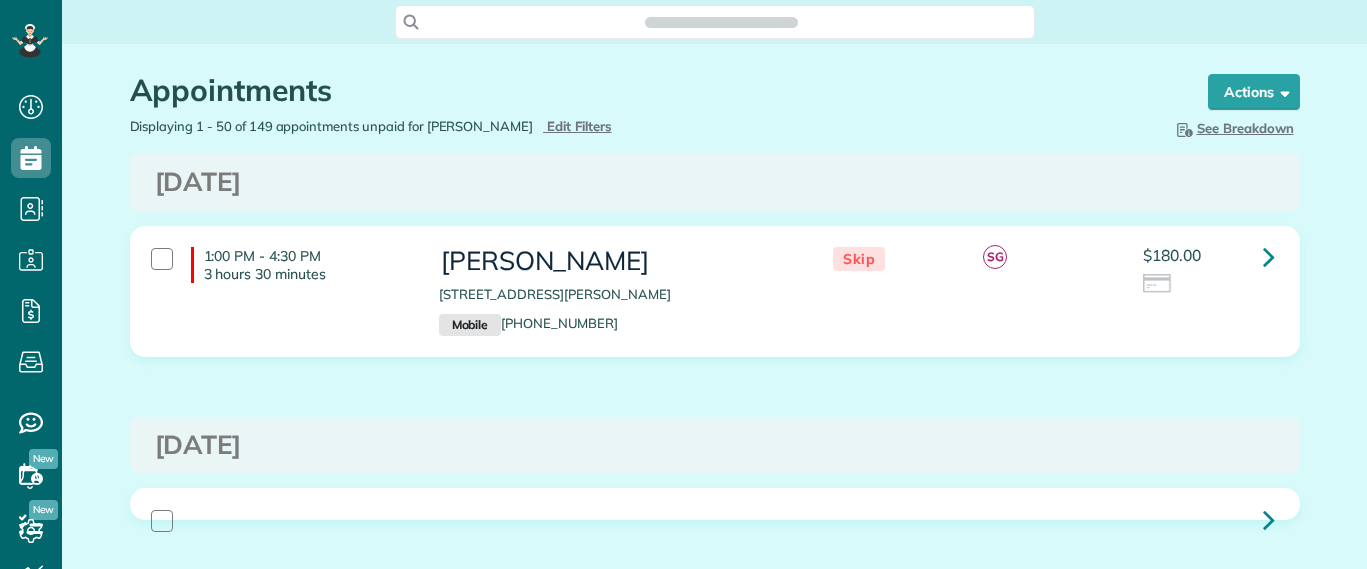 scroll, scrollTop: 0, scrollLeft: 0, axis: both 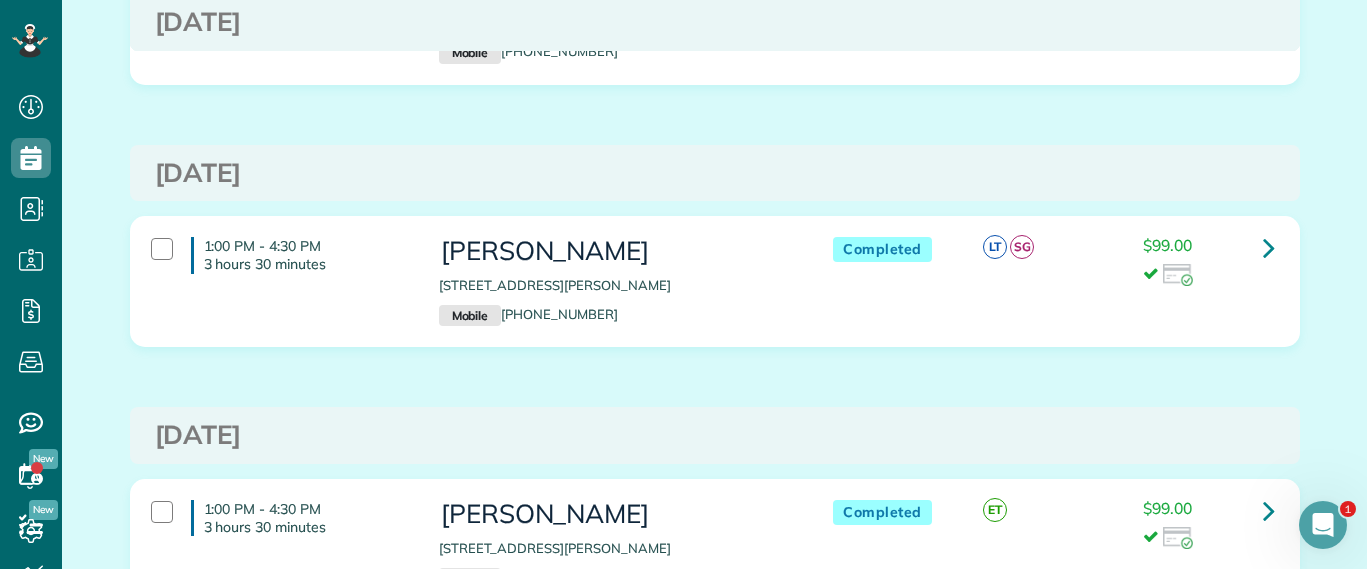 click on "[DATE]" at bounding box center [715, 22] 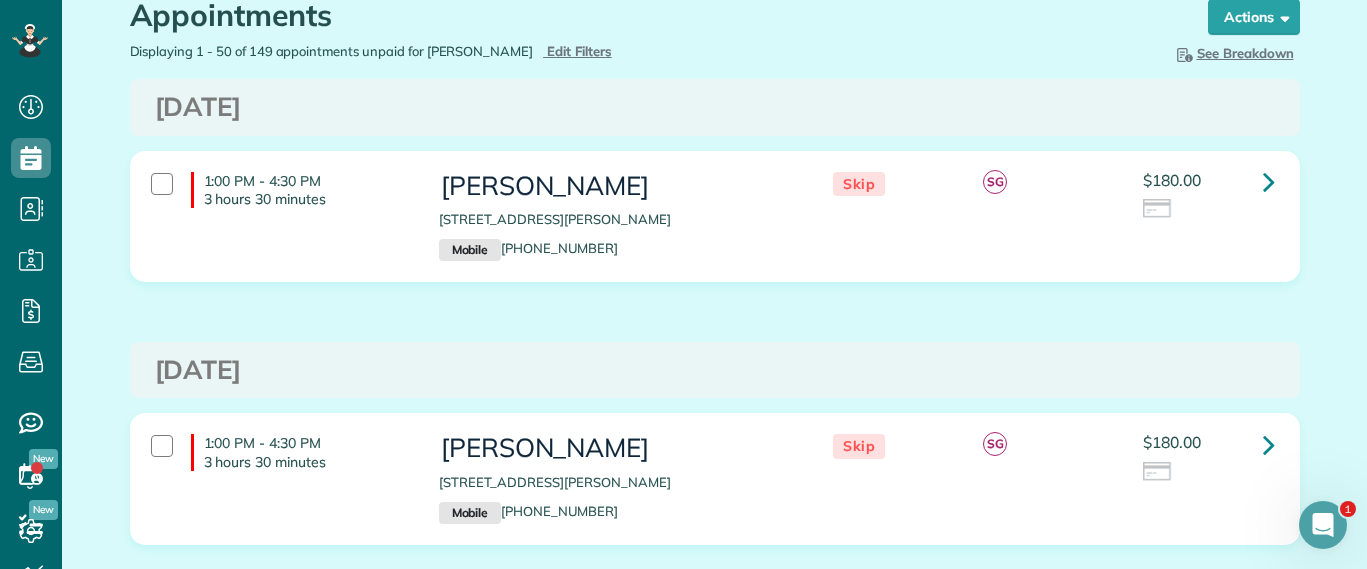 scroll, scrollTop: 0, scrollLeft: 0, axis: both 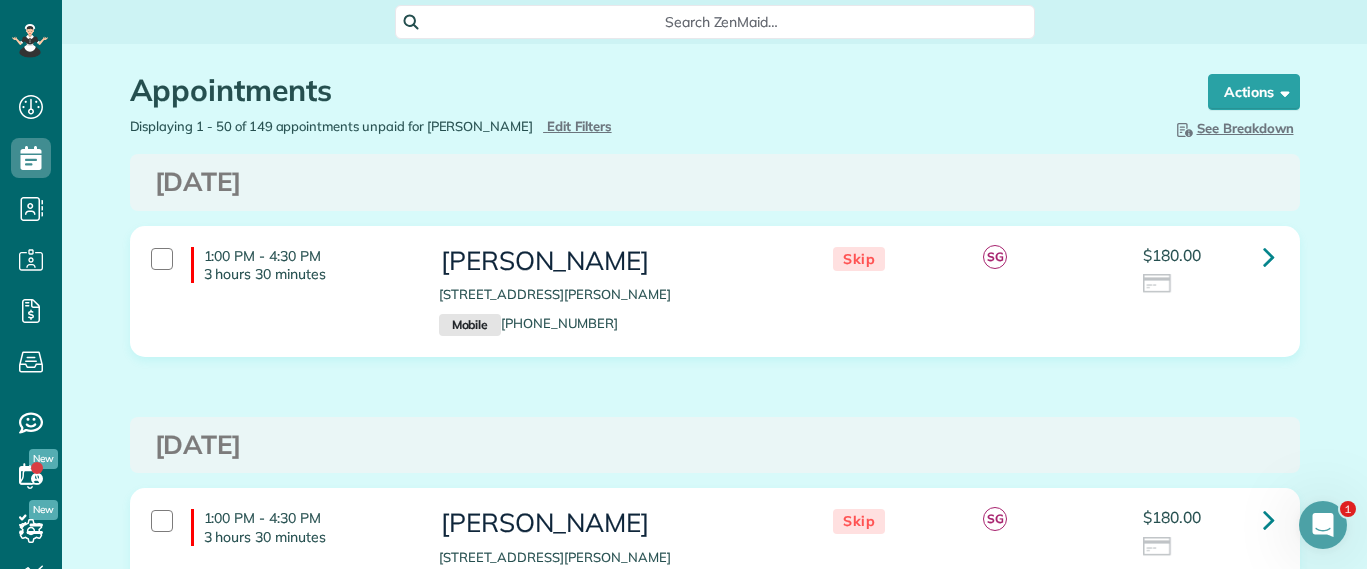 click on "Search ZenMaid…" at bounding box center (722, 22) 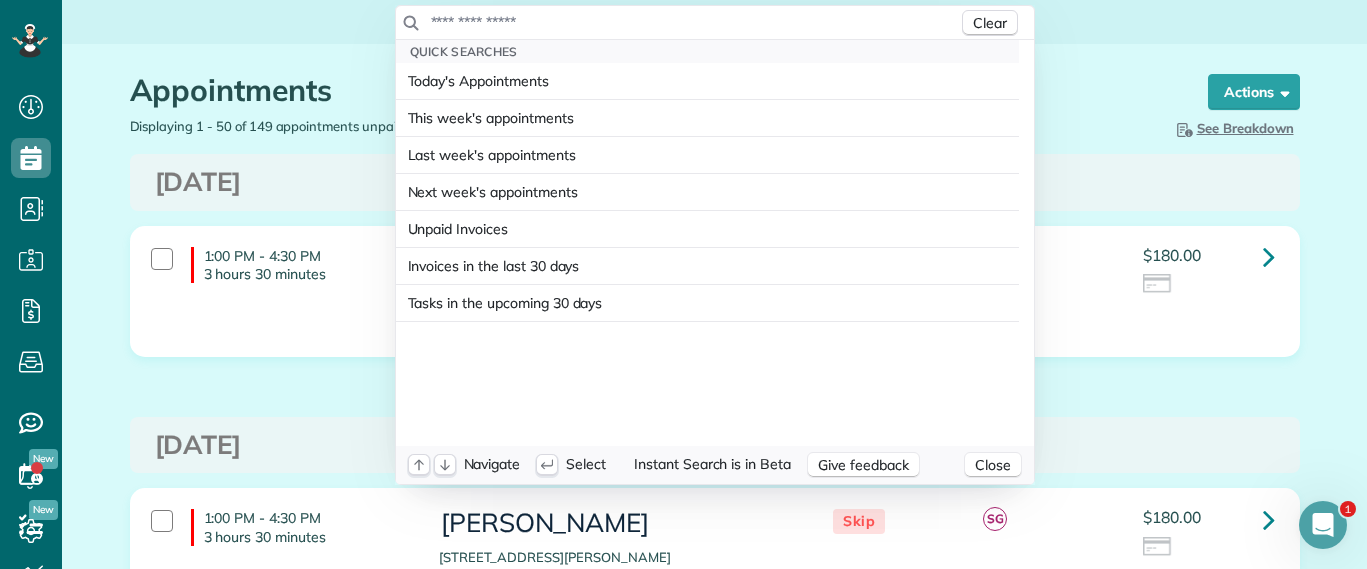 click at bounding box center [694, 22] 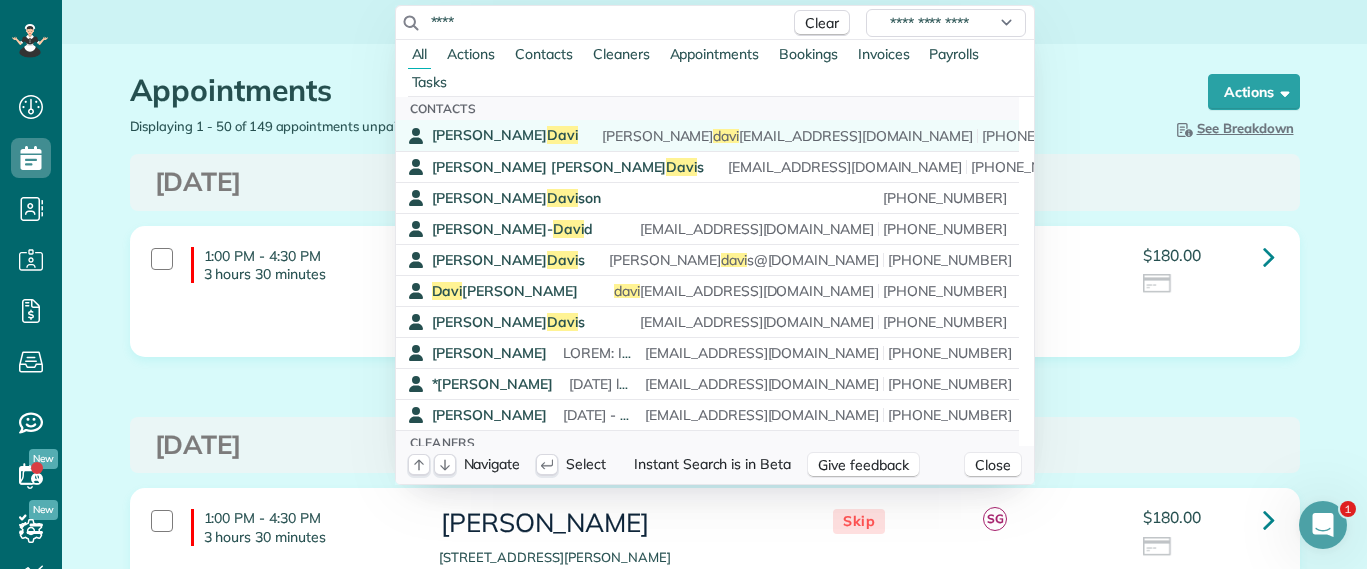type on "****" 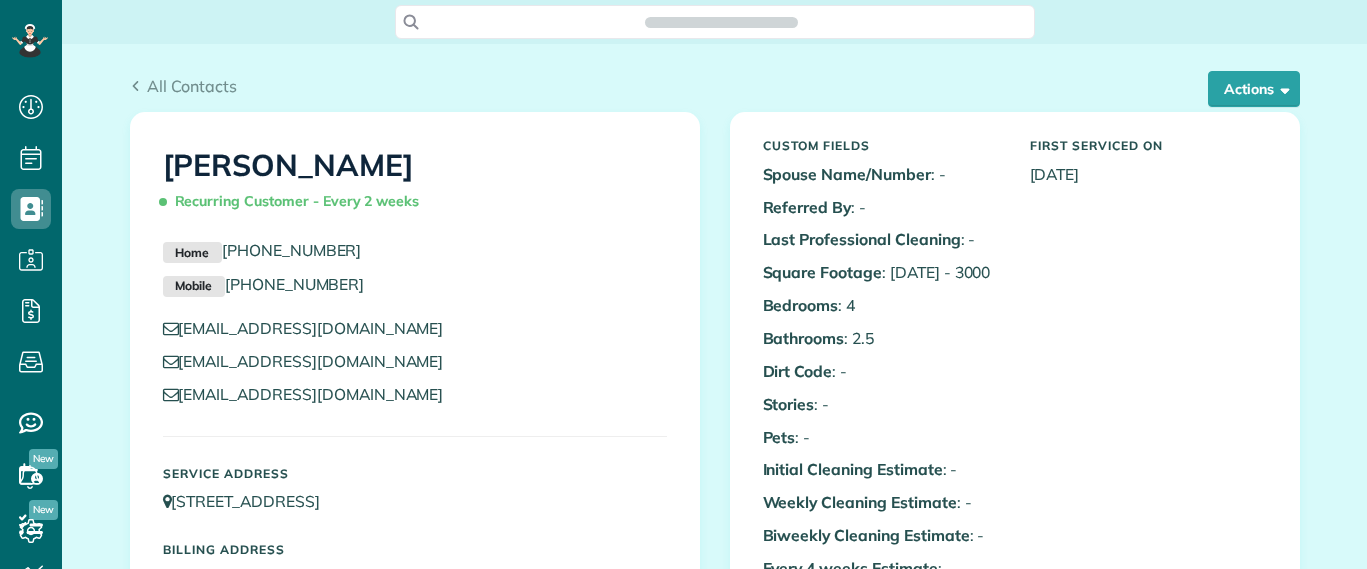 scroll, scrollTop: 0, scrollLeft: 0, axis: both 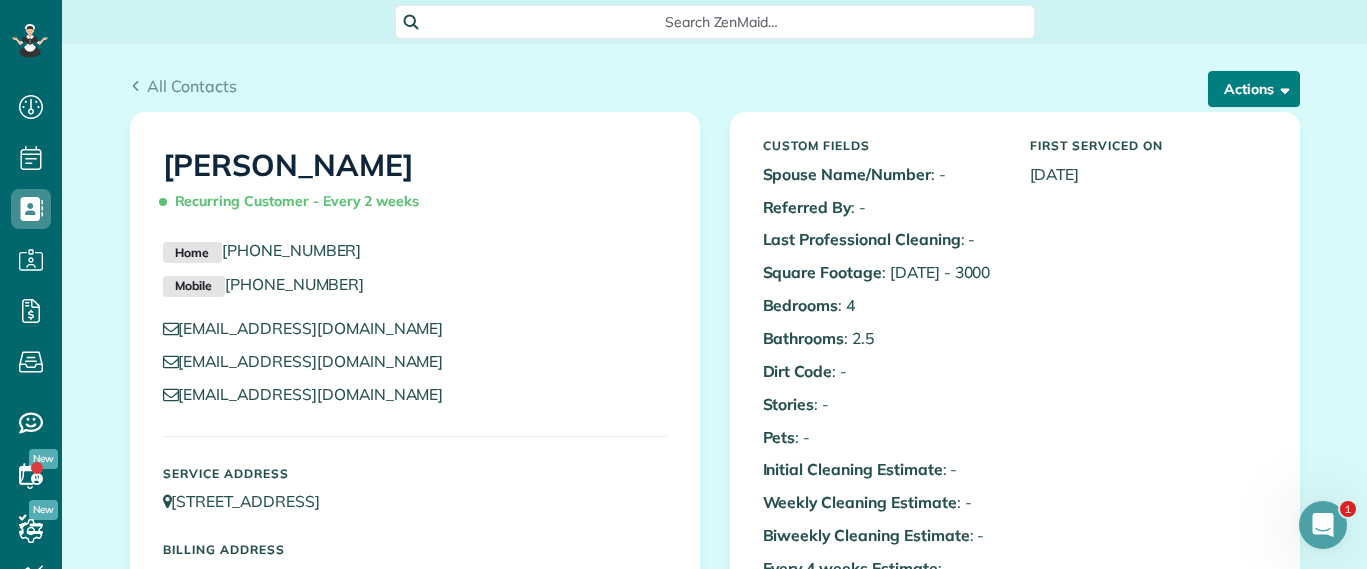 click on "Actions" at bounding box center (1254, 89) 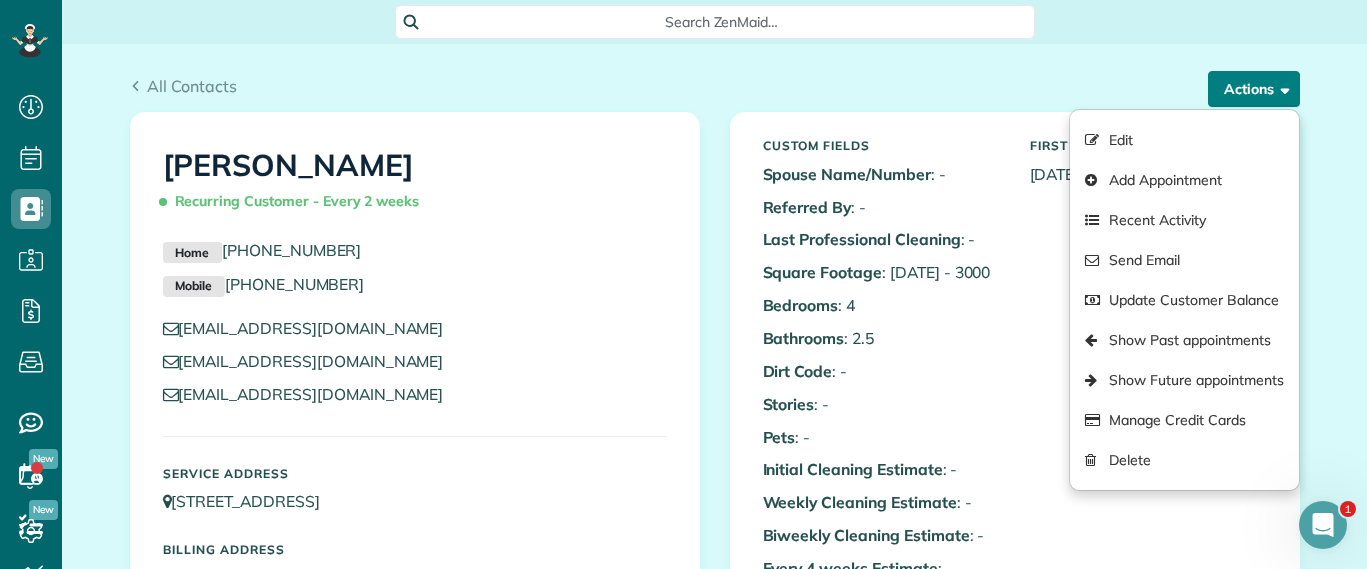 click on "Actions" at bounding box center [1254, 89] 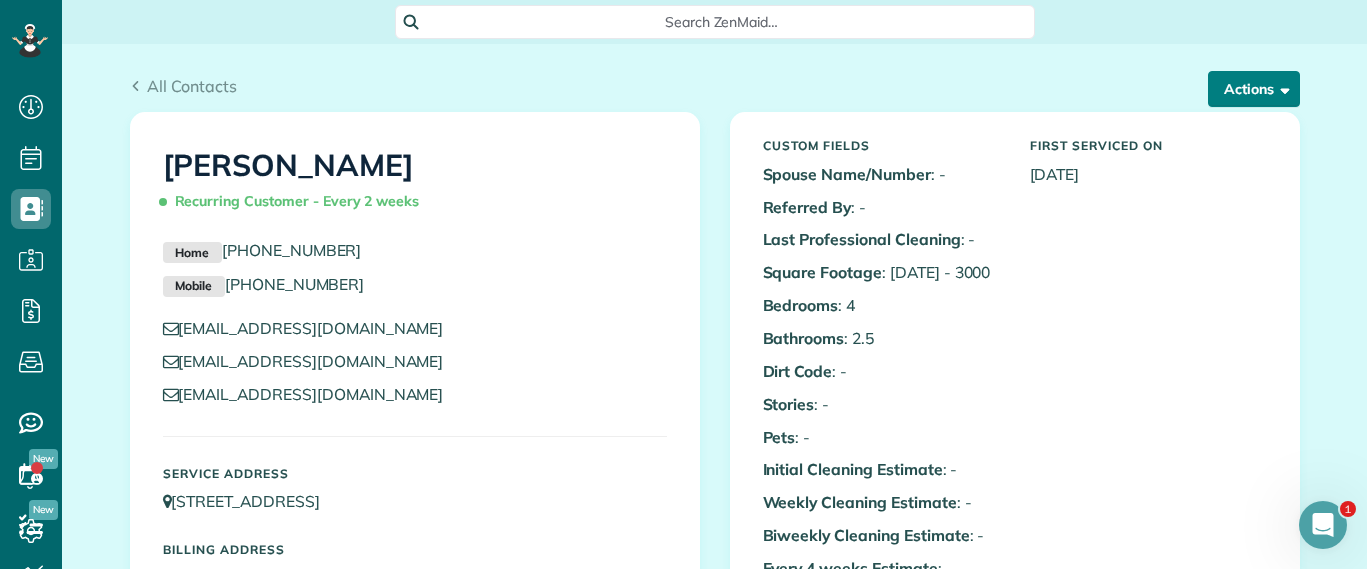 click on "Actions" at bounding box center (1254, 89) 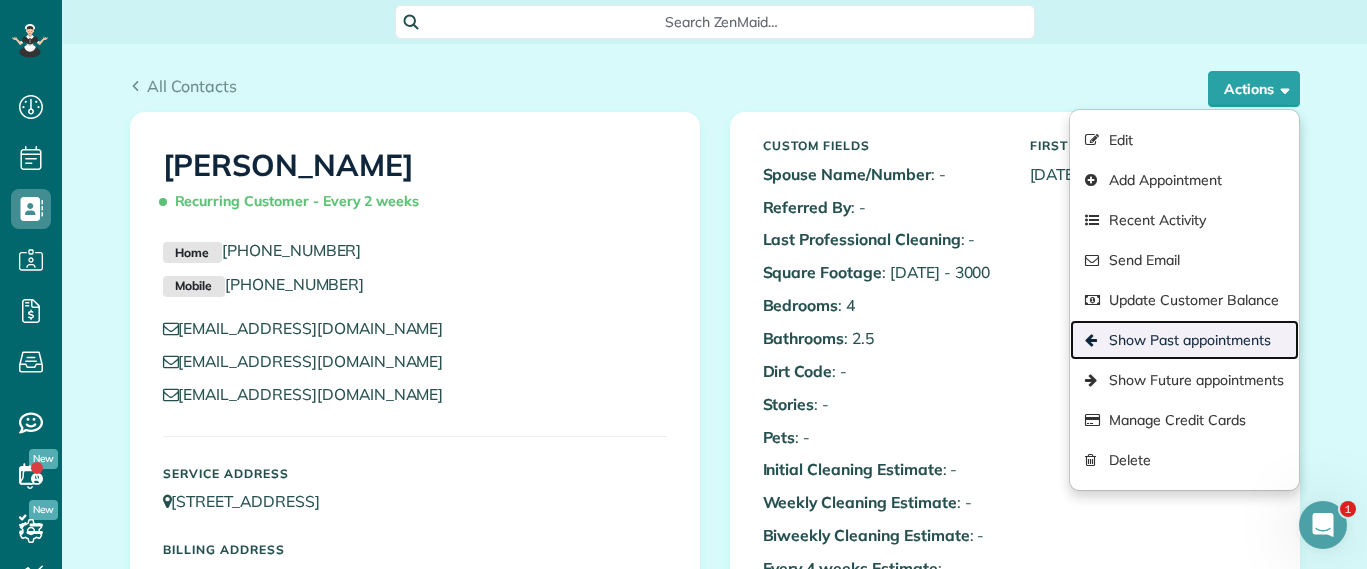 click on "Show Past appointments" at bounding box center (1184, 340) 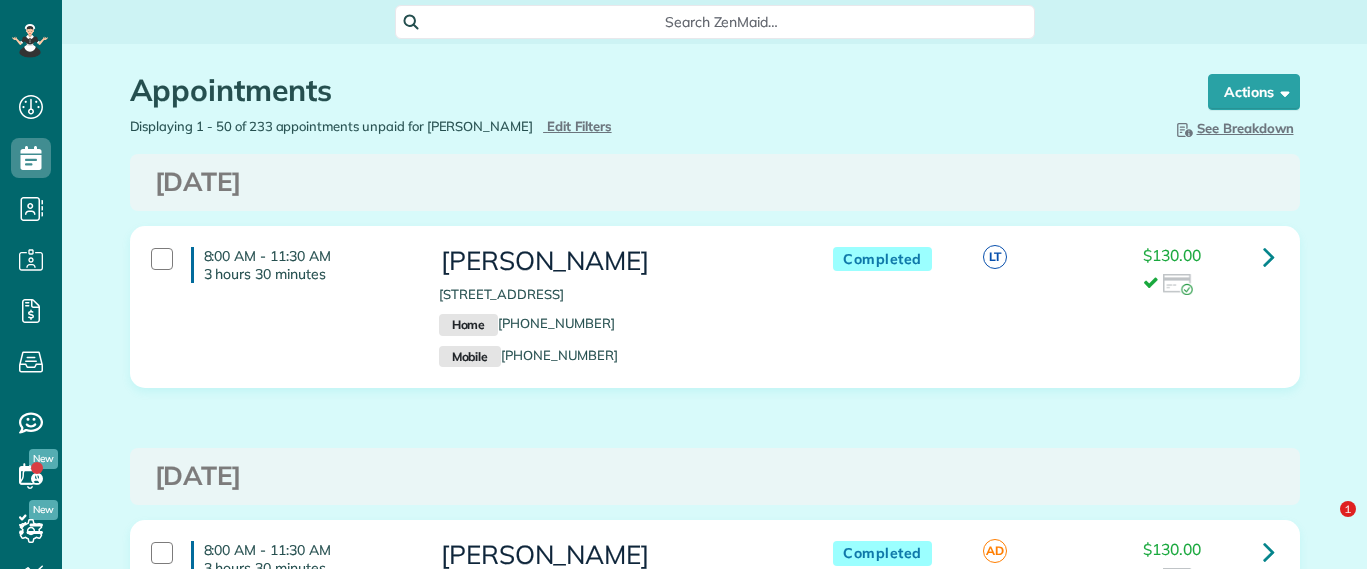 scroll, scrollTop: 0, scrollLeft: 0, axis: both 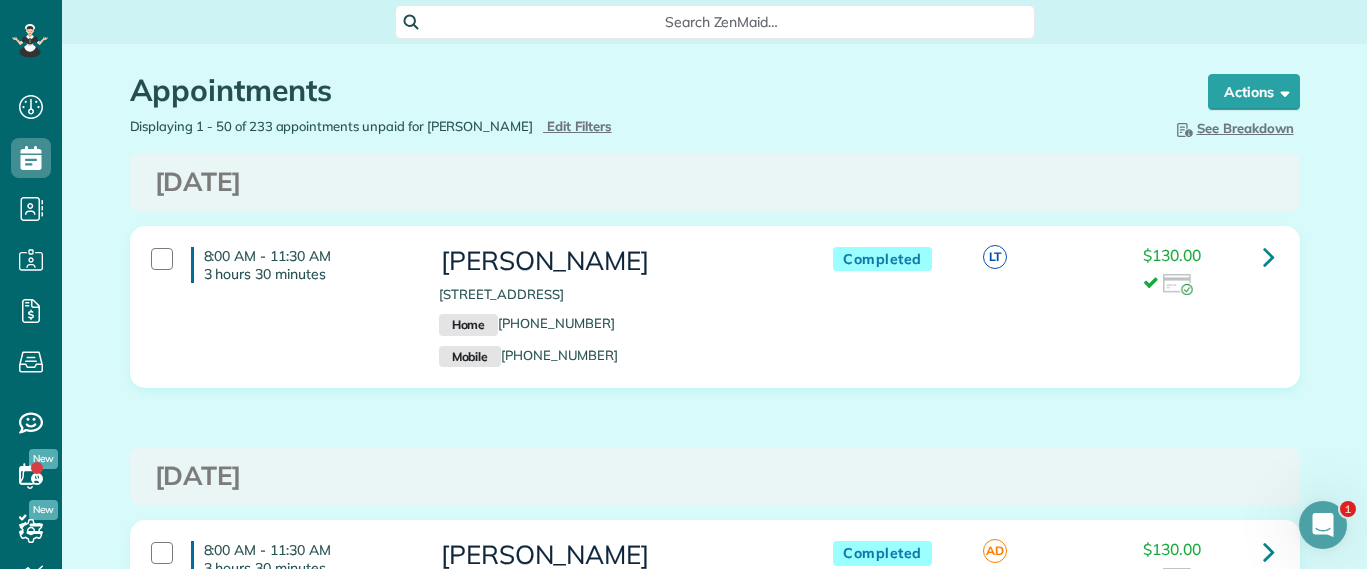 click on "Search ZenMaid…" at bounding box center (722, 22) 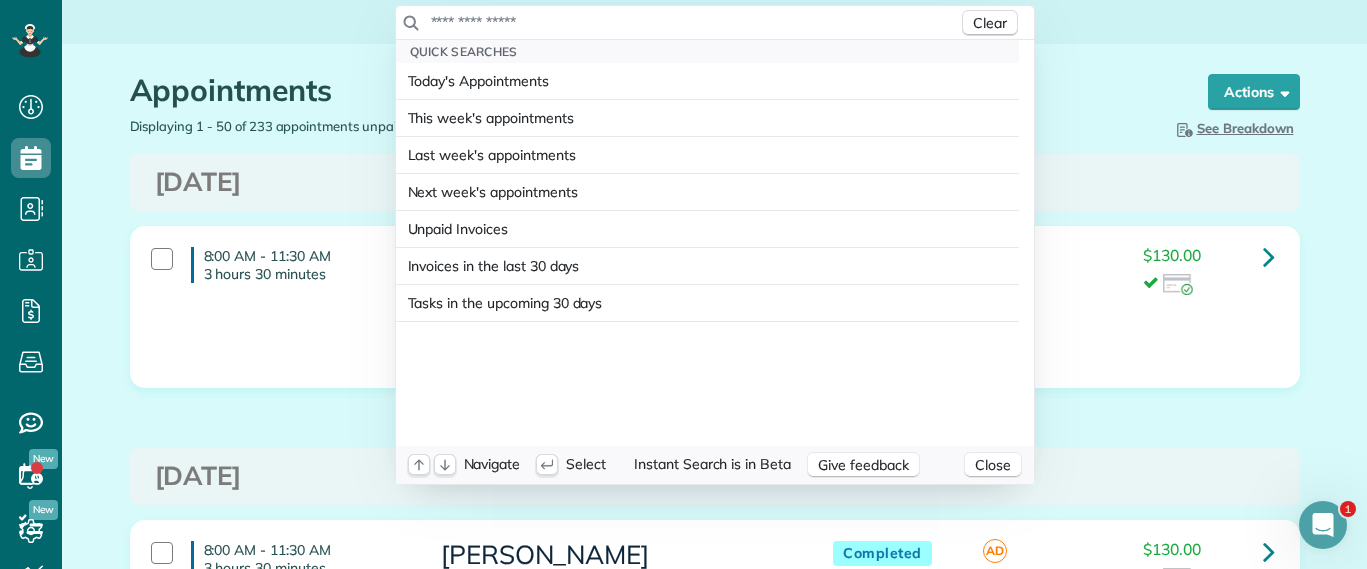 click at bounding box center [694, 22] 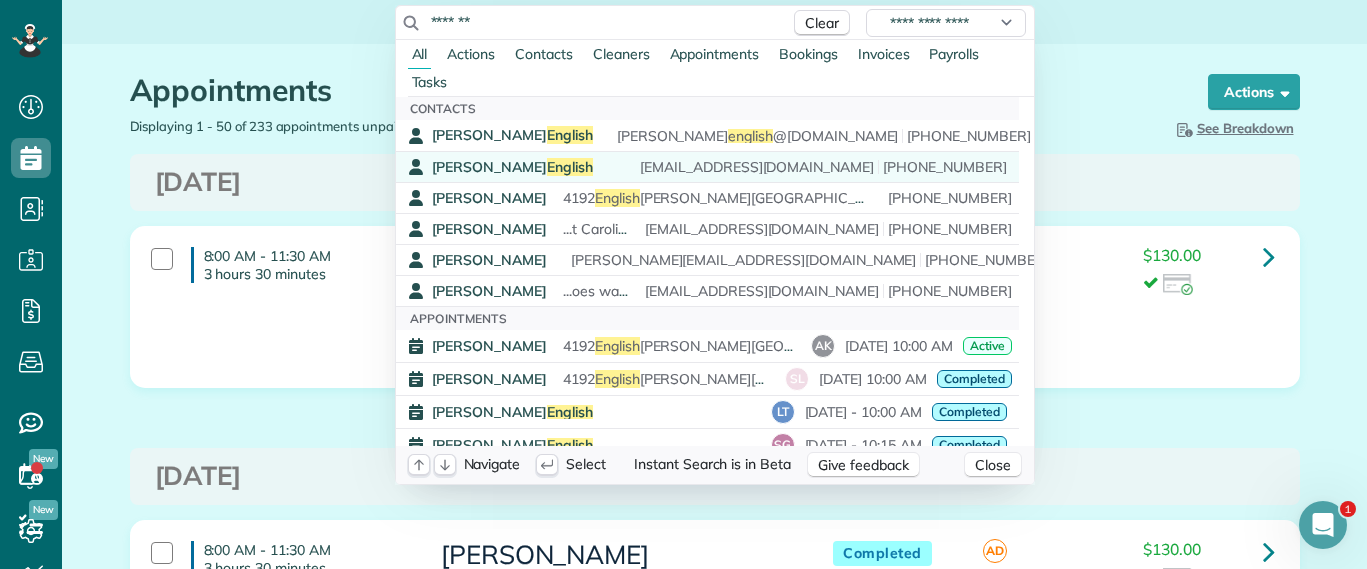 type on "*******" 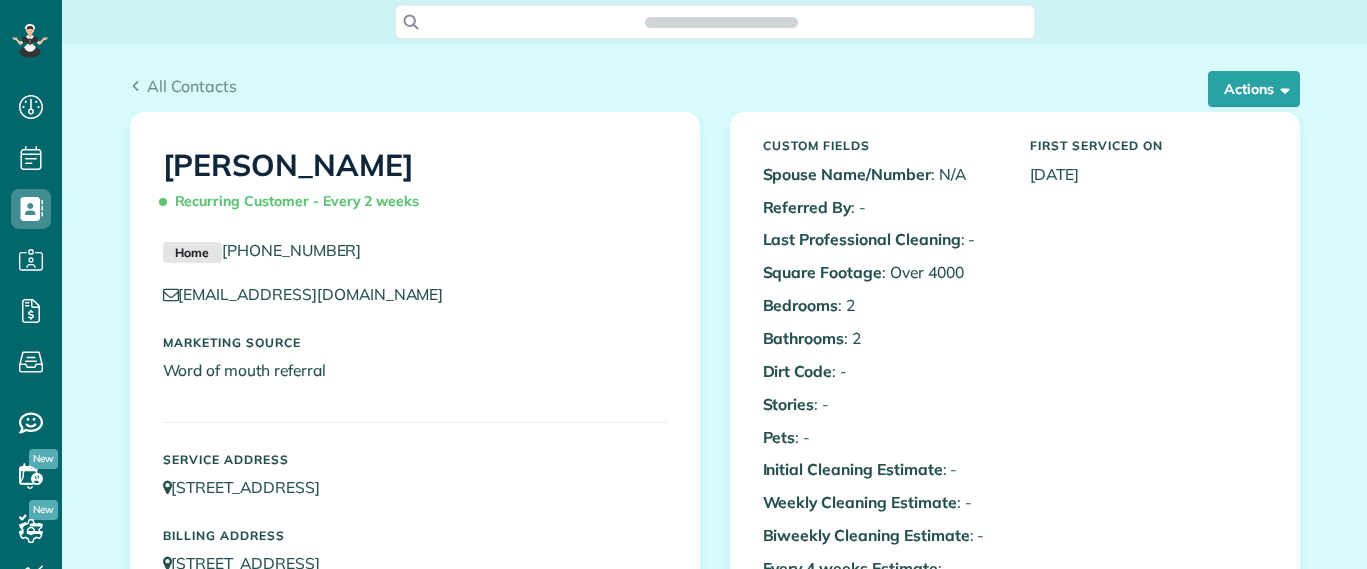 scroll, scrollTop: 0, scrollLeft: 0, axis: both 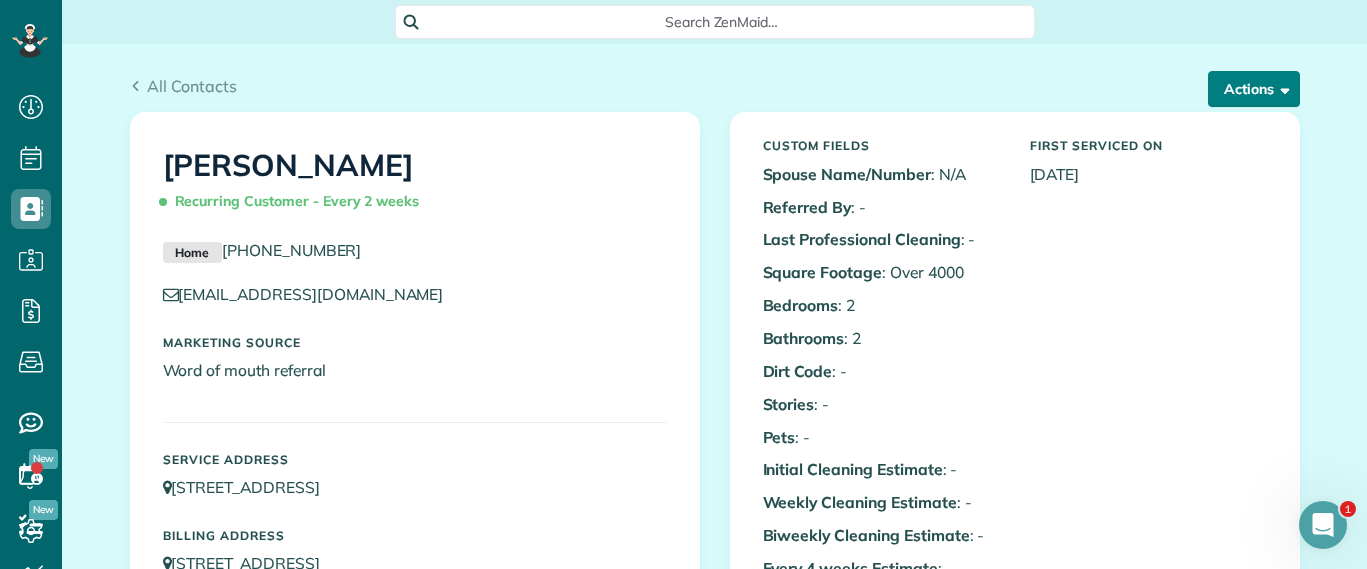 click on "Actions" at bounding box center (1254, 89) 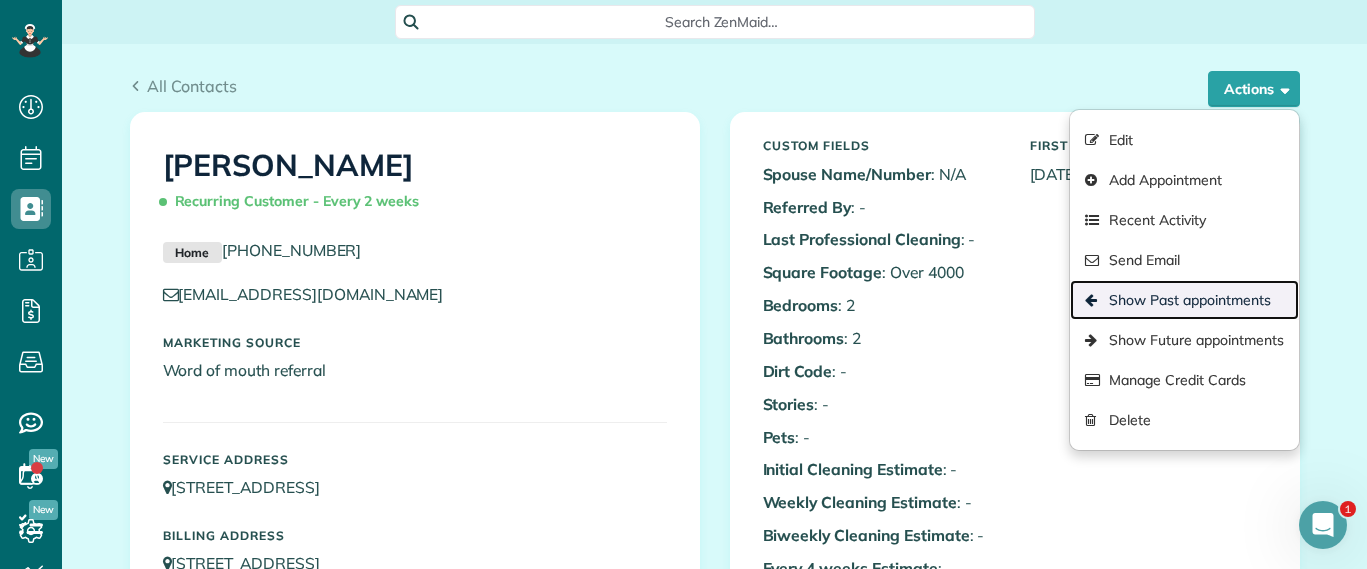 click on "Show Past appointments" at bounding box center (1184, 300) 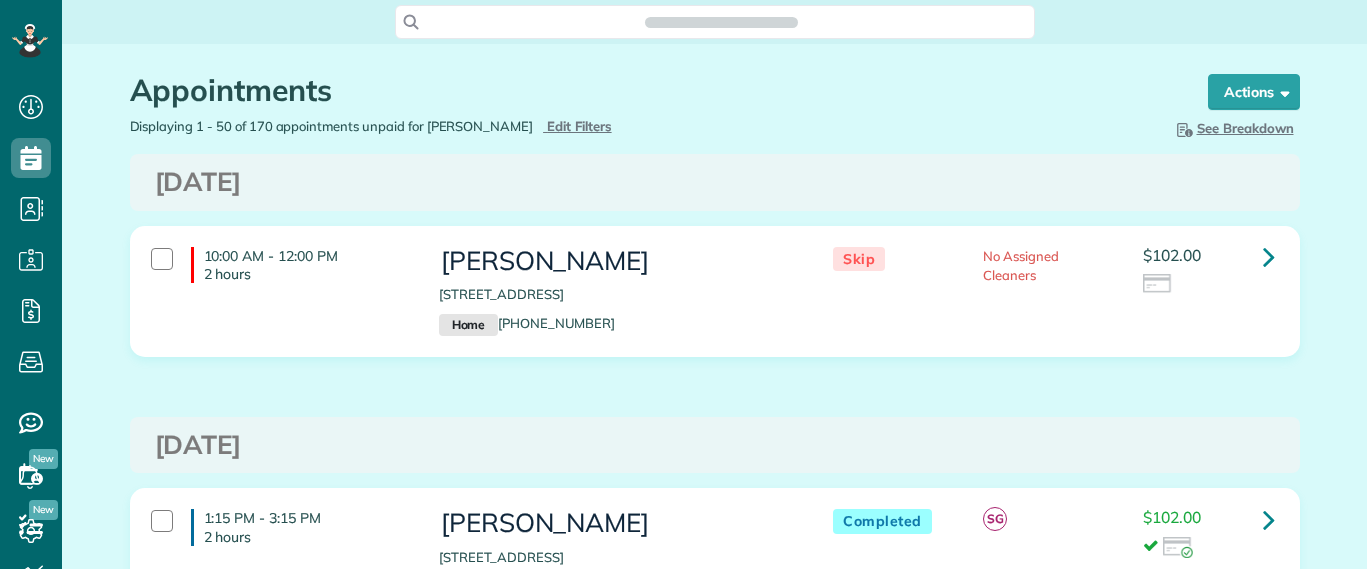scroll, scrollTop: 0, scrollLeft: 0, axis: both 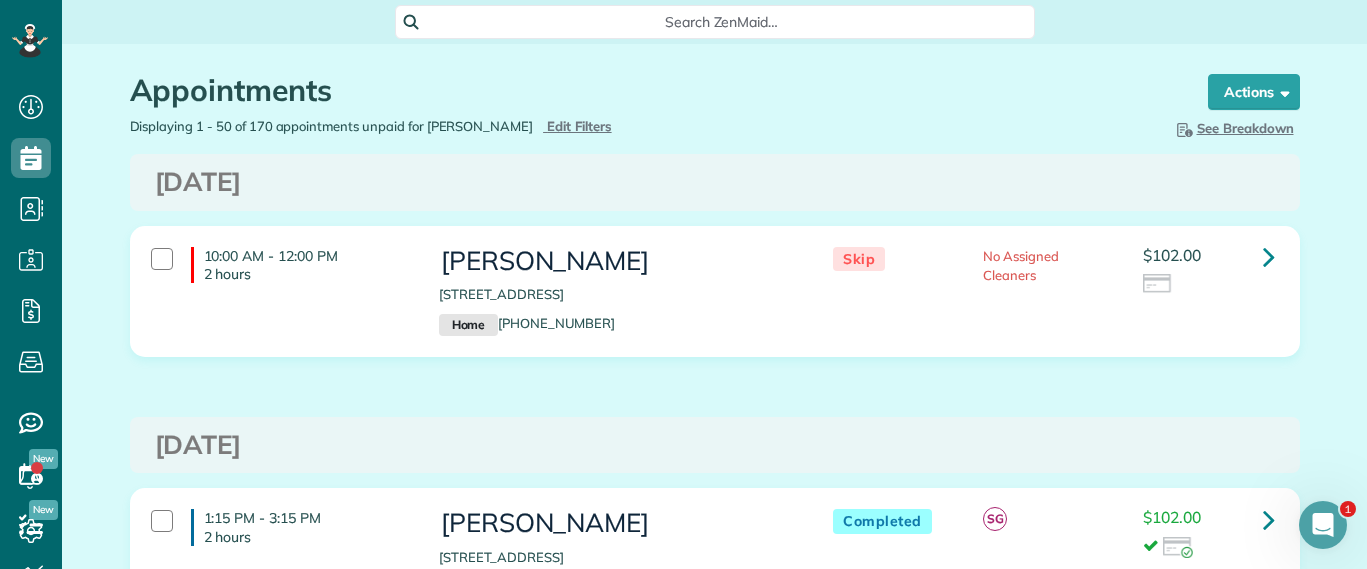 click on "Search ZenMaid…" at bounding box center (722, 22) 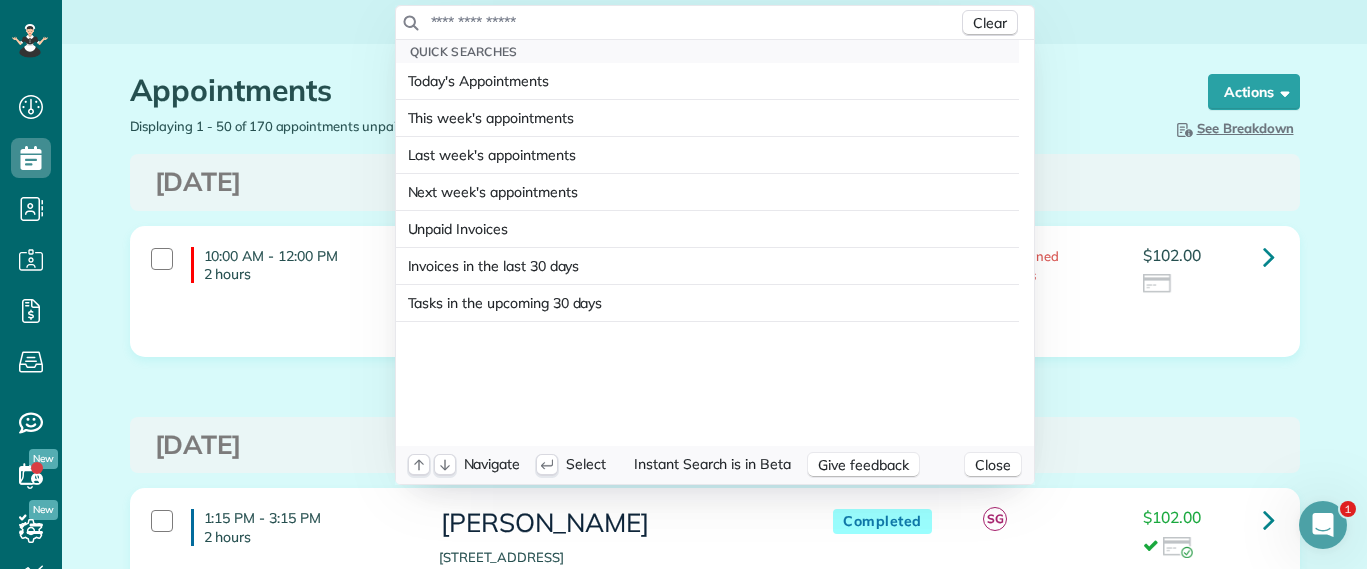 click on "Clear" at bounding box center (715, 23) 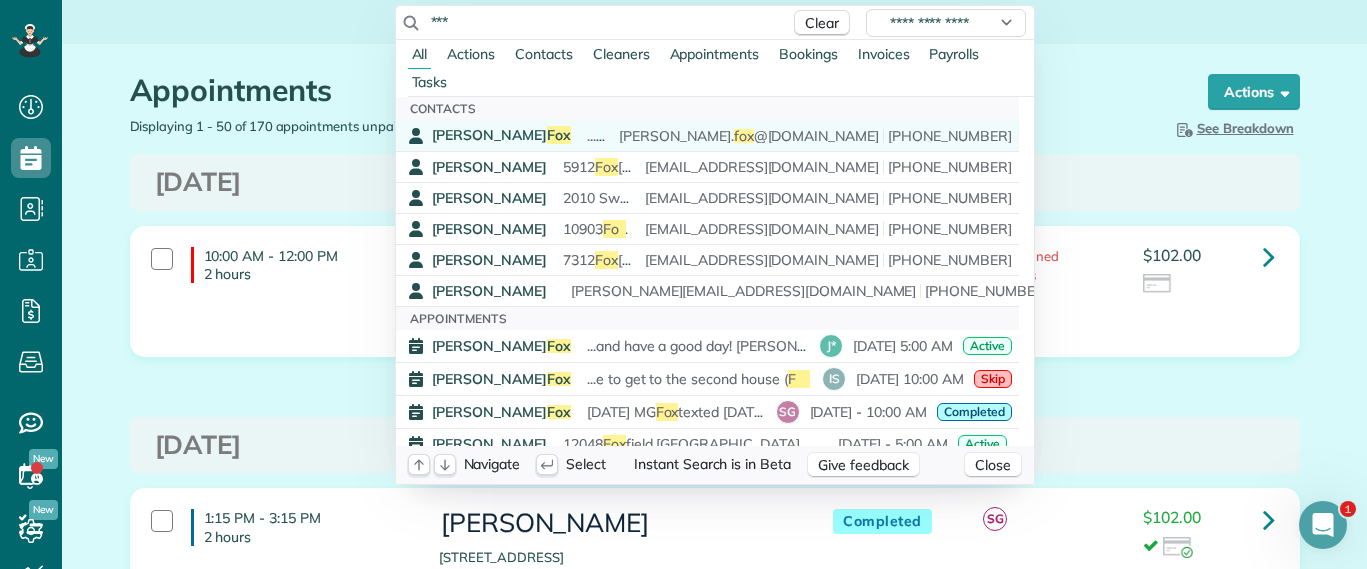 type on "***" 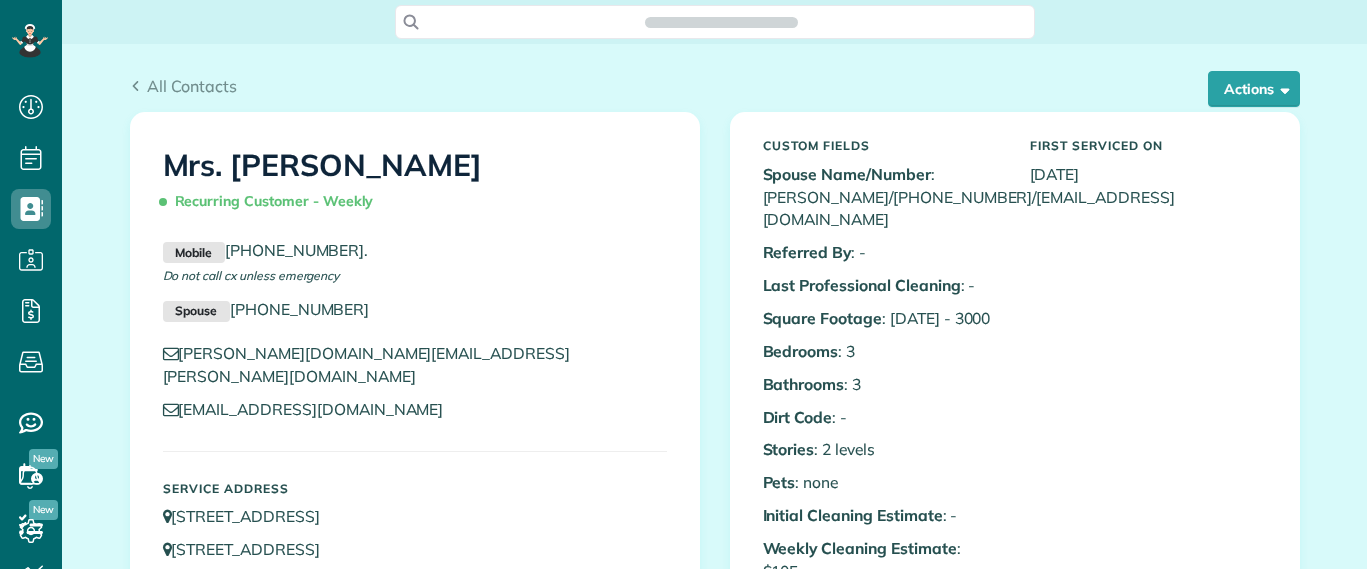 scroll, scrollTop: 0, scrollLeft: 0, axis: both 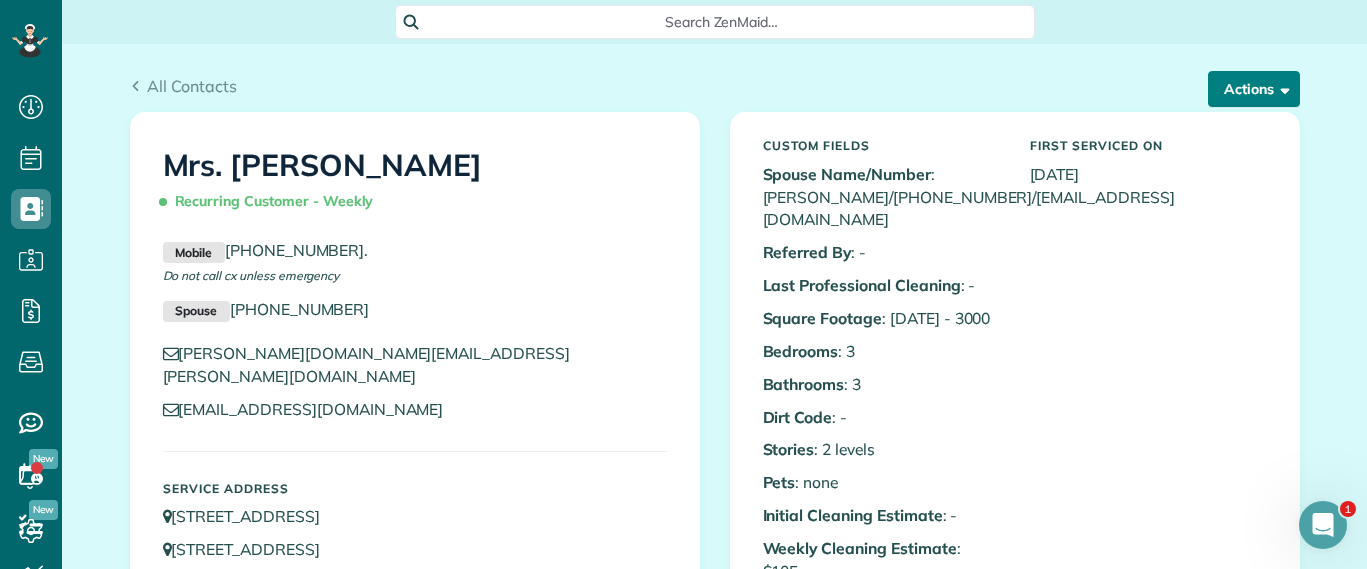 click on "Actions" at bounding box center (1254, 89) 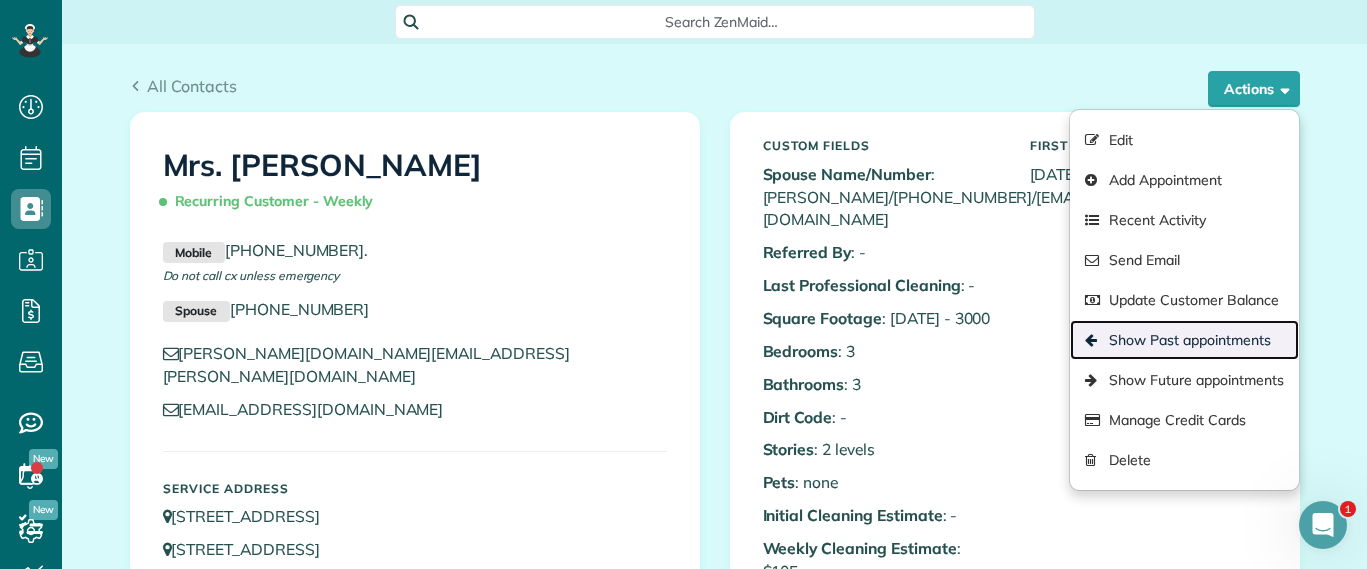 click on "Show Past appointments" at bounding box center [1184, 340] 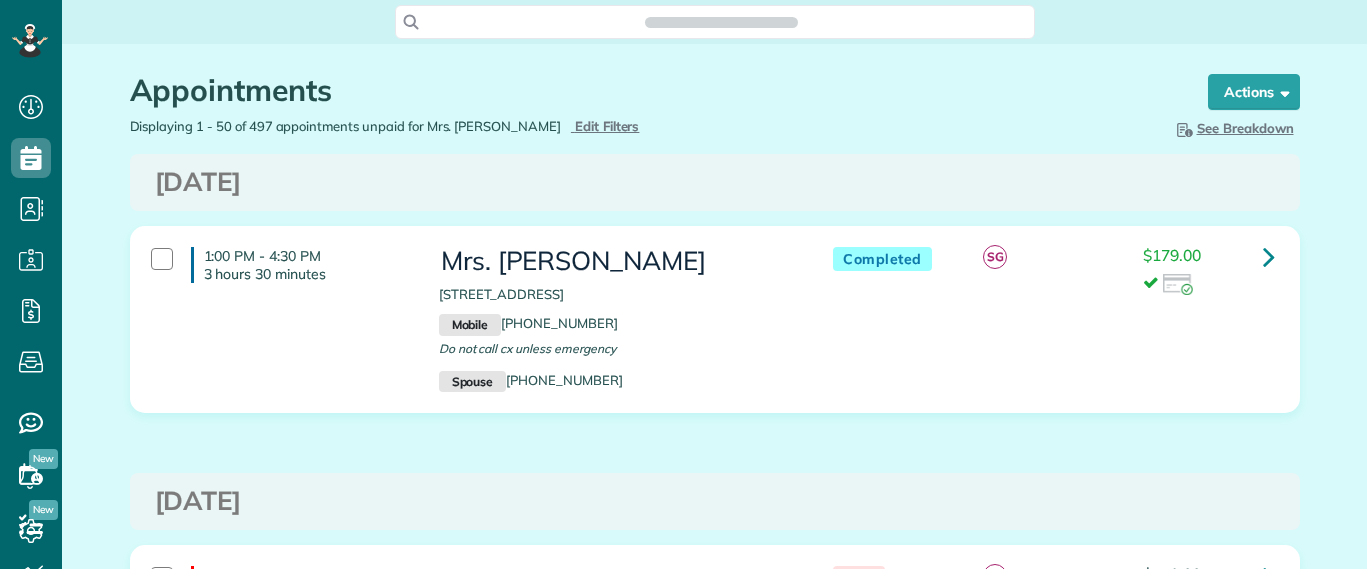 scroll, scrollTop: 0, scrollLeft: 0, axis: both 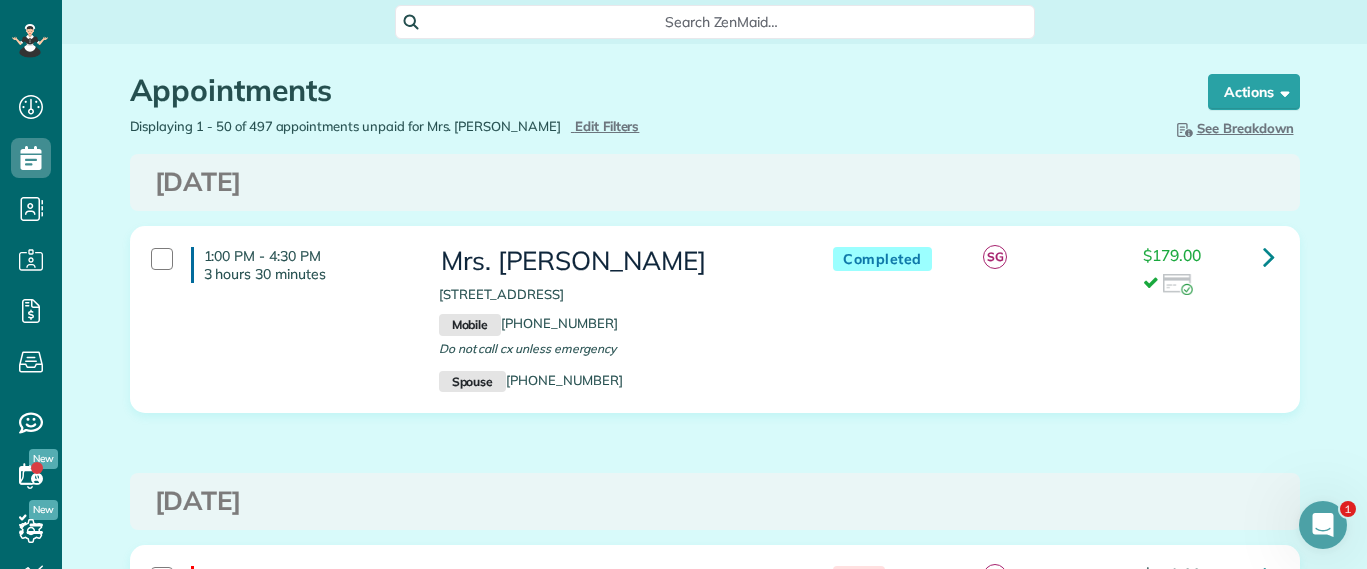 click on "Search ZenMaid…" at bounding box center [722, 22] 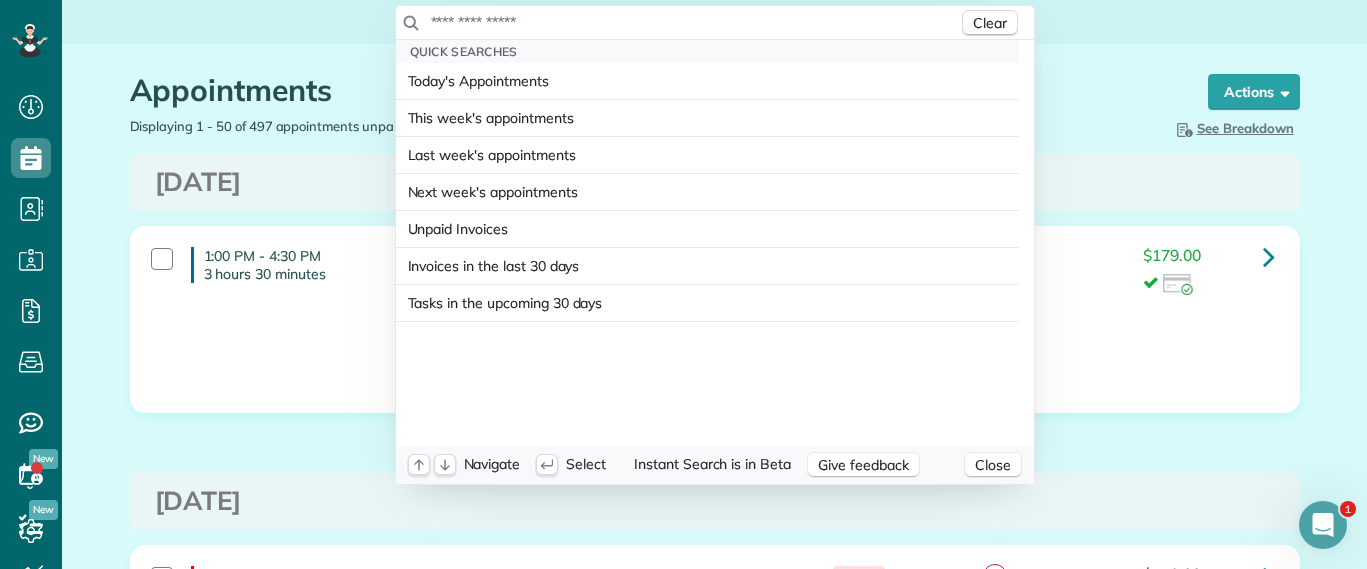 click at bounding box center (694, 22) 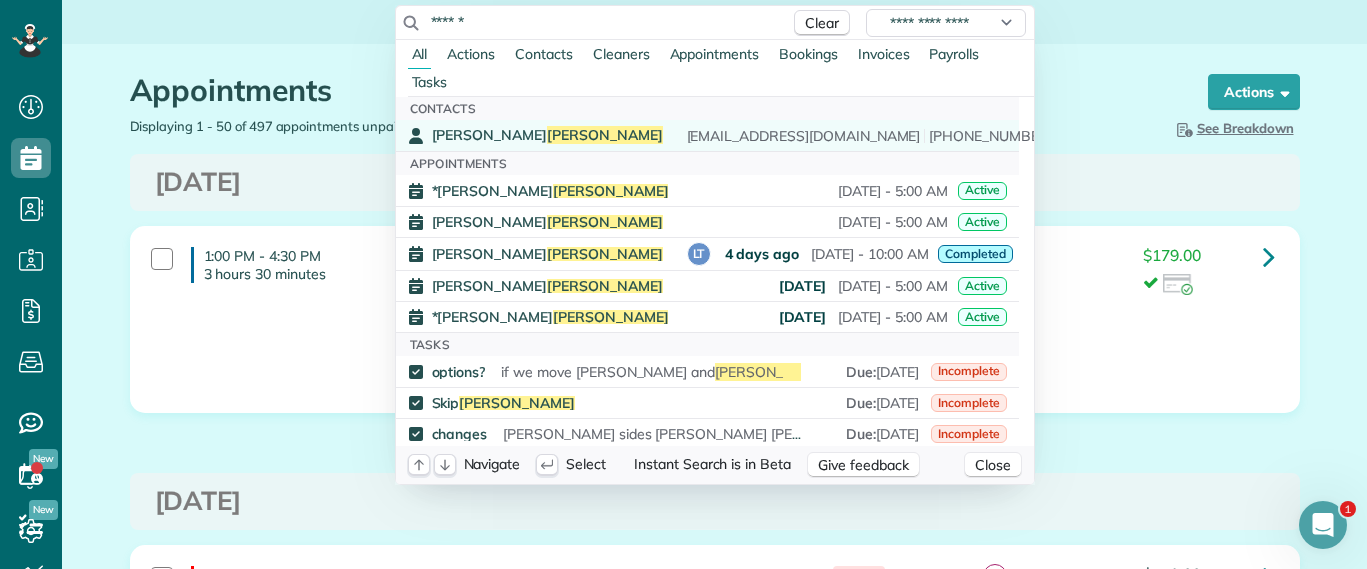 type on "******" 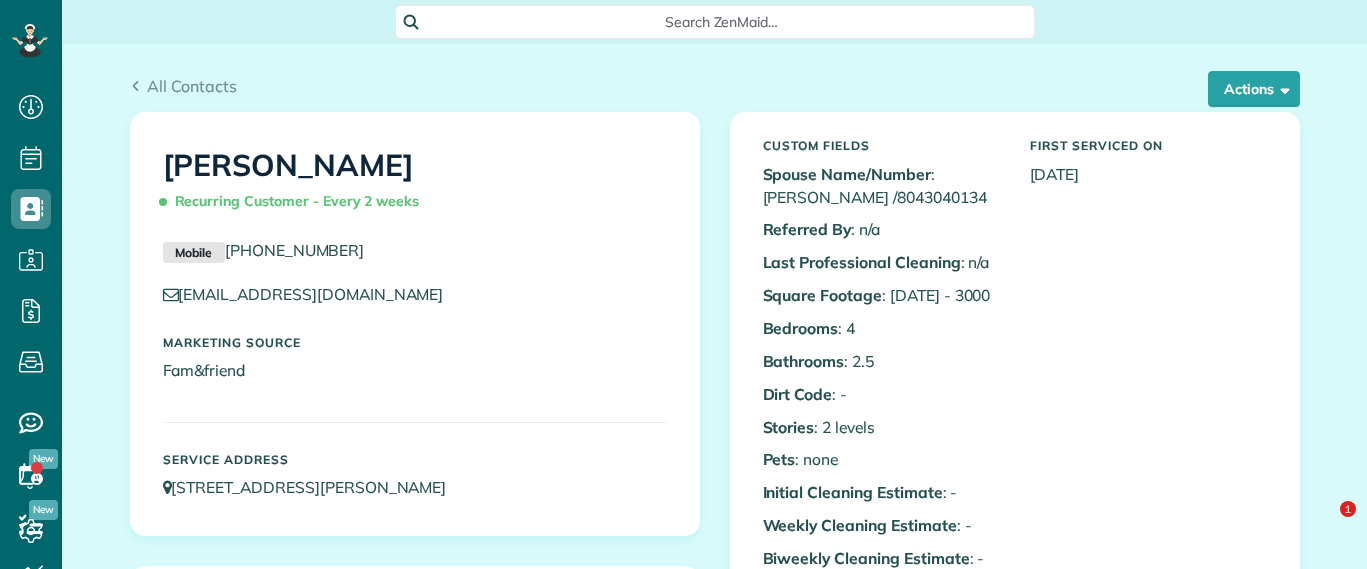 scroll, scrollTop: 0, scrollLeft: 0, axis: both 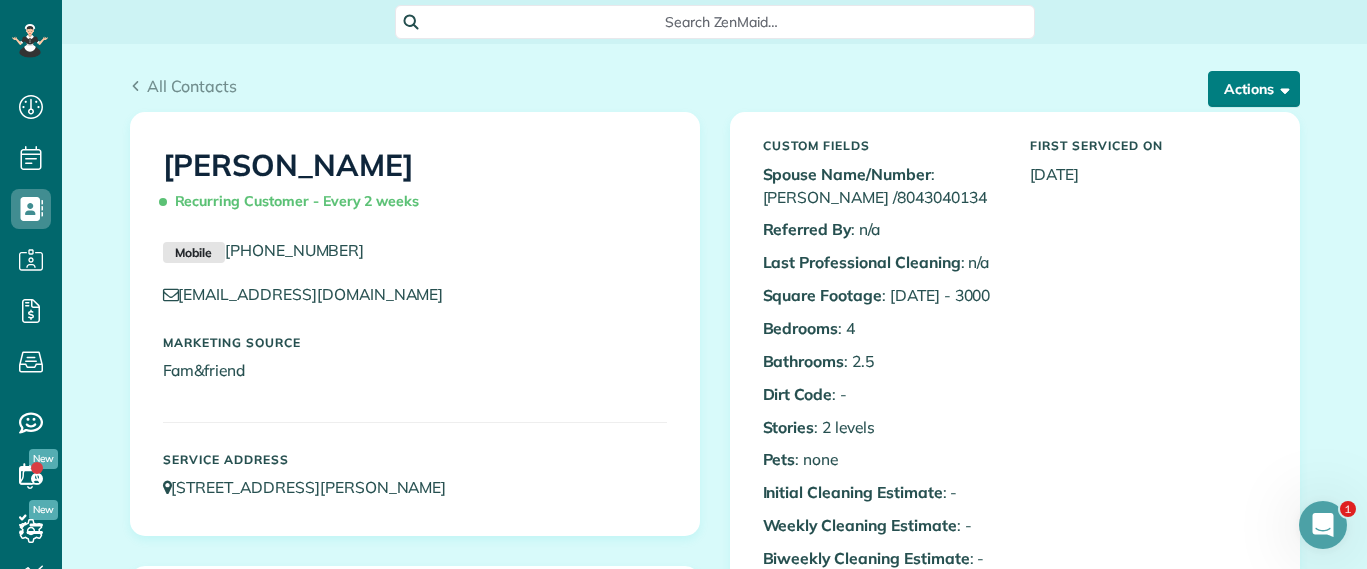 click on "Actions" at bounding box center [1254, 89] 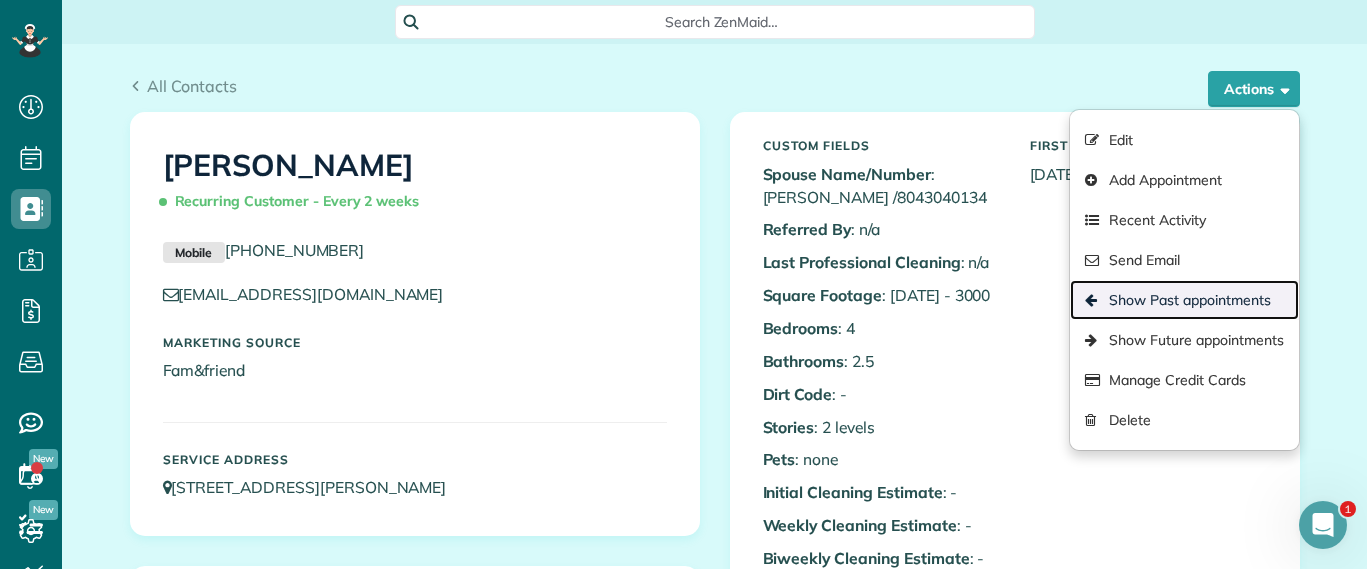 drag, startPoint x: 1189, startPoint y: 304, endPoint x: 1193, endPoint y: 287, distance: 17.464249 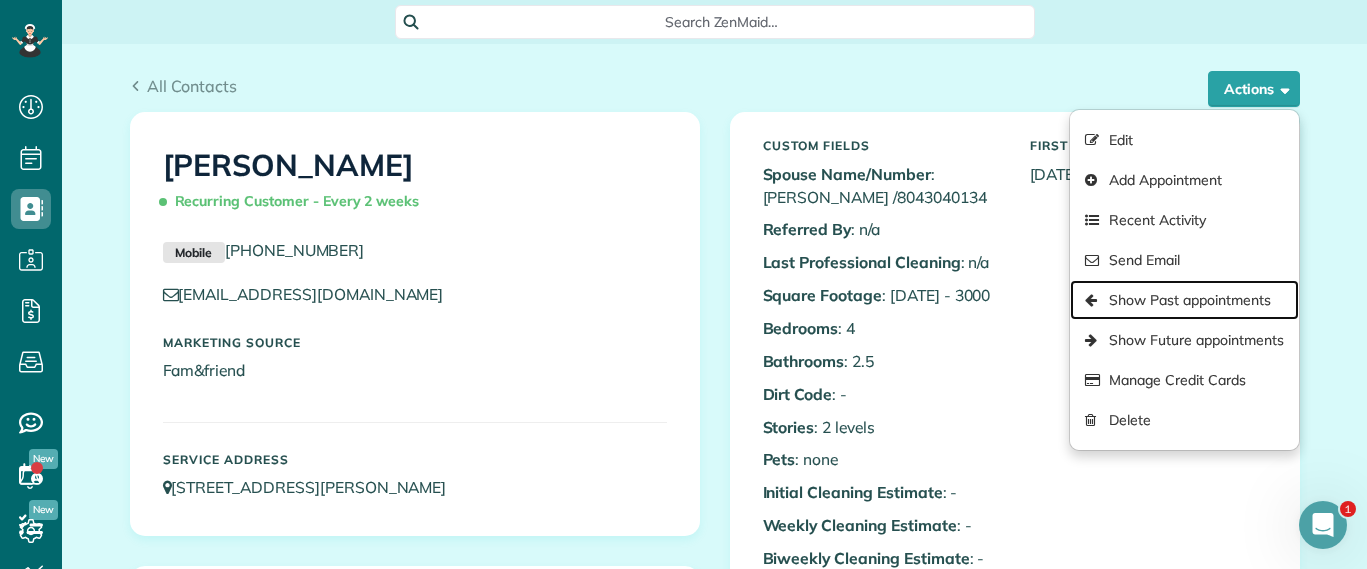 click on "Show Past appointments" at bounding box center (1184, 300) 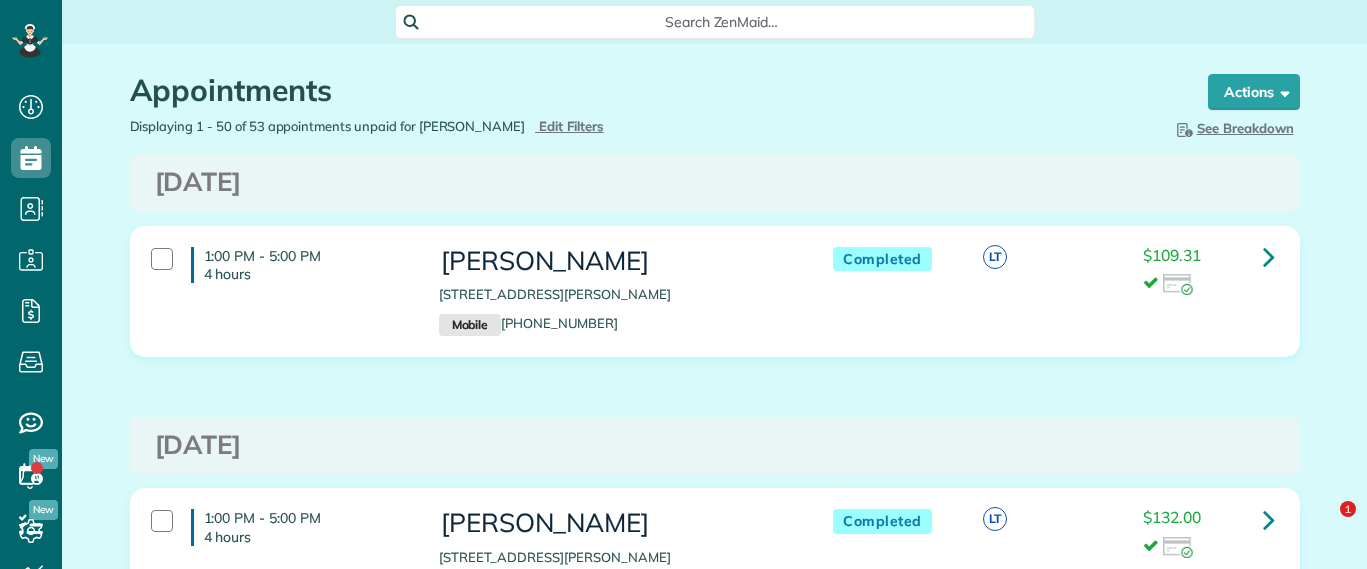 scroll, scrollTop: 0, scrollLeft: 0, axis: both 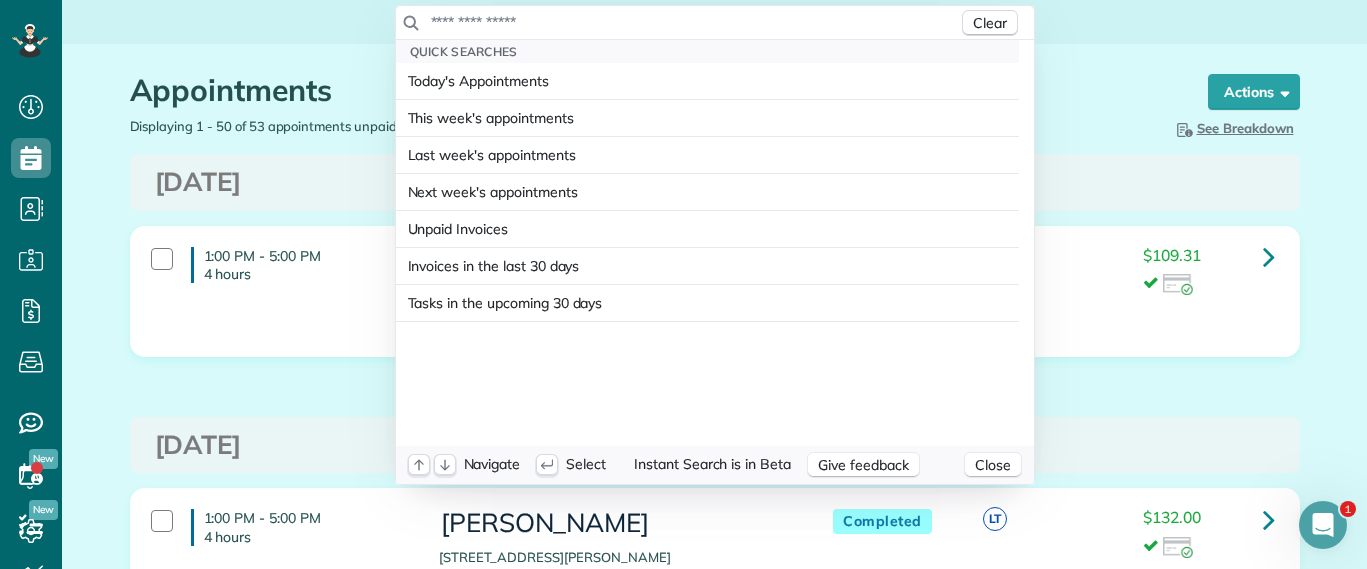 click at bounding box center [694, 22] 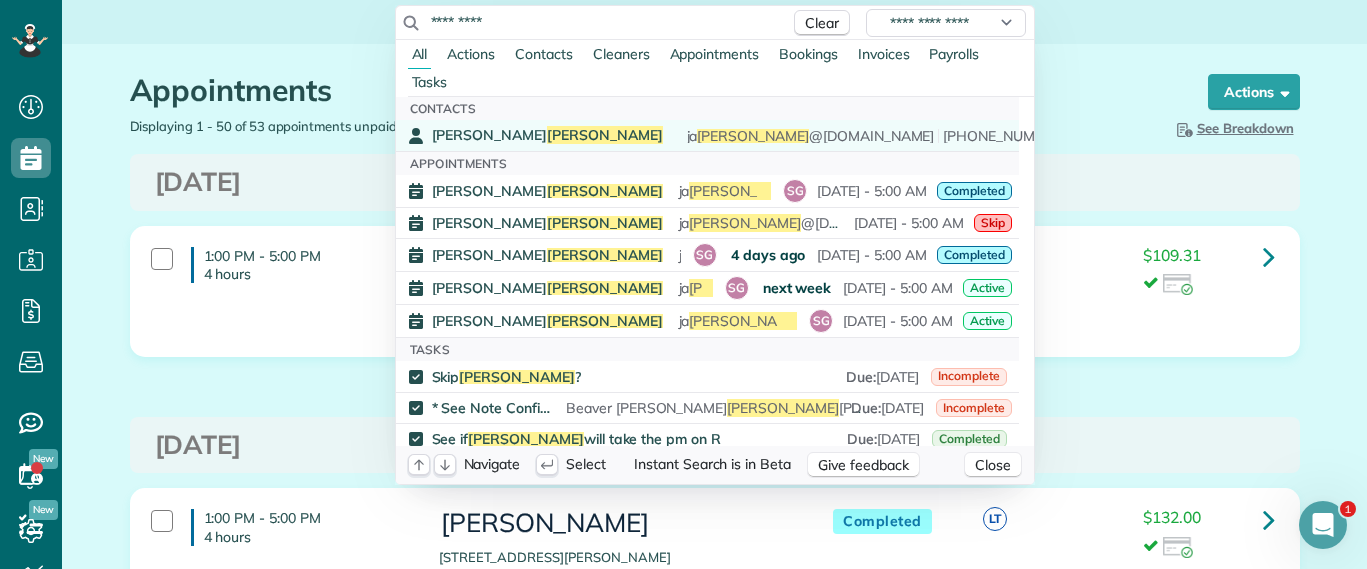 type on "*********" 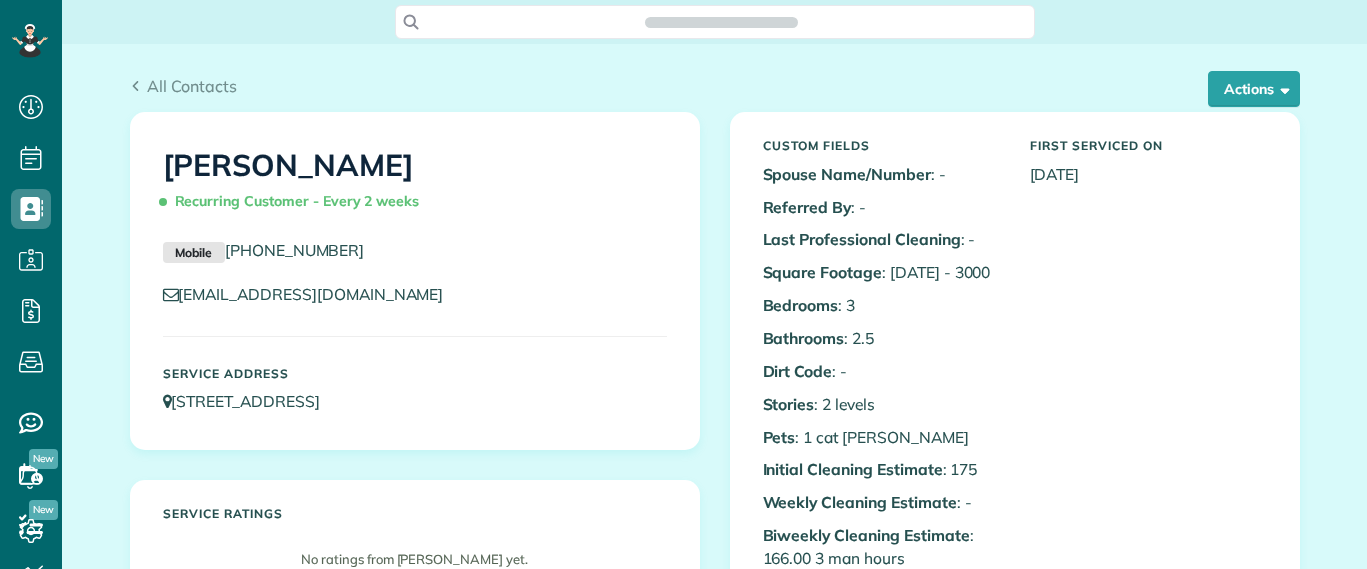 scroll, scrollTop: 0, scrollLeft: 0, axis: both 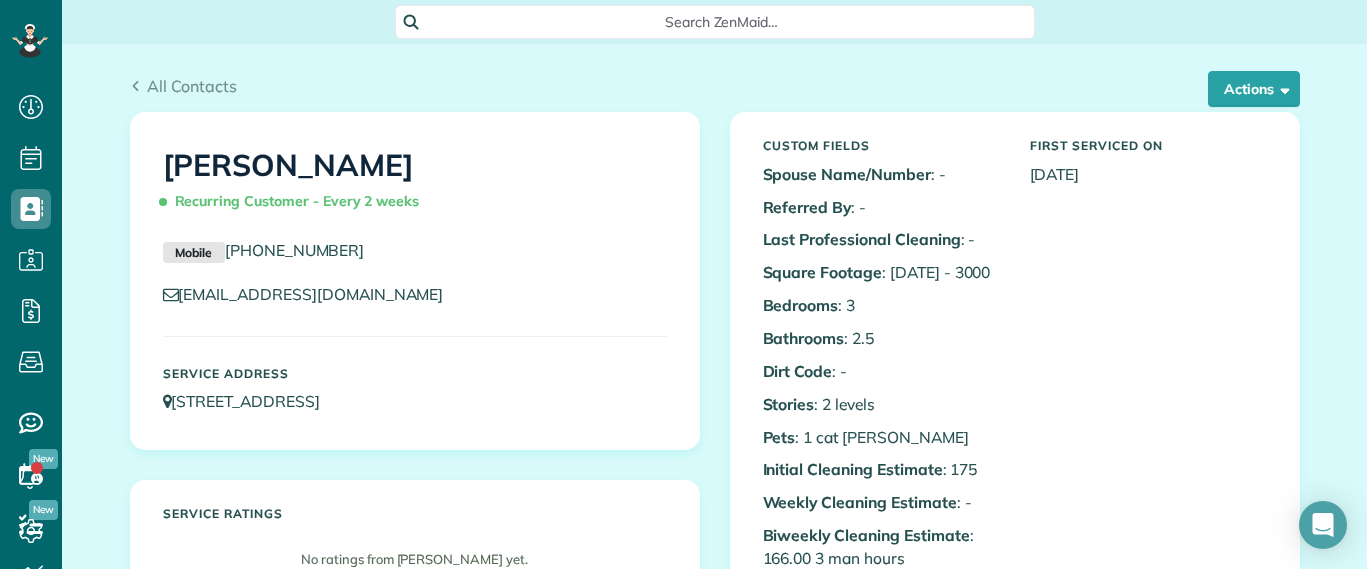 click on "All Contacts
Actions
Edit
Add Appointment
Recent Activity
Send Email
Show Past appointments
Show Future appointments
Manage Credit Cards
[GEOGRAPHIC_DATA]" at bounding box center (715, 78) 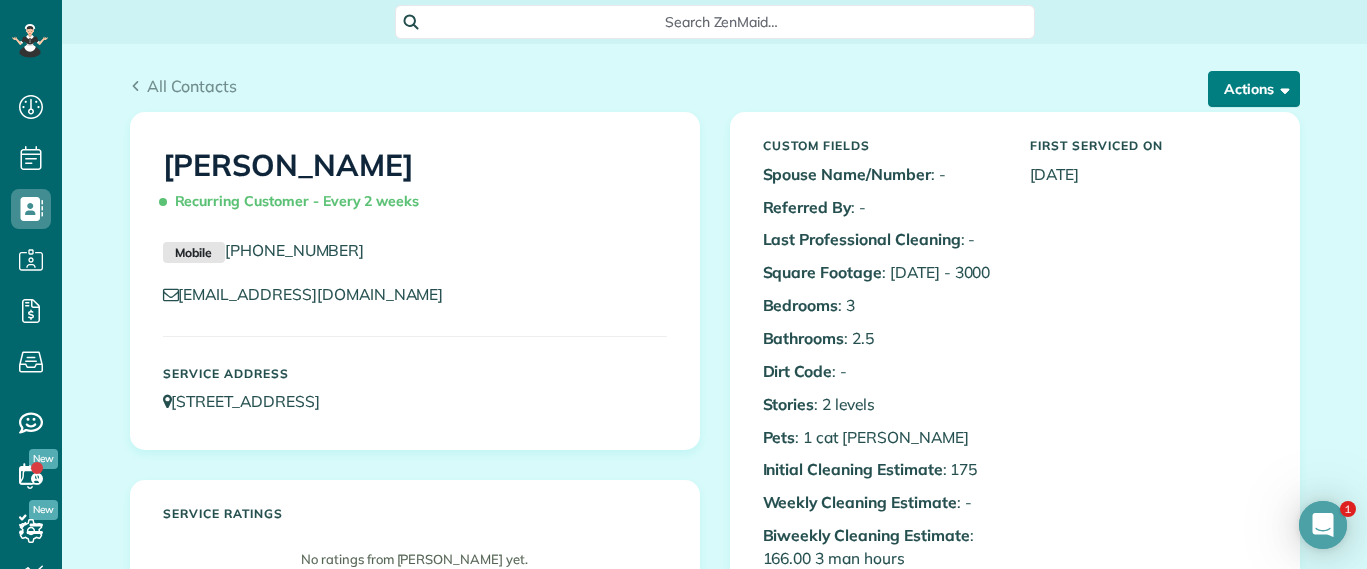 scroll, scrollTop: 0, scrollLeft: 0, axis: both 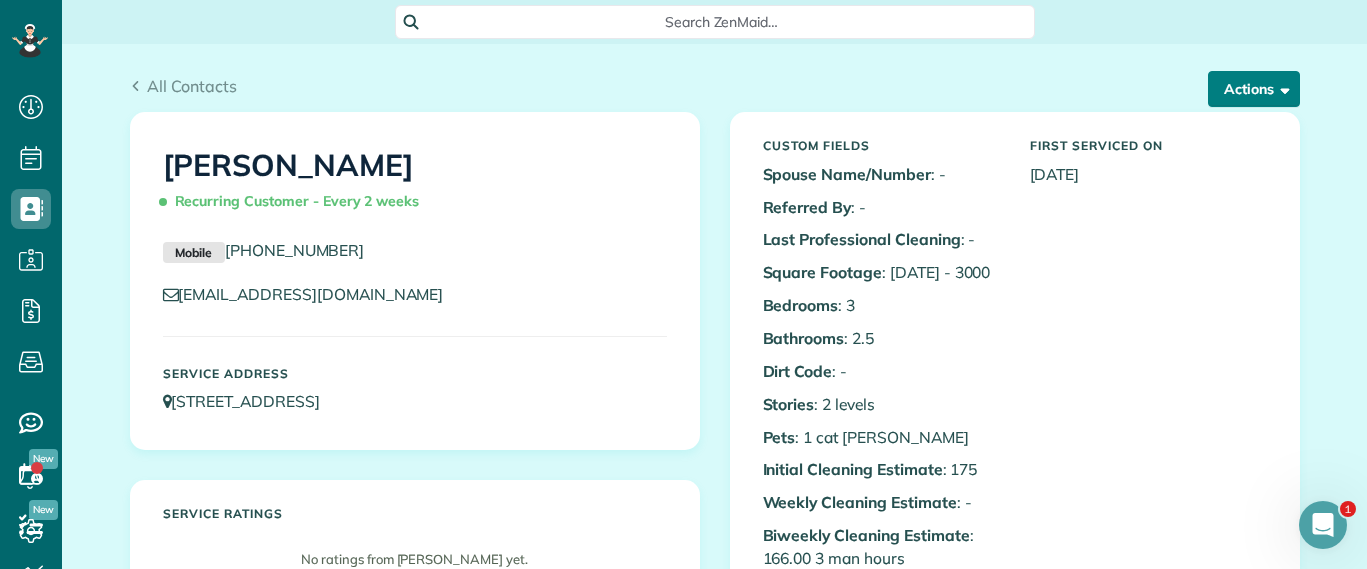 click at bounding box center (1281, 88) 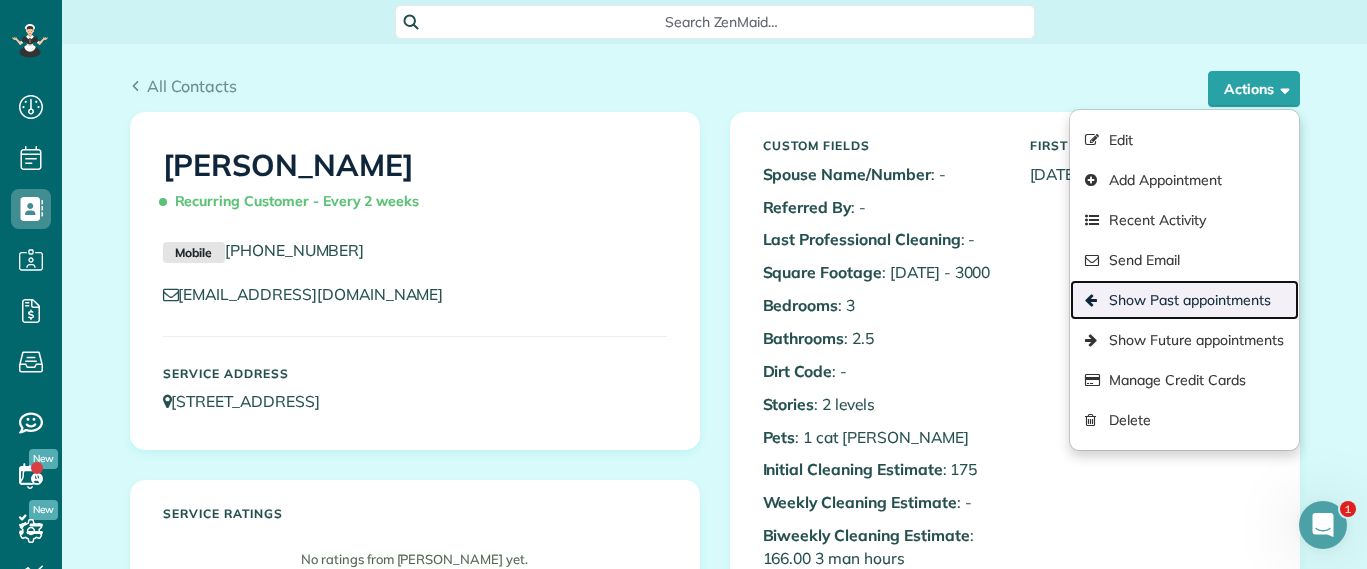 click on "Show Past appointments" at bounding box center [1184, 300] 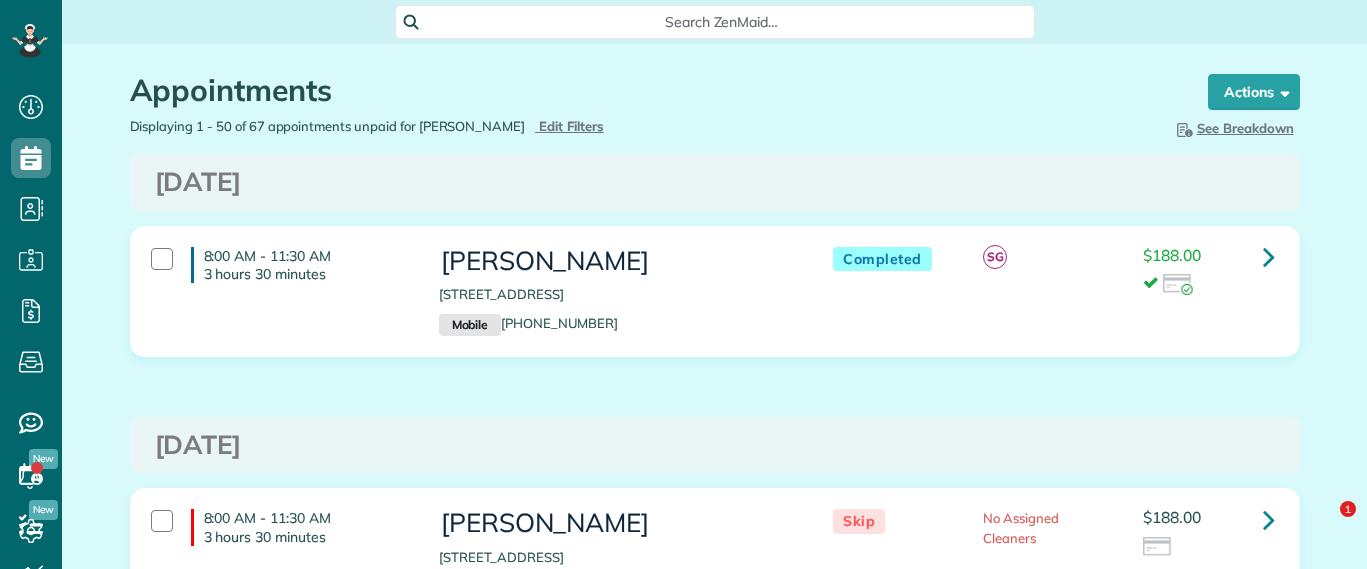 scroll, scrollTop: 0, scrollLeft: 0, axis: both 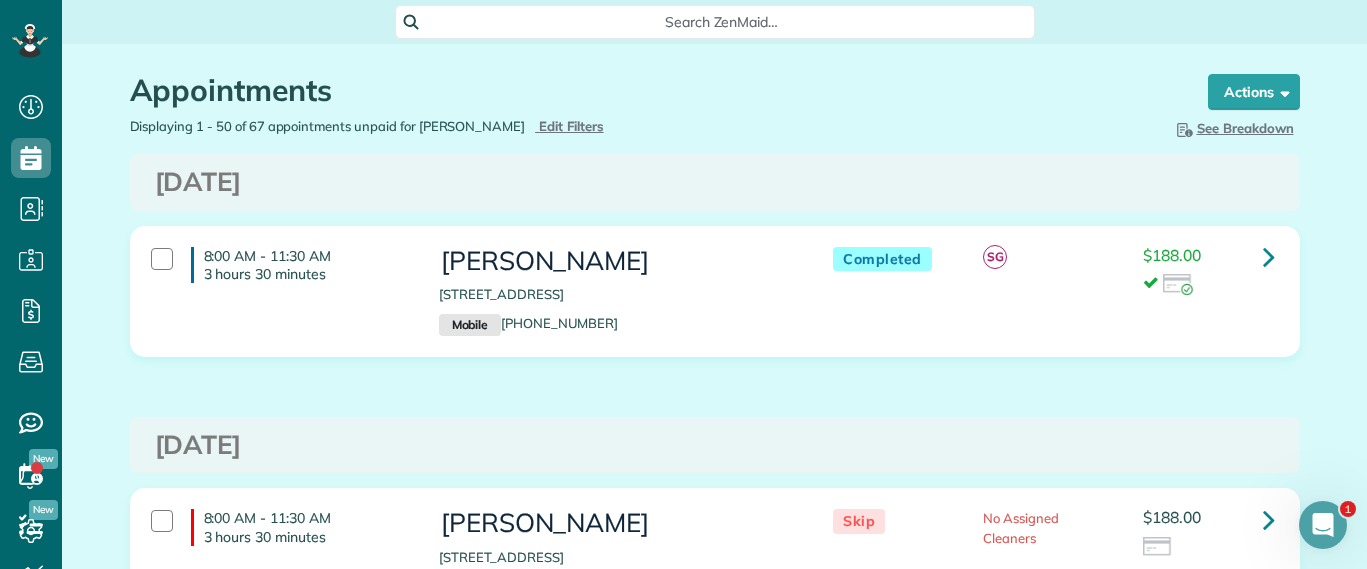 click on "Search ZenMaid…" at bounding box center [722, 22] 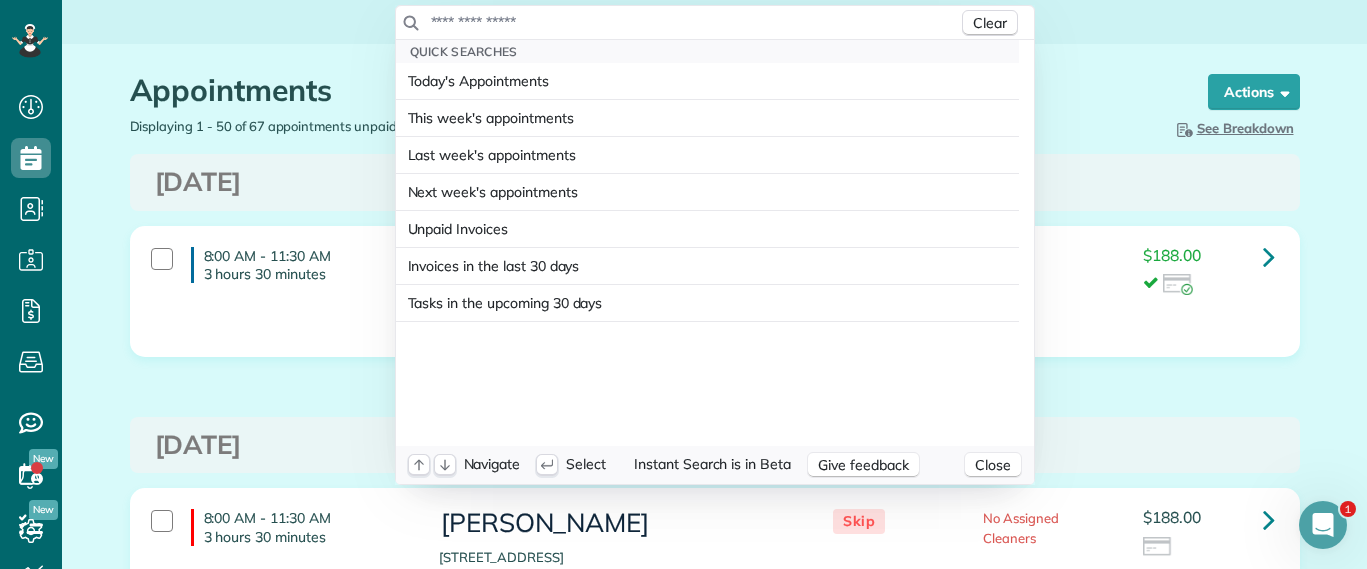 click at bounding box center (694, 22) 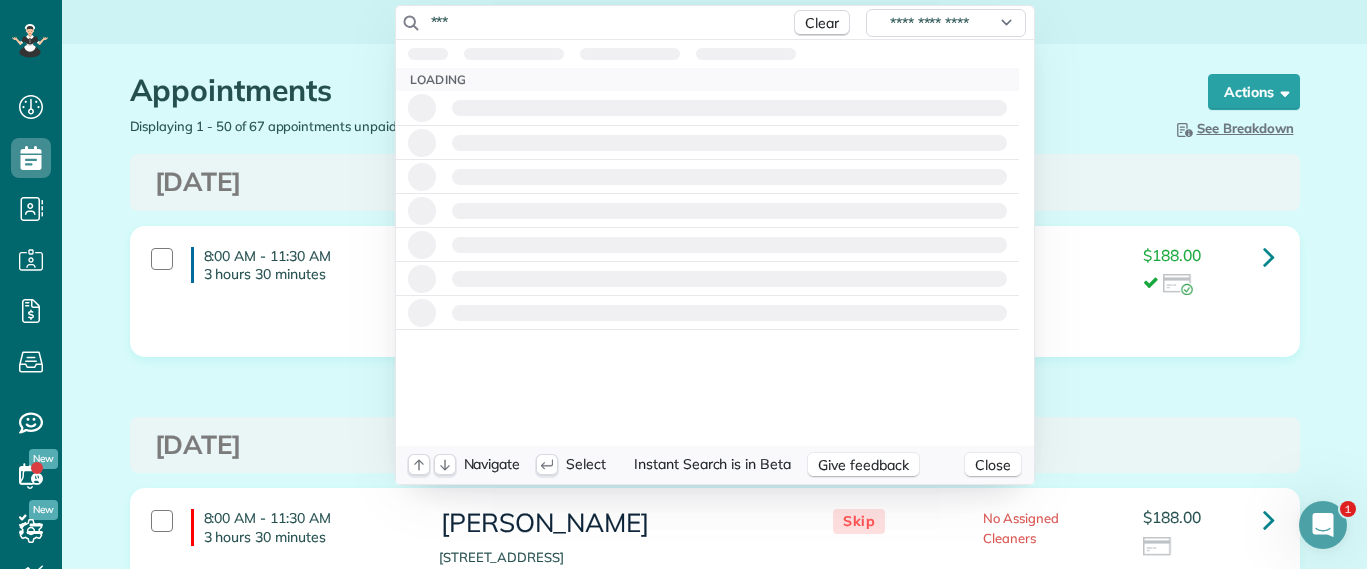 click on "***" at bounding box center (605, 22) 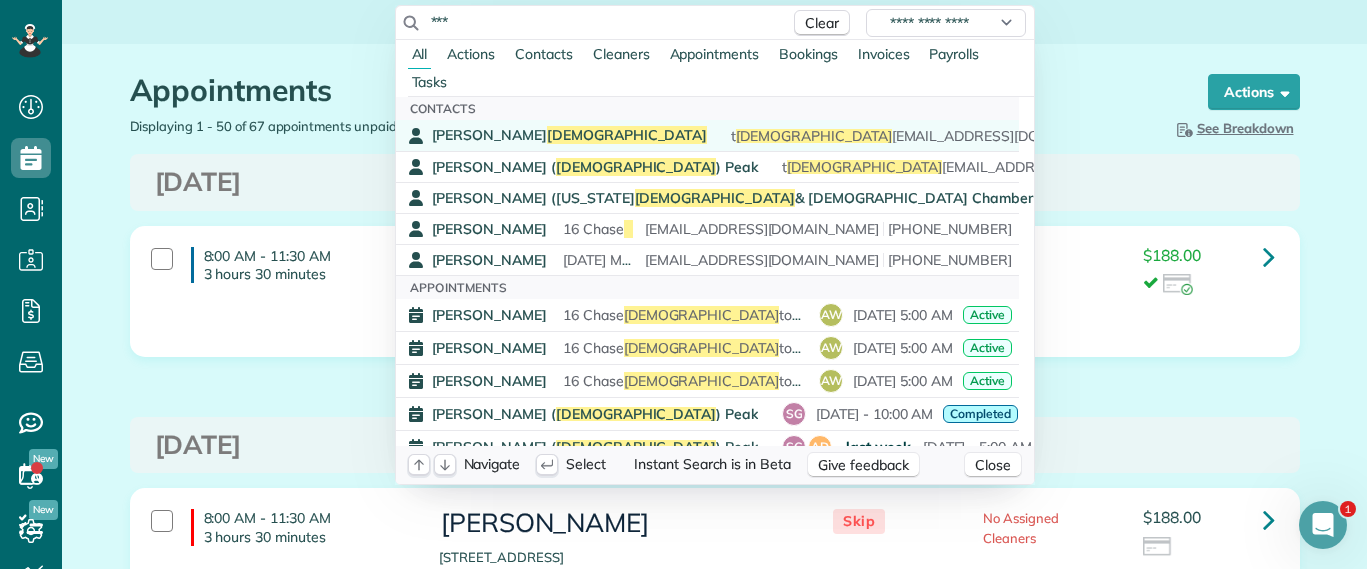 type on "***" 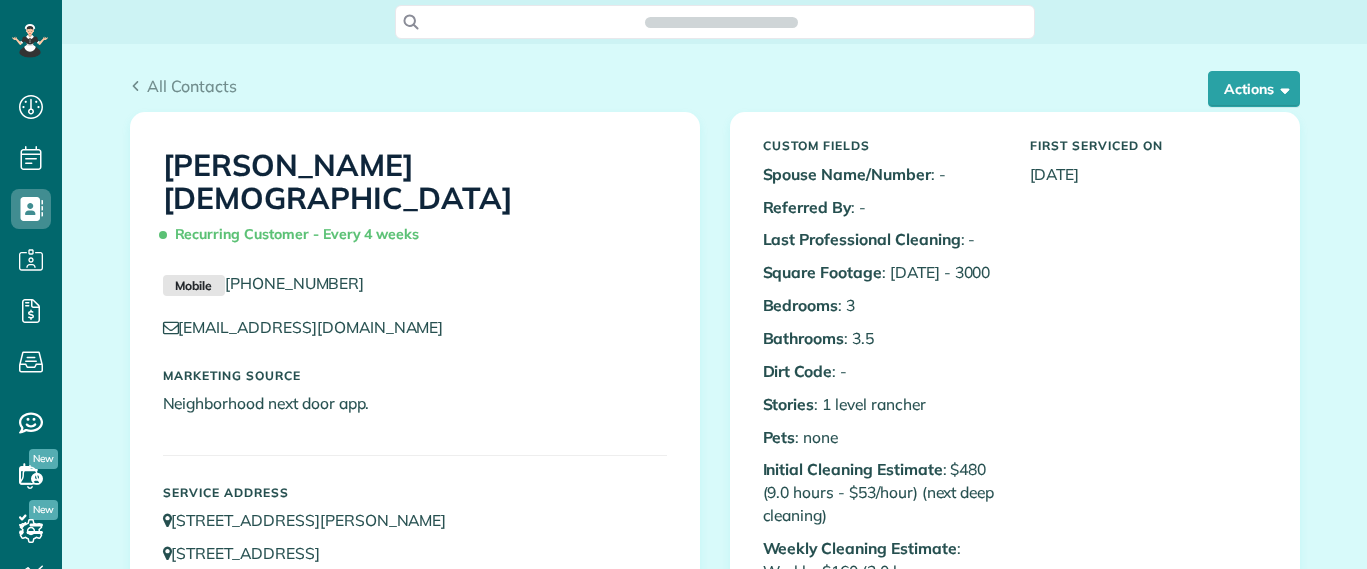 scroll, scrollTop: 0, scrollLeft: 0, axis: both 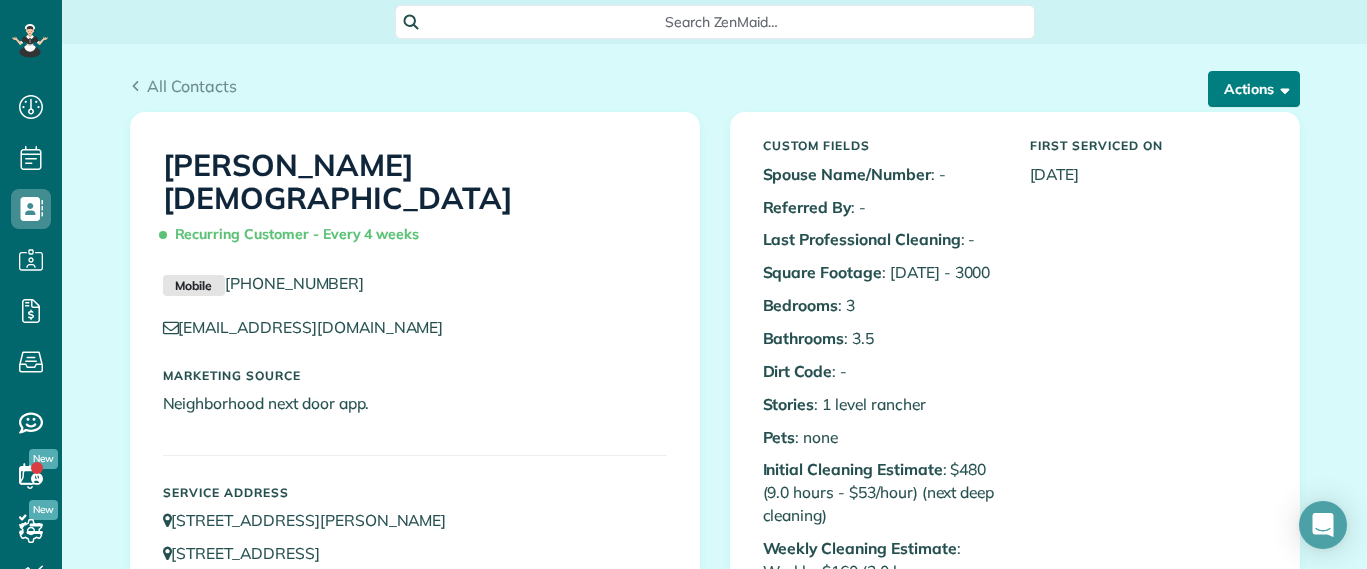 click at bounding box center (1281, 88) 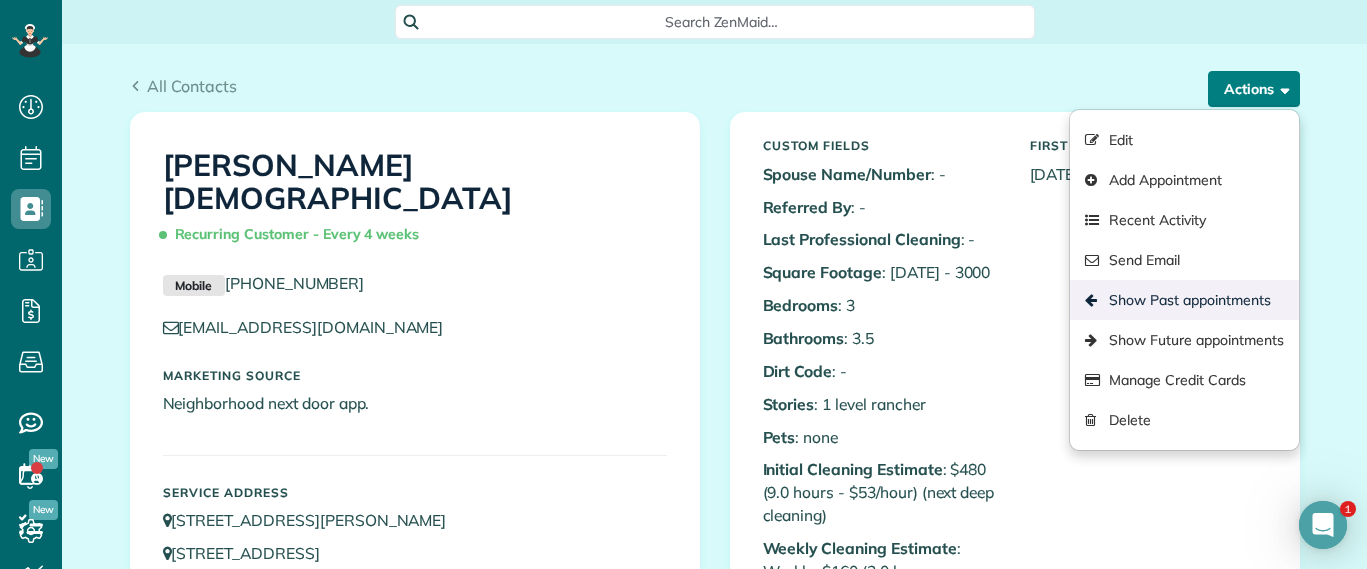 scroll, scrollTop: 0, scrollLeft: 0, axis: both 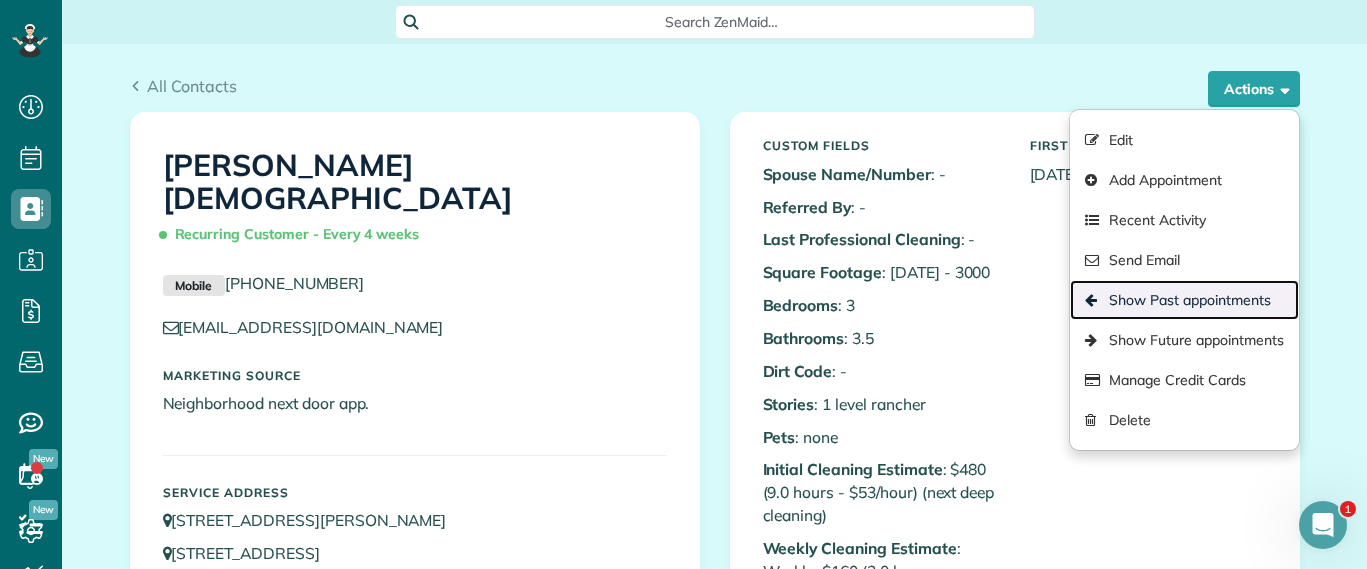 click on "Show Past appointments" at bounding box center (1184, 300) 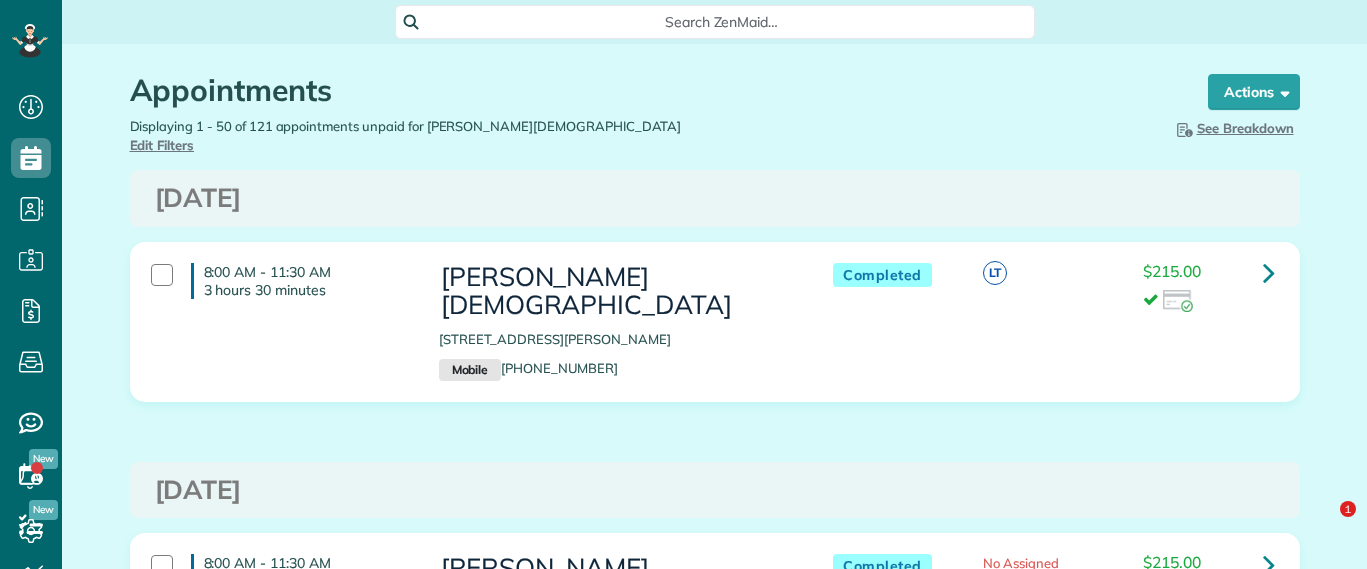 scroll, scrollTop: 0, scrollLeft: 0, axis: both 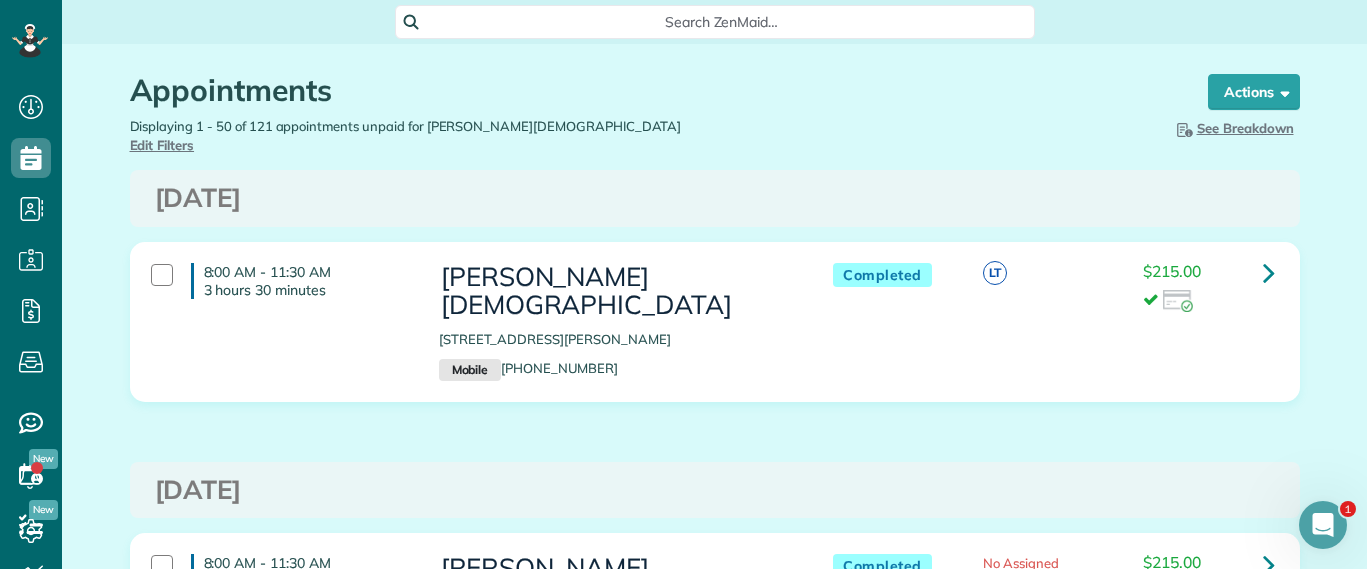 click on "Search ZenMaid…" at bounding box center (722, 22) 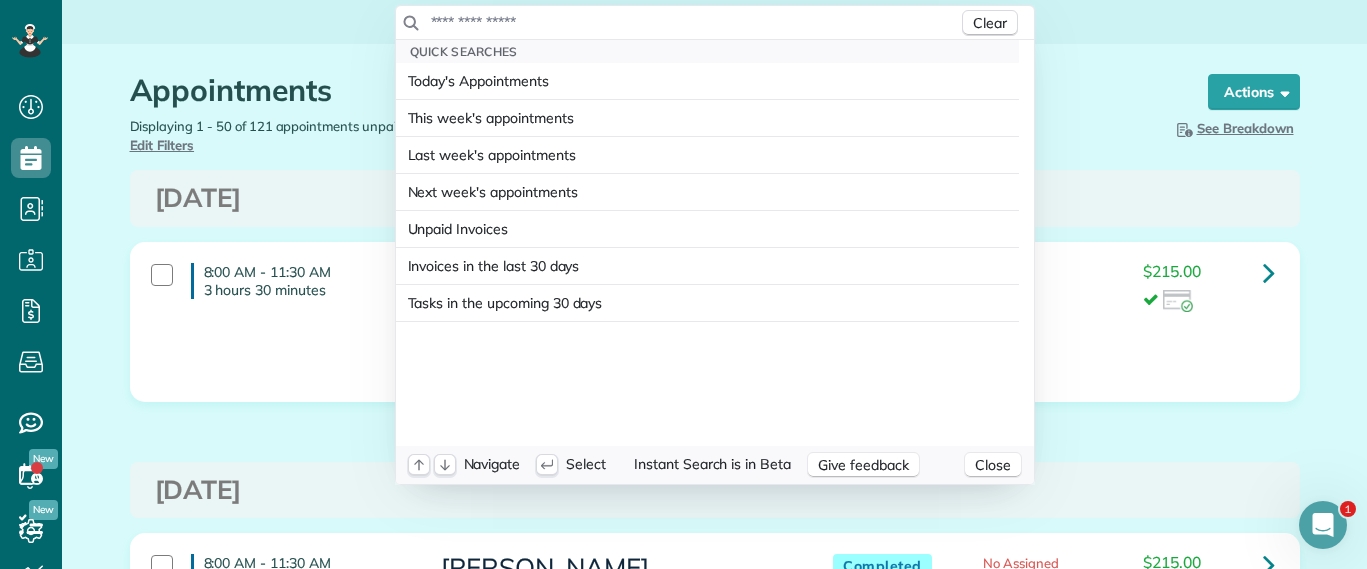 click at bounding box center [694, 22] 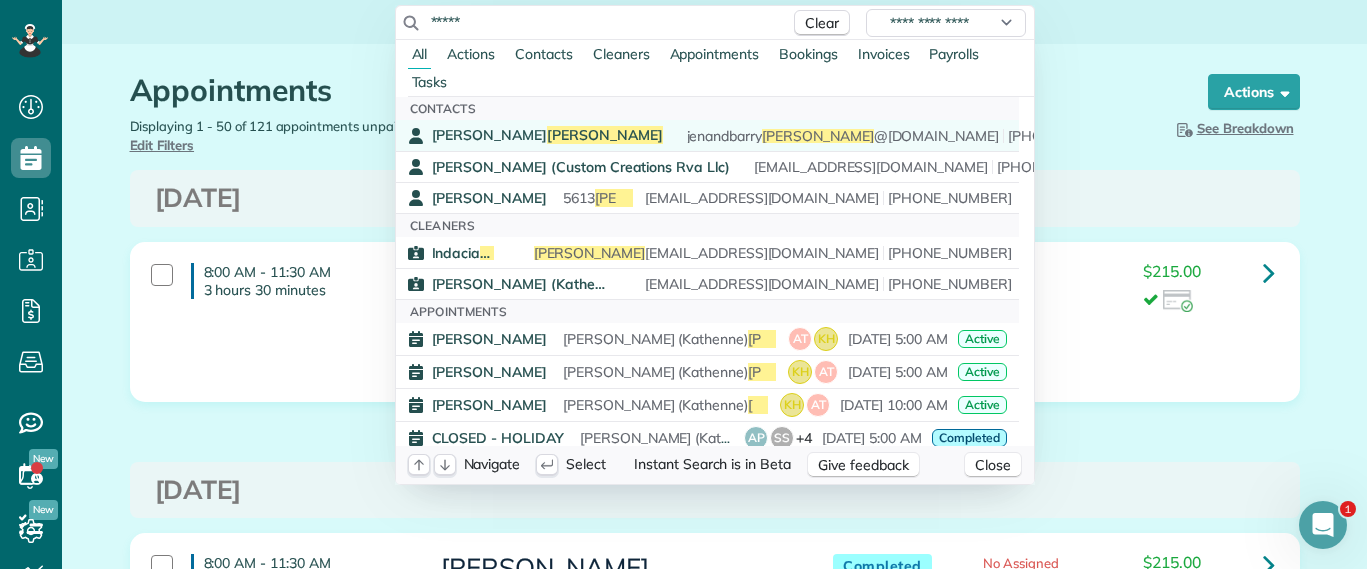 type on "*****" 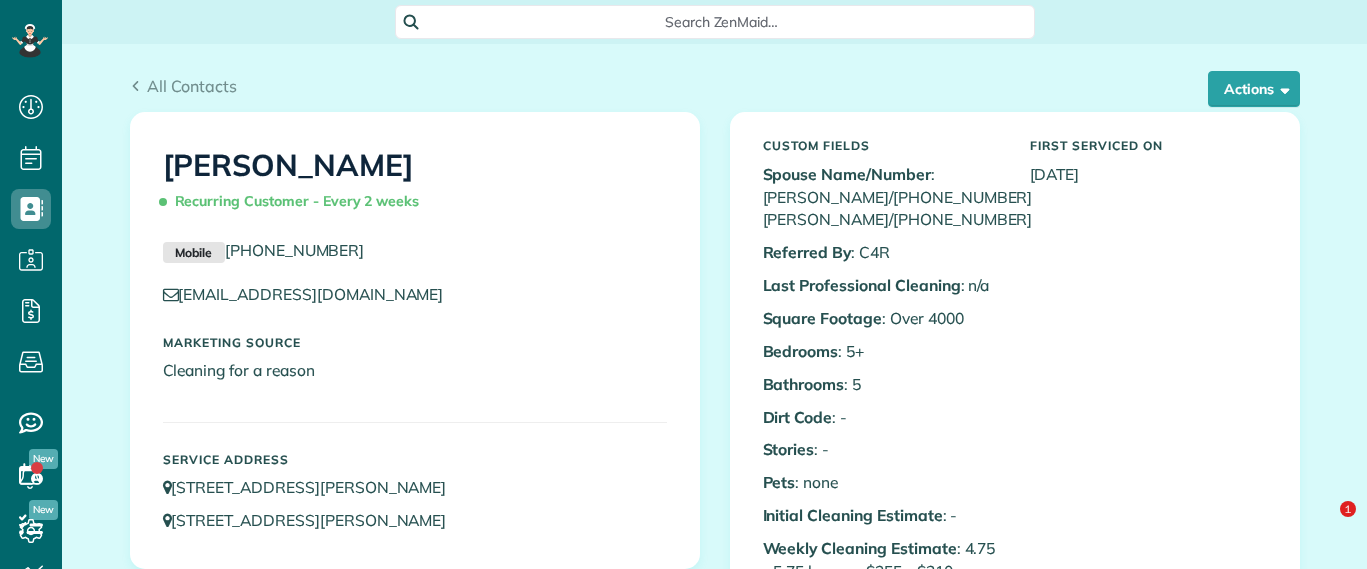 scroll, scrollTop: 0, scrollLeft: 0, axis: both 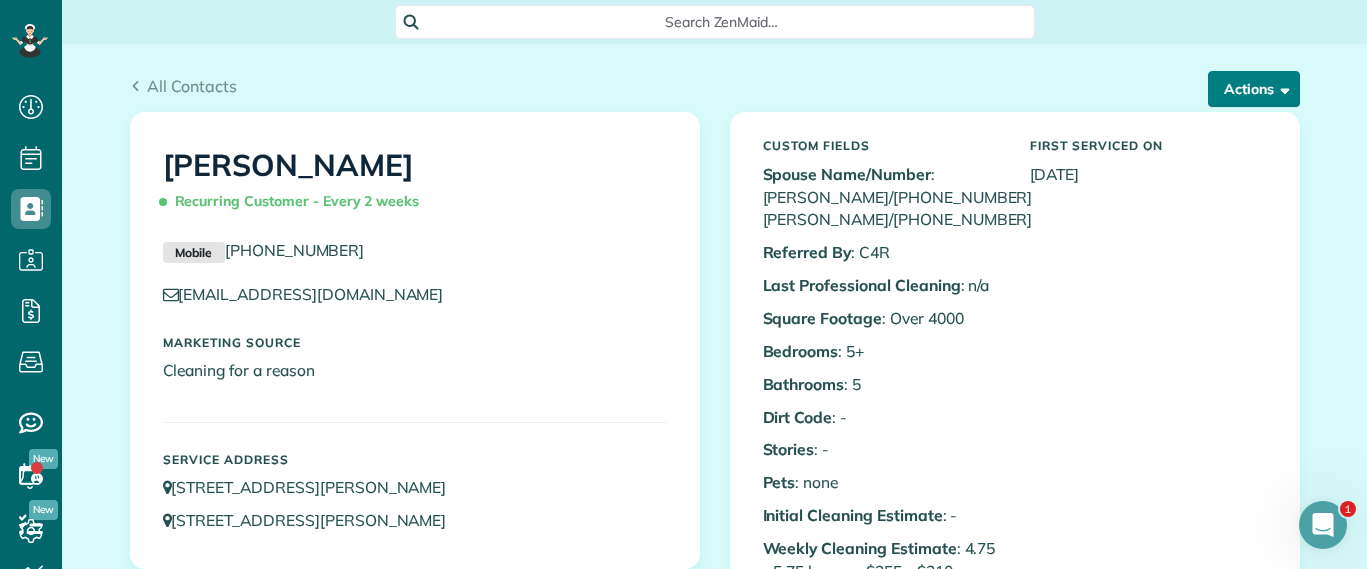 click on "Actions" at bounding box center (1254, 89) 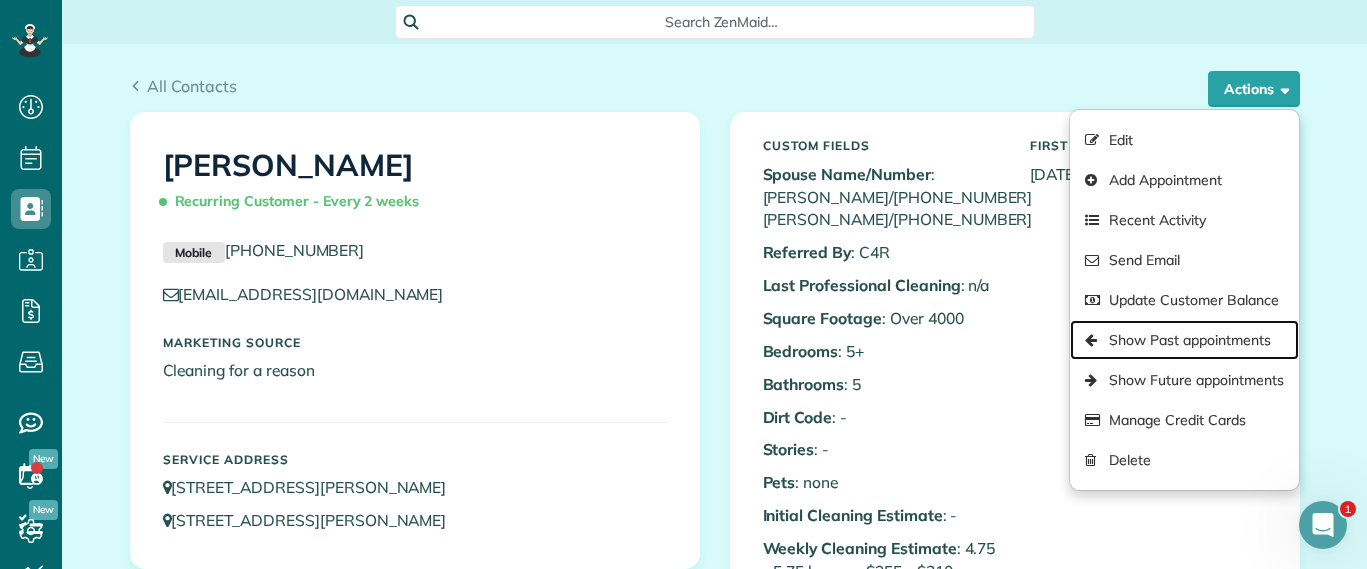 drag, startPoint x: 1204, startPoint y: 328, endPoint x: 1016, endPoint y: 232, distance: 211.09239 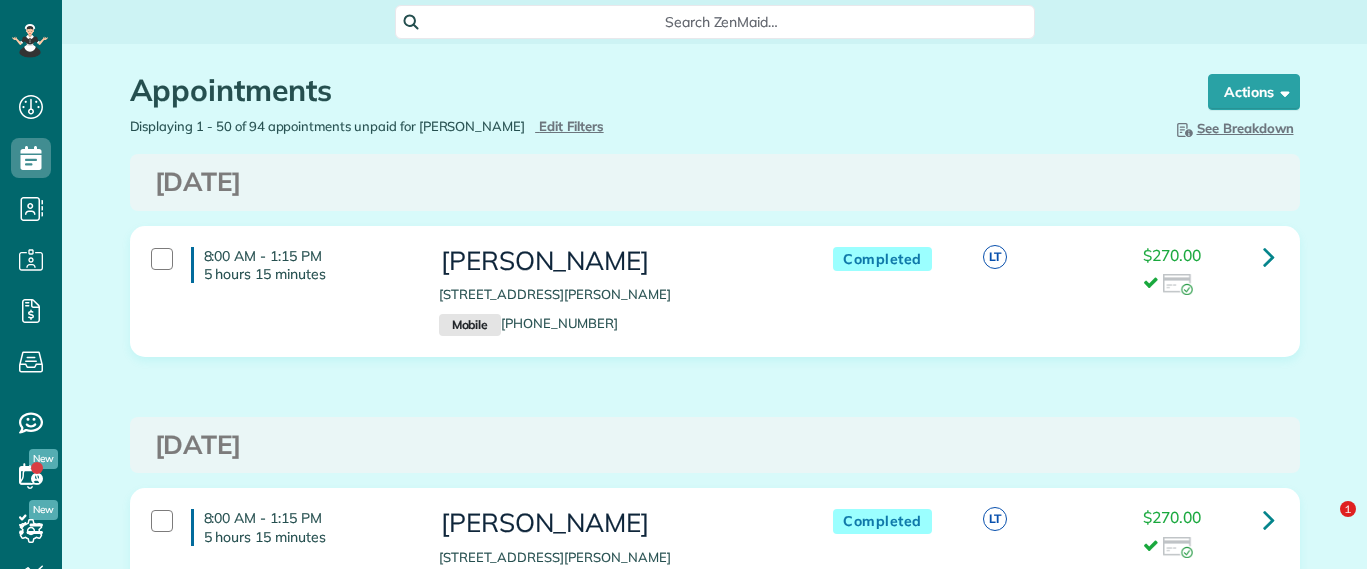 scroll, scrollTop: 0, scrollLeft: 0, axis: both 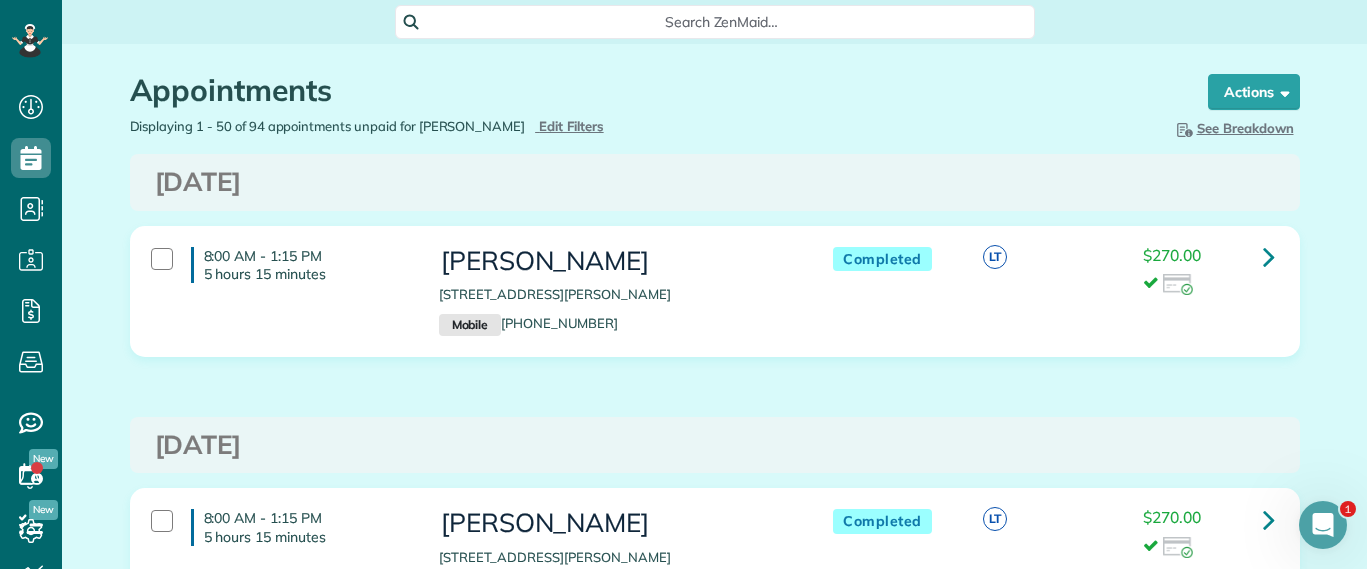 click on "Search ZenMaid…" at bounding box center [715, 22] 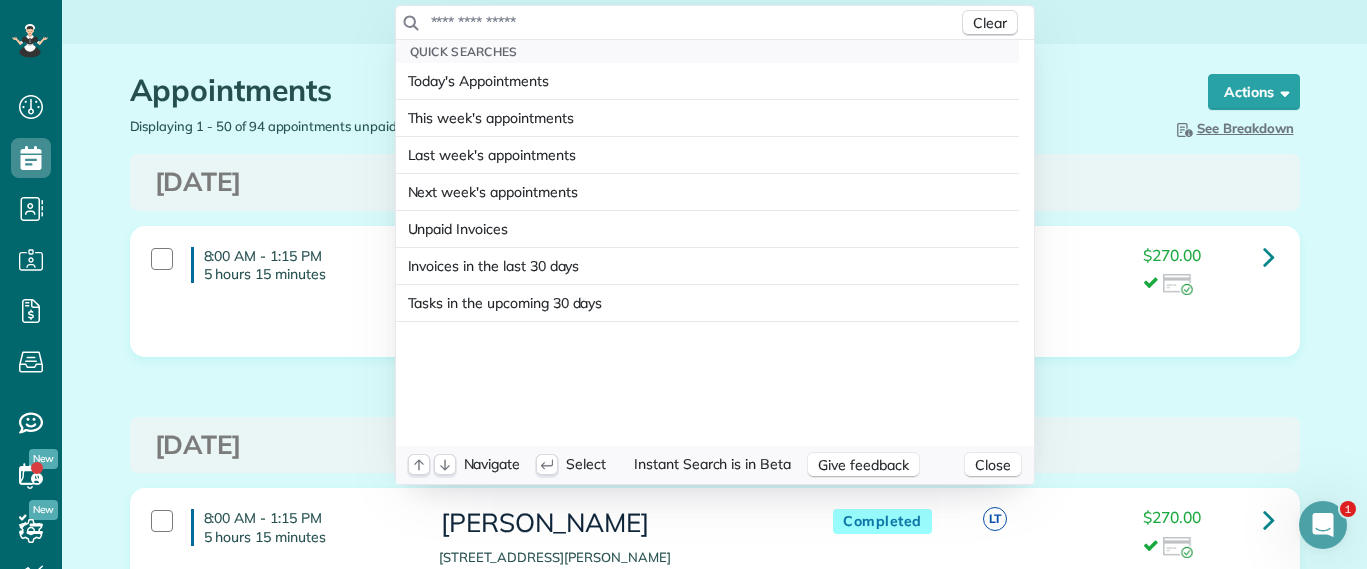 click on "Quick Searches" at bounding box center (707, 51) 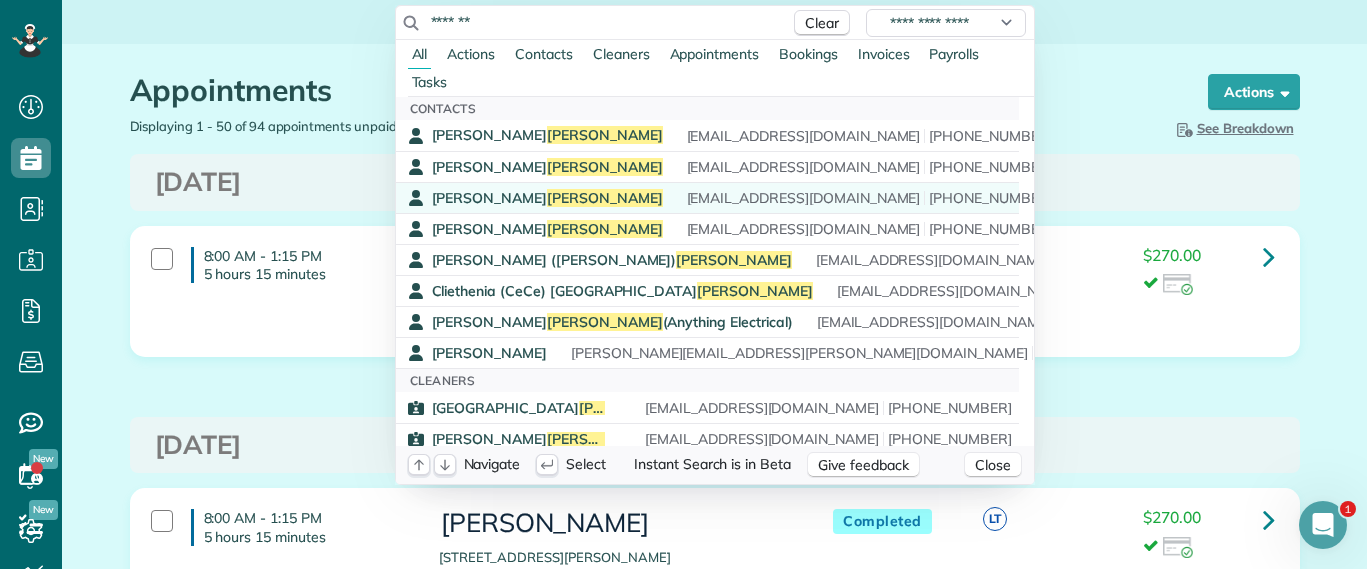 type on "*******" 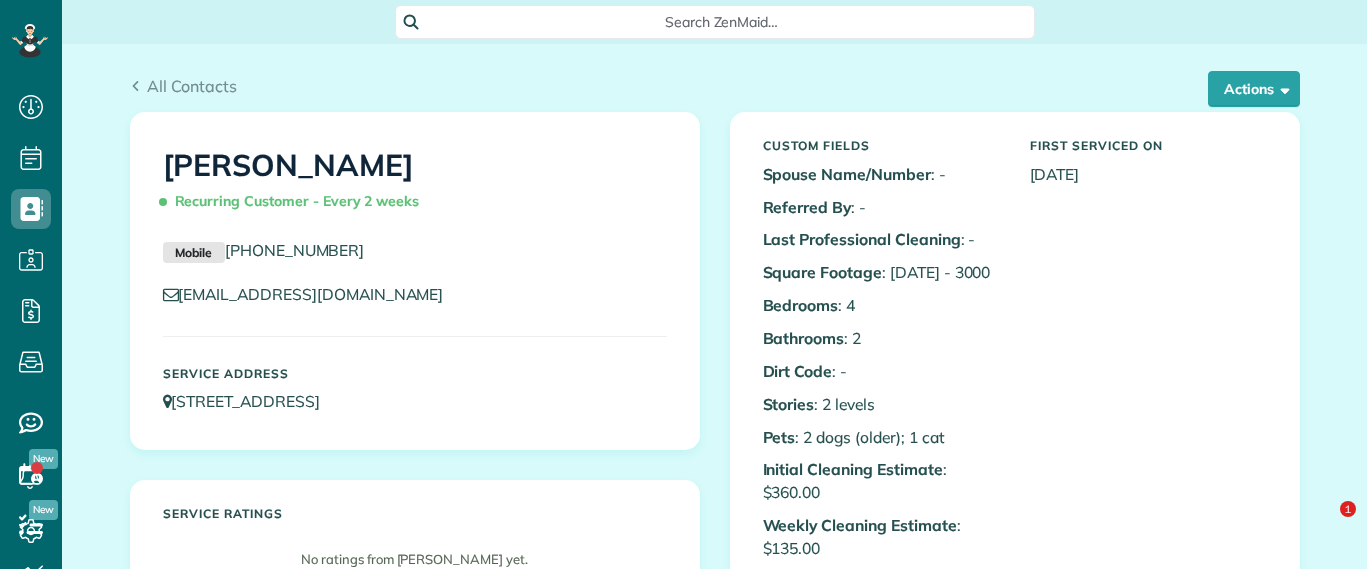 scroll, scrollTop: 0, scrollLeft: 0, axis: both 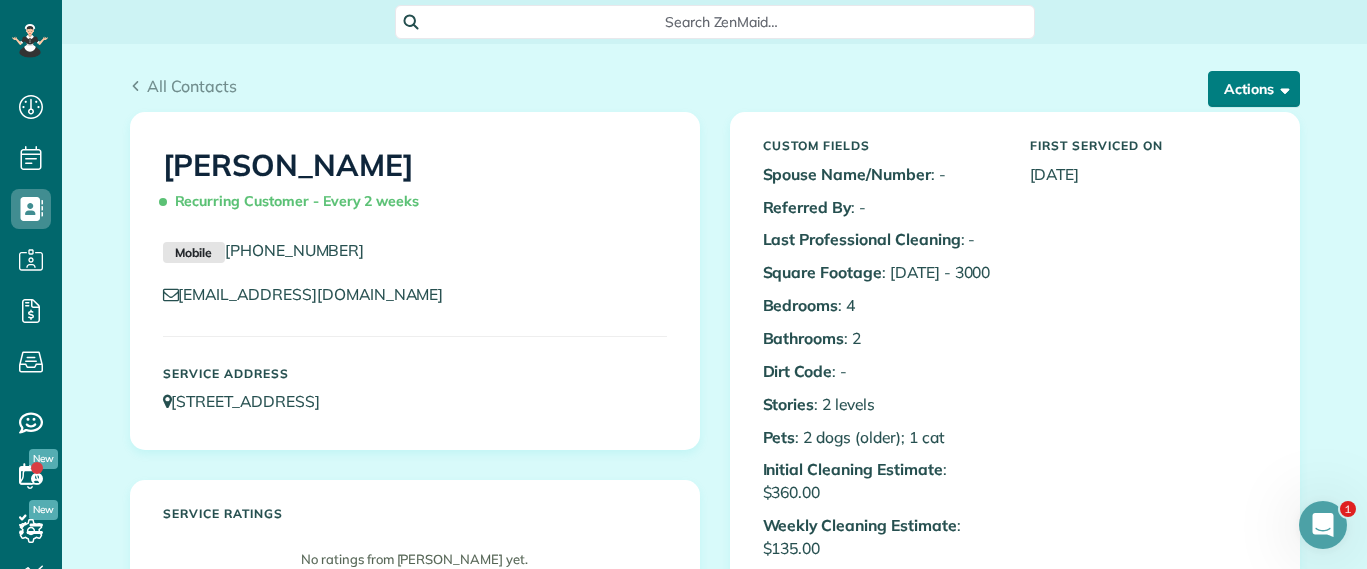 click on "Actions" at bounding box center [1254, 89] 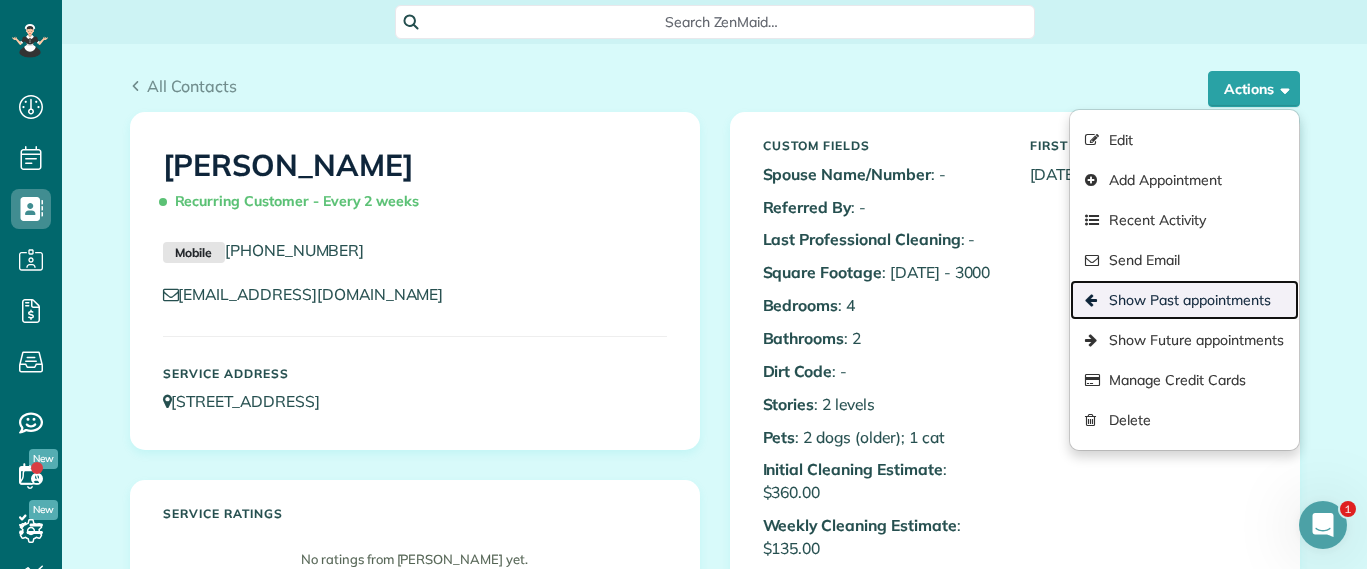 click on "Show Past appointments" at bounding box center (1184, 300) 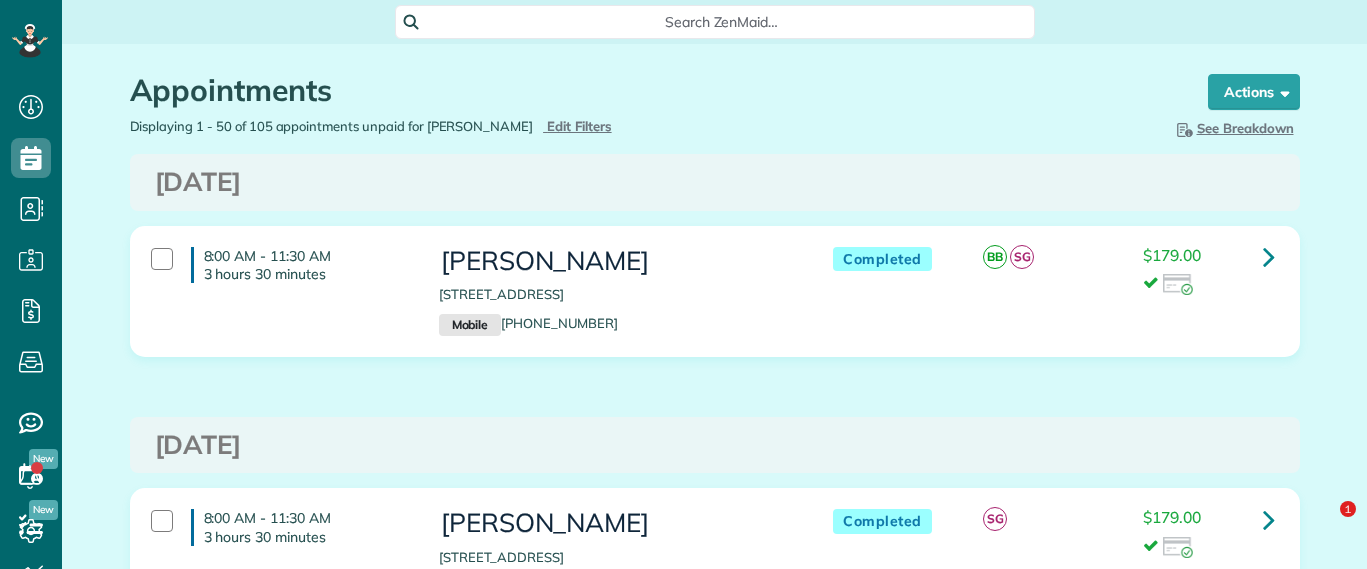 scroll, scrollTop: 0, scrollLeft: 0, axis: both 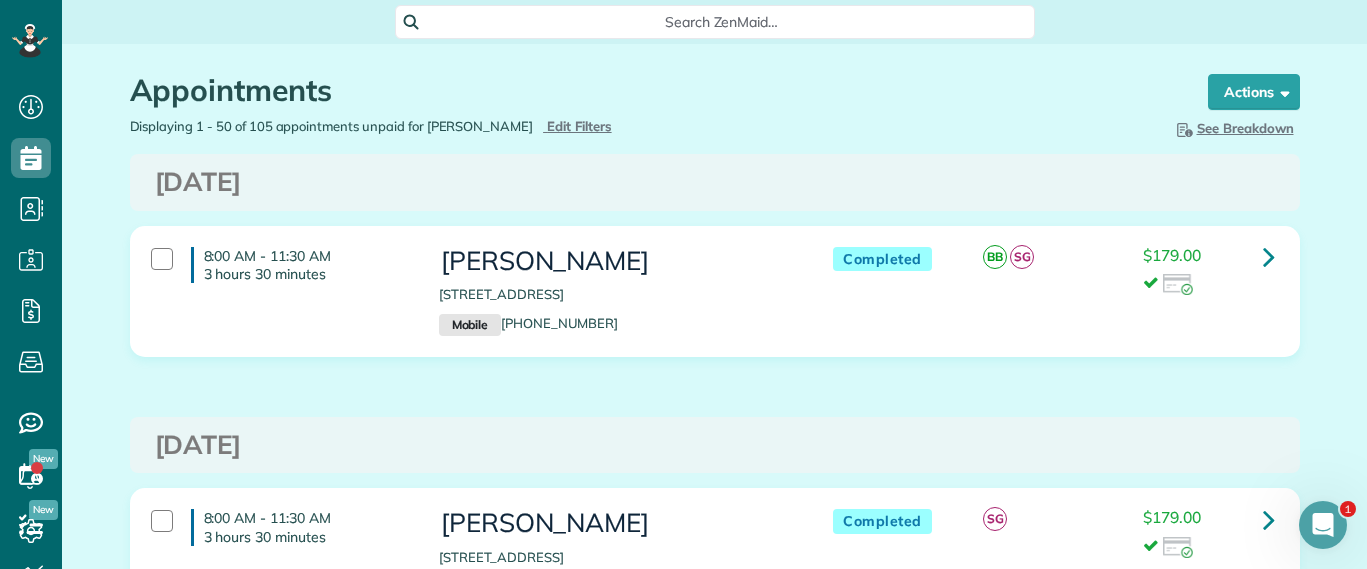 click on "Search ZenMaid…" at bounding box center [715, 22] 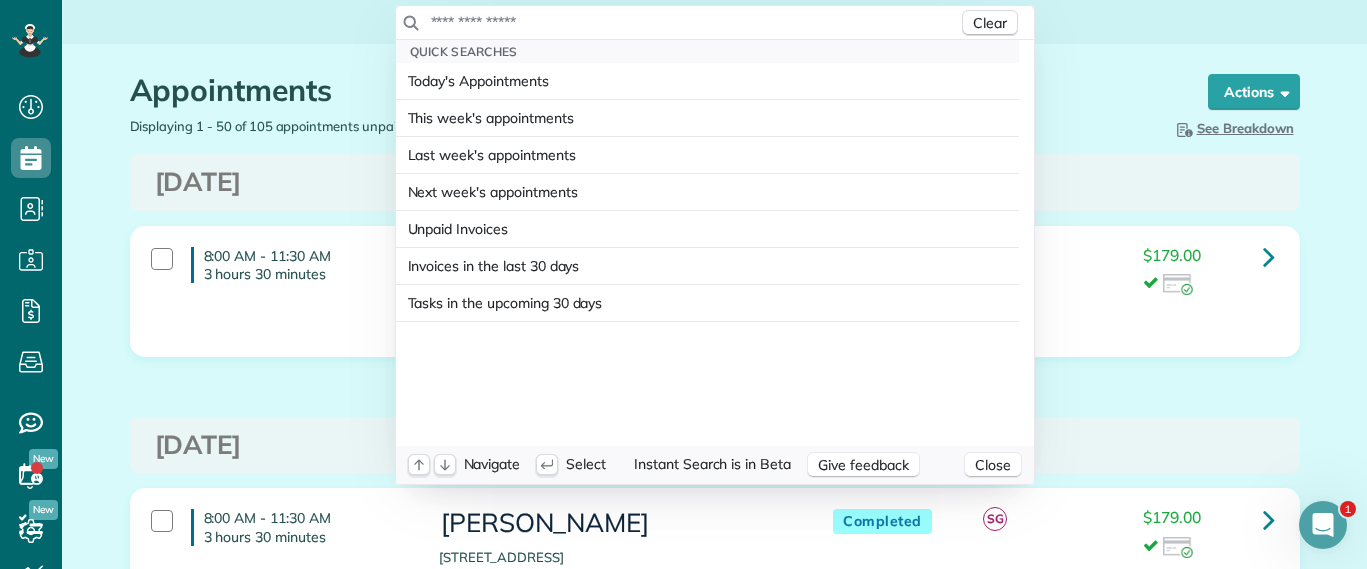 click at bounding box center [694, 22] 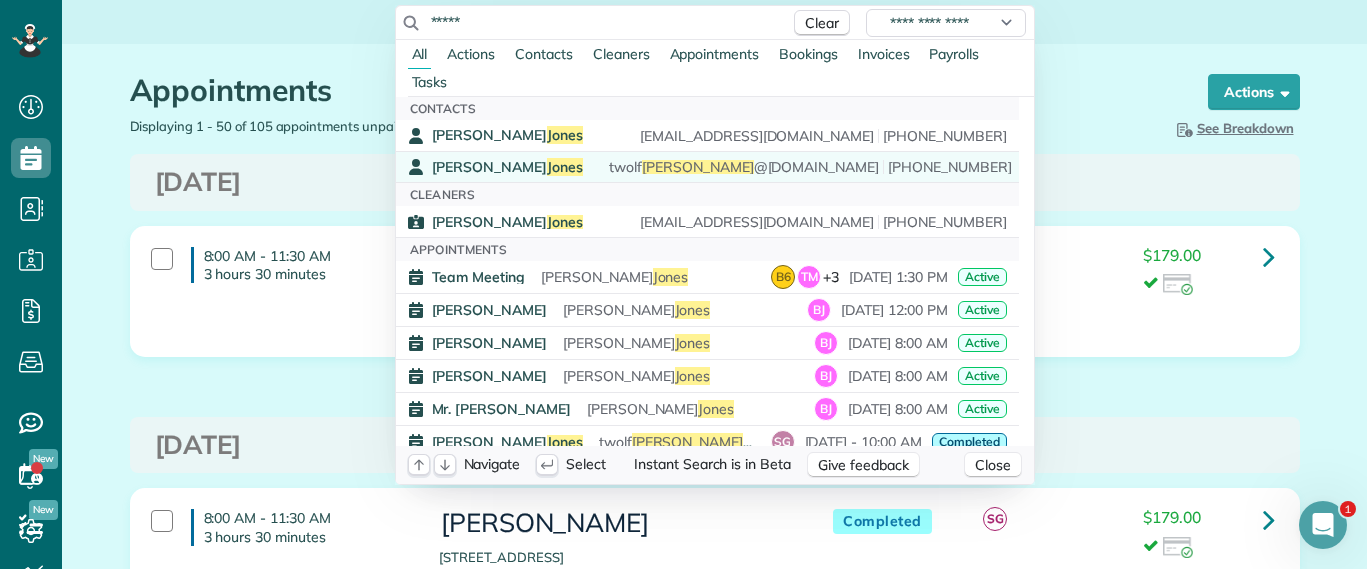 type on "*****" 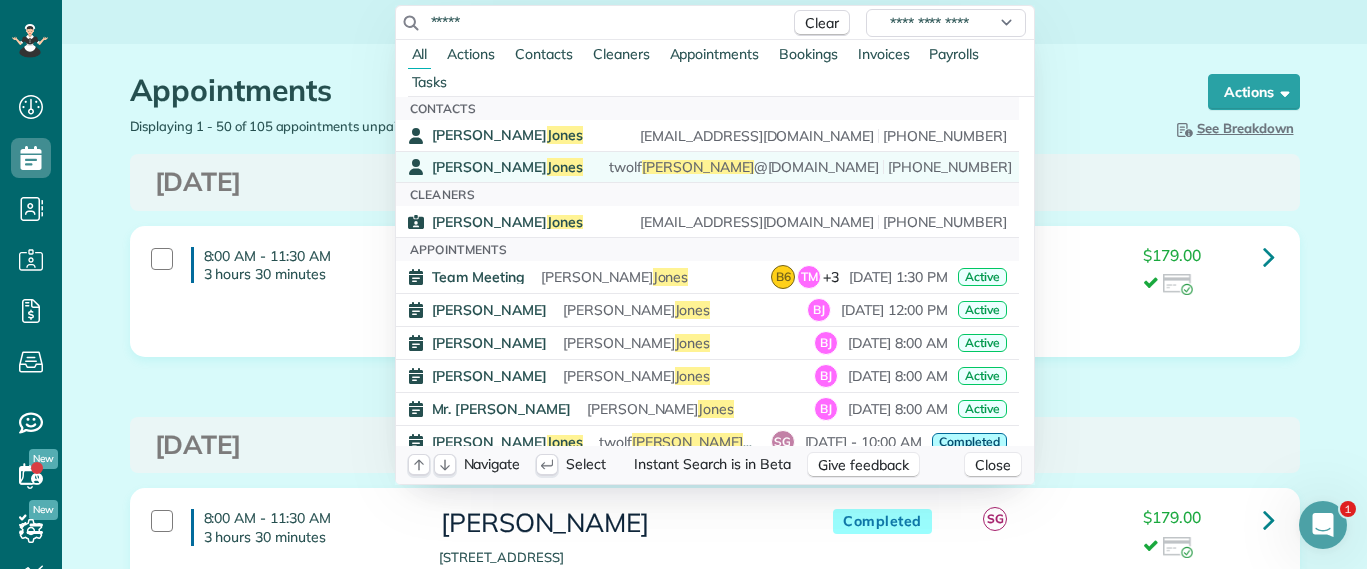 click on "Jones" at bounding box center (565, 167) 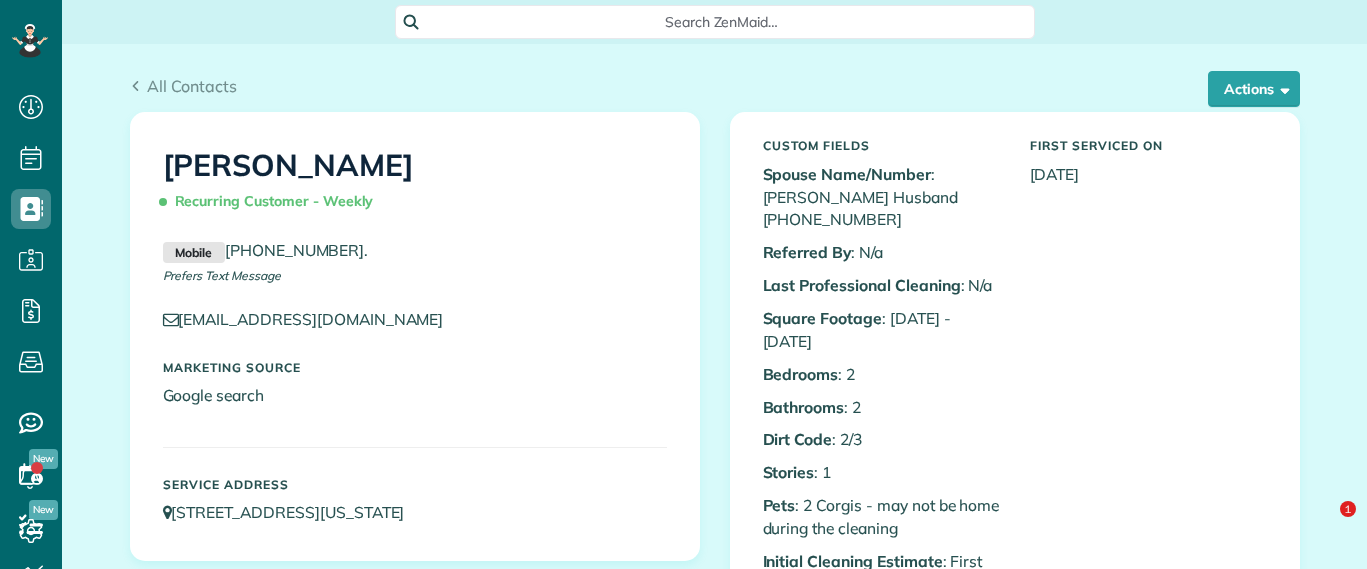 scroll, scrollTop: 0, scrollLeft: 0, axis: both 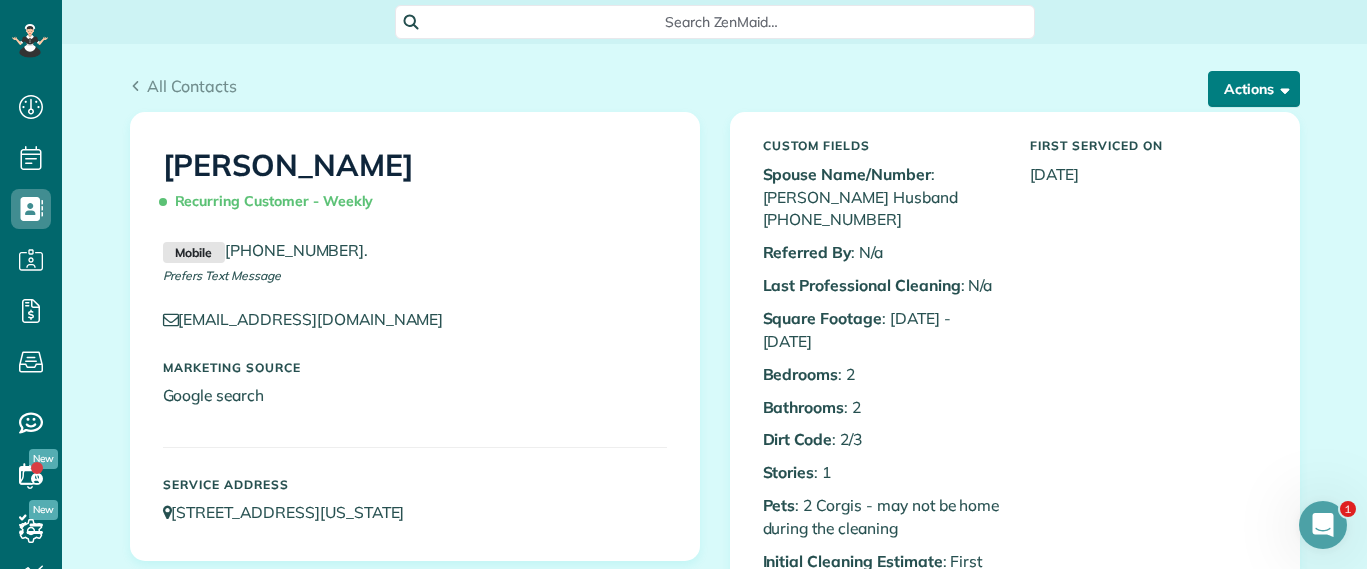 click on "Actions" at bounding box center [1254, 89] 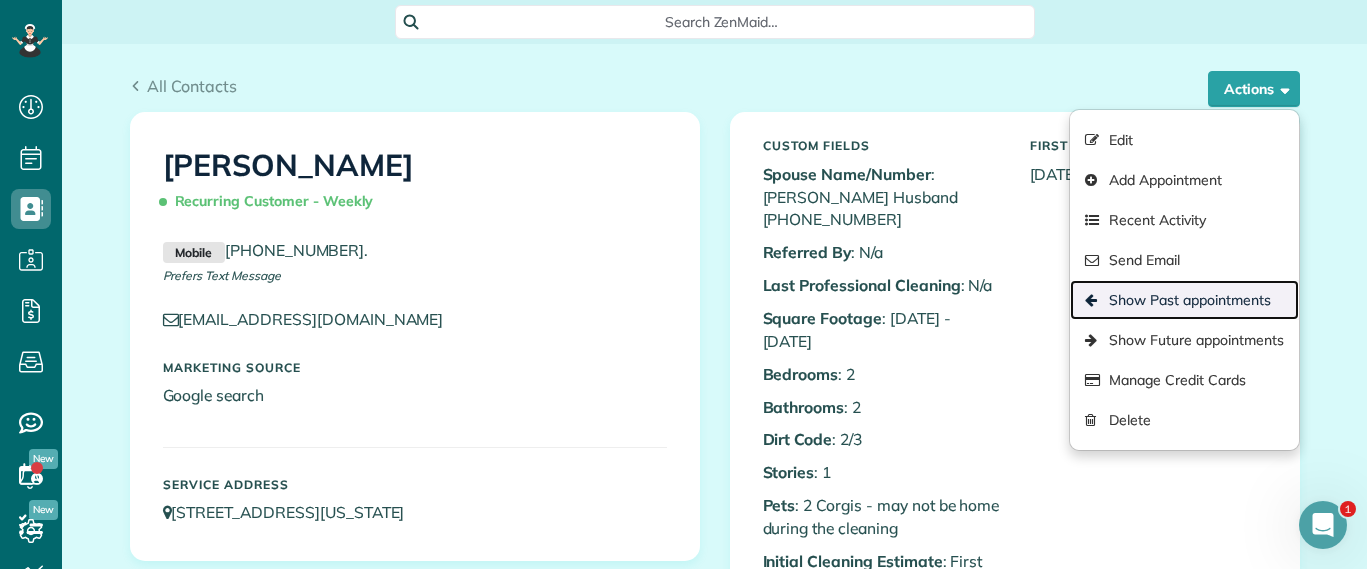 click on "Show Past appointments" at bounding box center (1184, 300) 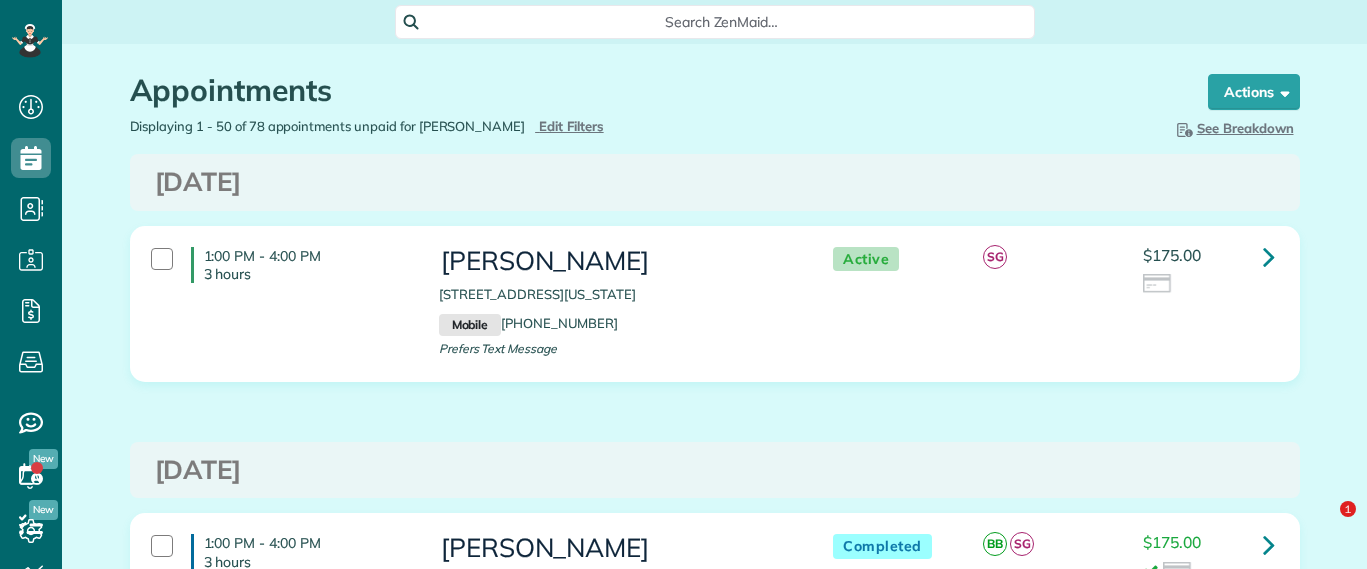 scroll, scrollTop: 0, scrollLeft: 0, axis: both 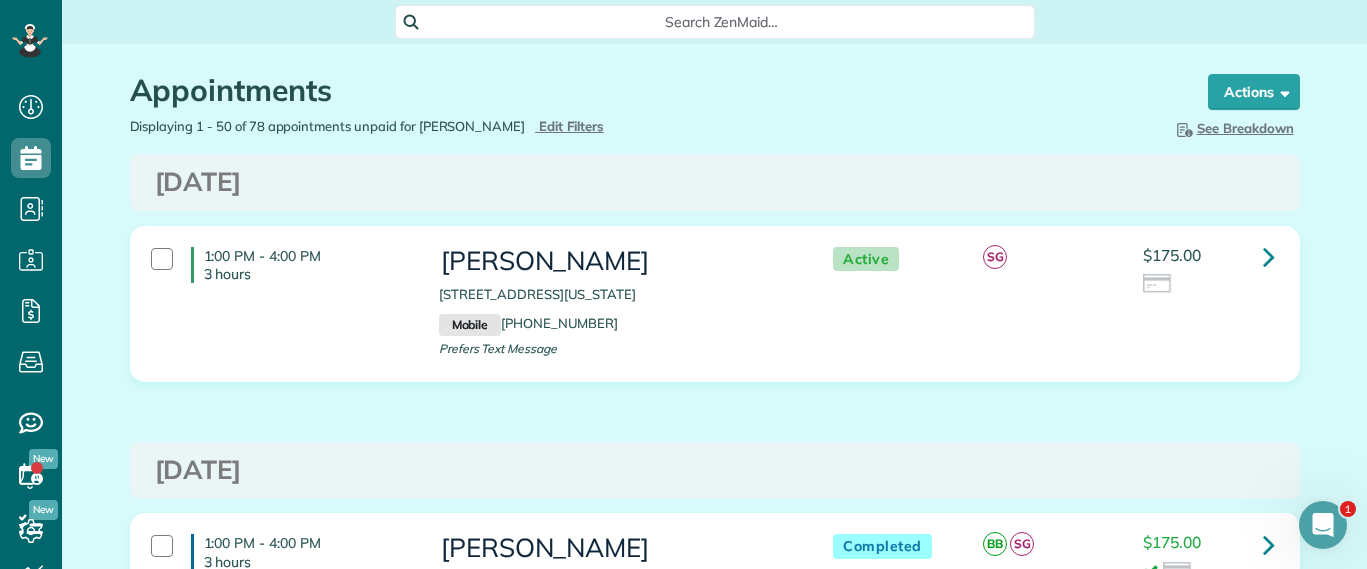 drag, startPoint x: 635, startPoint y: 2, endPoint x: 650, endPoint y: 15, distance: 19.849434 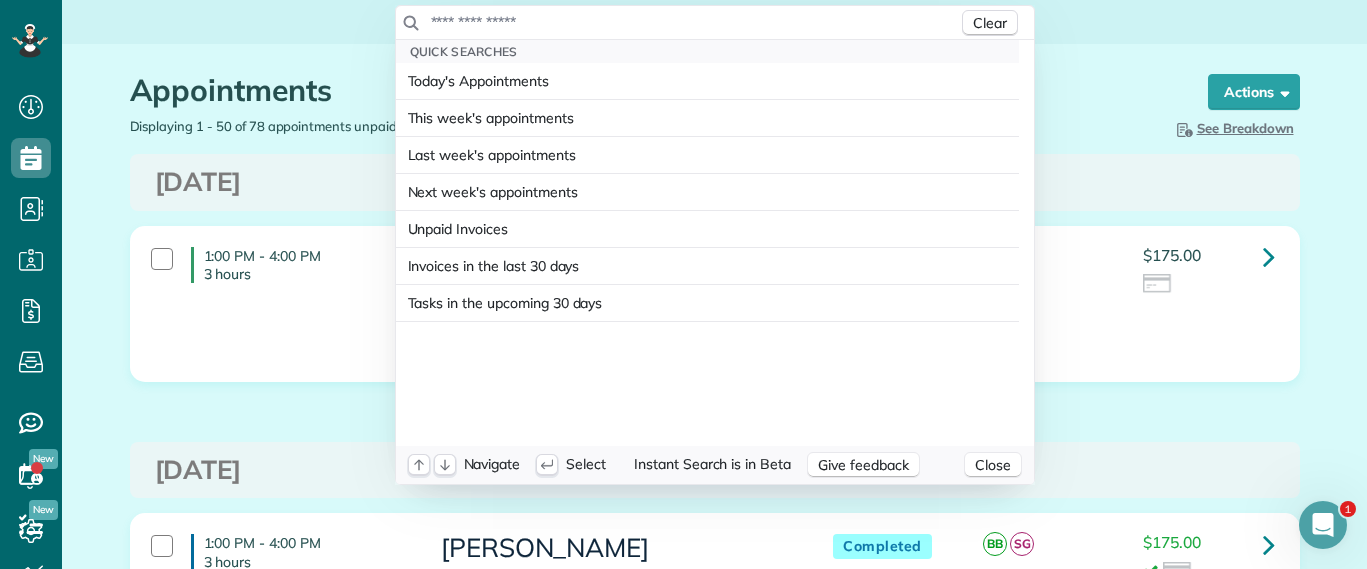 click at bounding box center (694, 22) 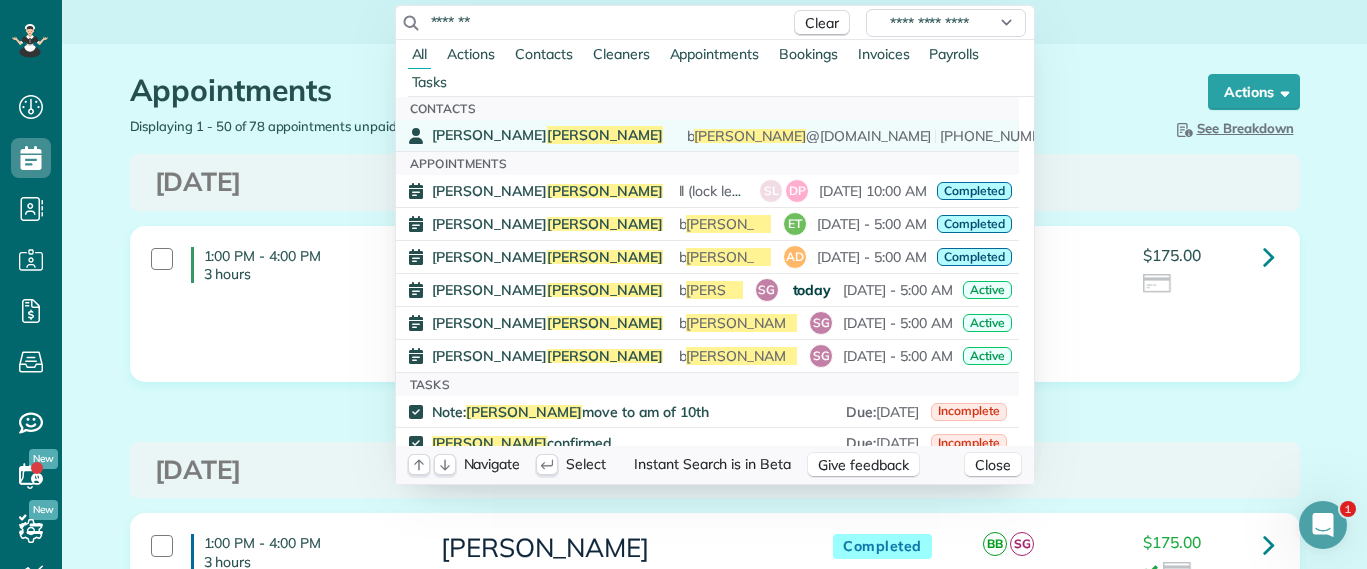 type on "*******" 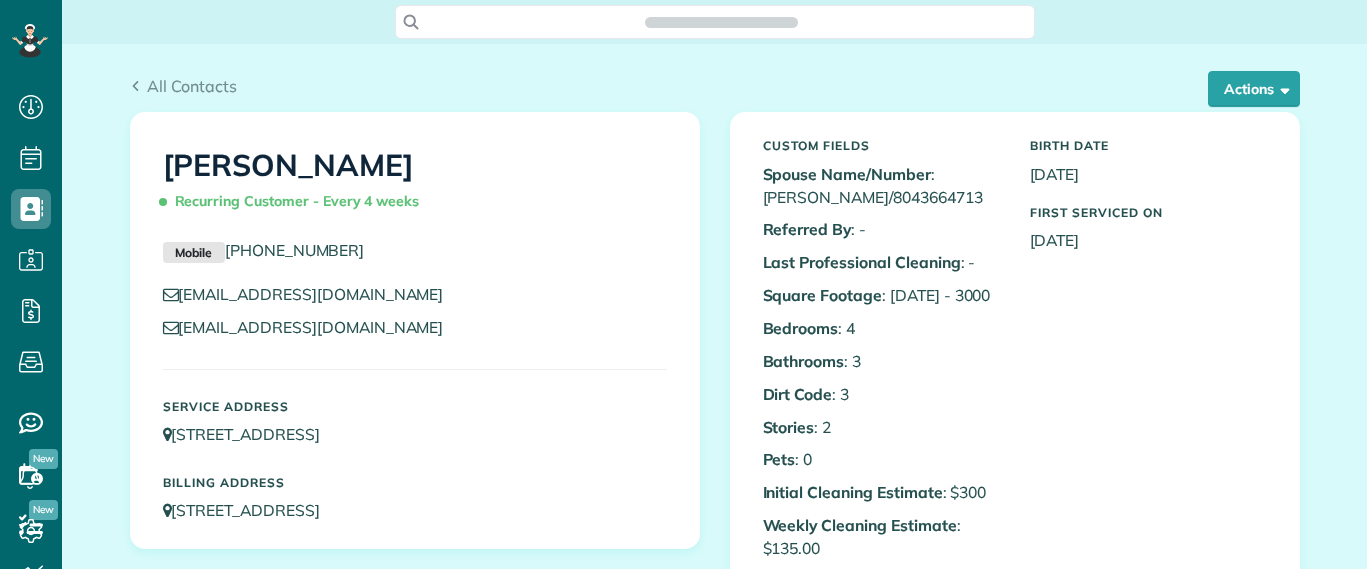 scroll, scrollTop: 0, scrollLeft: 0, axis: both 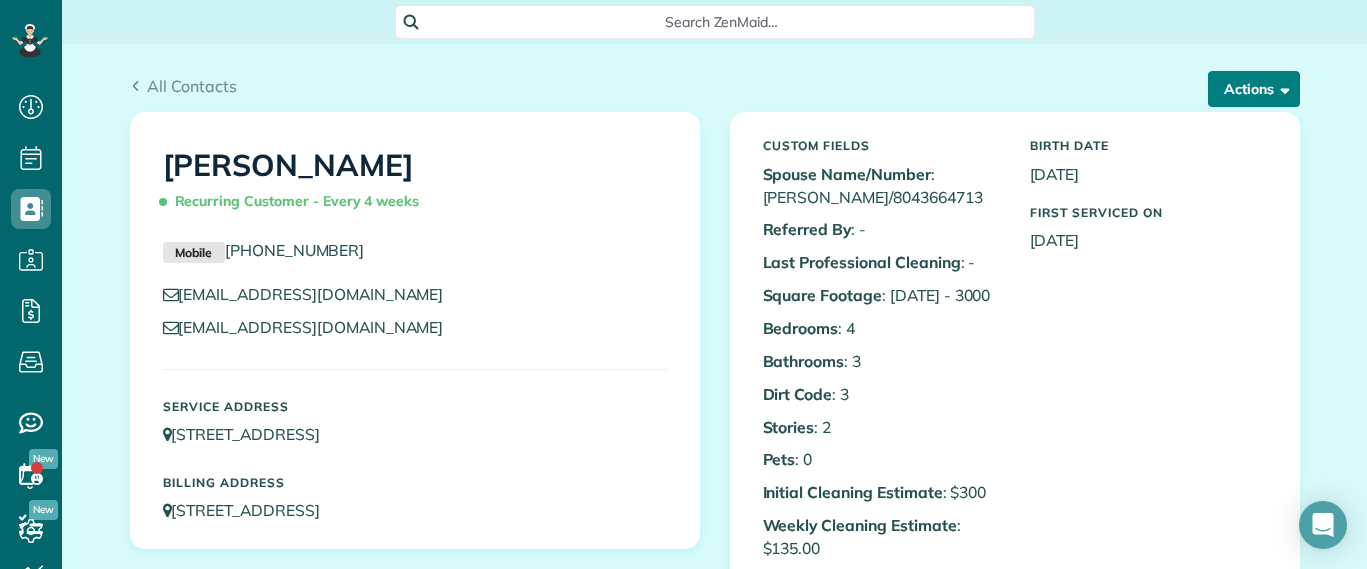 click on "Actions" at bounding box center (1254, 89) 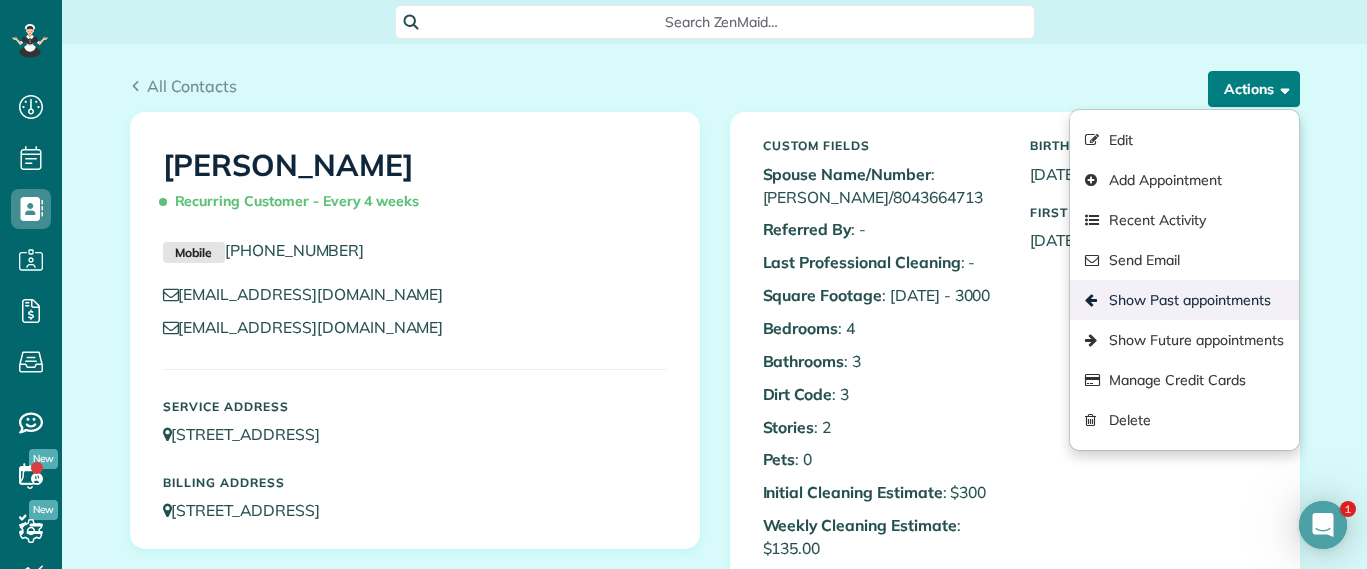 scroll, scrollTop: 0, scrollLeft: 0, axis: both 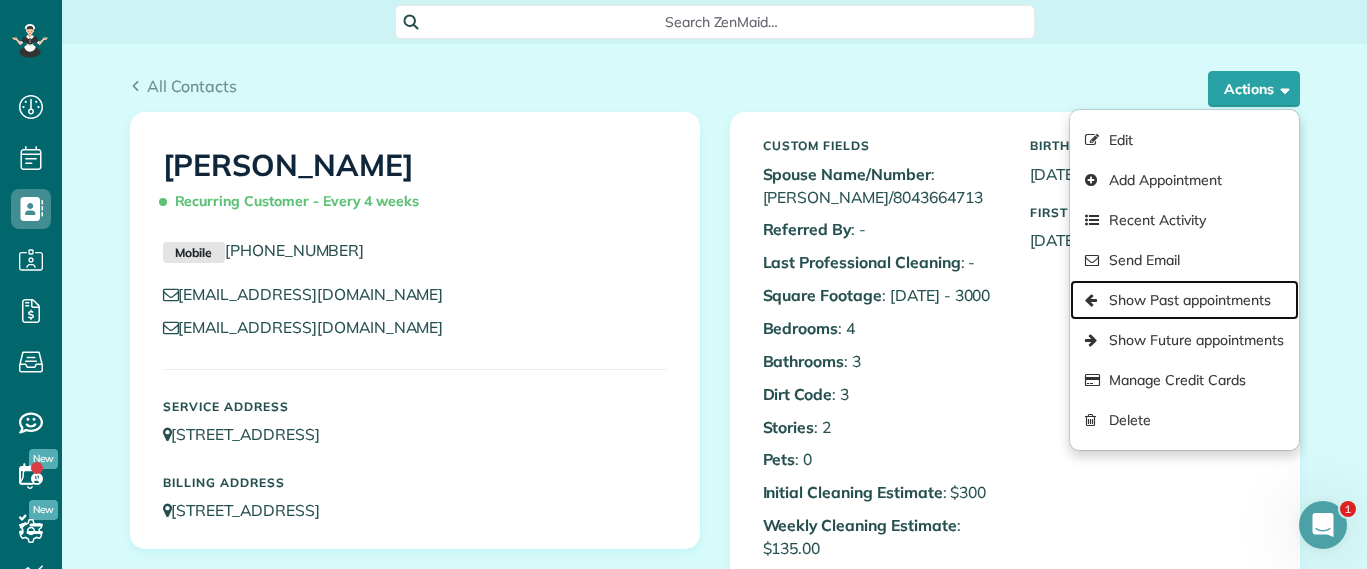 click on "Show Past appointments" at bounding box center (1184, 300) 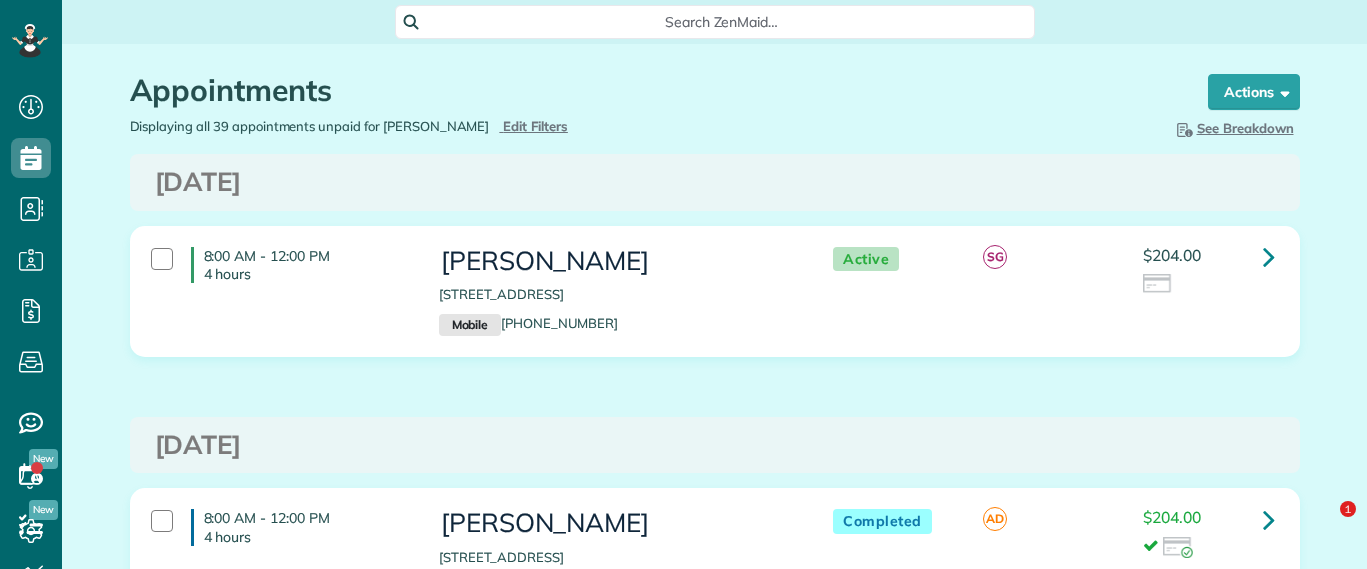 scroll, scrollTop: 0, scrollLeft: 0, axis: both 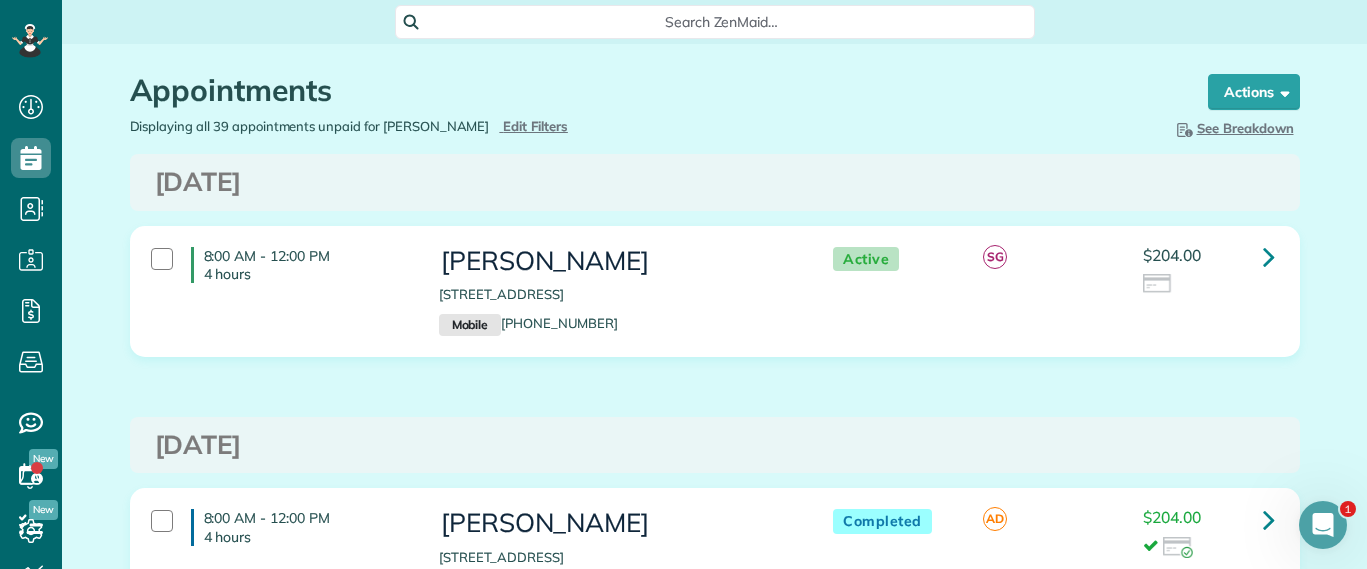 click on "Search ZenMaid…" at bounding box center [722, 22] 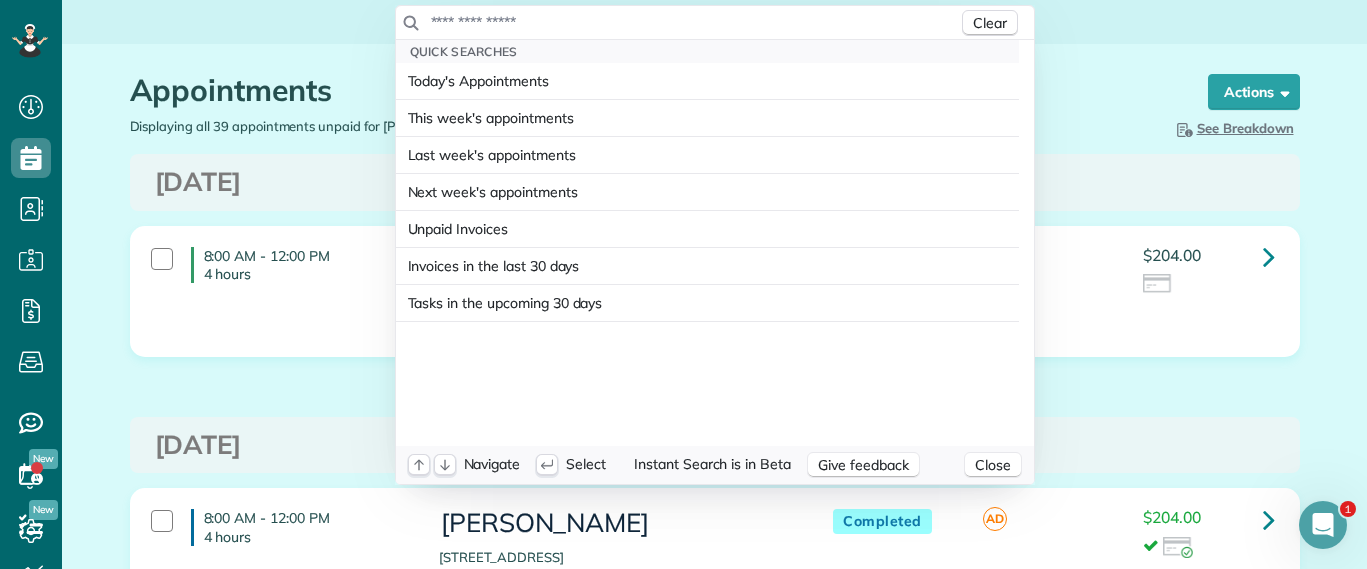 drag, startPoint x: 548, startPoint y: 54, endPoint x: 524, endPoint y: 18, distance: 43.266617 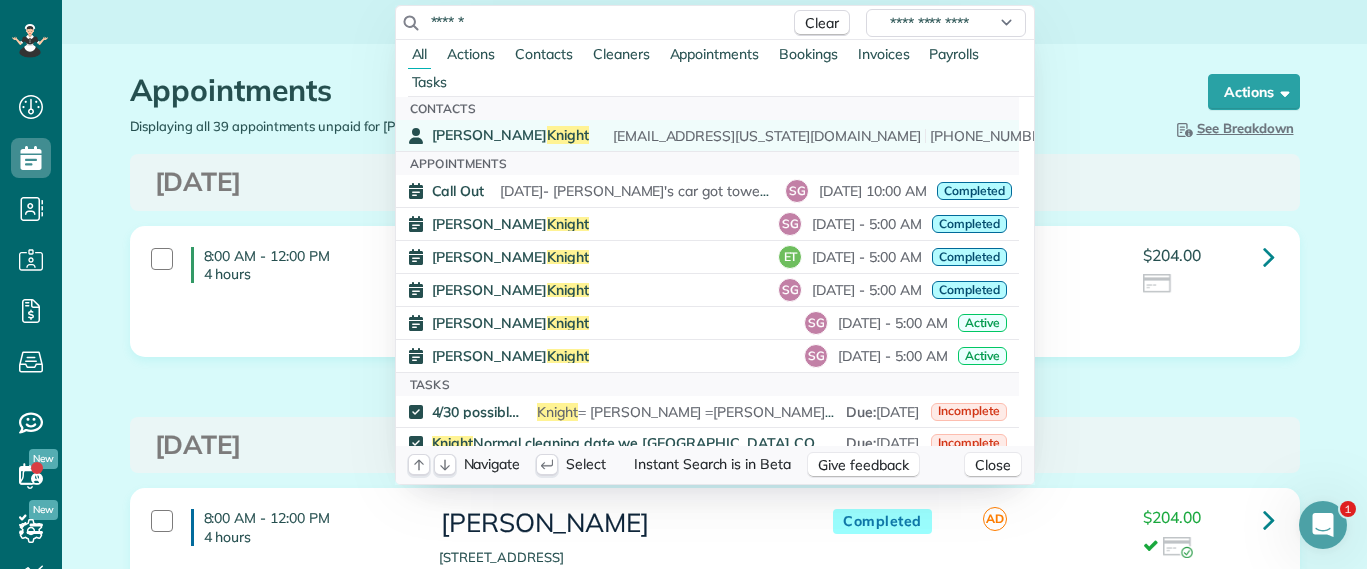 type on "******" 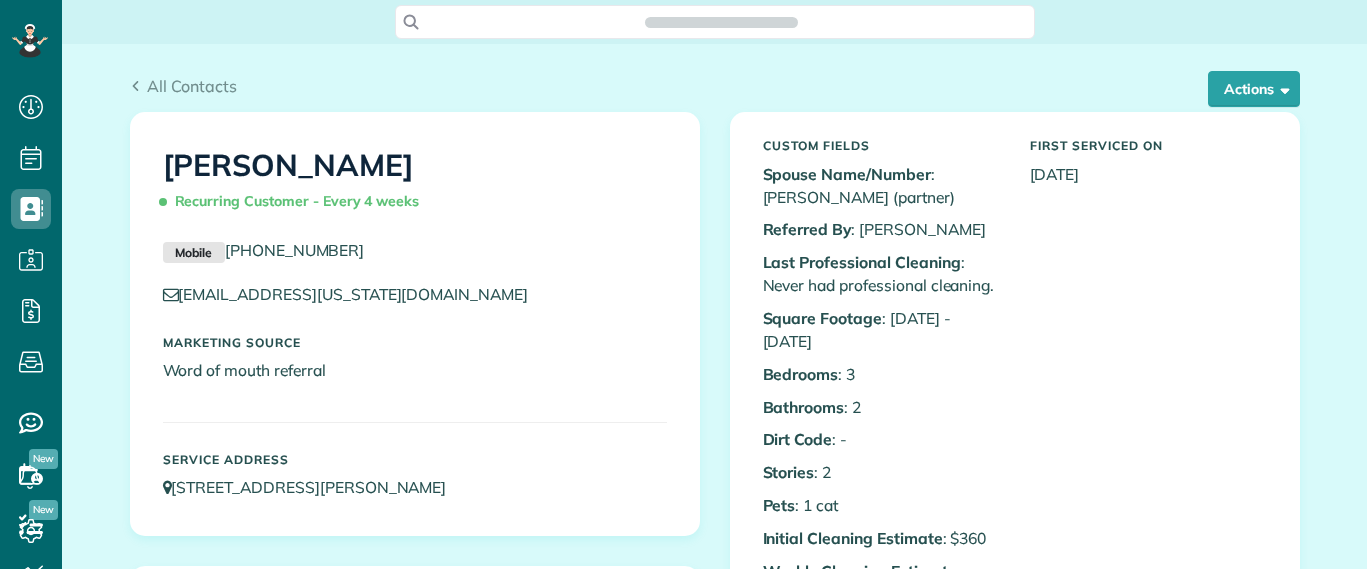 scroll, scrollTop: 0, scrollLeft: 0, axis: both 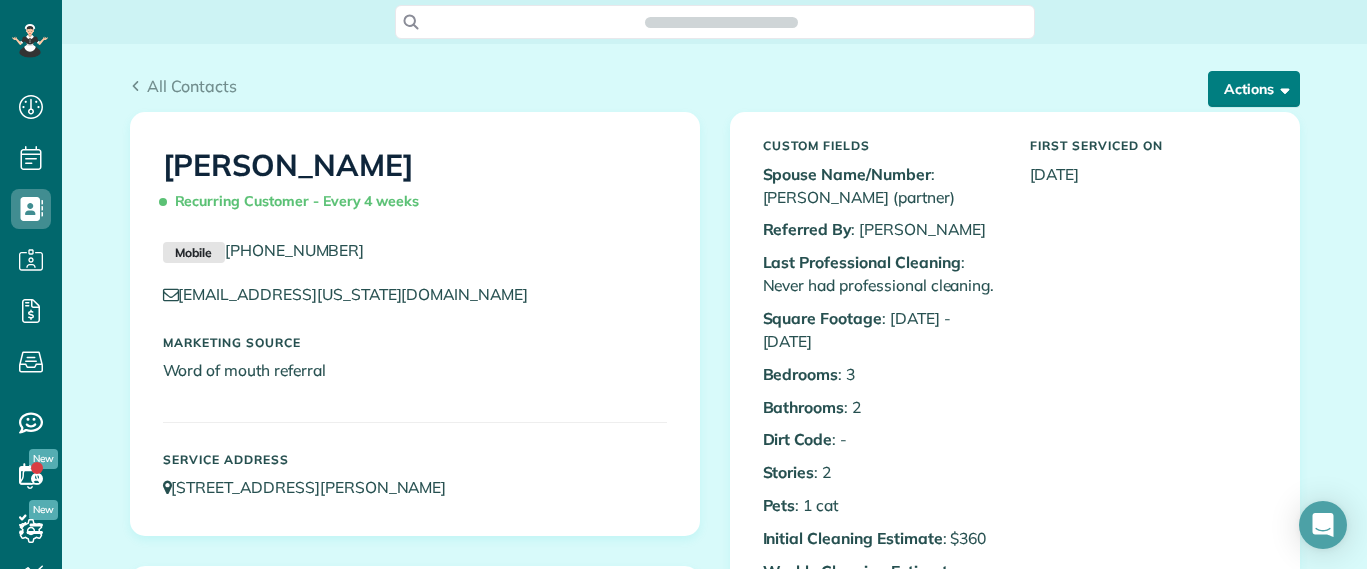 click on "Actions" at bounding box center (1254, 89) 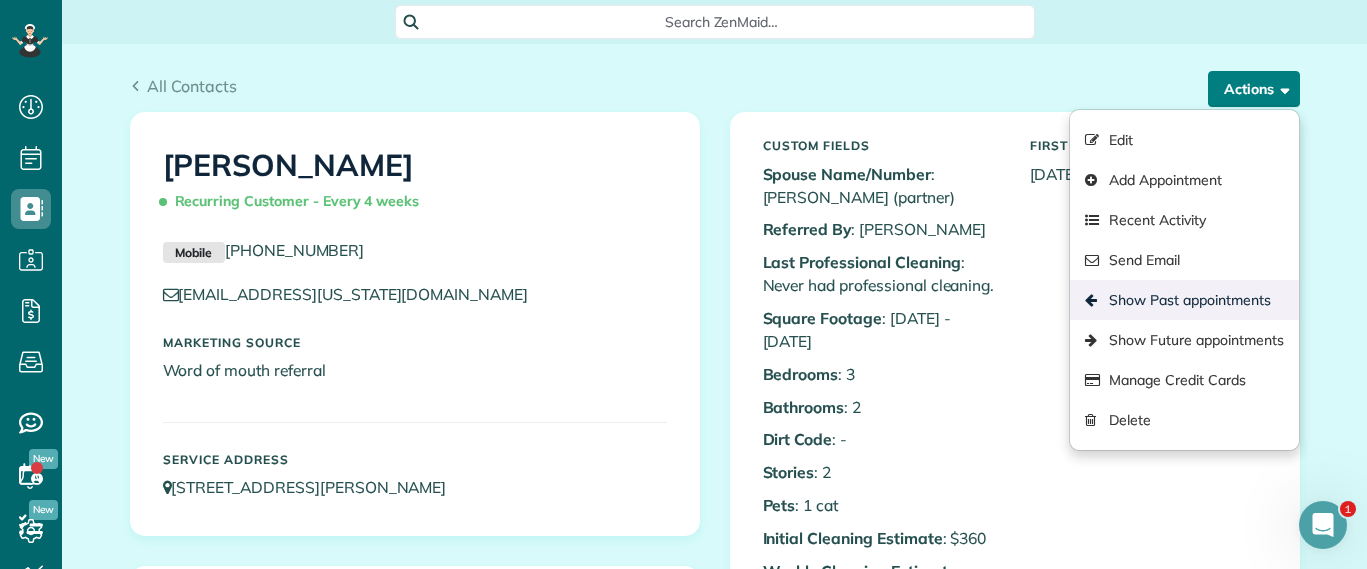 scroll, scrollTop: 0, scrollLeft: 0, axis: both 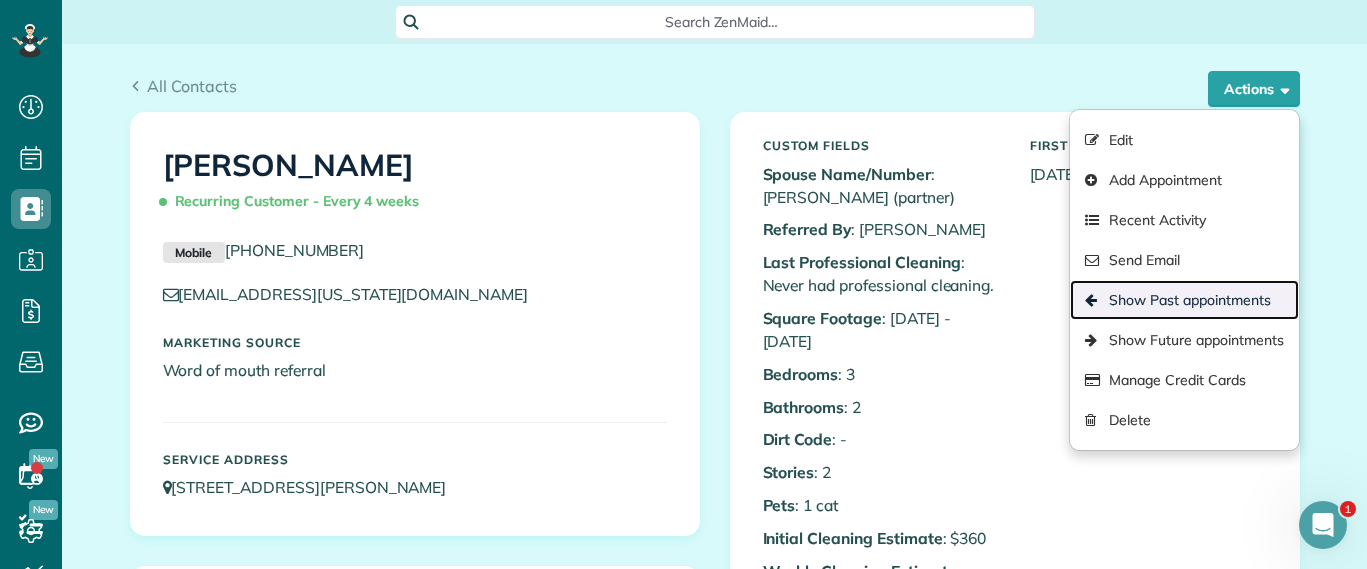 click on "Show Past appointments" at bounding box center [1184, 300] 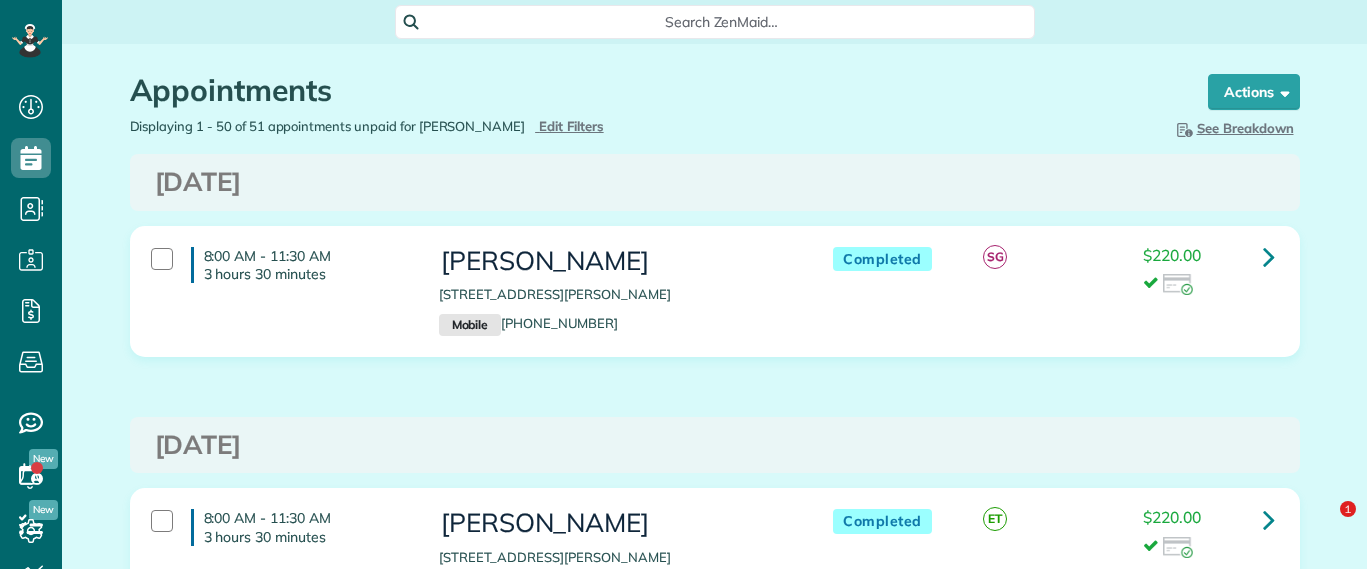 scroll, scrollTop: 0, scrollLeft: 0, axis: both 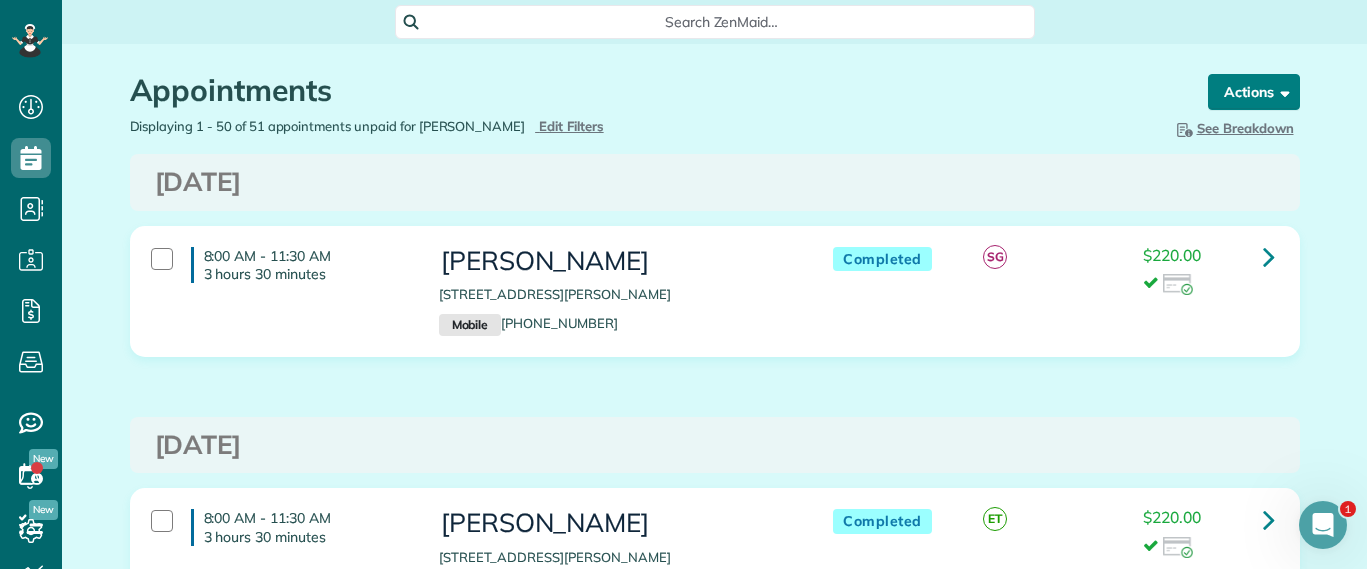 click on "Actions" at bounding box center [1254, 92] 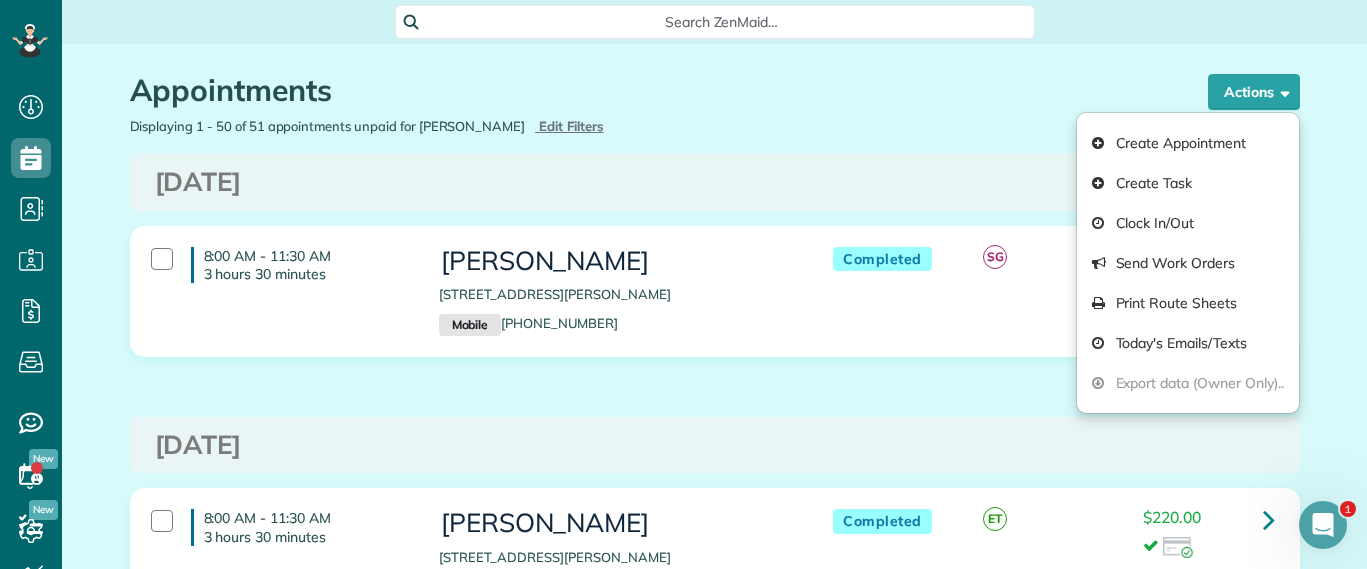 click on "Appointments
the List View [2 min]
Schedule Changes
Actions
Create Appointment
Create Task
Clock In/Out
Send Work Orders
Print Route Sheets
Today's Emails/Texts
Export data (Owner Only)..
Bulk Actions
Set status to: Active
Set status to: Lock Out" at bounding box center [715, 6738] 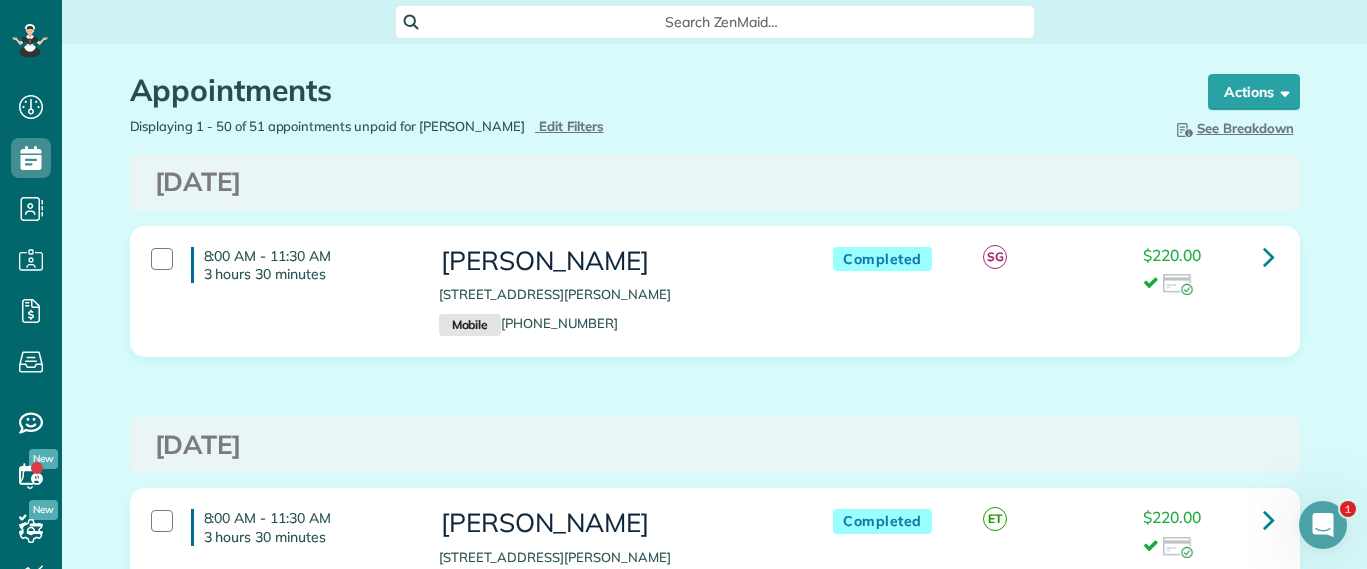 click at bounding box center (1208, 285) 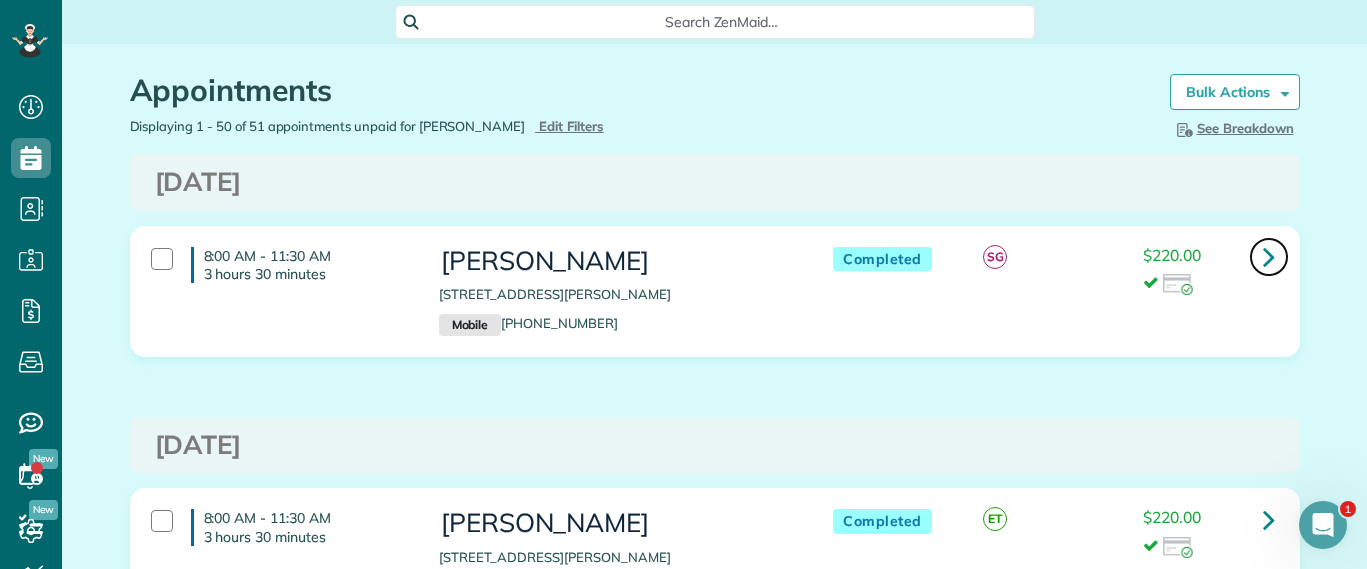 click at bounding box center (1269, 256) 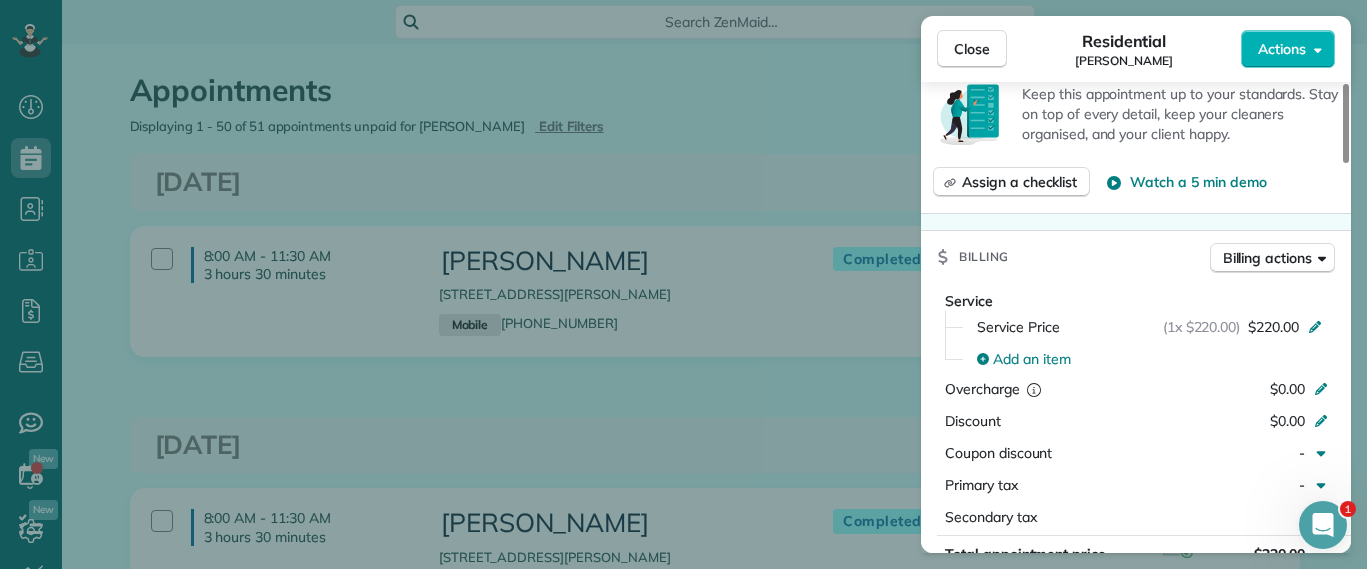 scroll, scrollTop: 1250, scrollLeft: 0, axis: vertical 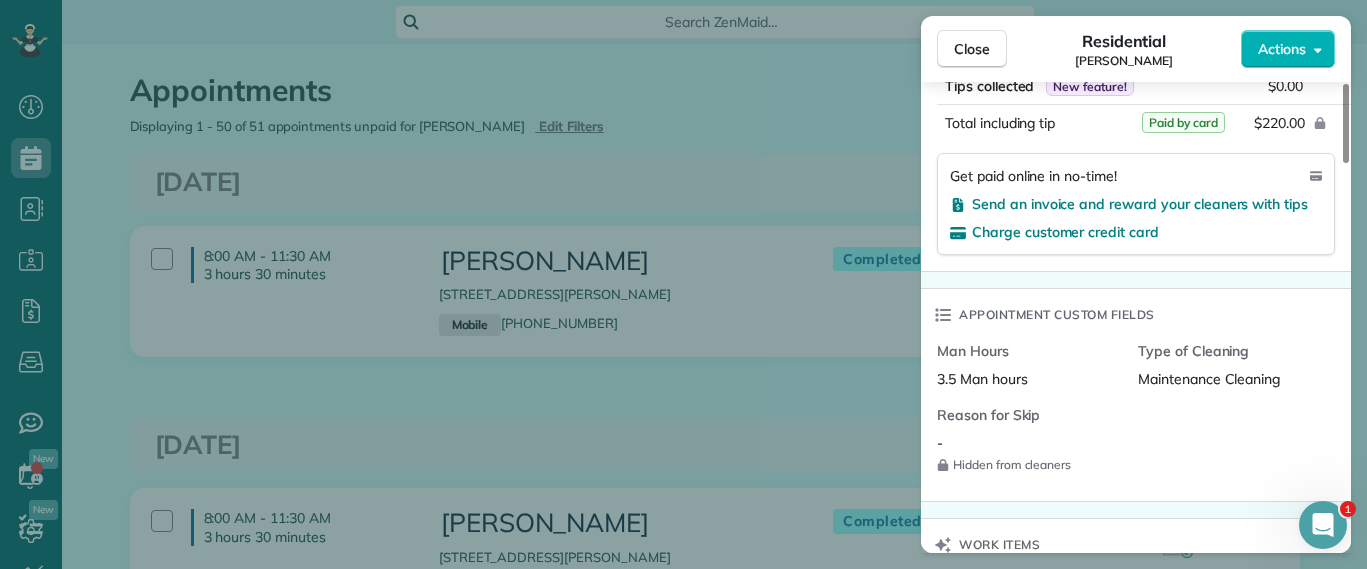 click on "Close Residential Jessica Knight Actions Status Completed Jessica Knight · Open profile MOBILE (804) 514-1890 Copy jld2r@virginia.edu Copy View Details Residential Tuesday, July 15, 2025 8:00 AM 11:30 AM 3 hours and 30 minutes Repeats every 4 weeks Edit recurring service Previous (Jun 17) Next (Aug 12) 1815 Floyd Avenue Richmond VA 23220 Service was not rated yet Setup ratings Cleaners Time in and out Assign Invite Cleaners Sophie   Gibbs 8:00 AM 11:30 AM Checklist Try Now Keep this appointment up to your standards. Stay on top of every detail, keep your cleaners organised, and your client happy. Assign a checklist Watch a 5 min demo Billing Billing actions Service Service Price (1x $220.00) $220.00 Add an item Overcharge $0.00 Discount $0.00 Coupon discount - Primary tax - Secondary tax - Total appointment price $220.00 Tips collected New feature! $0.00 Paid by card Total including tip $220.00 Get paid online in no-time! Send an invoice and reward your cleaners with tips Charge customer credit card - Notes" at bounding box center [683, 284] 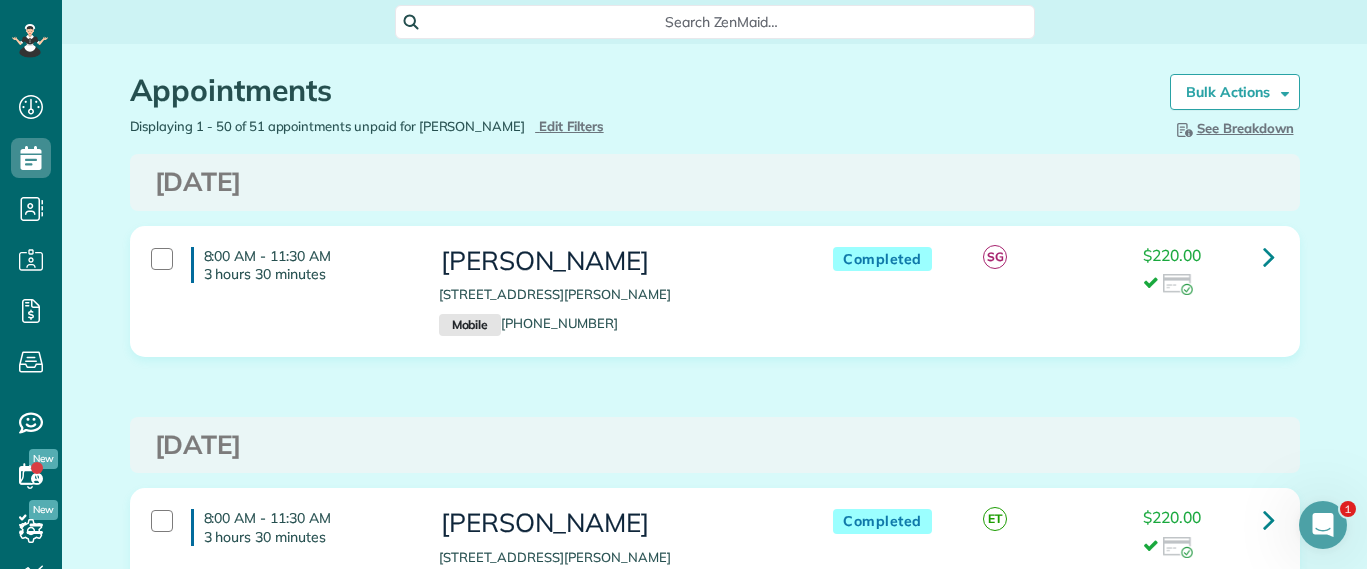 click on "Dashboard
Scheduling
Calendar View
List View
Dispatch View - Weekly scheduling (Beta)" at bounding box center (683, 284) 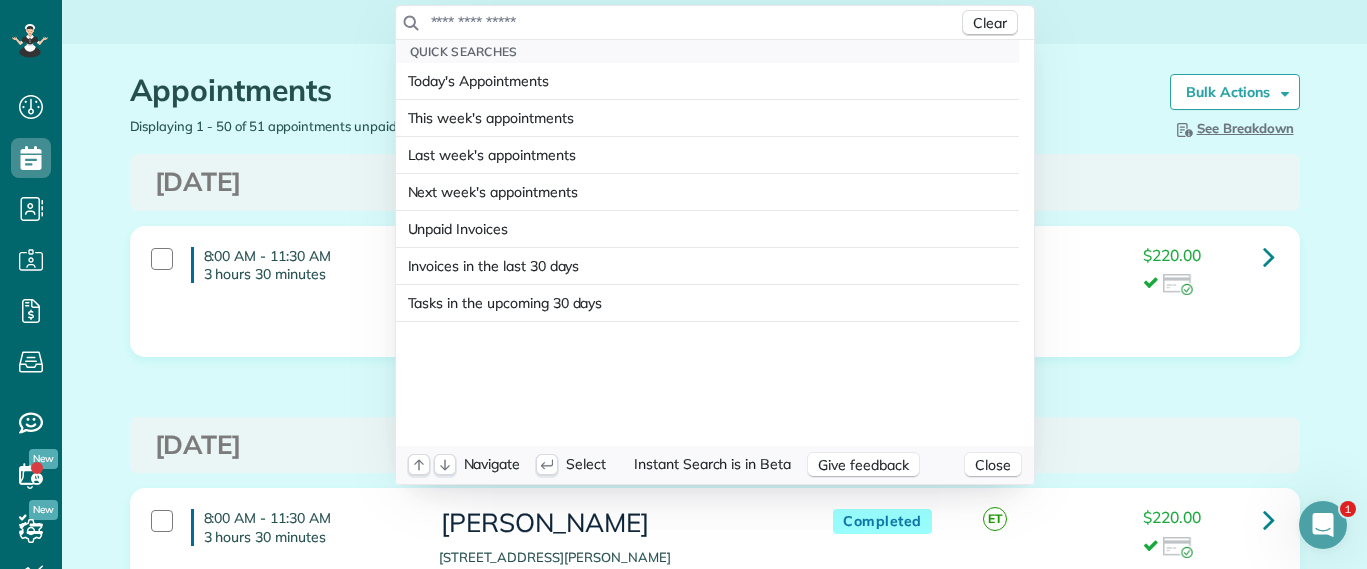 click at bounding box center [694, 22] 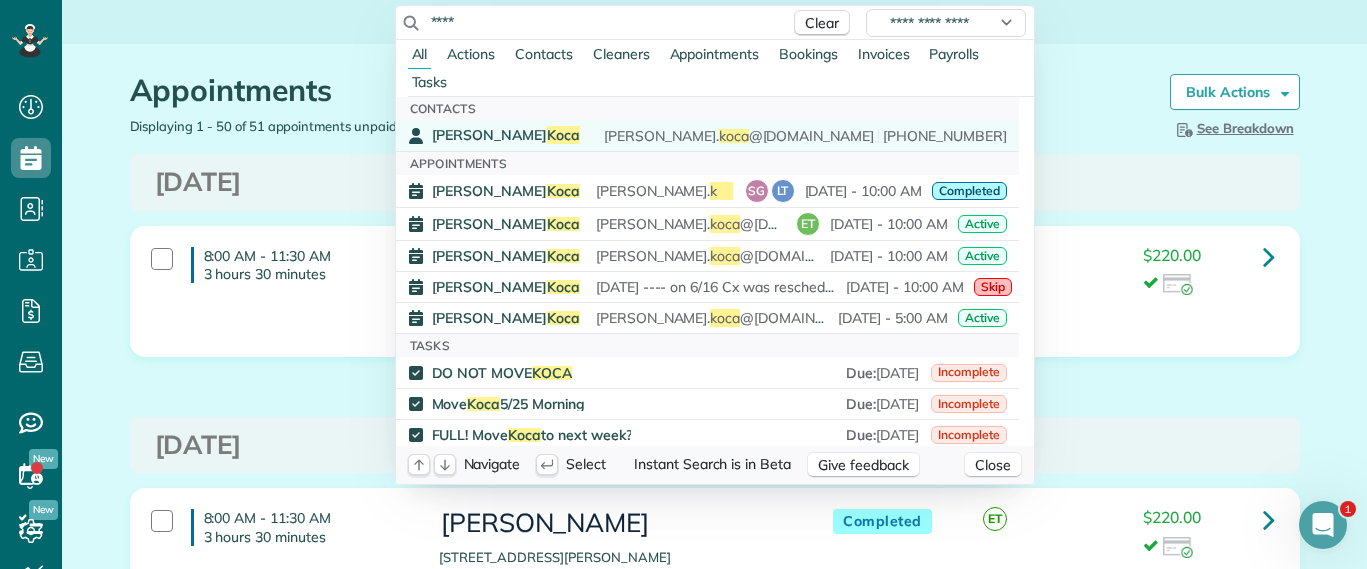 type on "****" 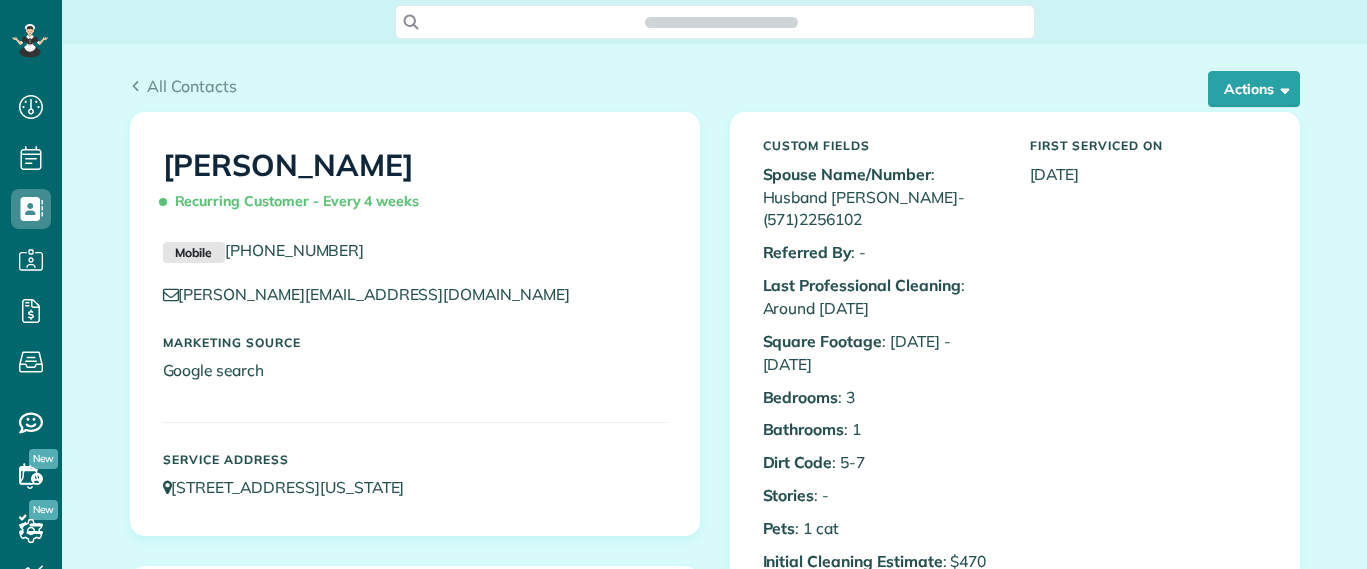 scroll, scrollTop: 0, scrollLeft: 0, axis: both 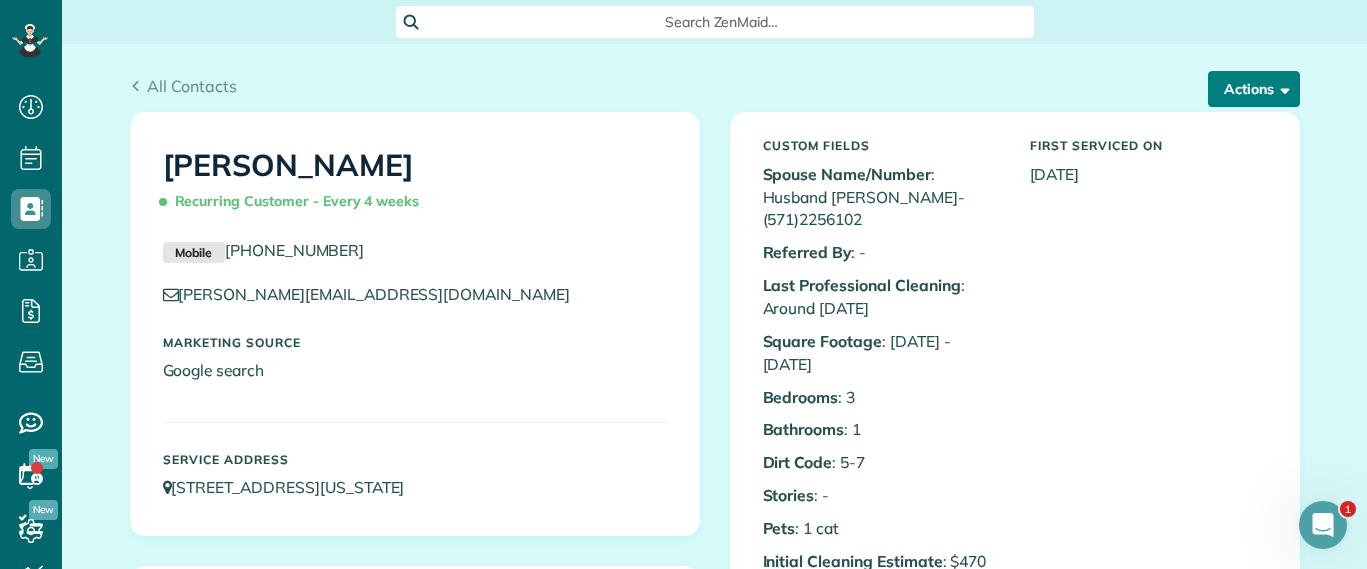 click on "Actions" at bounding box center [1254, 89] 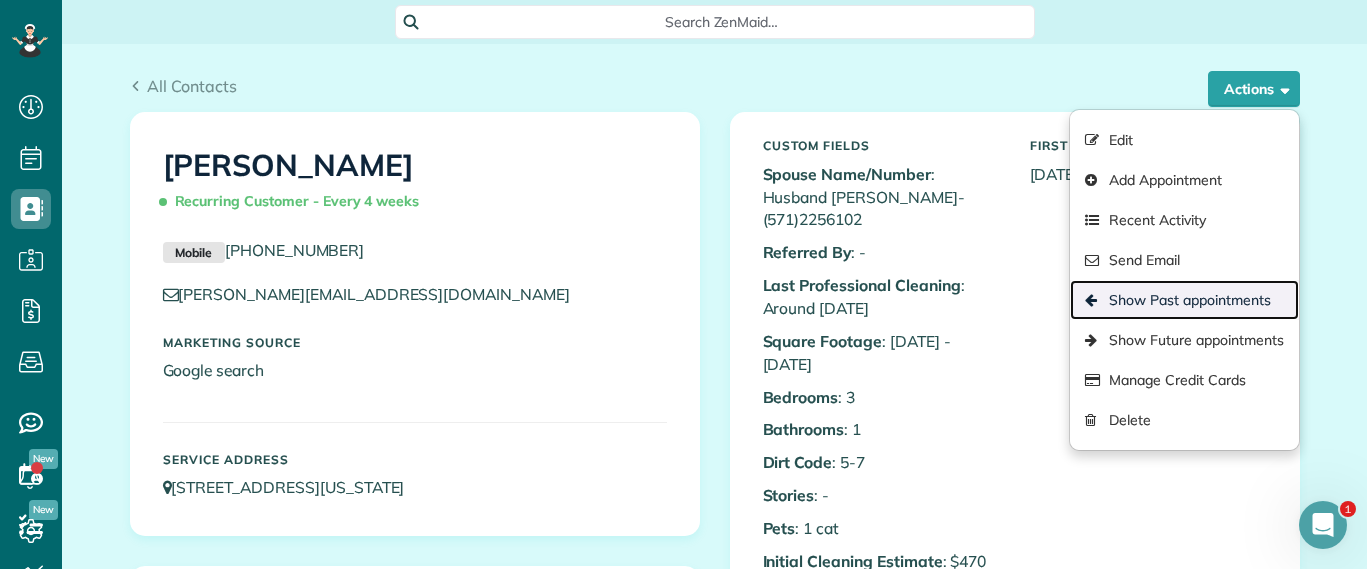 click on "Show Past appointments" at bounding box center (1184, 300) 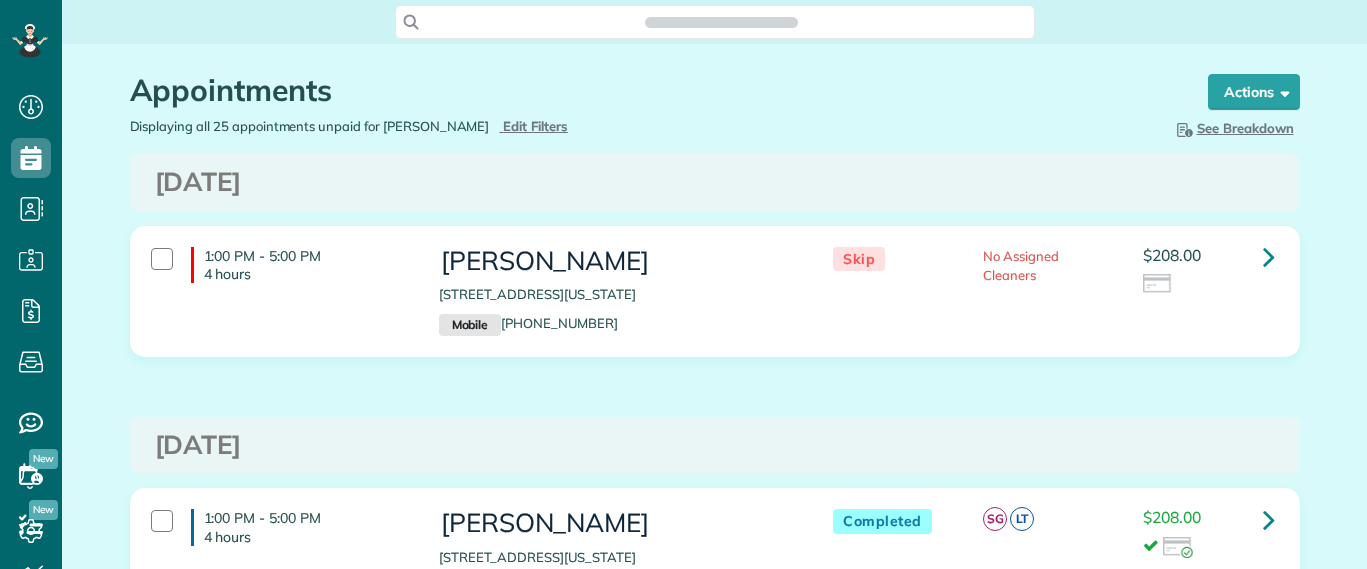 scroll, scrollTop: 0, scrollLeft: 0, axis: both 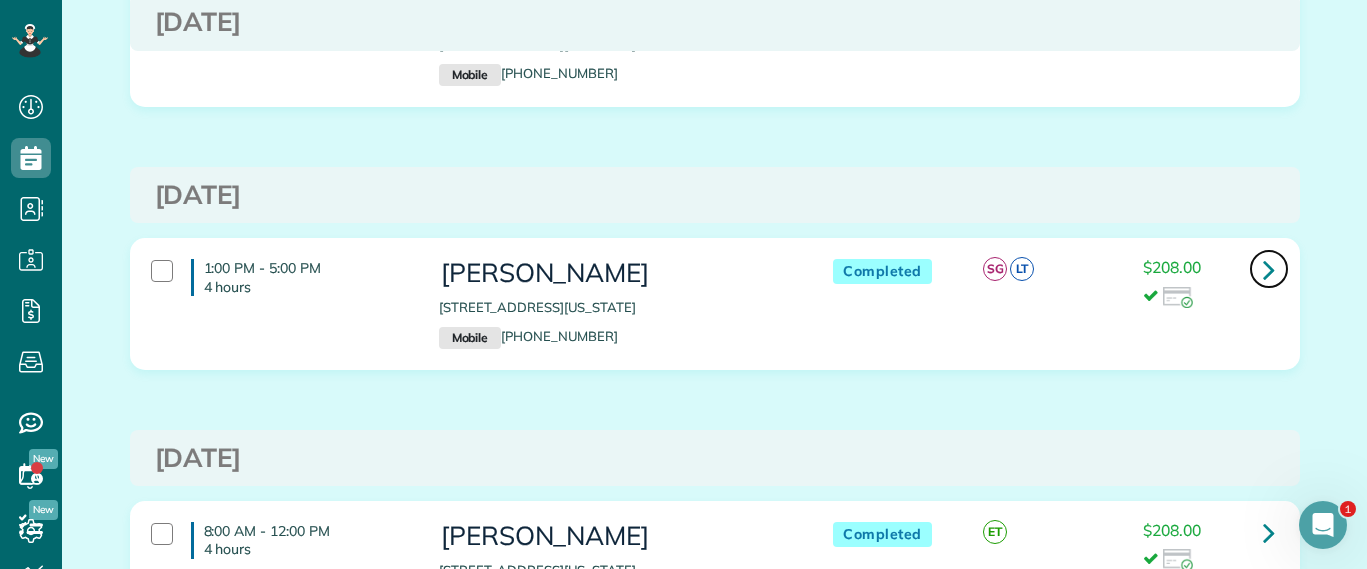 click at bounding box center [1269, 269] 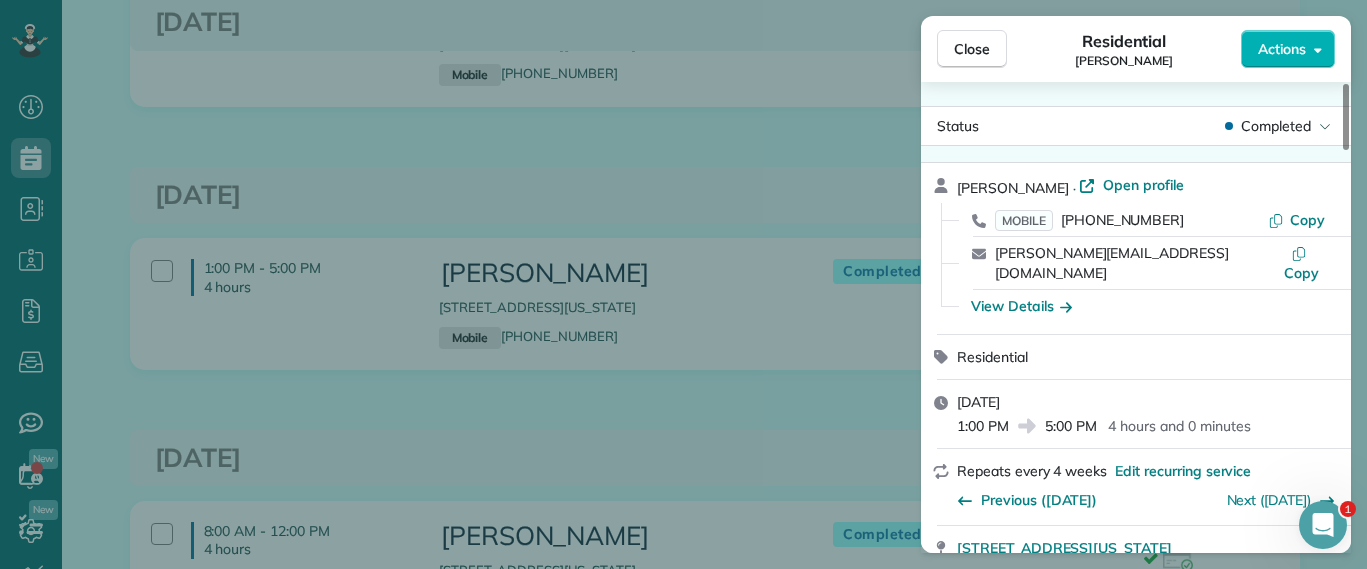 click on "Close Residential Hannah Koca Actions Status Completed Hannah Koca · Open profile MOBILE (804) 833-0595 Copy hannah.koca@gmail.com Copy View Details Residential Wednesday, June 18, 2025 1:00 PM 5:00 PM 4 hours and 0 minutes Repeats every 4 weeks Edit recurring service Previous (May 19) Next (Jul 14) 1620 Nottoway Avenue Richmond Virginia 23227 Service was not rated yet Setup ratings Cleaners Time in and out Assign Invite Cleaners Sophie   Gibbs 1:00 PM 5:00 PM Laura   Thaller 1:00 PM 5:00 PM Checklist Try Now Keep this appointment up to your standards. Stay on top of every detail, keep your cleaners organised, and your client happy. Assign a checklist Watch a 5 min demo Billing Billing actions Service Service Price (1x $208.00) $208.00 Add an item Overcharge $0.00 Discount $0.00 Coupon discount - Primary tax - Secondary tax - Total appointment price $208.00 Tips collected New feature! $0.00 Paid by card Total including tip $208.00 Get paid online in no-time! Send an invoice and reward your cleaners with tips" at bounding box center [683, 284] 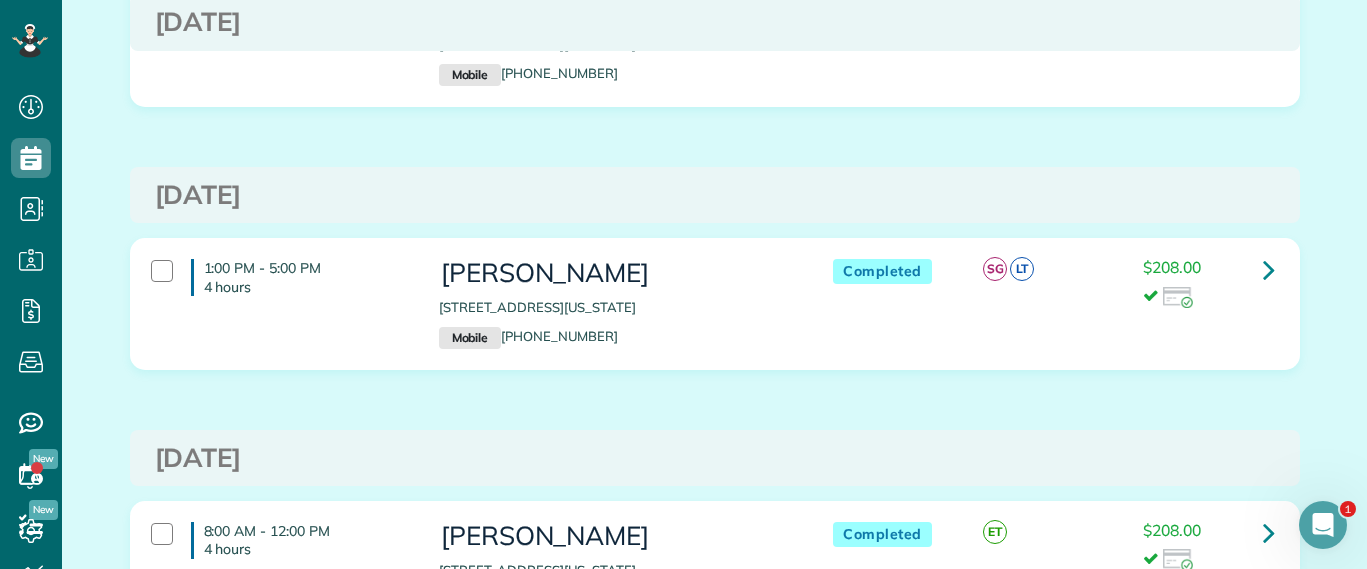 scroll, scrollTop: 0, scrollLeft: 0, axis: both 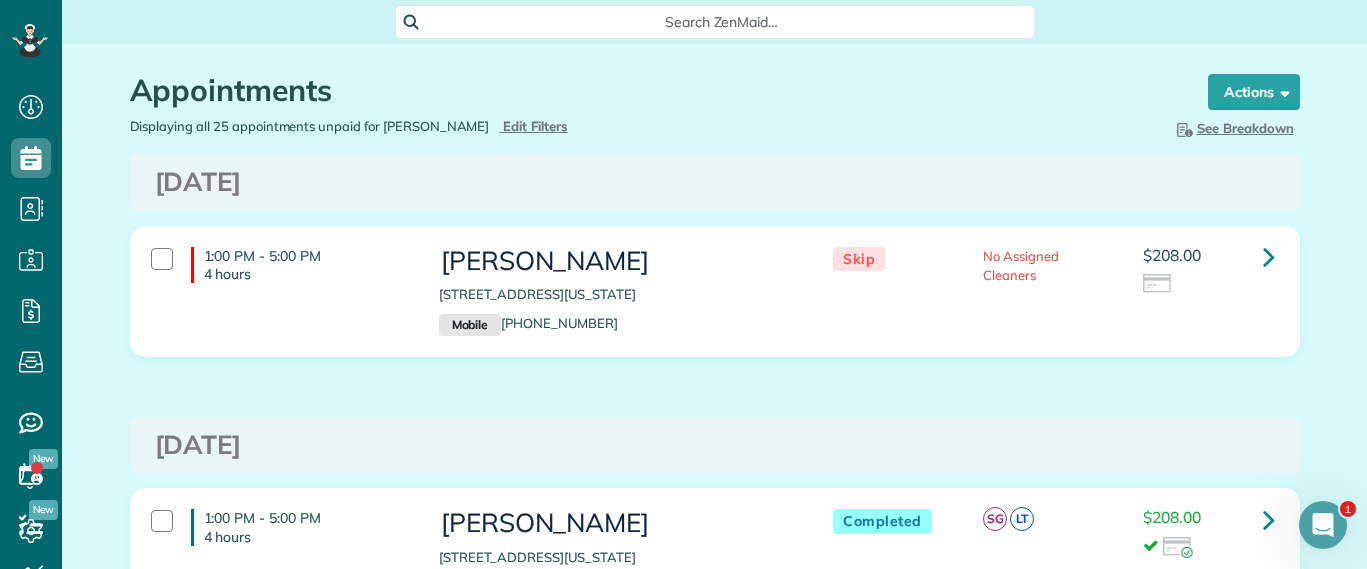 click on "Search ZenMaid…" at bounding box center [722, 22] 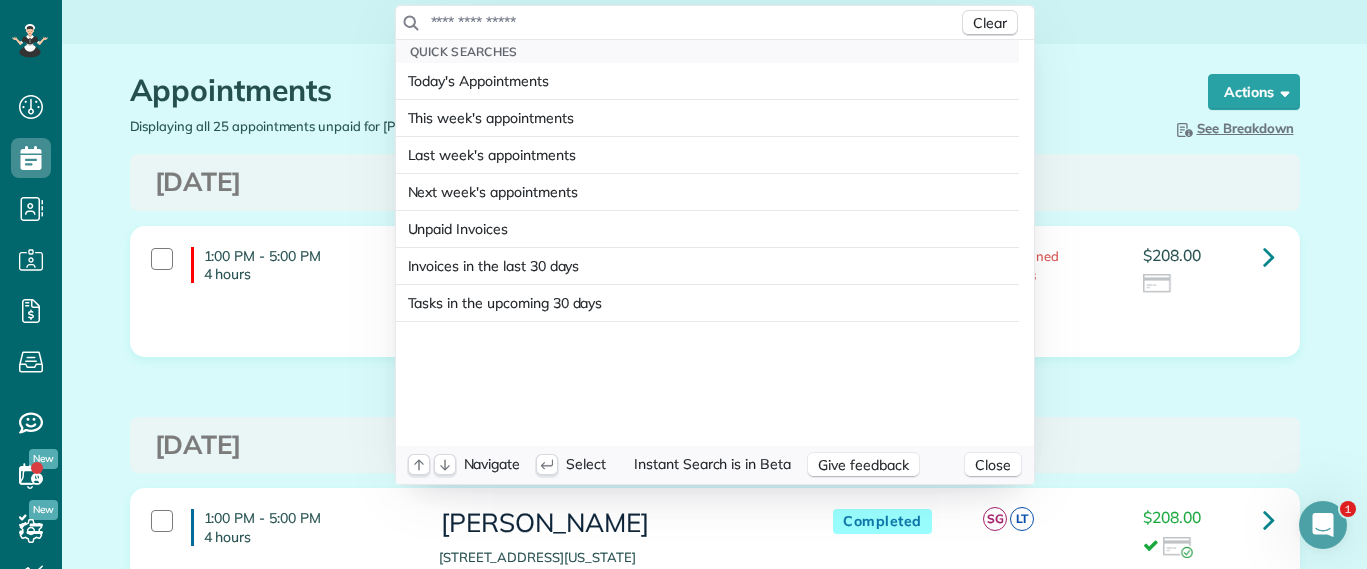 click at bounding box center (694, 22) 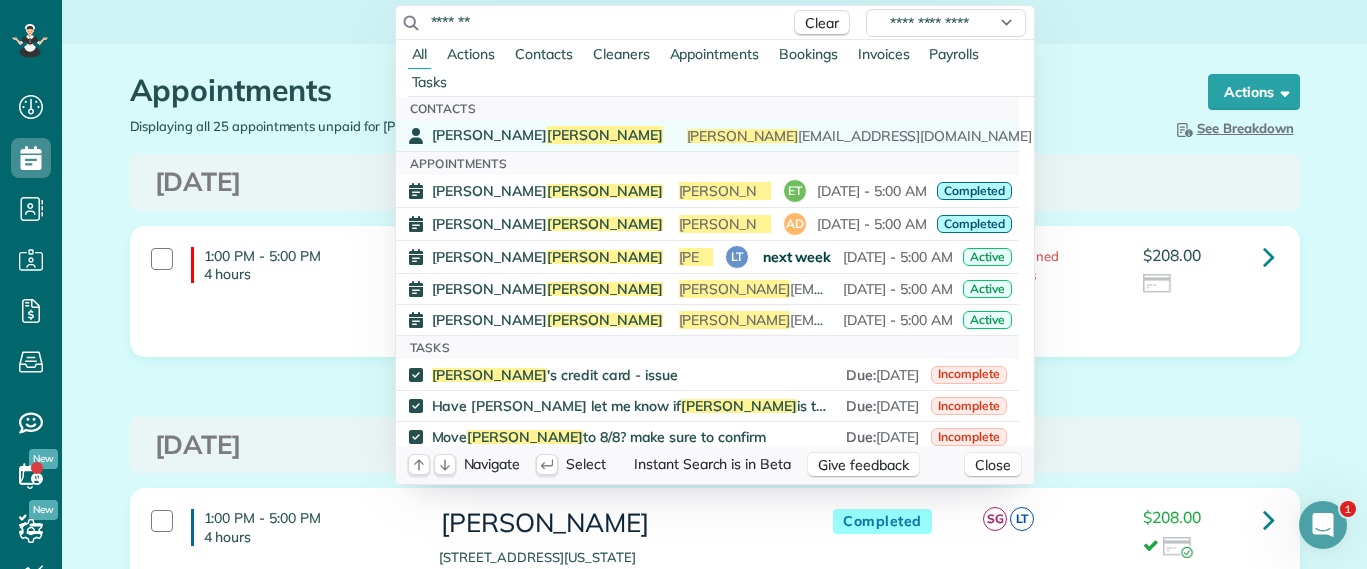 type on "*******" 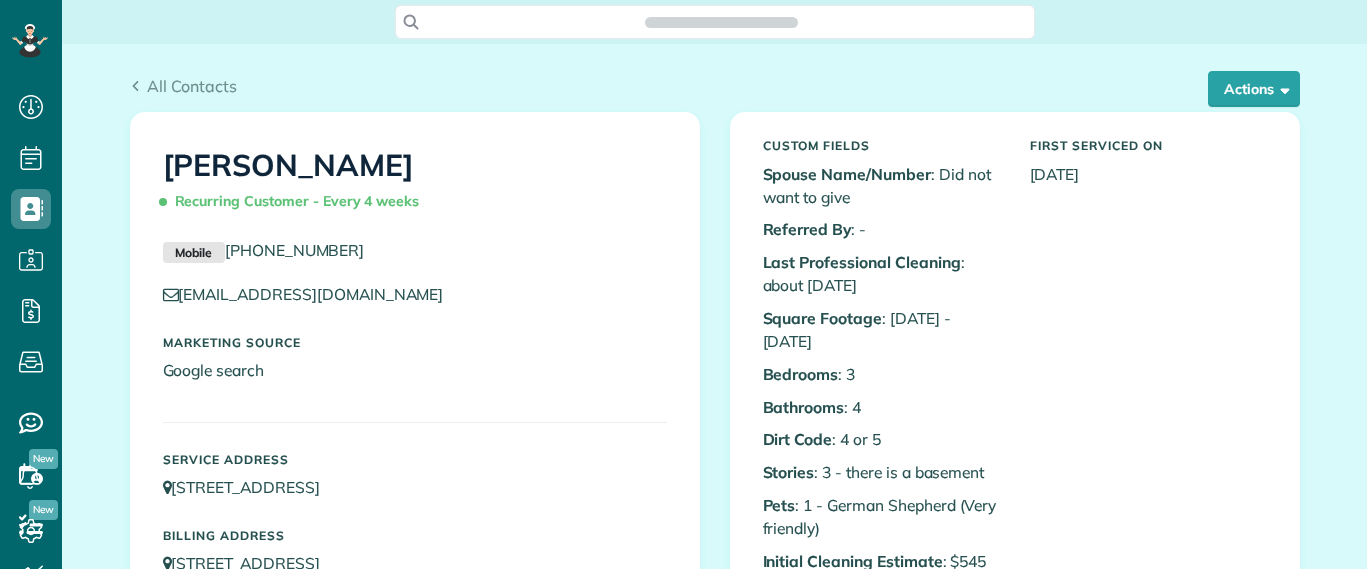 scroll, scrollTop: 0, scrollLeft: 0, axis: both 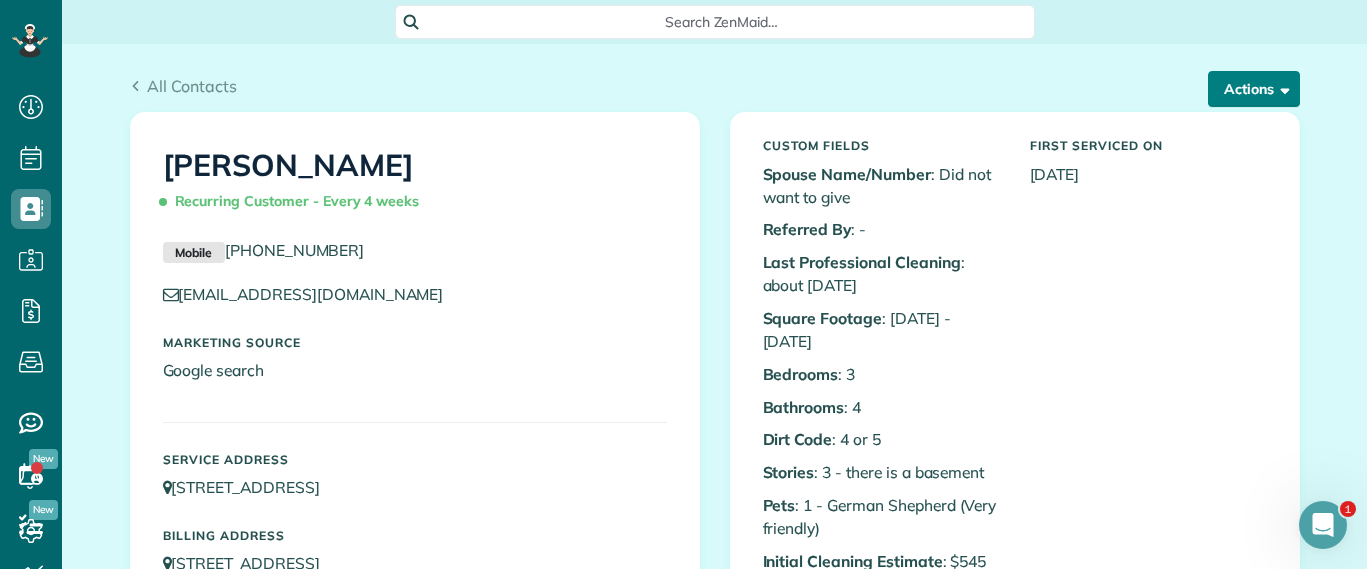 click on "Actions" at bounding box center [1254, 89] 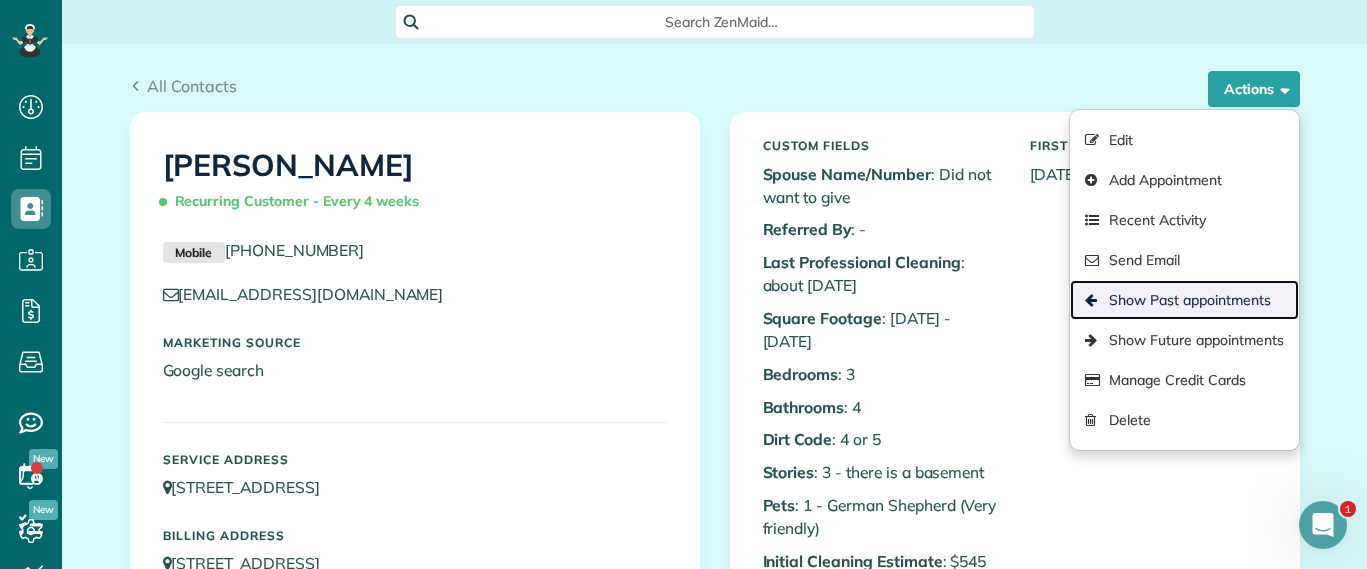 click on "Show Past appointments" at bounding box center (1184, 300) 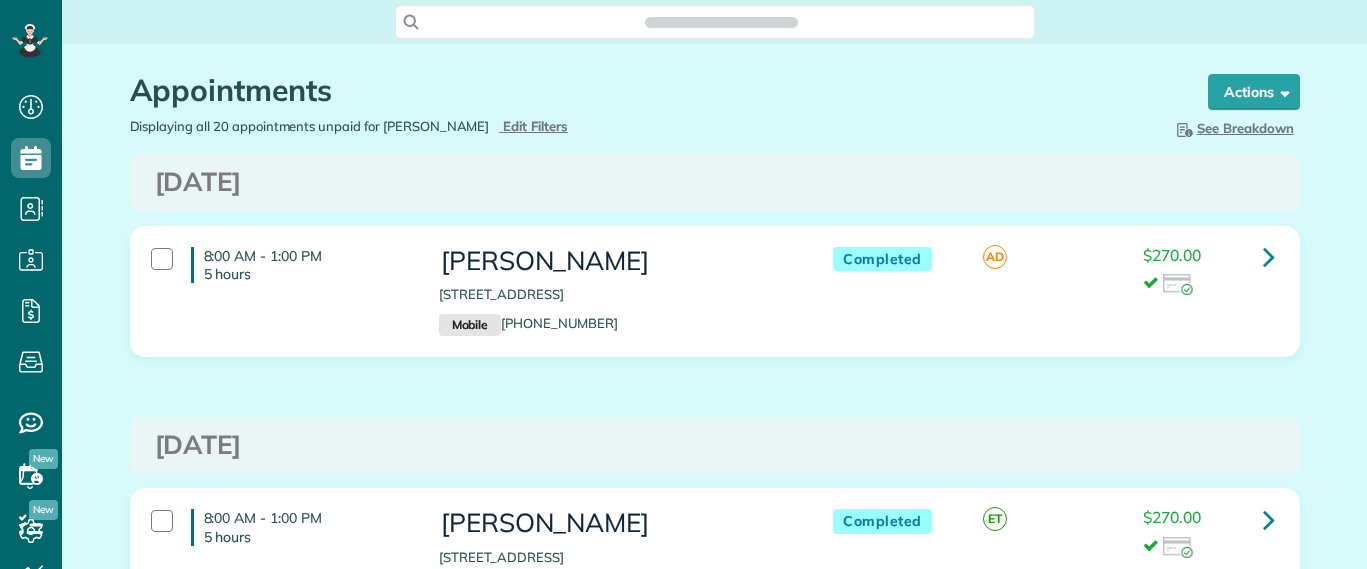 scroll, scrollTop: 0, scrollLeft: 0, axis: both 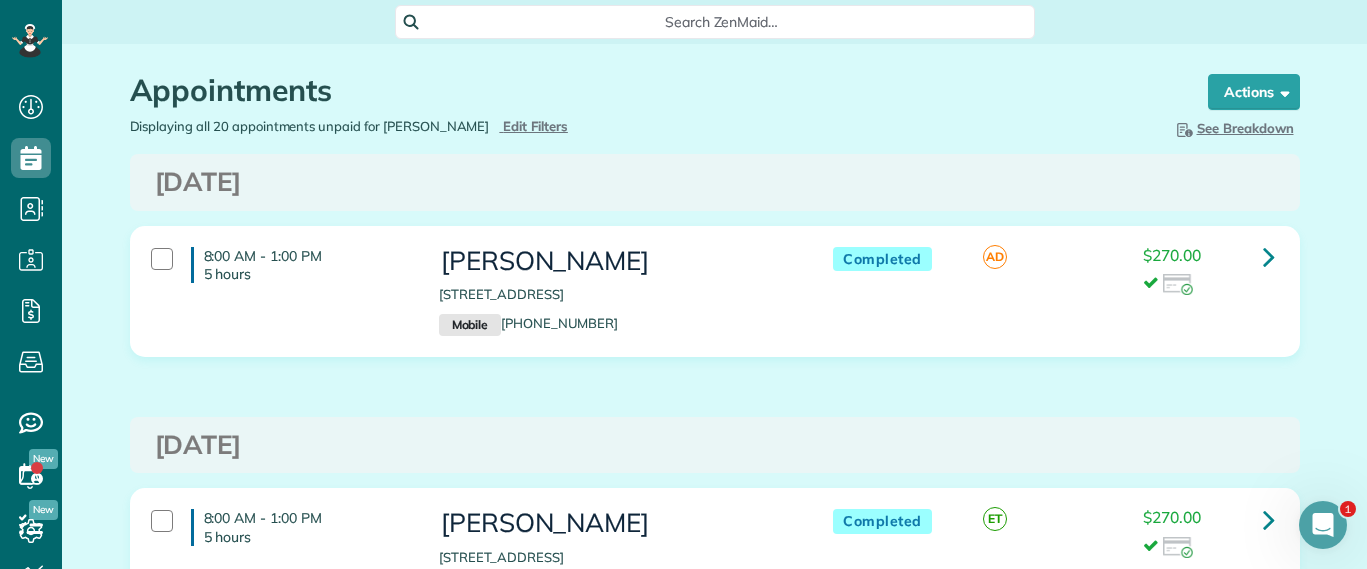 click on "Search ZenMaid…" at bounding box center [722, 22] 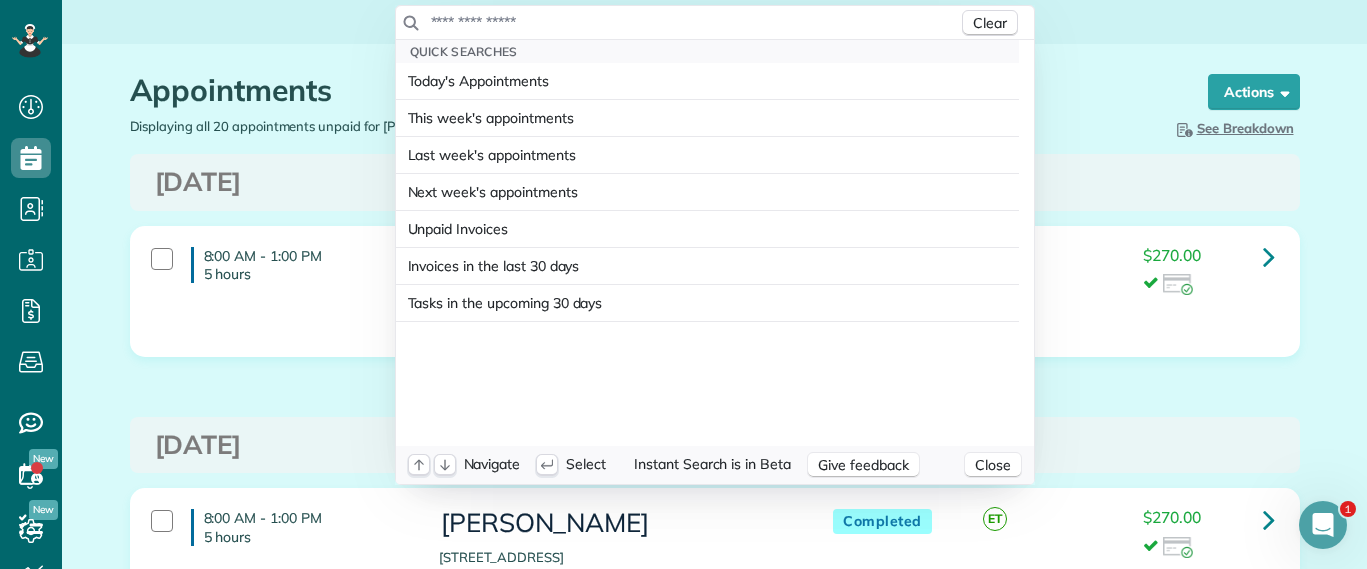 click at bounding box center [694, 22] 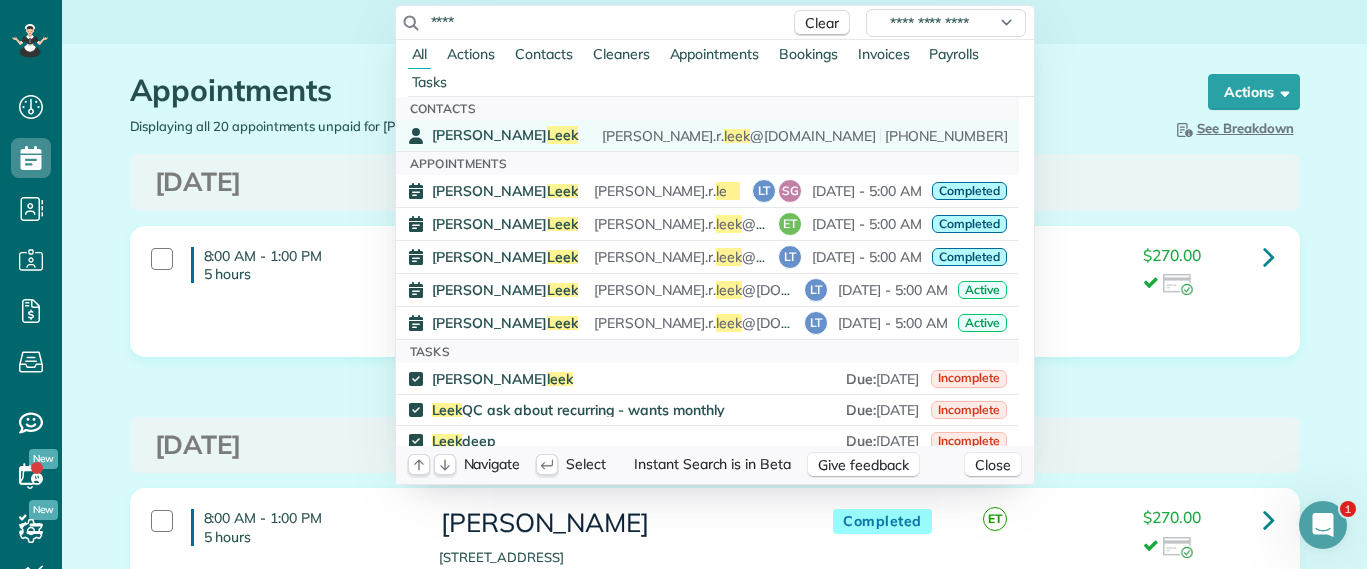 type on "****" 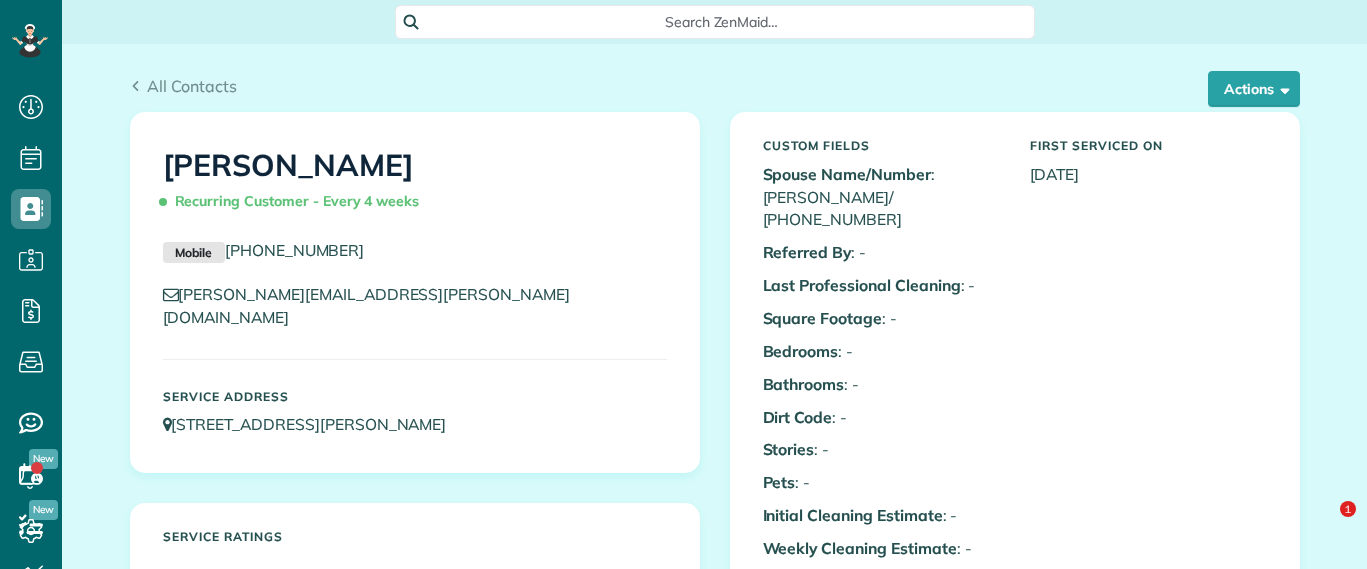 scroll, scrollTop: 0, scrollLeft: 0, axis: both 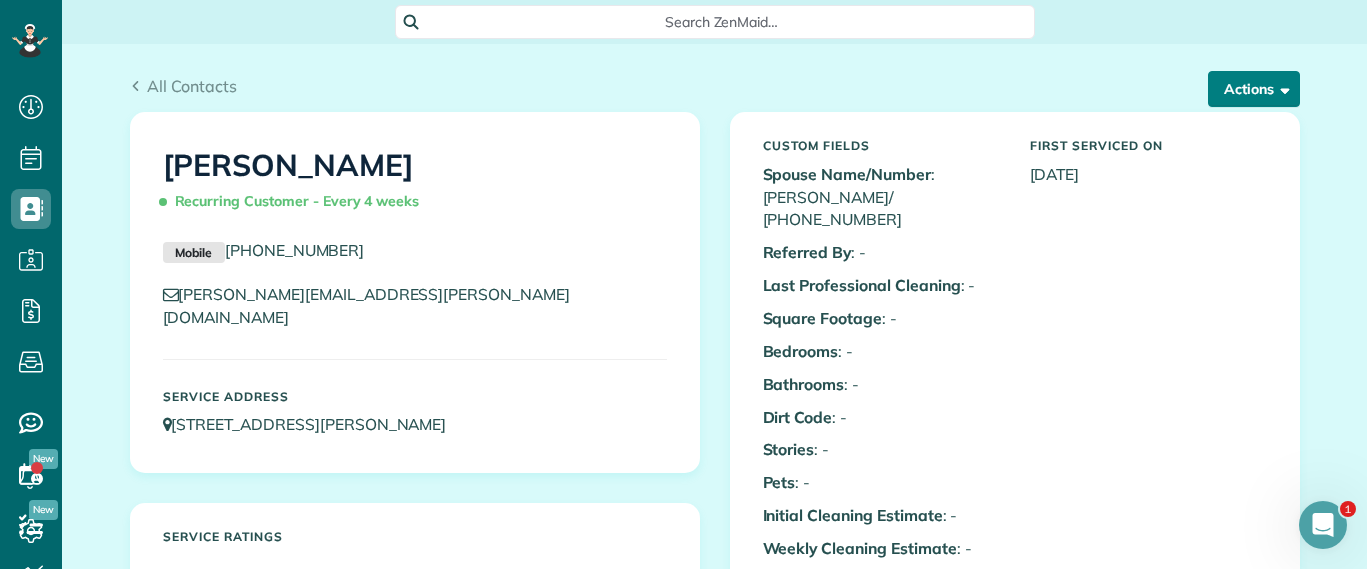 click at bounding box center (1281, 88) 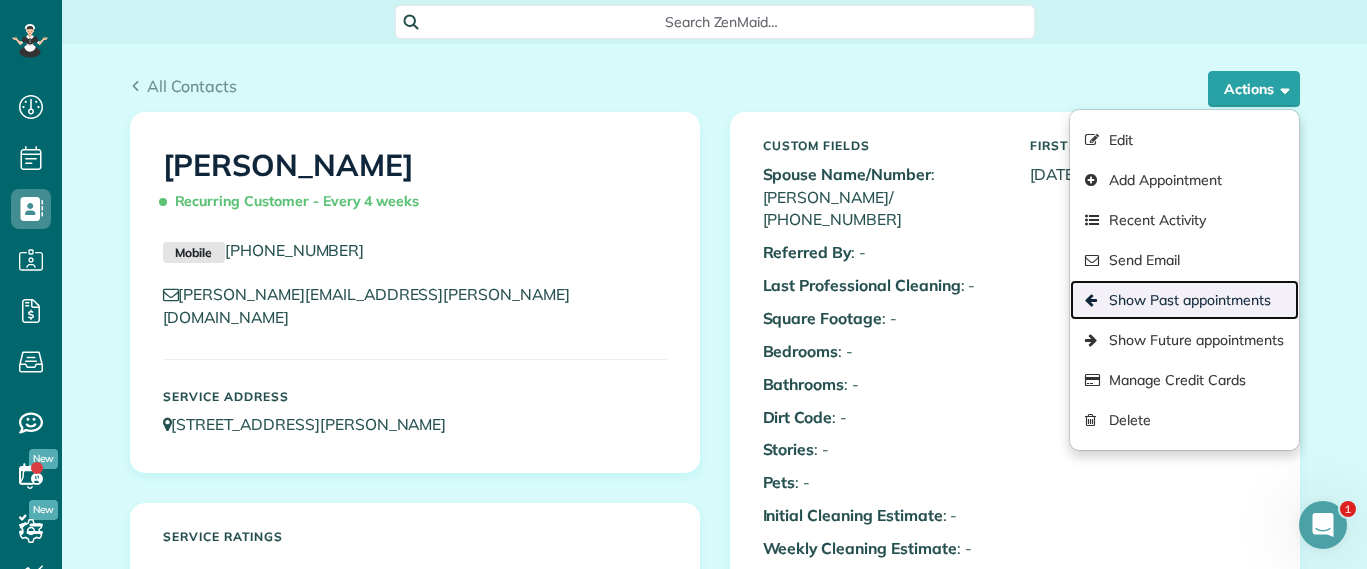 click on "Show Past appointments" at bounding box center [1184, 300] 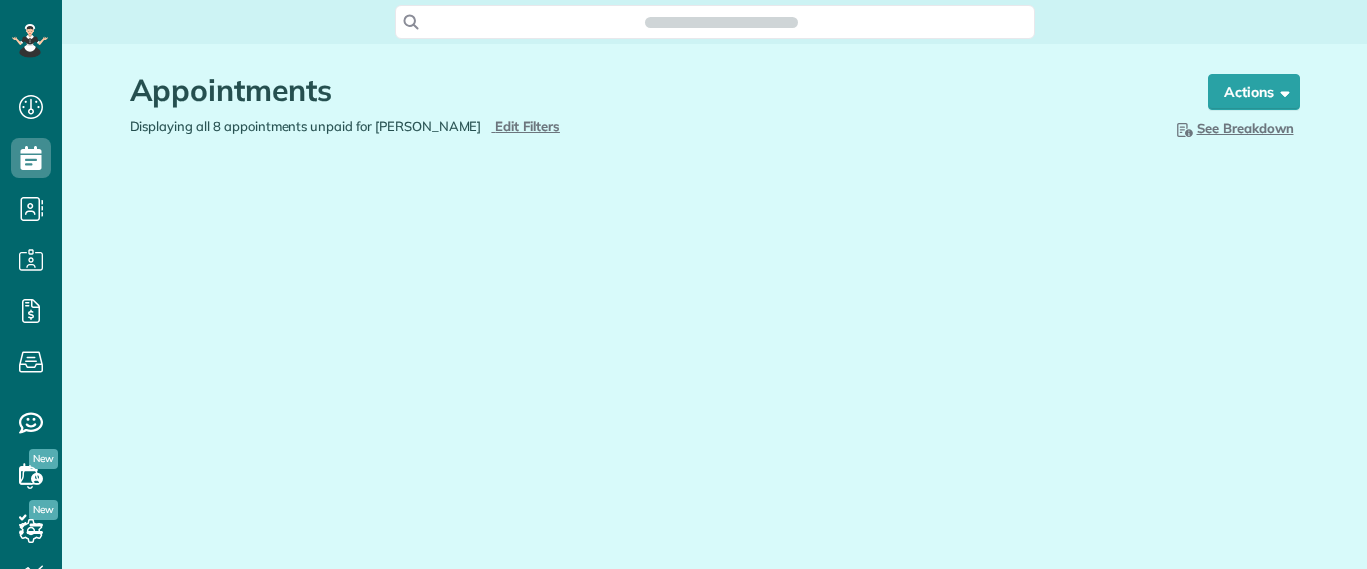 scroll, scrollTop: 0, scrollLeft: 0, axis: both 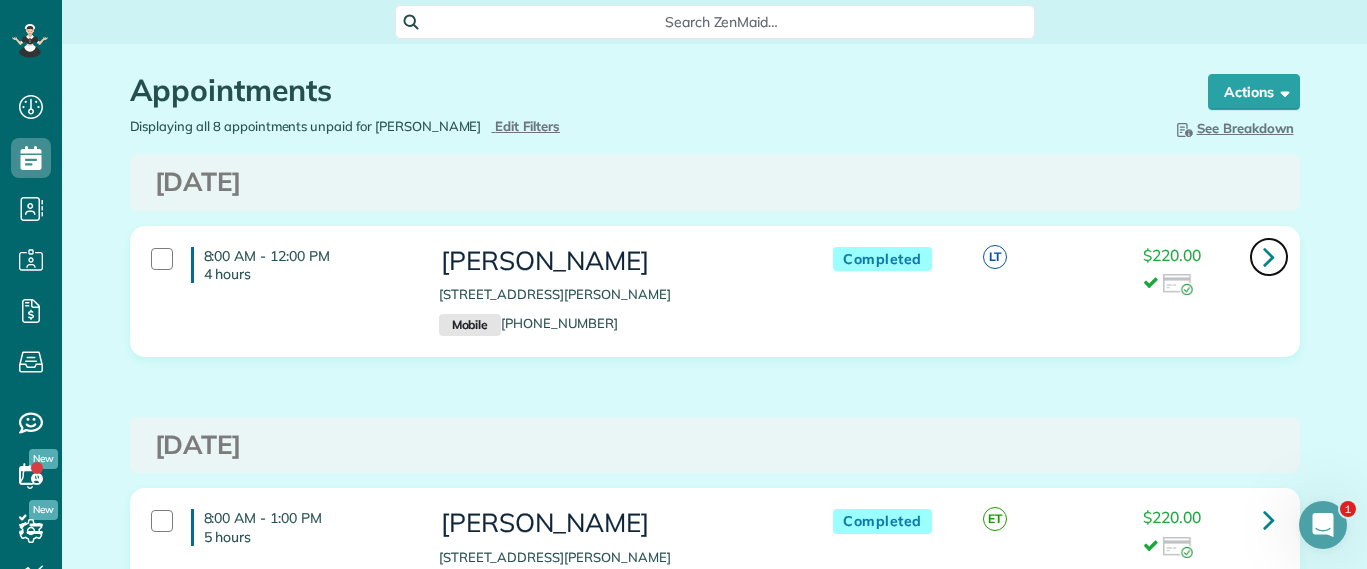 click at bounding box center (1269, 257) 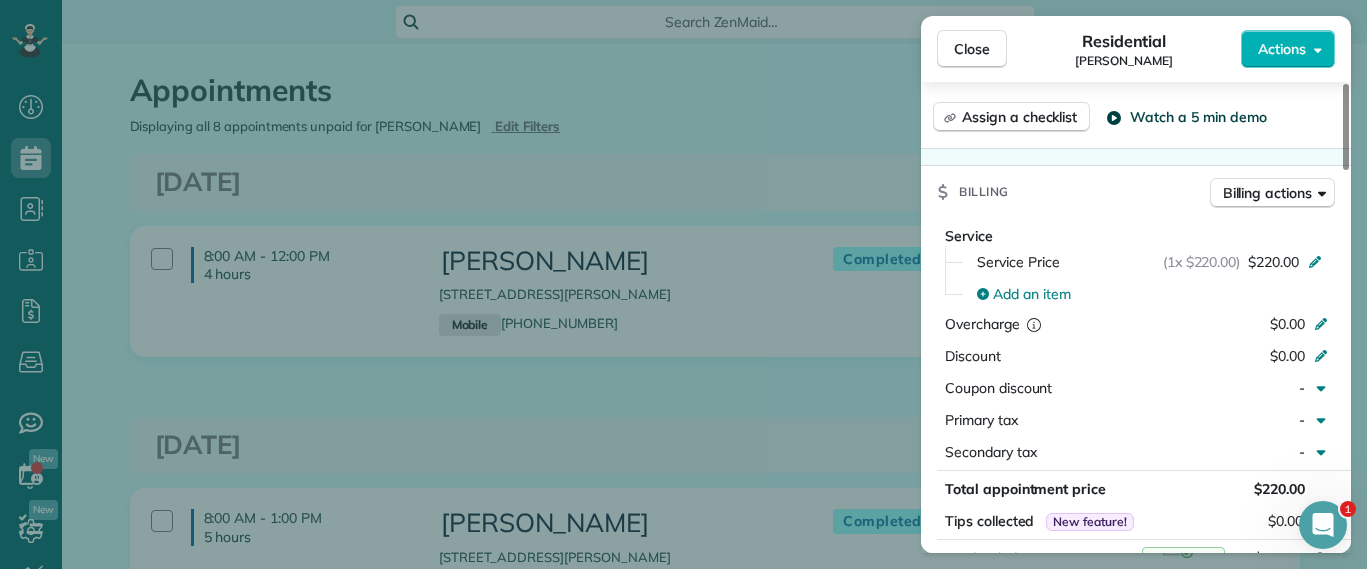 scroll, scrollTop: 1000, scrollLeft: 0, axis: vertical 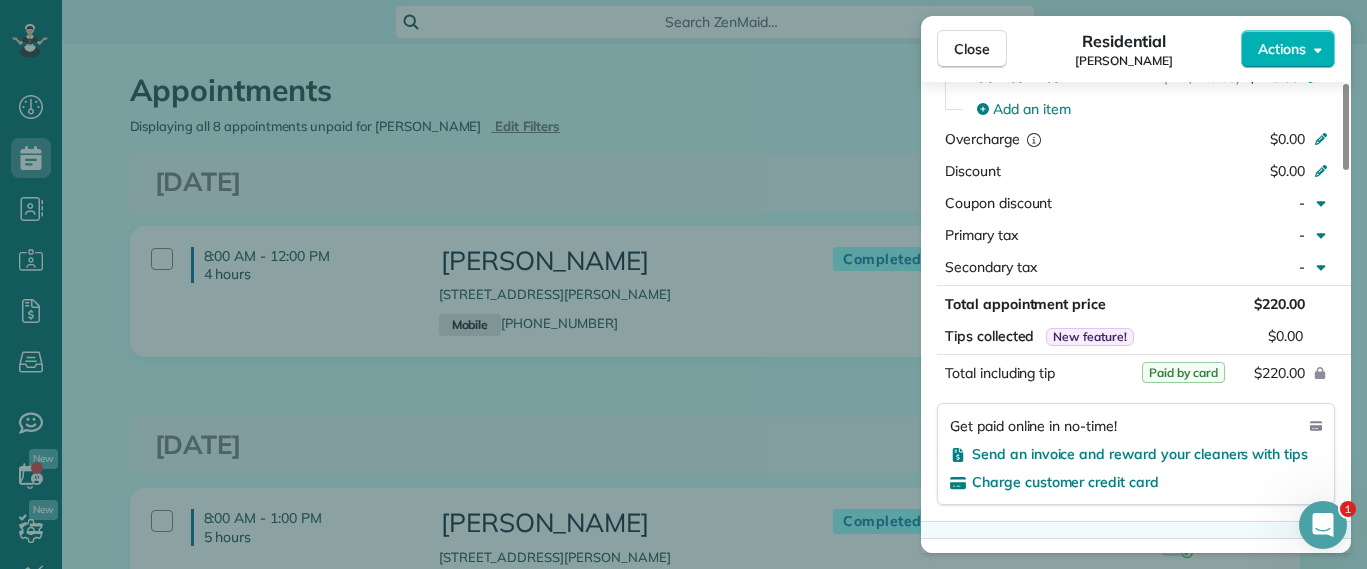 click on "Close Residential Danielle Leek Actions Status Completed Danielle Leek · Open profile MOBILE (616) 322-8093 Copy danielle.r.leek@gmail.com Copy View Details Residential Monday, July 14, 2025 8:00 AM 12:00 PM 4 hours and 0 minutes Repeats every 4 weeks Edit recurring service Previous (Jun 16) Next (Aug 11) 3506 Enslow Avenue Richmond VA 23222 Service was not rated yet Setup ratings Cleaners Time in and out Assign Invite Cleaners Laura   Thaller 8:00 AM 12:00 PM Checklist Try Now Keep this appointment up to your standards. Stay on top of every detail, keep your cleaners organised, and your client happy. Assign a checklist Watch a 5 min demo Billing Billing actions Service Service Price (1x $220.00) $220.00 Add an item Overcharge $0.00 Discount $0.00 Coupon discount - Primary tax - Secondary tax - Total appointment price $220.00 Tips collected New feature! $0.00 Paid by card Total including tip $220.00 Get paid online in no-time! Send an invoice and reward your cleaners with tips Charge customer credit card 4 -" at bounding box center [683, 284] 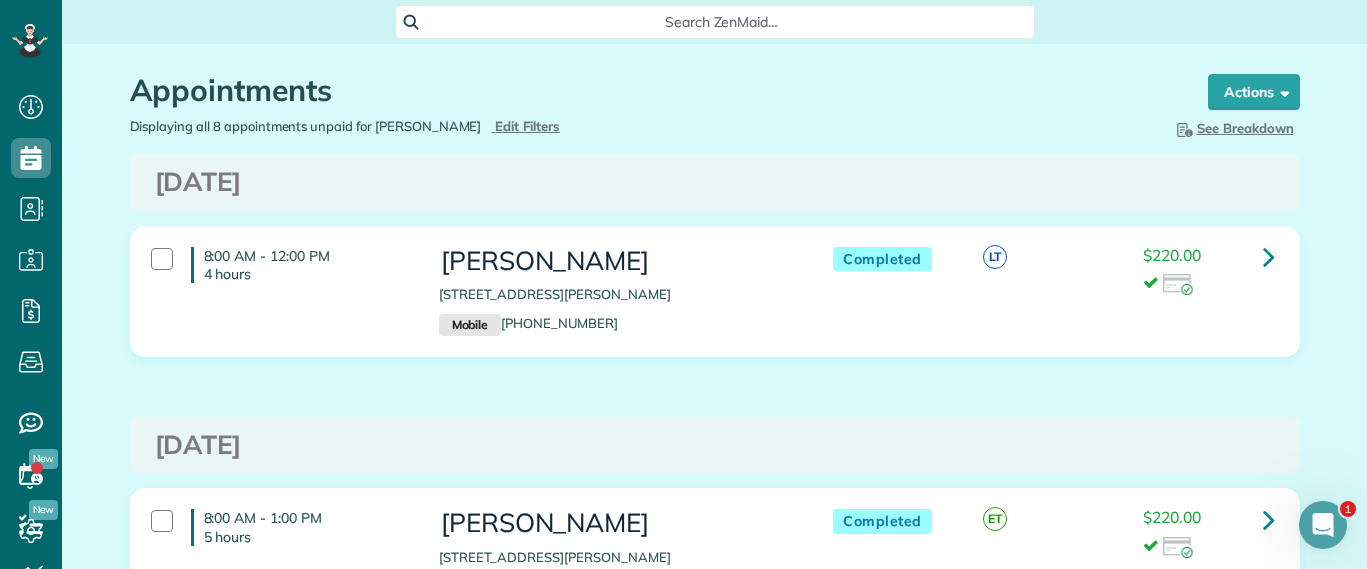click on "Search ZenMaid…" at bounding box center [722, 22] 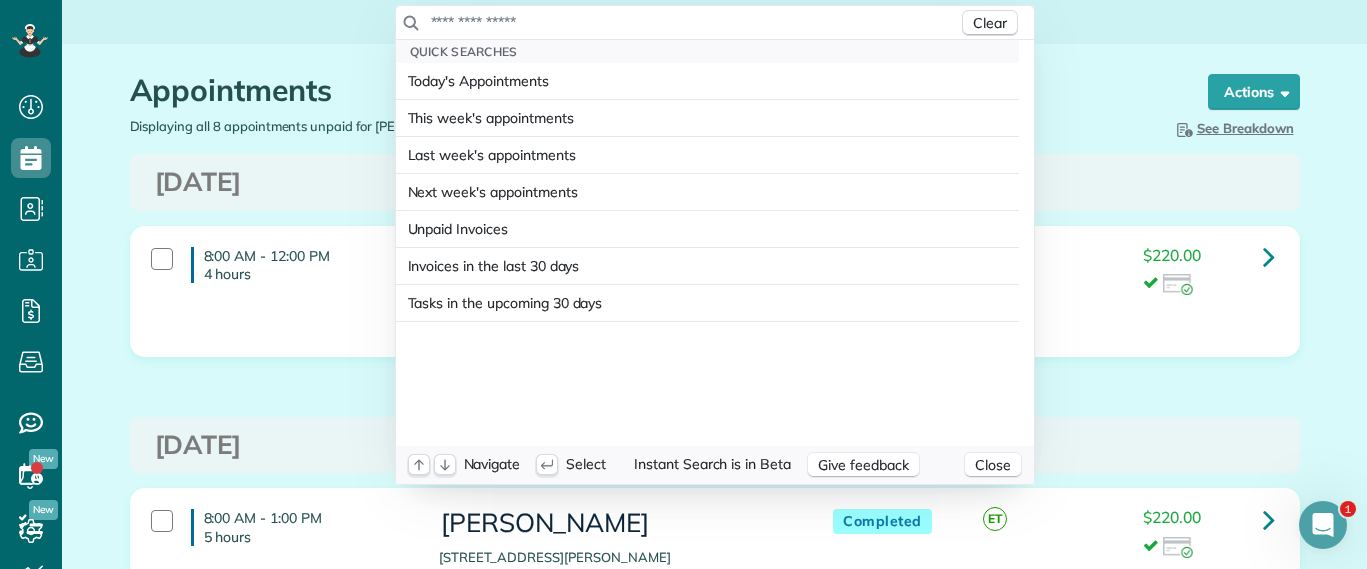 click on "Clear" at bounding box center (715, 23) 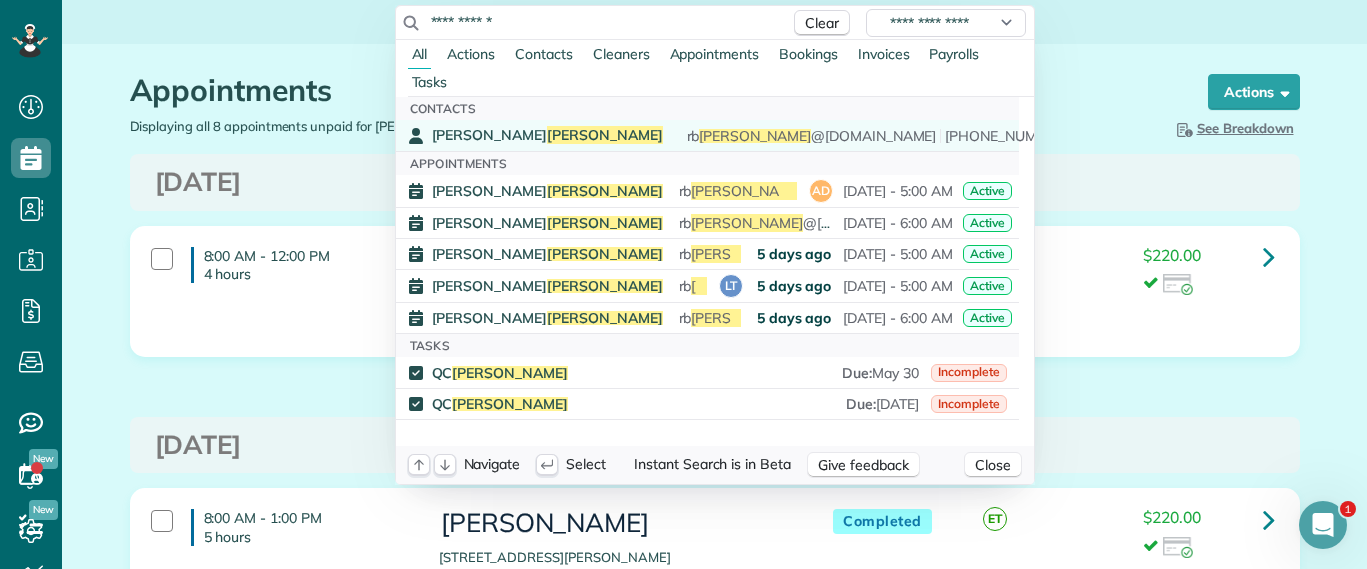 type on "**********" 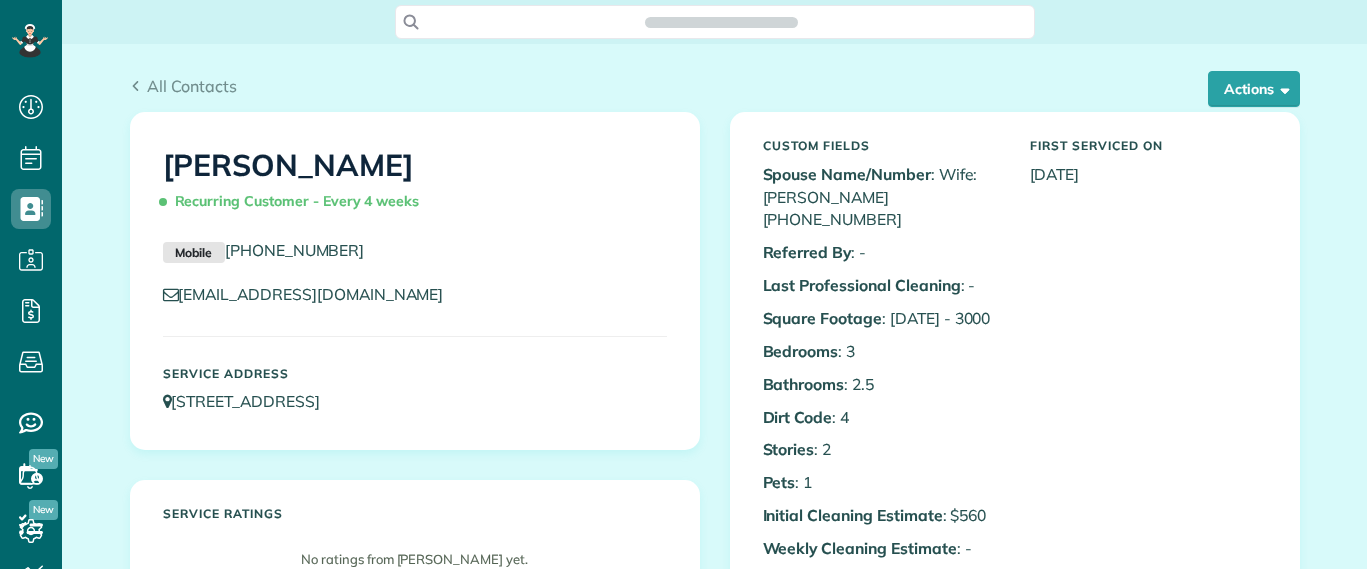 scroll, scrollTop: 0, scrollLeft: 0, axis: both 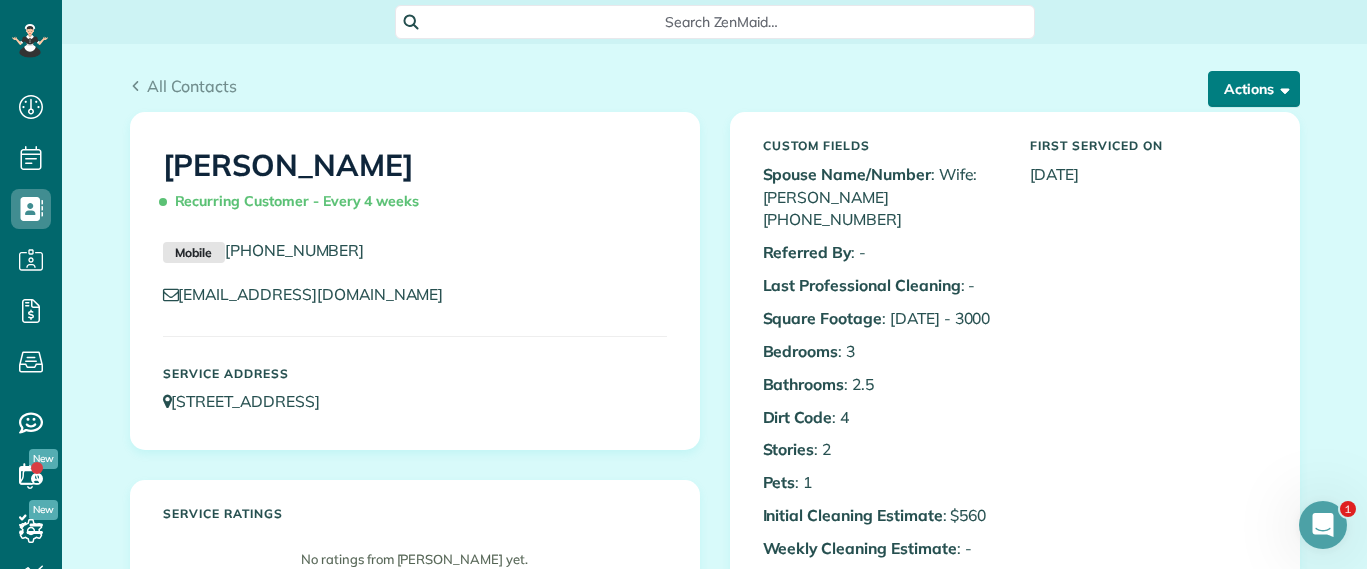 click on "Actions" at bounding box center (1254, 89) 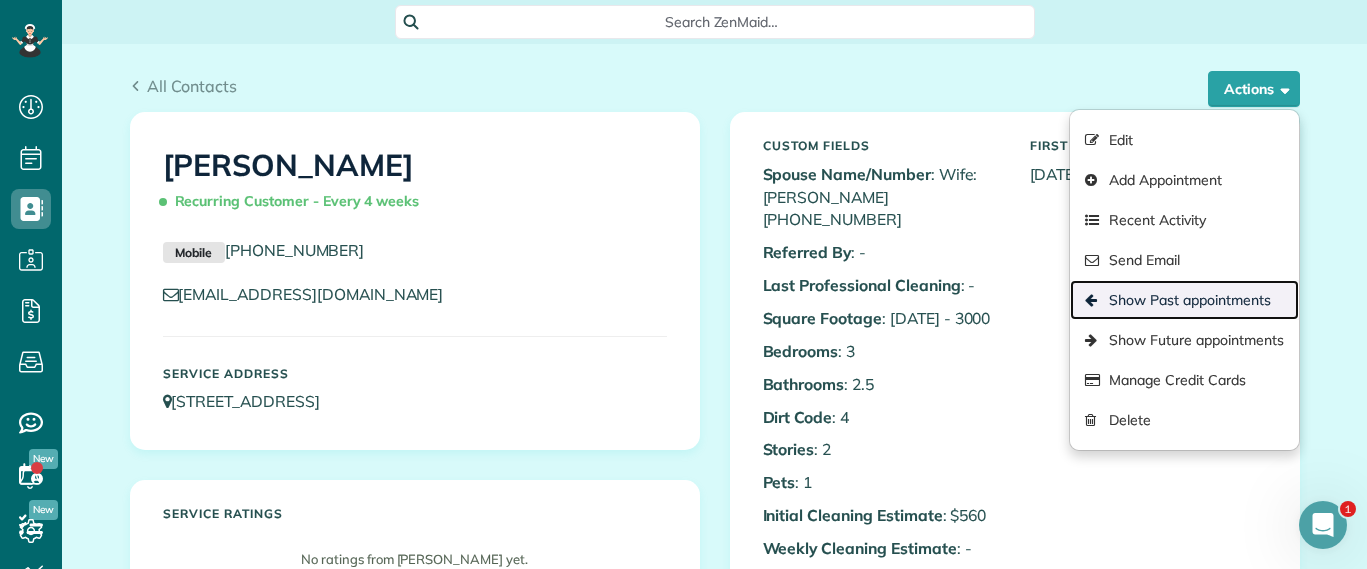 click on "Show Past appointments" at bounding box center [1184, 300] 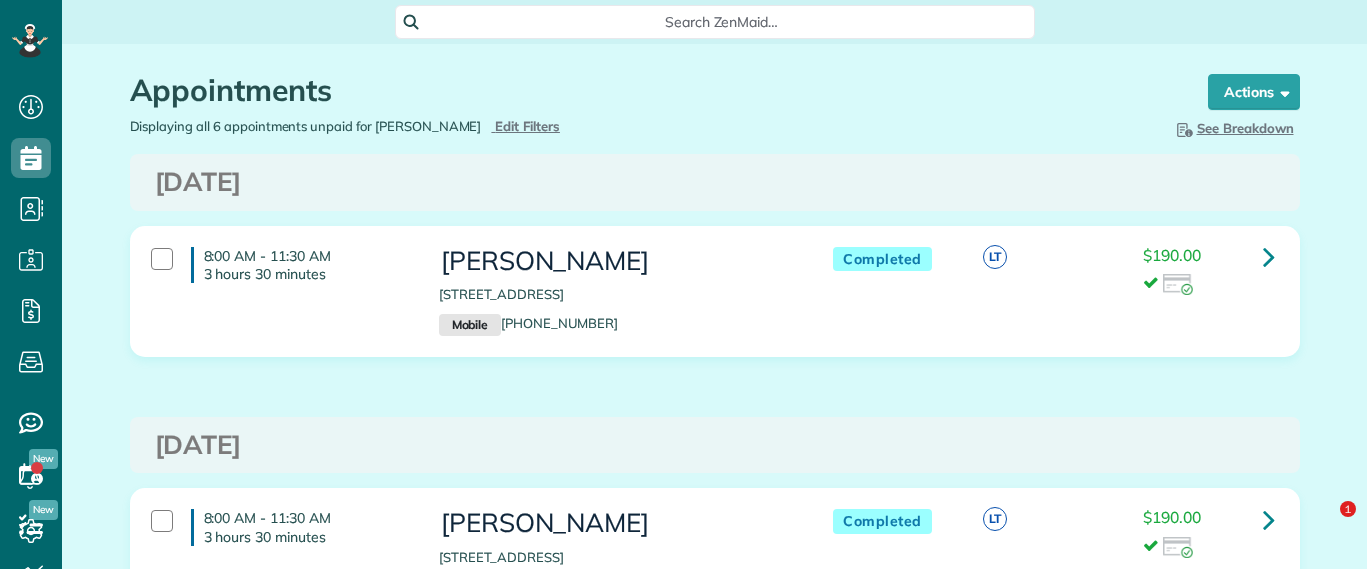scroll, scrollTop: 0, scrollLeft: 0, axis: both 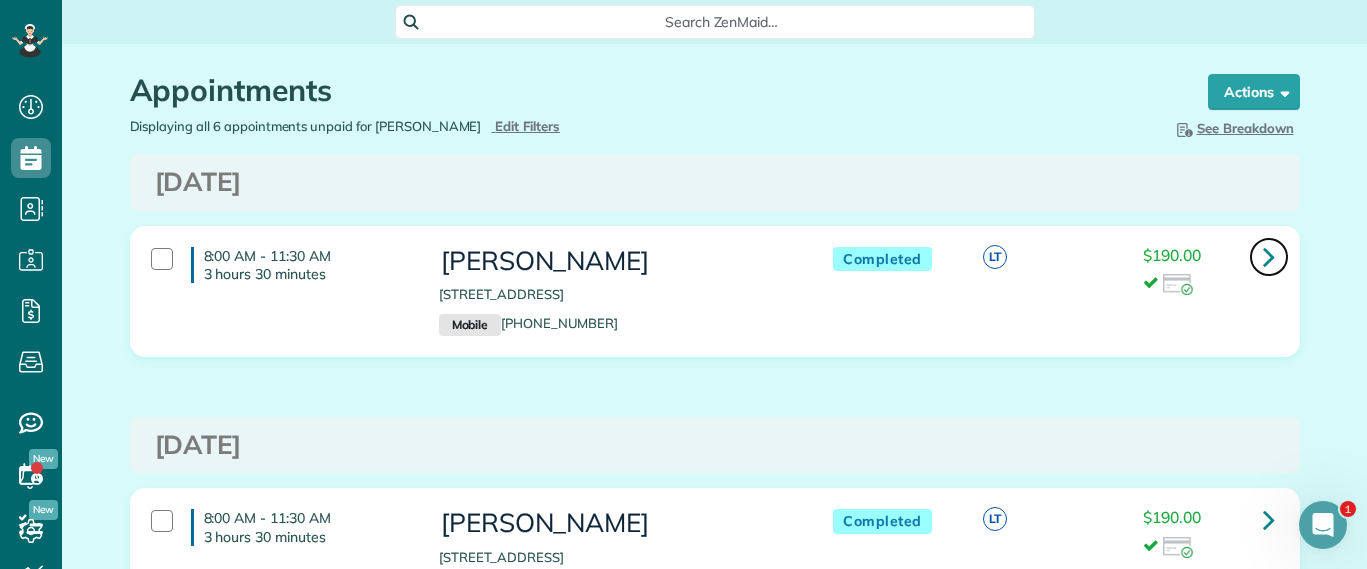 click at bounding box center [1269, 256] 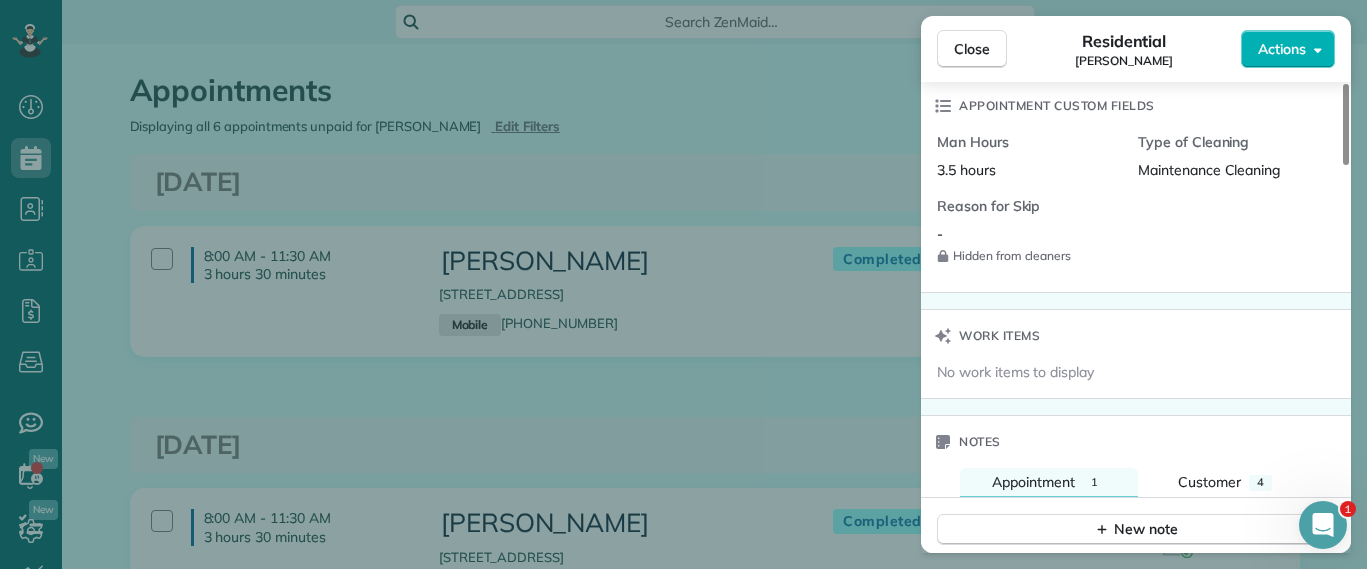 scroll, scrollTop: 1250, scrollLeft: 0, axis: vertical 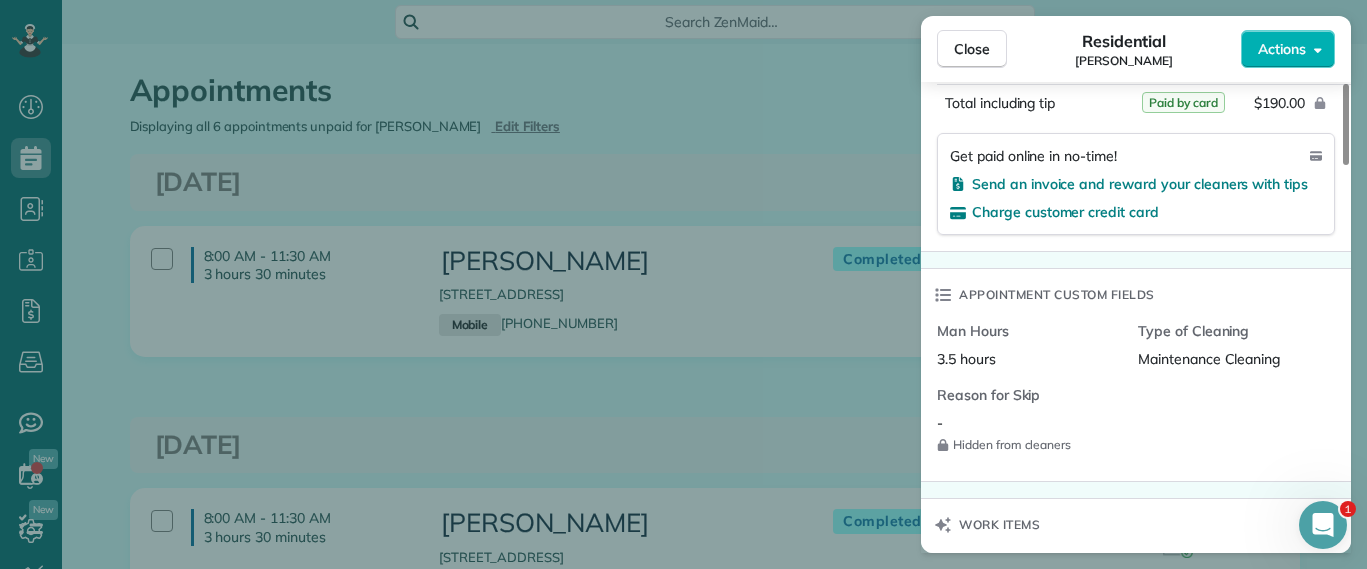 click on "Close Residential Ryan Lewandowski Actions Status Completed Ryan Lewandowski · Open profile MOBILE (434) 610-8508 Copy rblewandowski@gmail.com Copy View Details Residential Thursday, June 26, 2025 8:00 AM 11:30 AM 3 hours and 30 minutes Repeats every 2 weeks until Jun 26 Edit recurring service Previous (Jun 12) 9403 Lakeland Drive Richmond VA 23229 Service was not rated yet Setup ratings Cleaners Time in and out Assign Invite Cleaners Laura   Thaller 8:00 AM 11:30 AM Checklist Try Now Keep this appointment up to your standards. Stay on top of every detail, keep your cleaners organised, and your client happy. Assign a checklist Watch a 5 min demo Billing Billing actions Service Service Price (1x $190.00) $190.00 Add an item Overcharge $0.00 Discount $0.00 Coupon discount - Primary tax - Secondary tax - Total appointment price $190.00 Tips collected New feature! $0.00 Paid by card Total including tip $190.00 Get paid online in no-time! Send an invoice and reward your cleaners with tips Man Hours 3.5 hours - 1" at bounding box center (683, 284) 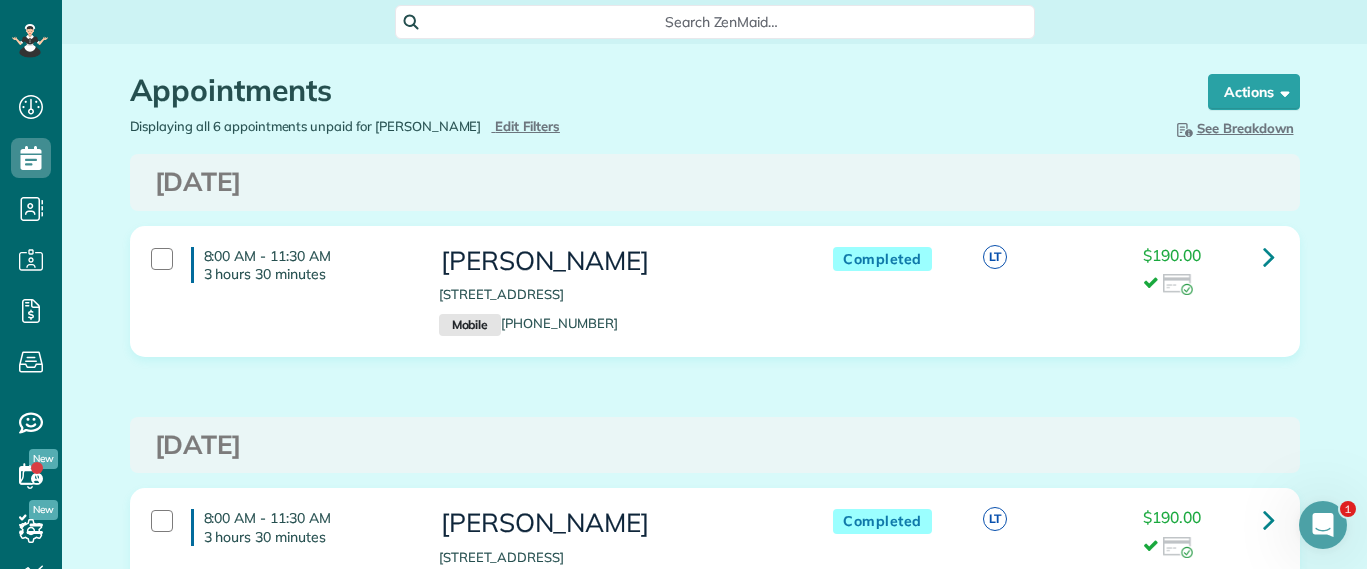 click on "Search ZenMaid…" at bounding box center [715, 22] 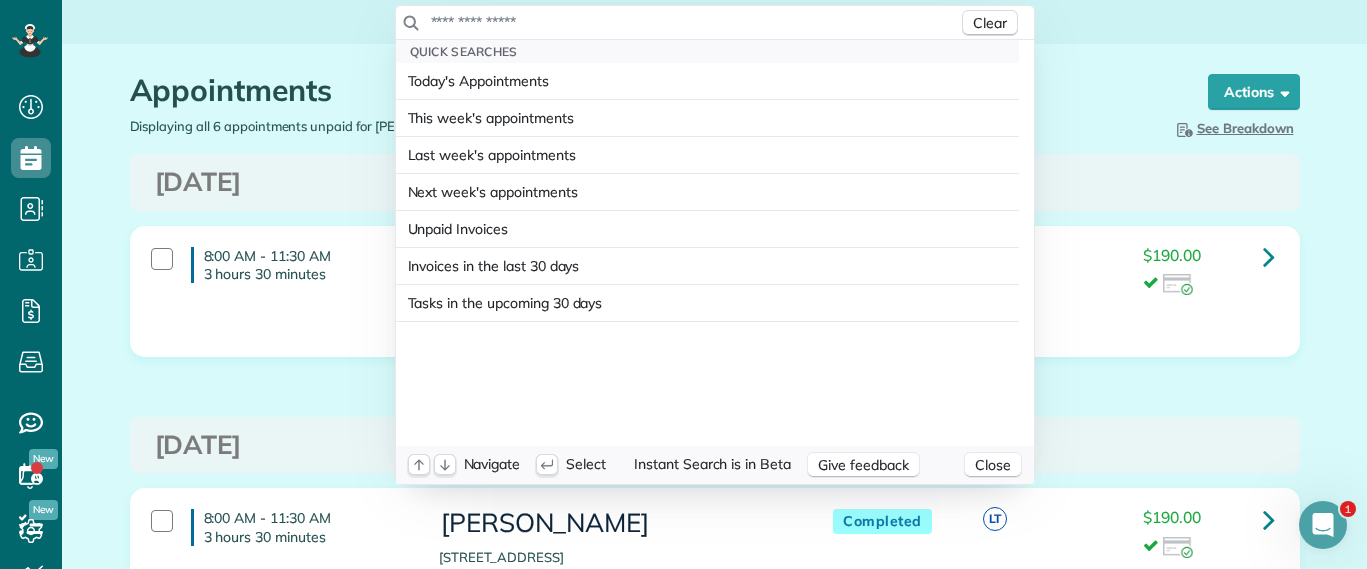 click at bounding box center [694, 22] 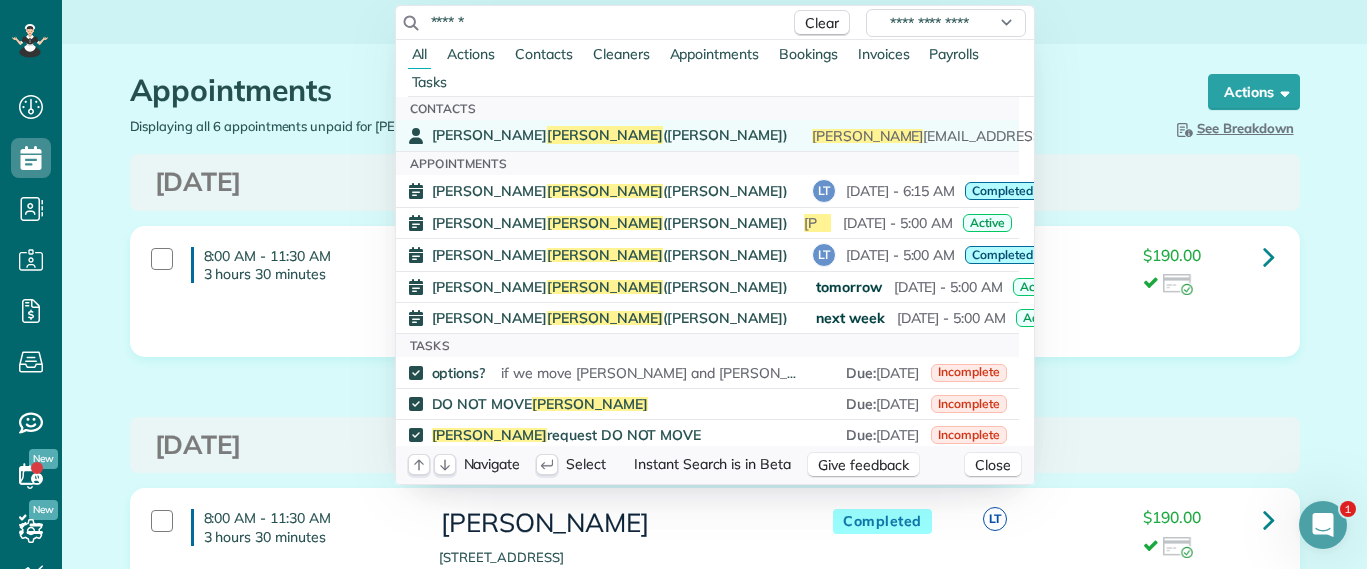 type on "******" 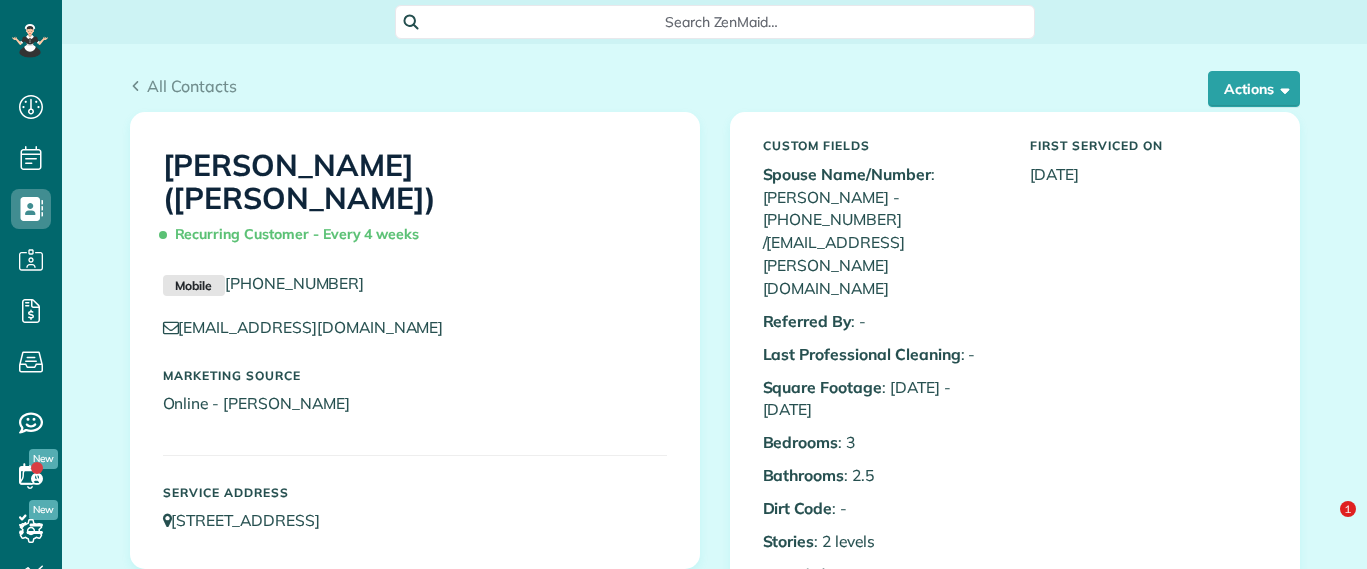 scroll, scrollTop: 0, scrollLeft: 0, axis: both 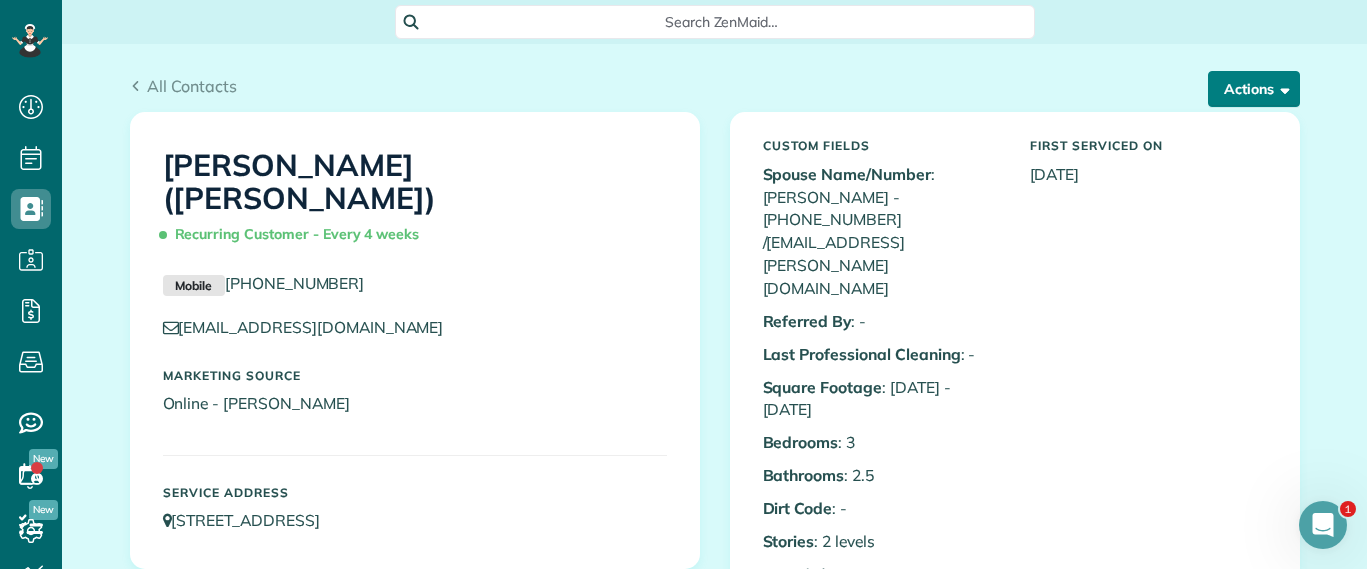 click on "Actions" at bounding box center [1254, 89] 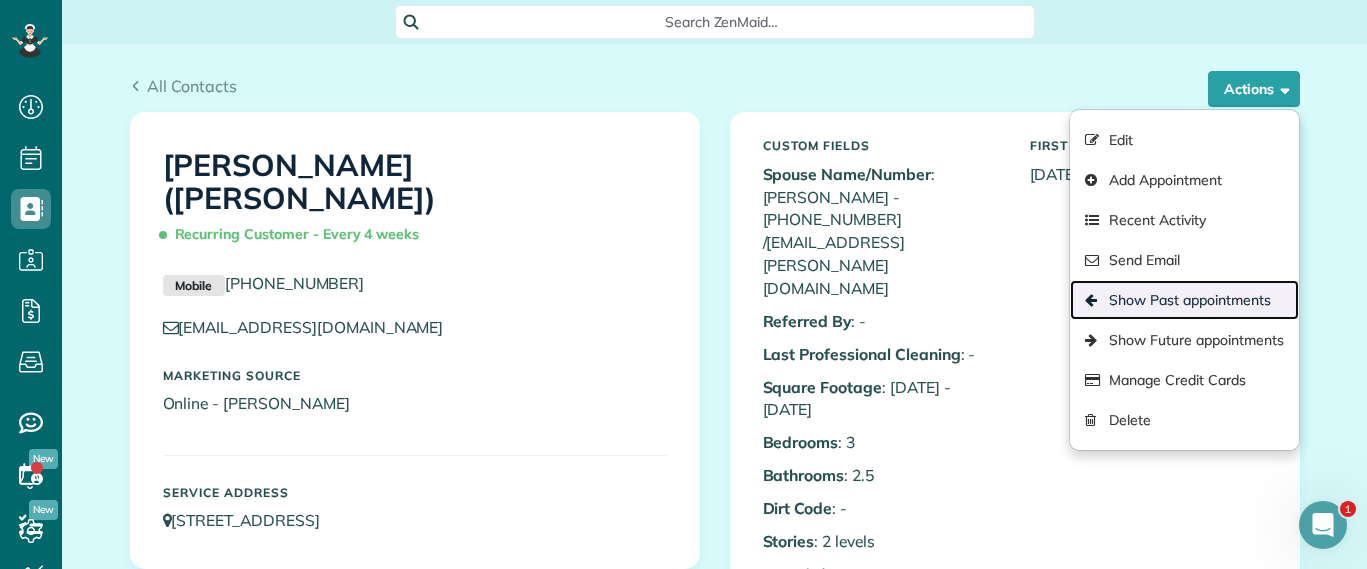 drag, startPoint x: 1230, startPoint y: 297, endPoint x: 1135, endPoint y: 240, distance: 110.788086 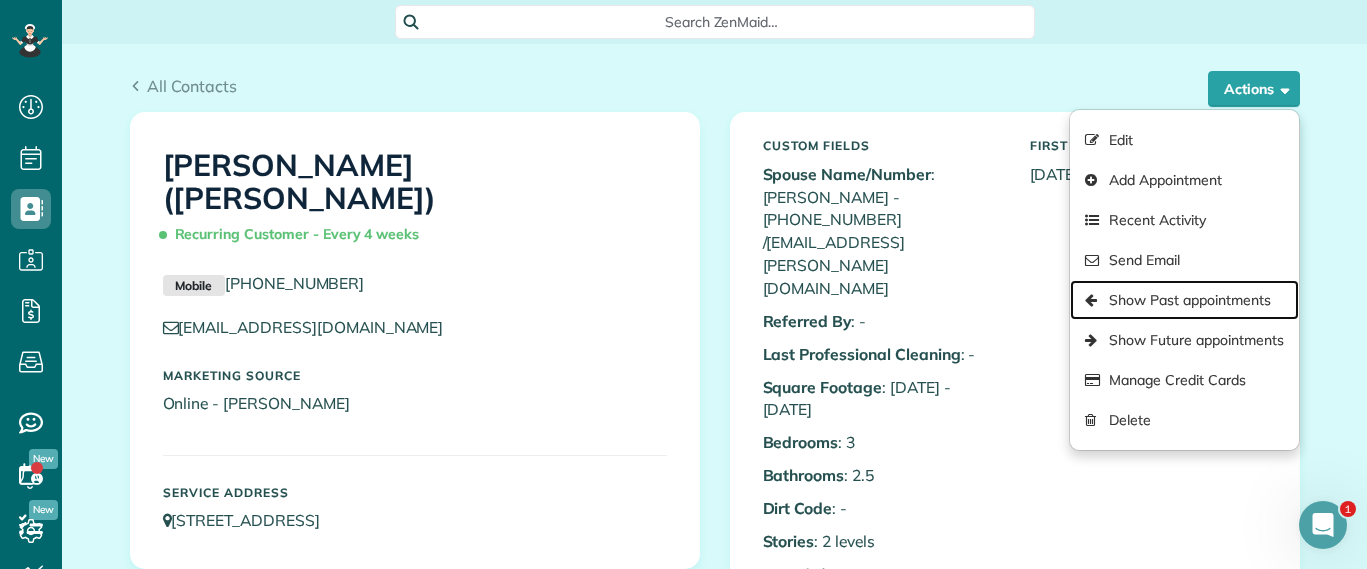 click on "Show Past appointments" at bounding box center [1184, 300] 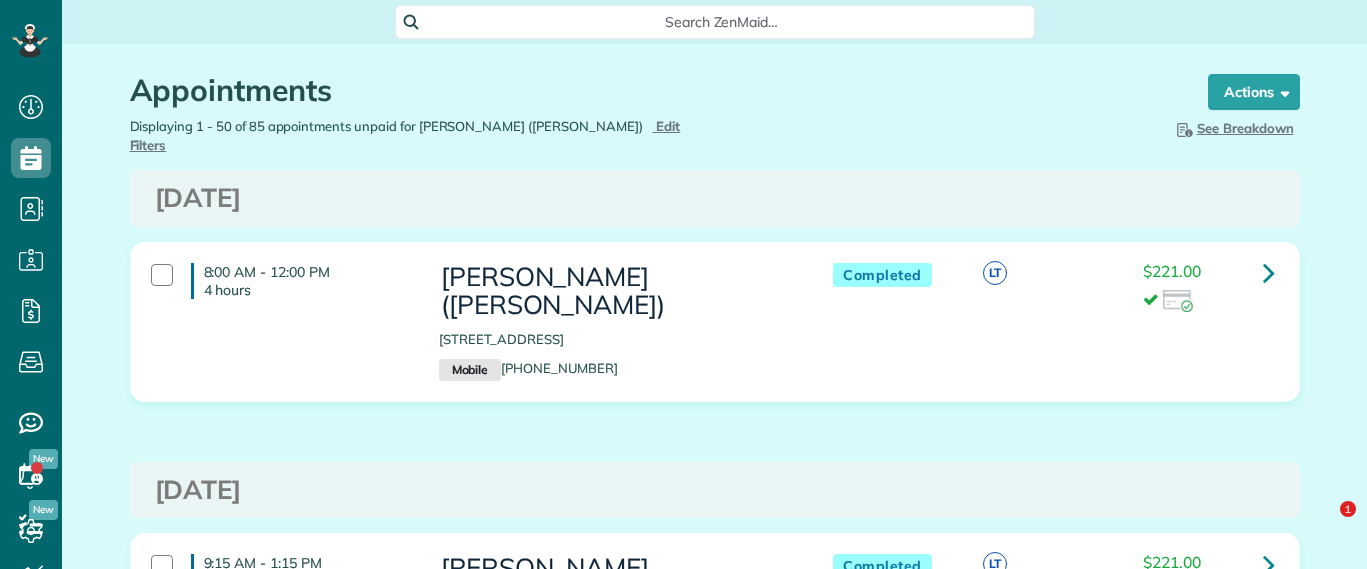 scroll, scrollTop: 0, scrollLeft: 0, axis: both 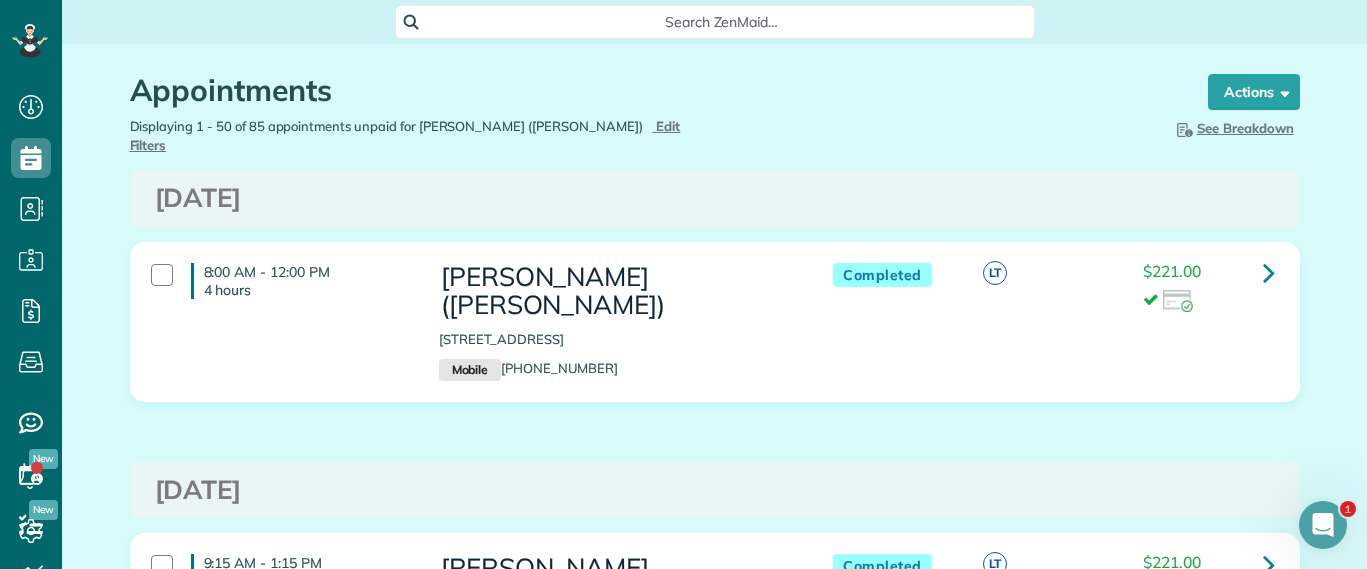 click on "Search ZenMaid…" at bounding box center (715, 22) 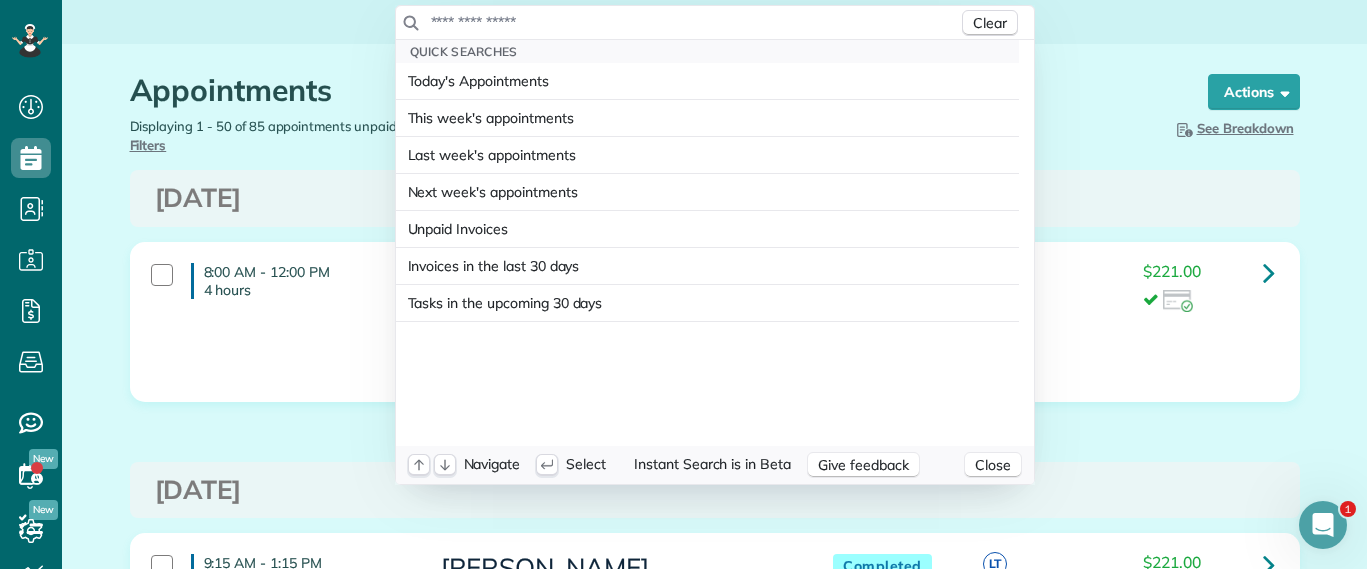 click at bounding box center [694, 22] 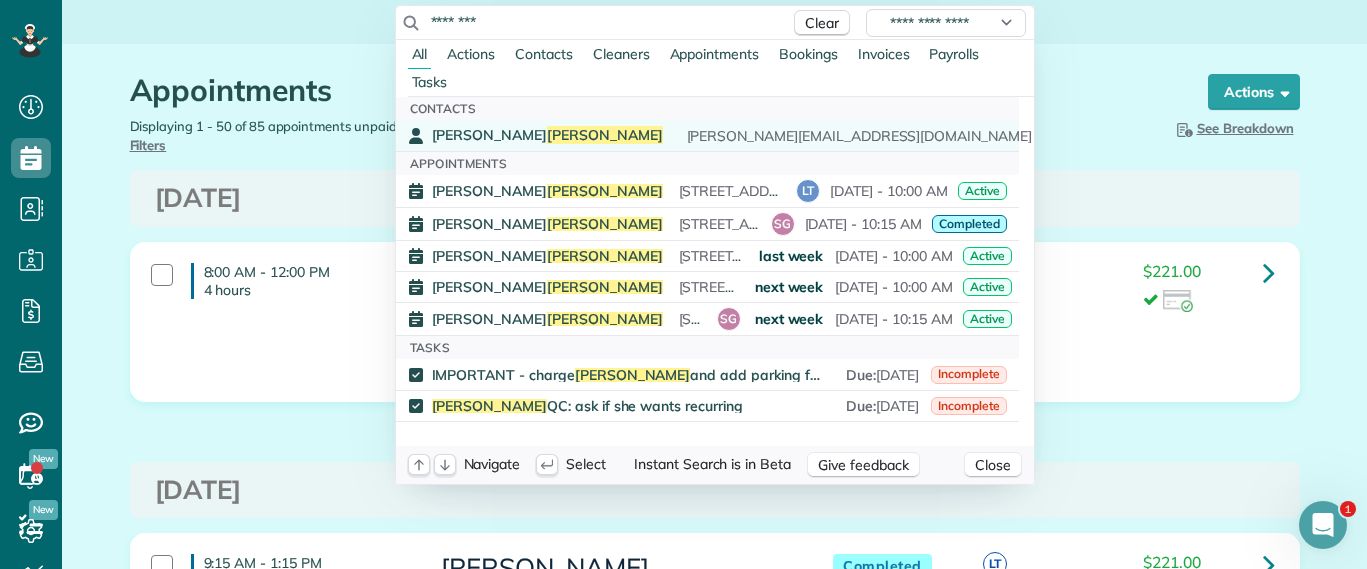 type on "********" 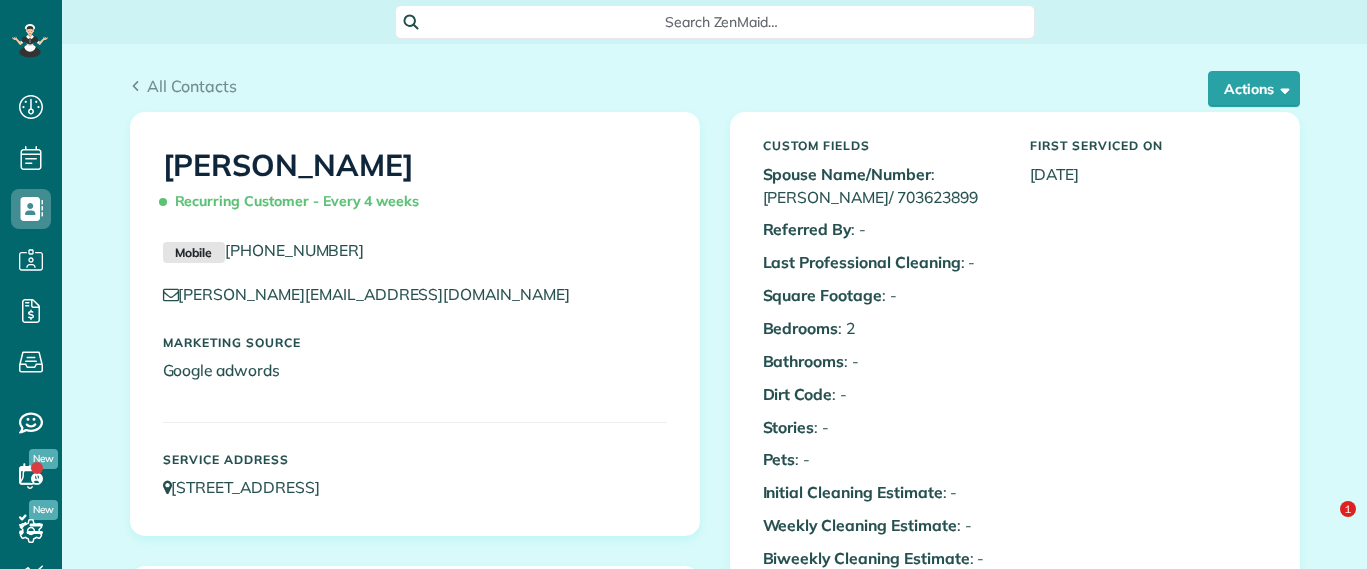 scroll, scrollTop: 0, scrollLeft: 0, axis: both 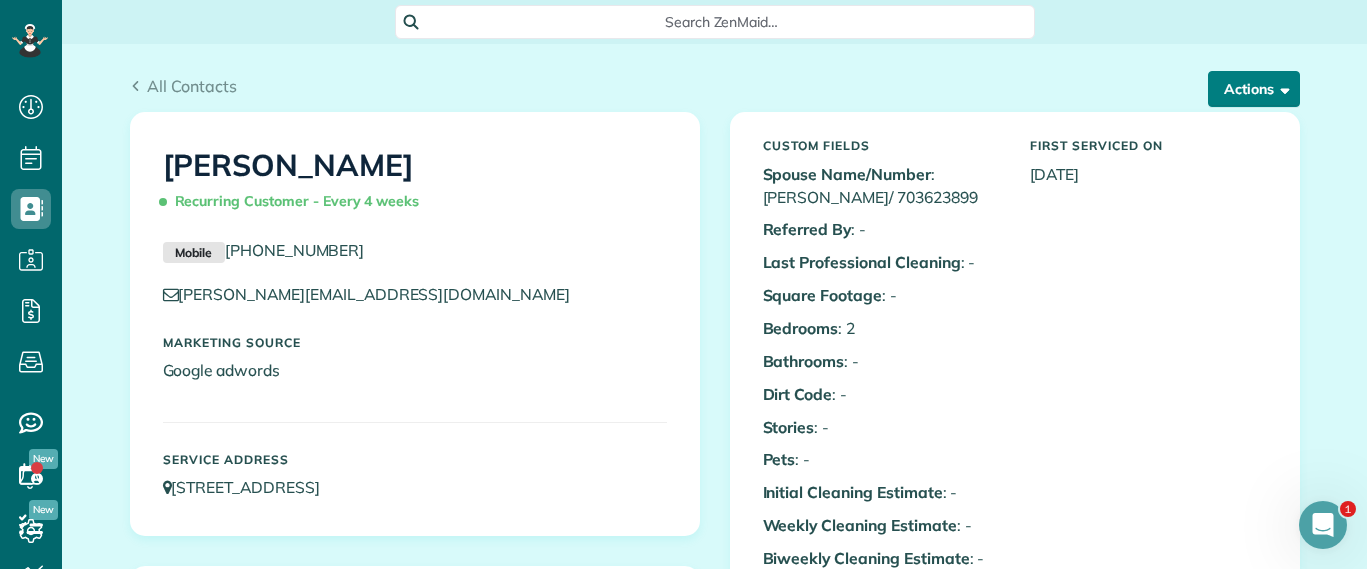 click on "Actions" at bounding box center (1254, 89) 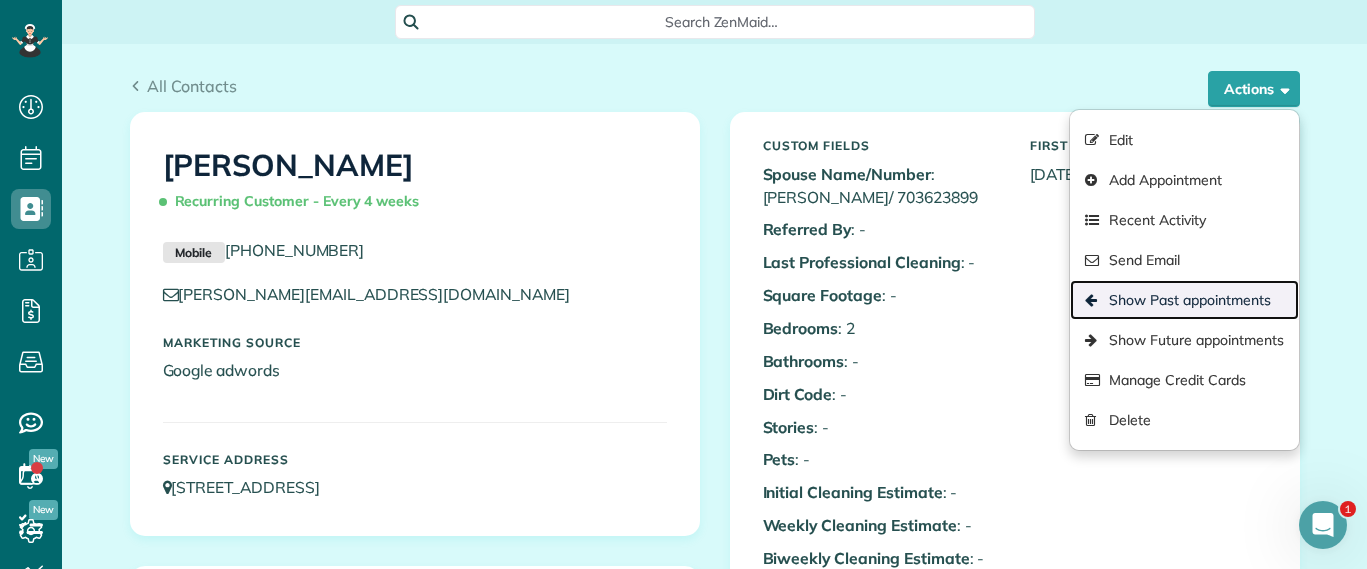 click on "Show Past appointments" at bounding box center [1184, 300] 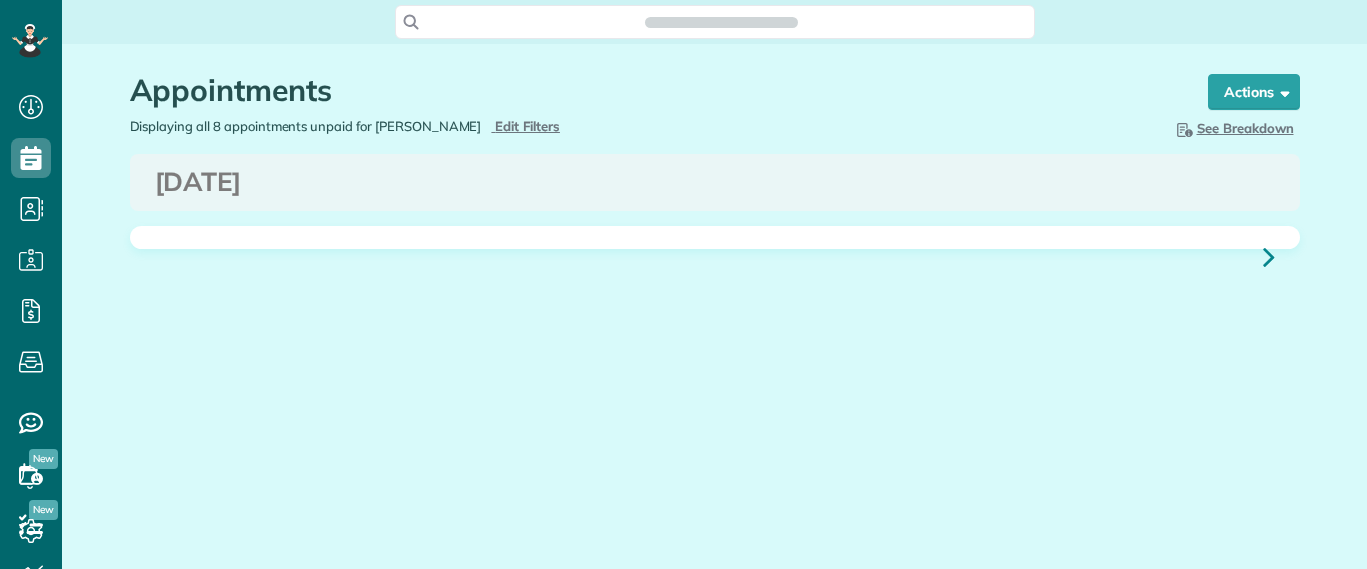 scroll, scrollTop: 0, scrollLeft: 0, axis: both 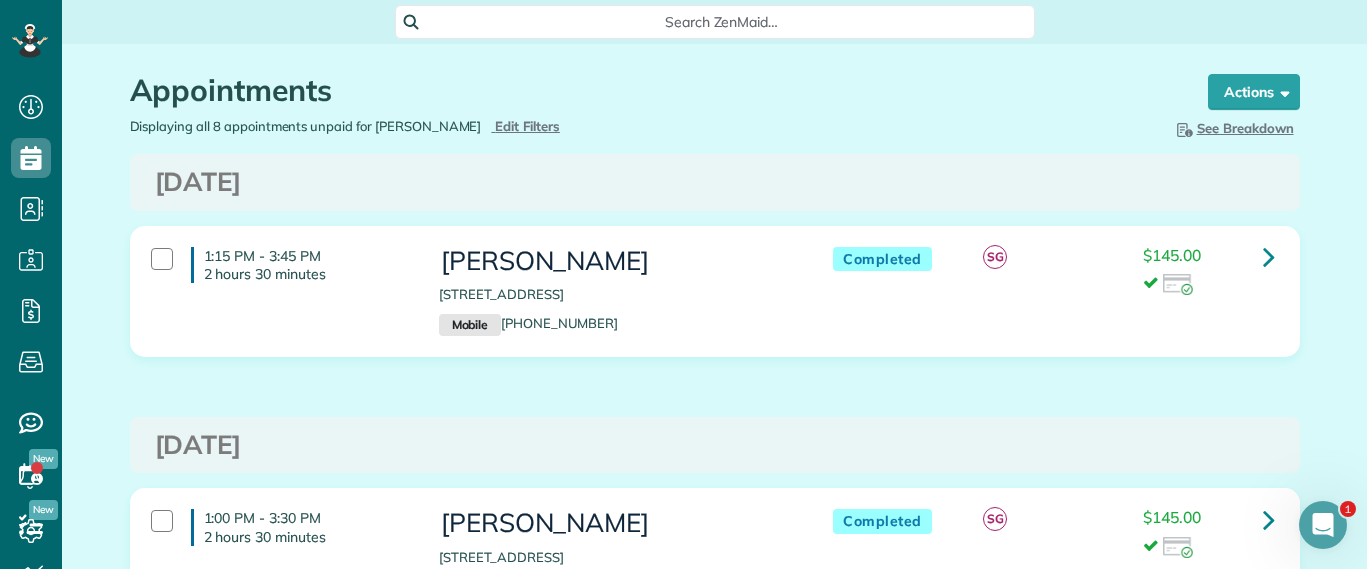 drag, startPoint x: 1365, startPoint y: 344, endPoint x: 679, endPoint y: 161, distance: 709.98944 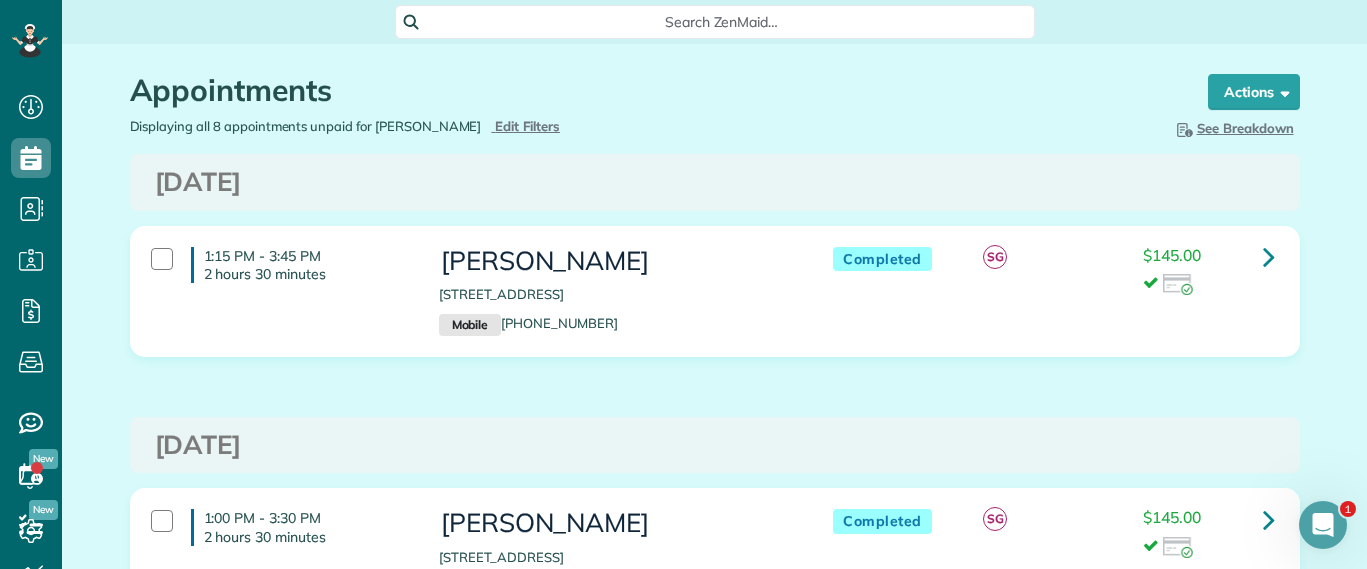 click on "Search ZenMaid…" at bounding box center (722, 22) 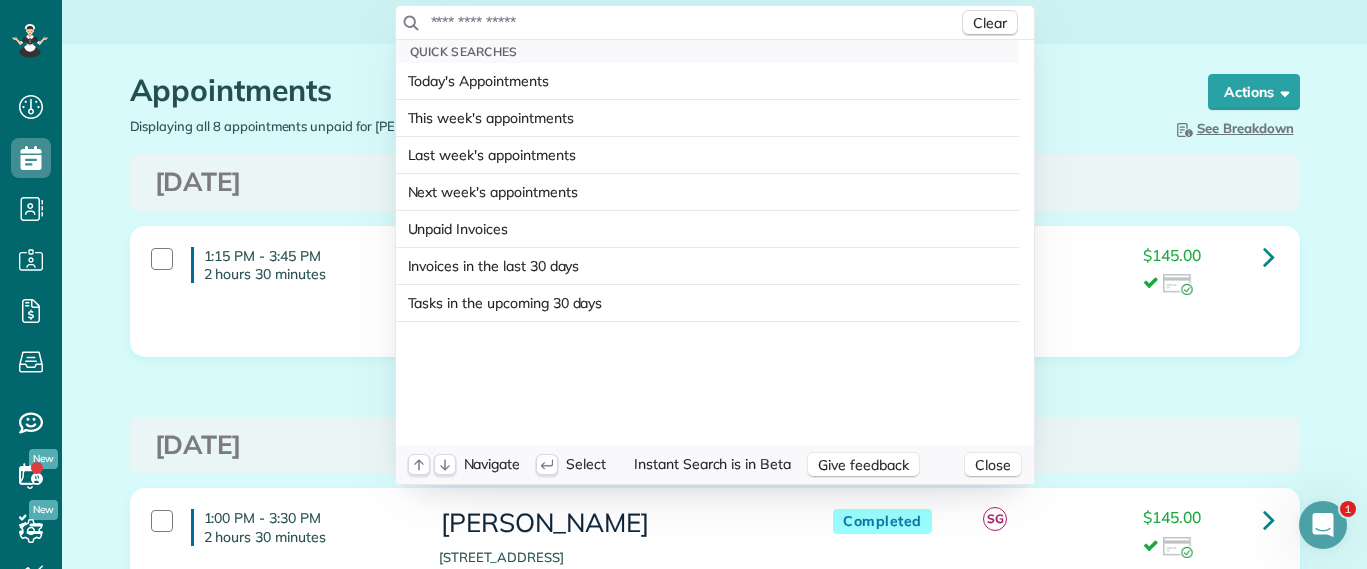 click at bounding box center (694, 22) 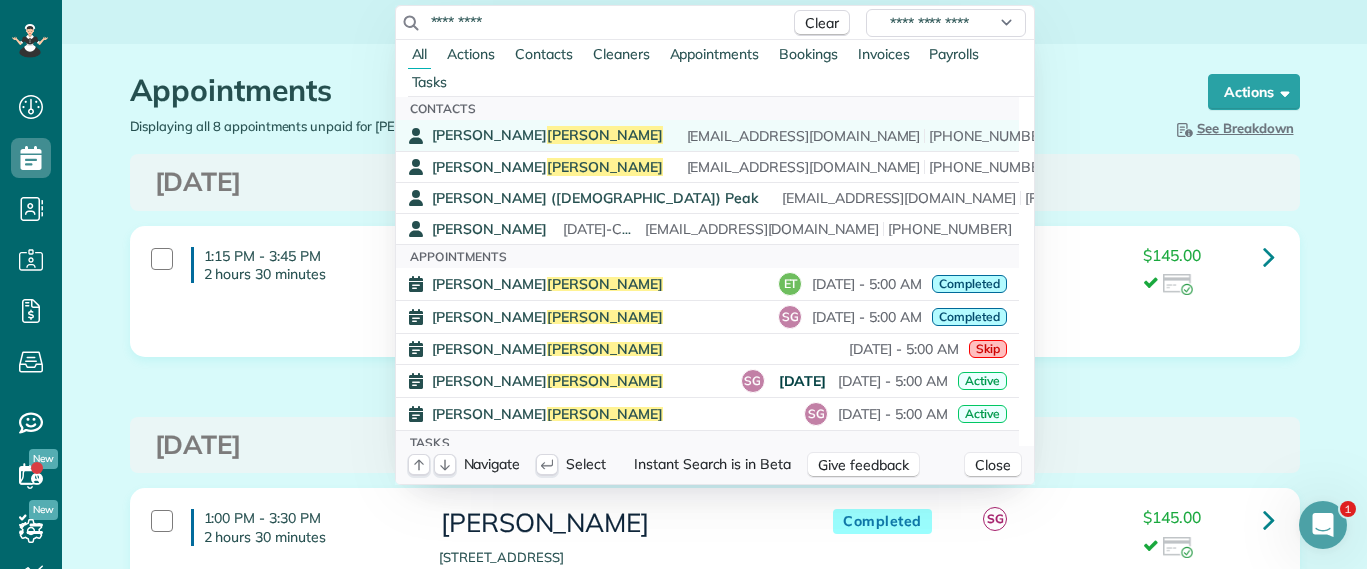 type on "*********" 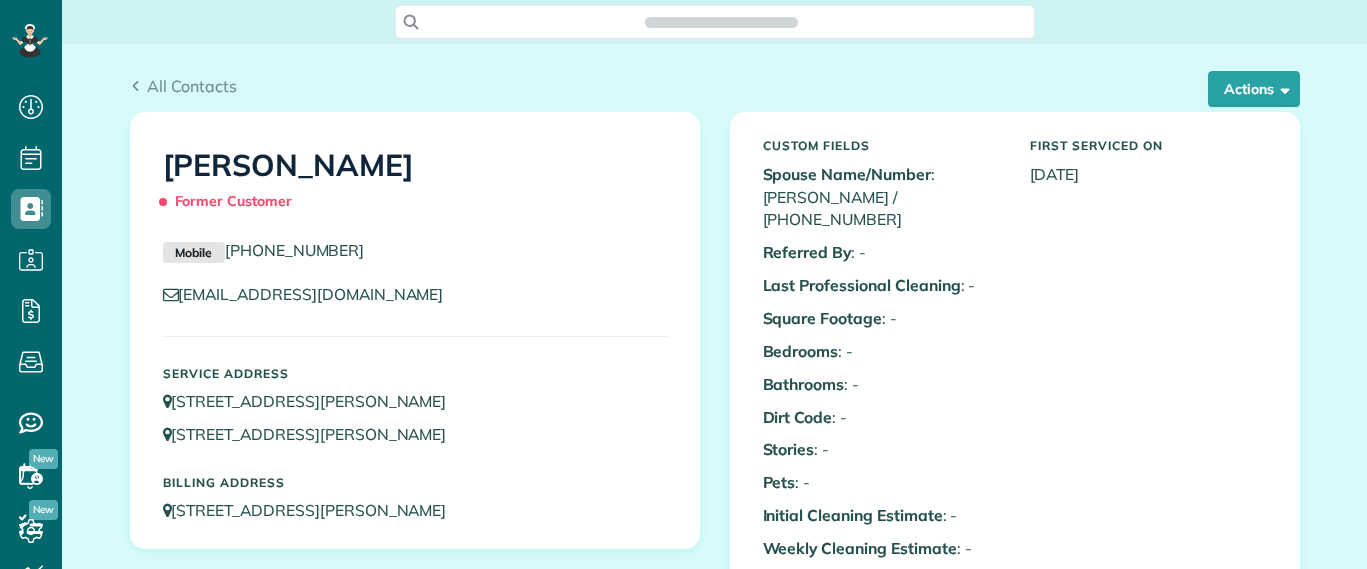 scroll, scrollTop: 0, scrollLeft: 0, axis: both 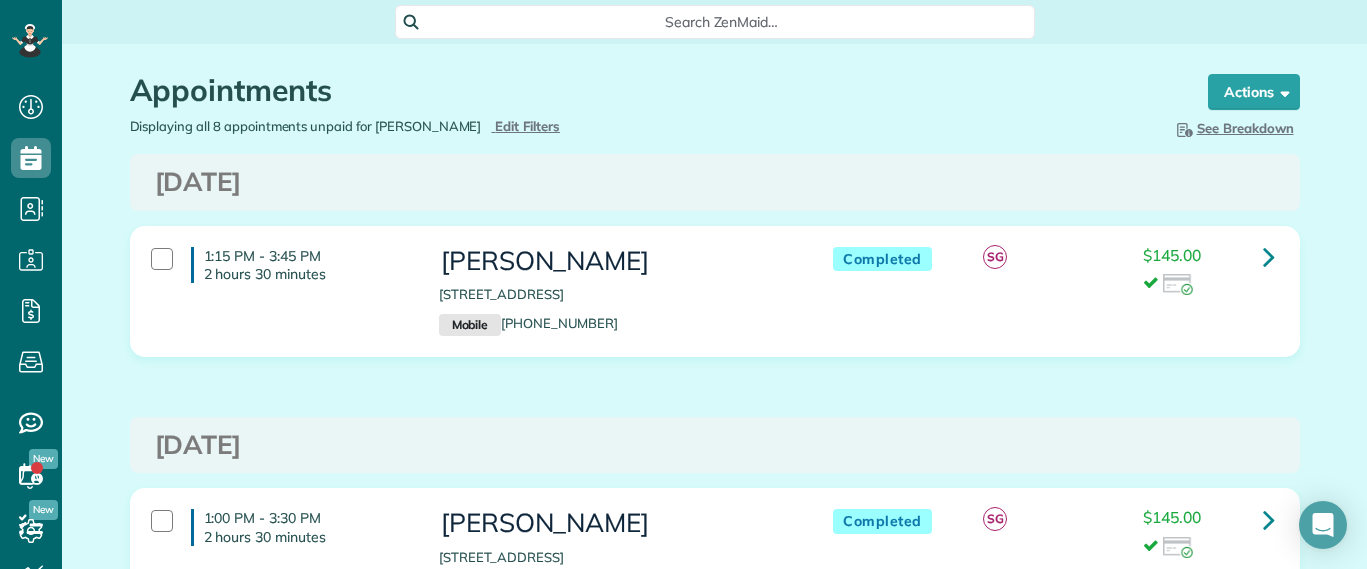click on "Search ZenMaid…" at bounding box center (722, 22) 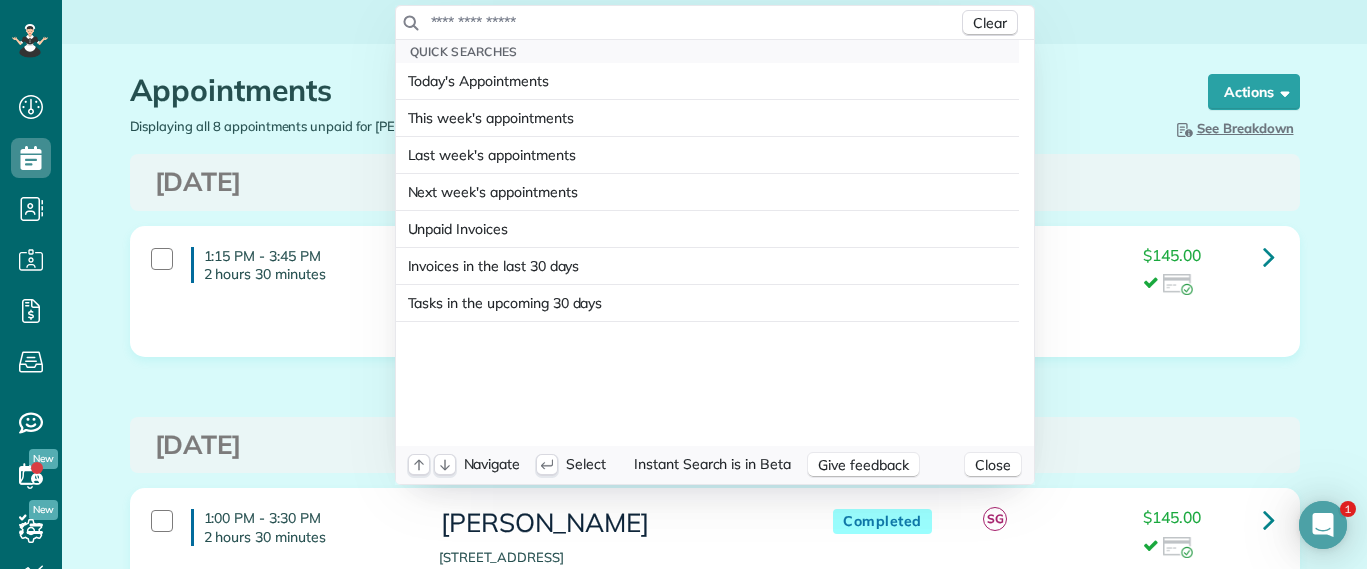 scroll, scrollTop: 0, scrollLeft: 0, axis: both 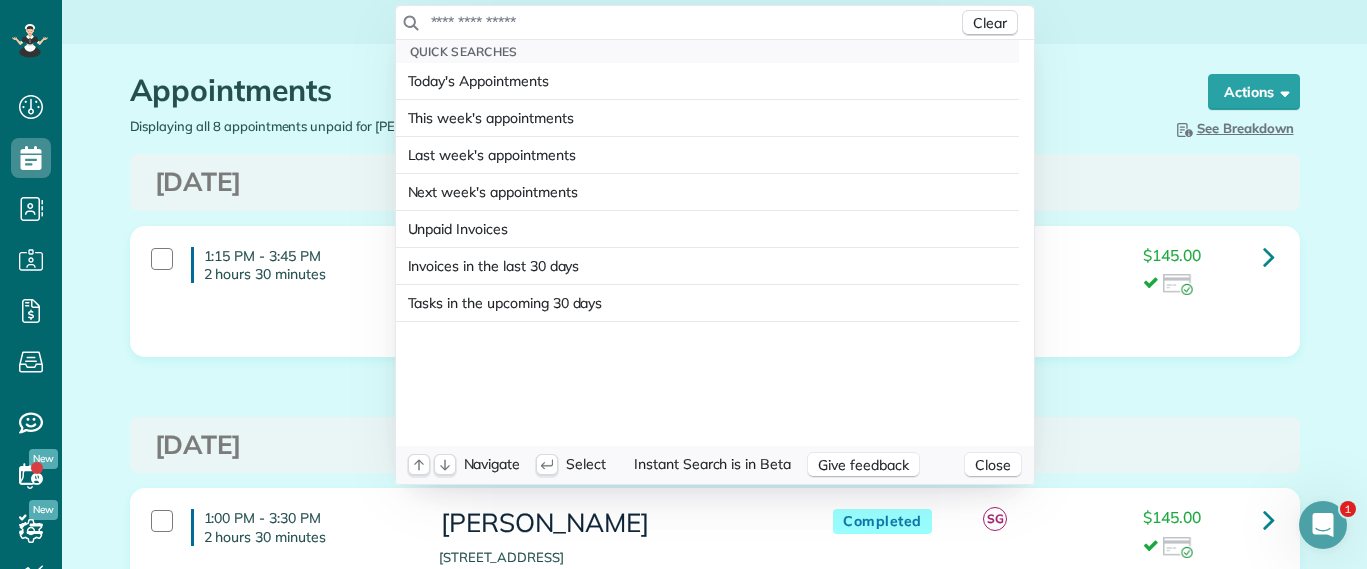 click at bounding box center [694, 22] 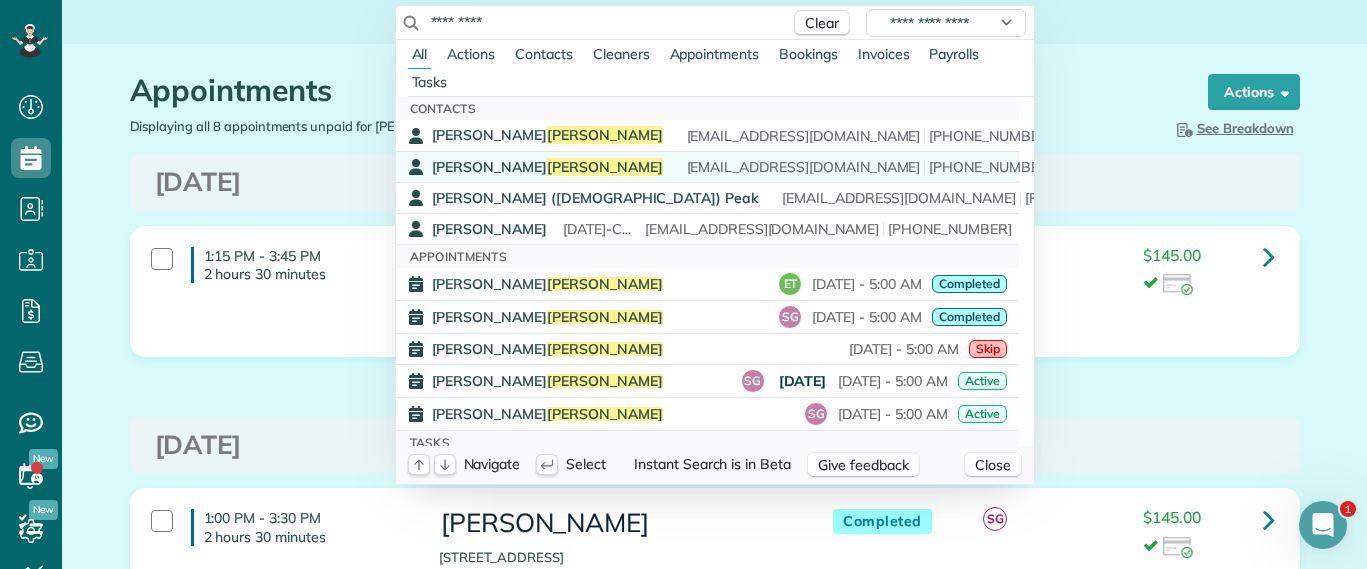 type on "*********" 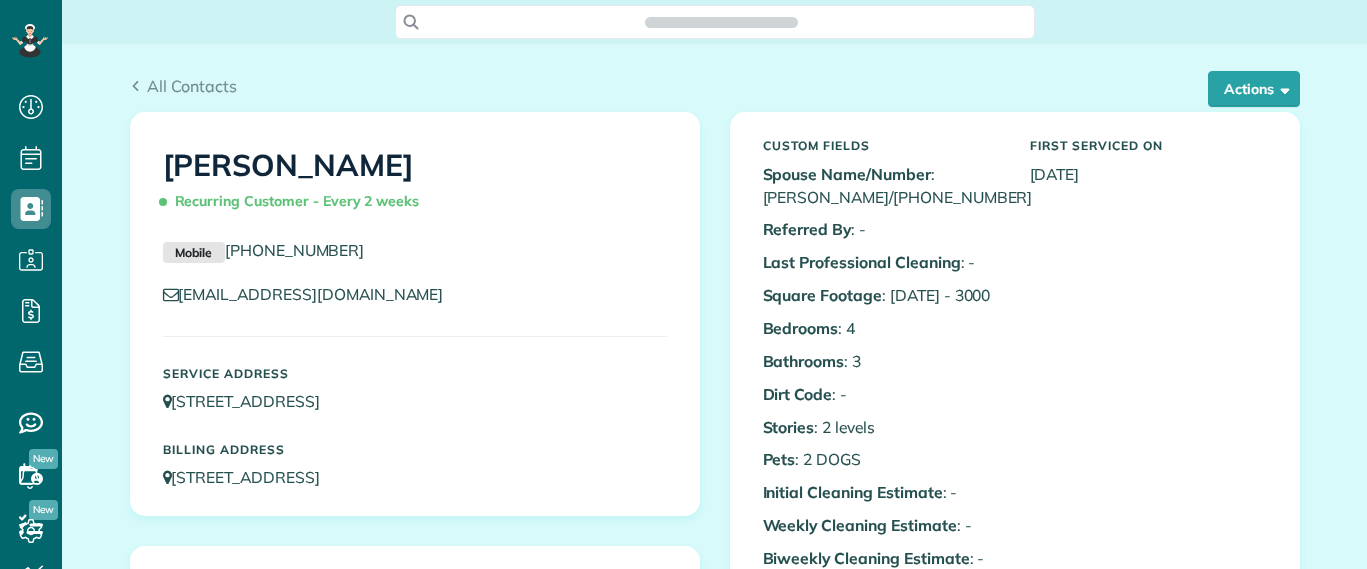 scroll, scrollTop: 0, scrollLeft: 0, axis: both 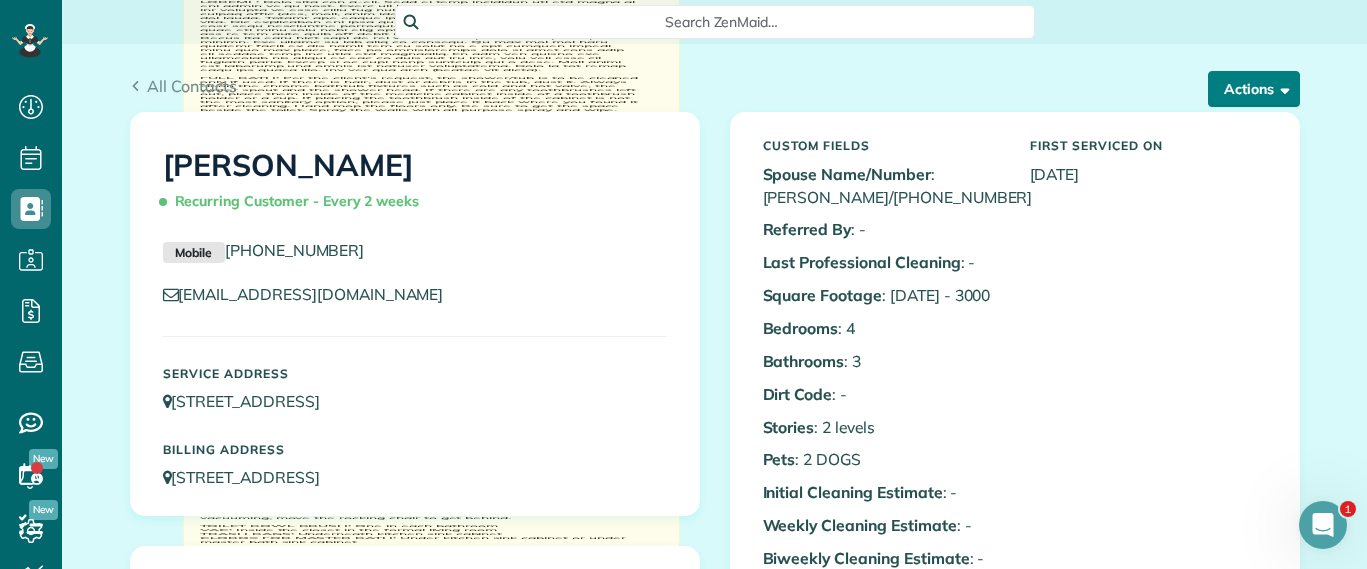 click on "Actions" at bounding box center [1254, 89] 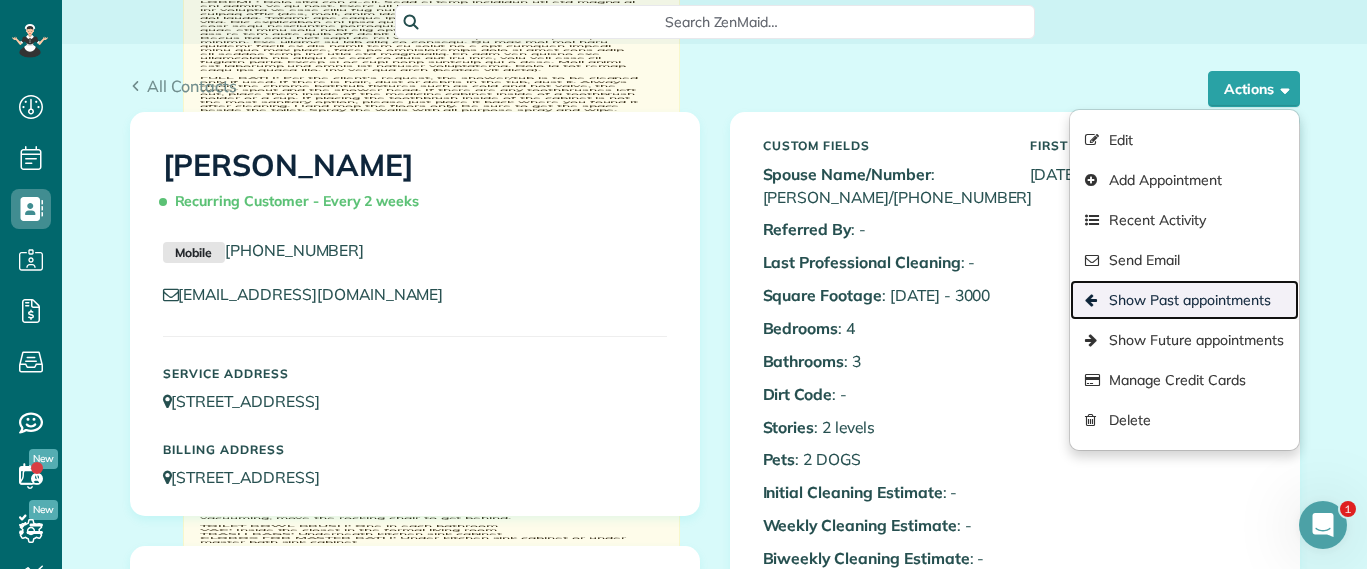 click on "Show Past appointments" at bounding box center (1184, 300) 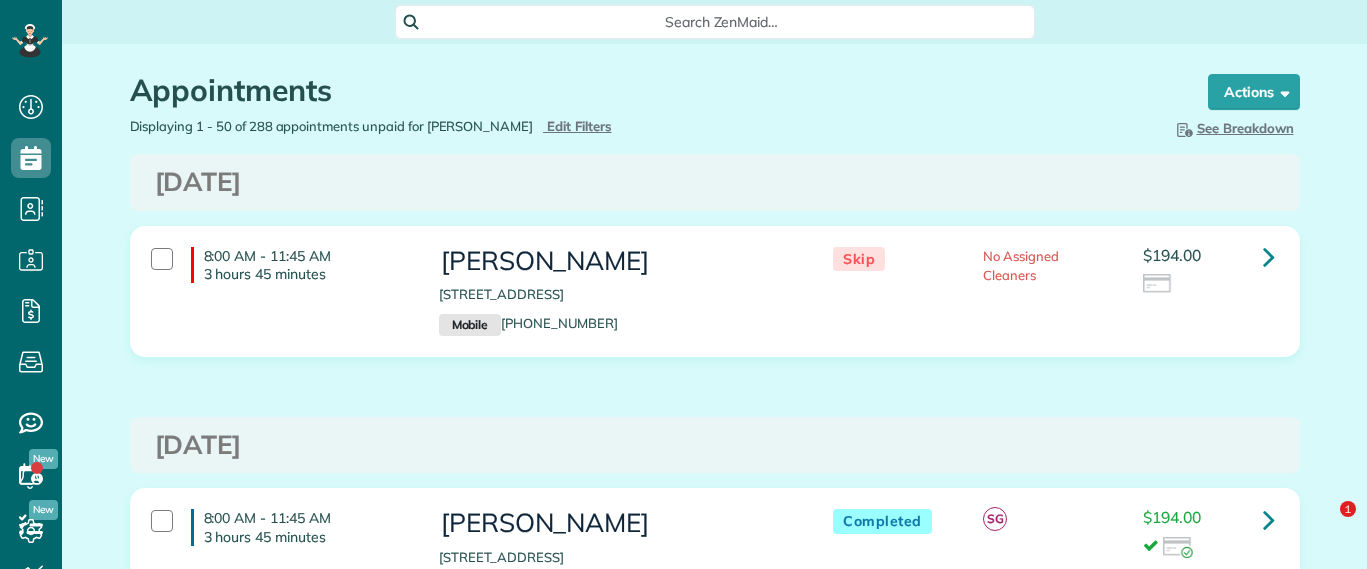 scroll, scrollTop: 0, scrollLeft: 0, axis: both 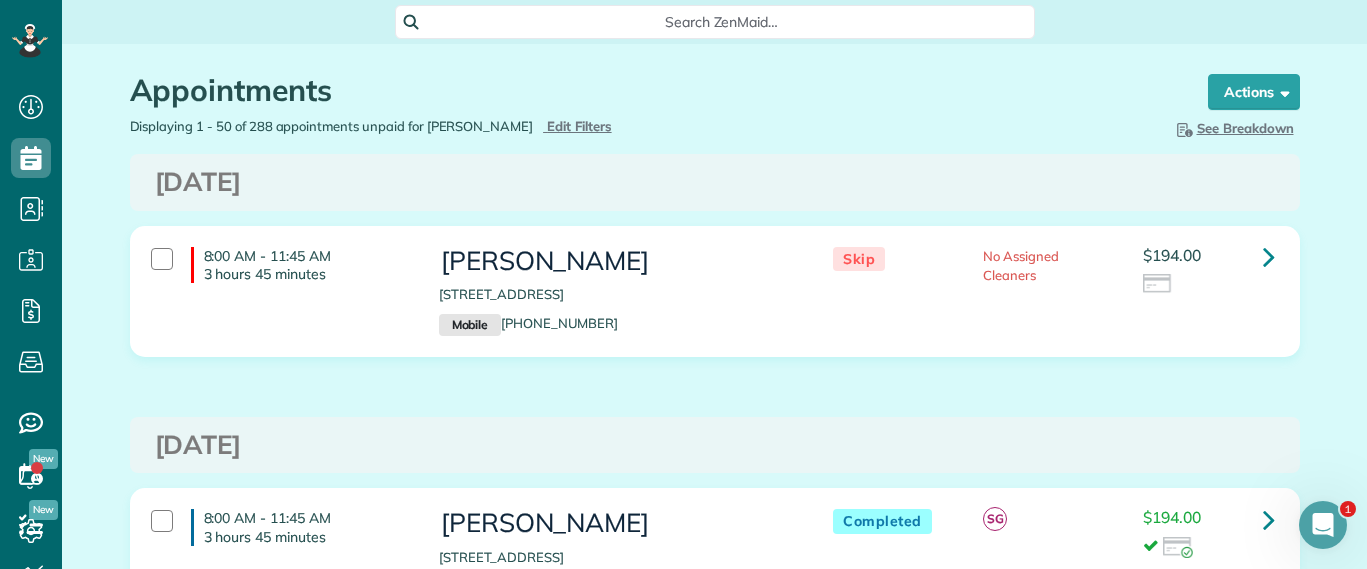 click on "Search ZenMaid…" at bounding box center [722, 22] 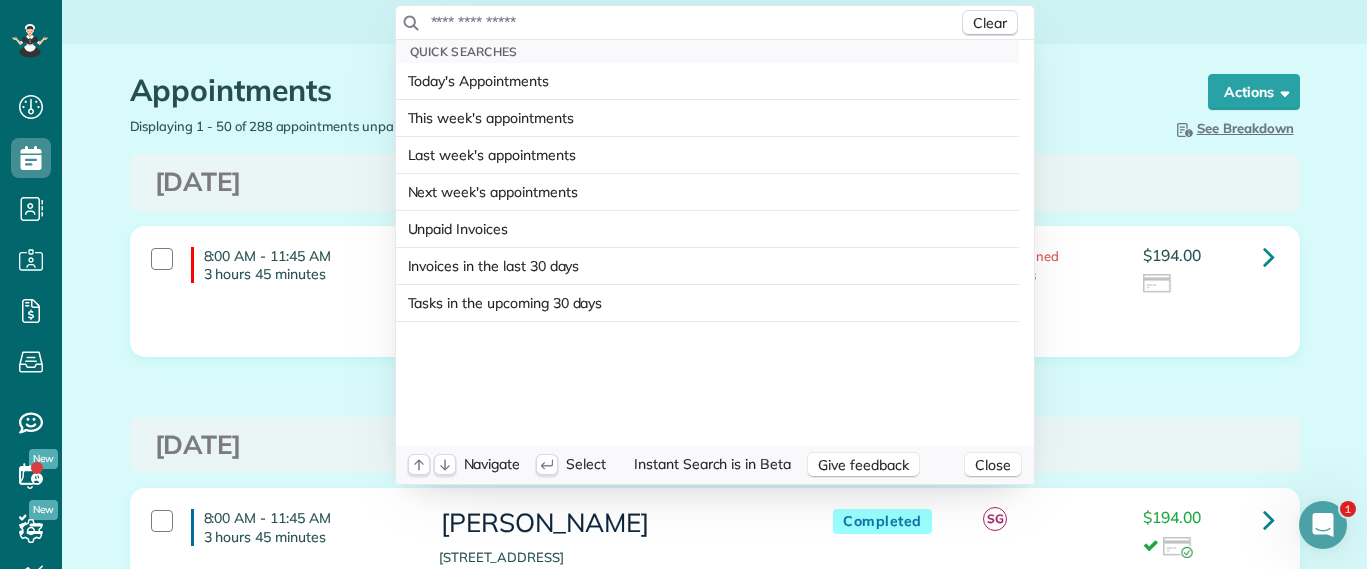click at bounding box center (694, 22) 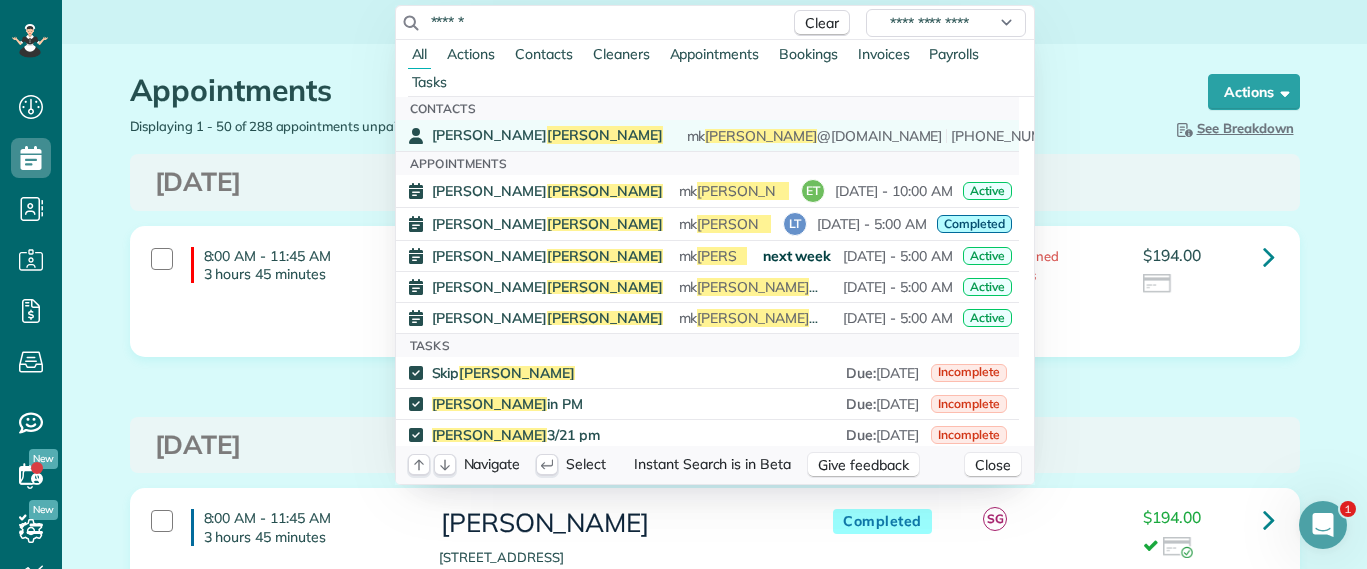 type on "******" 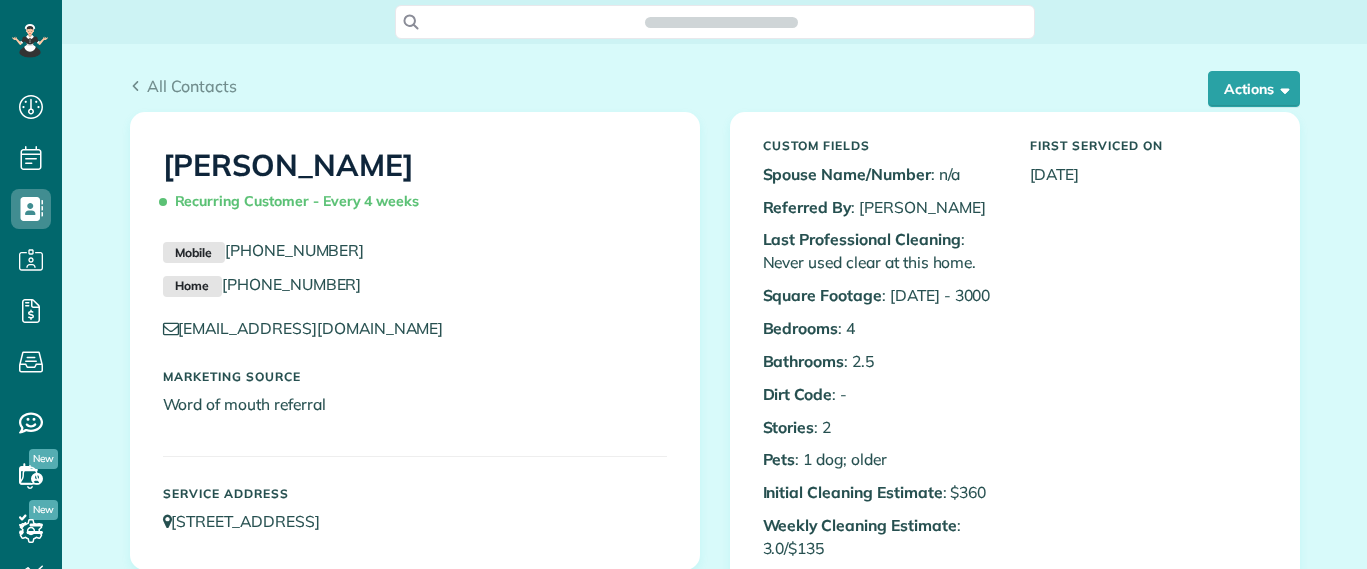 scroll, scrollTop: 0, scrollLeft: 0, axis: both 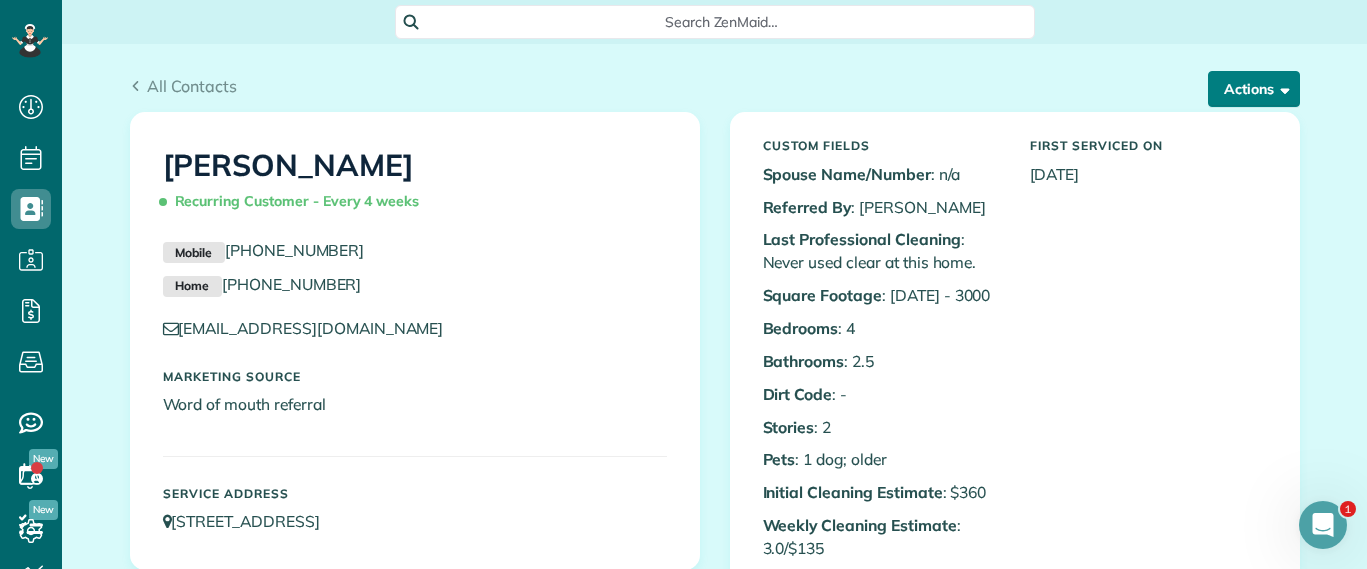click on "Actions" at bounding box center [1254, 89] 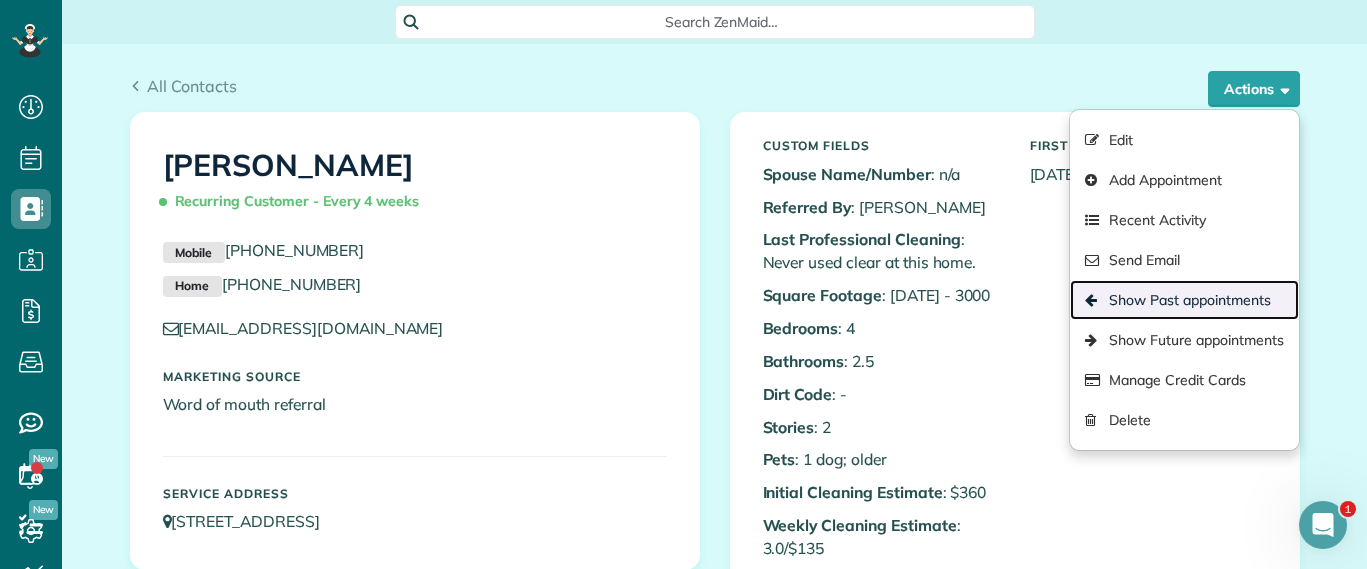 click on "Show Past appointments" at bounding box center [1184, 300] 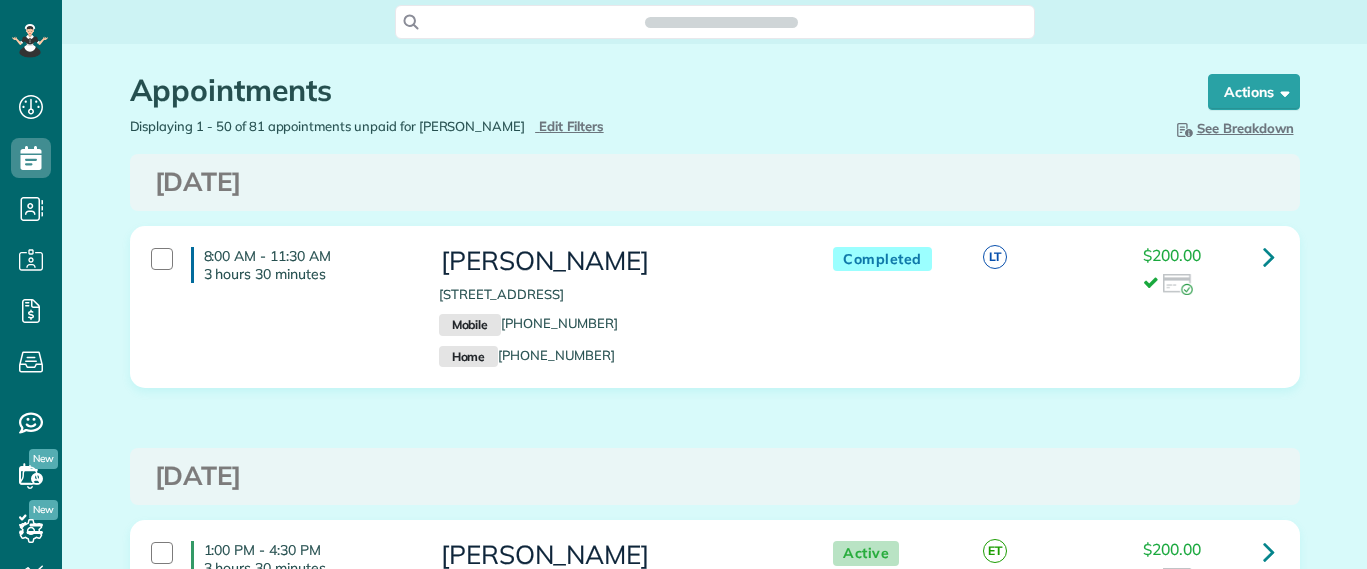 scroll, scrollTop: 0, scrollLeft: 0, axis: both 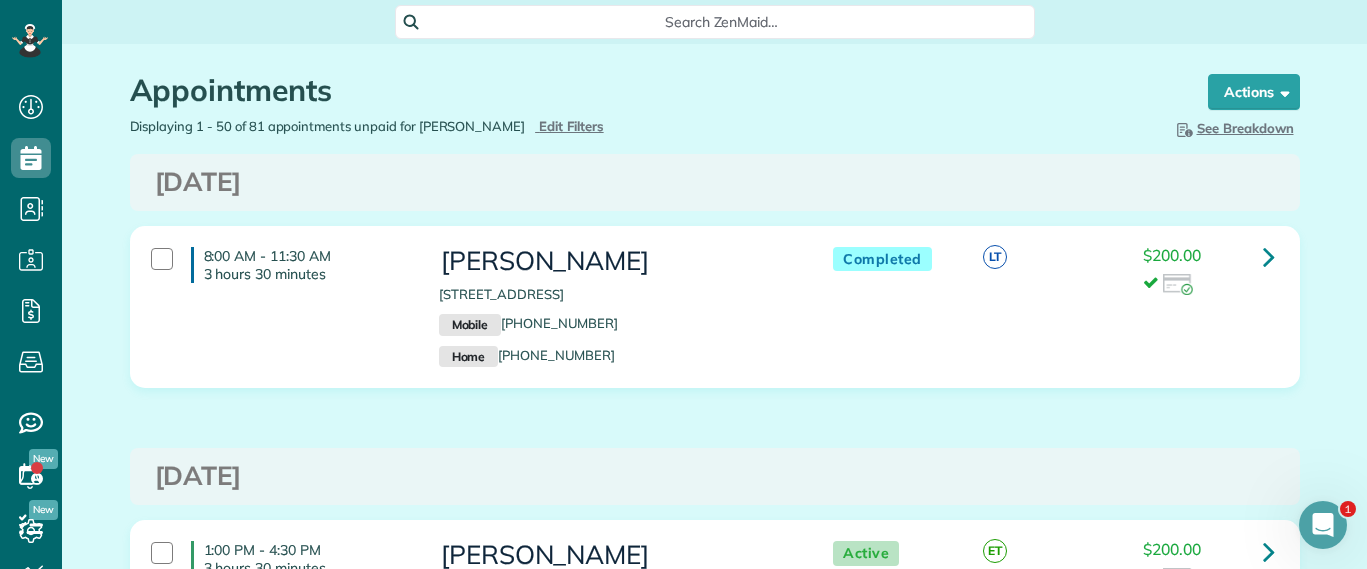 click on "Search ZenMaid…" at bounding box center (722, 22) 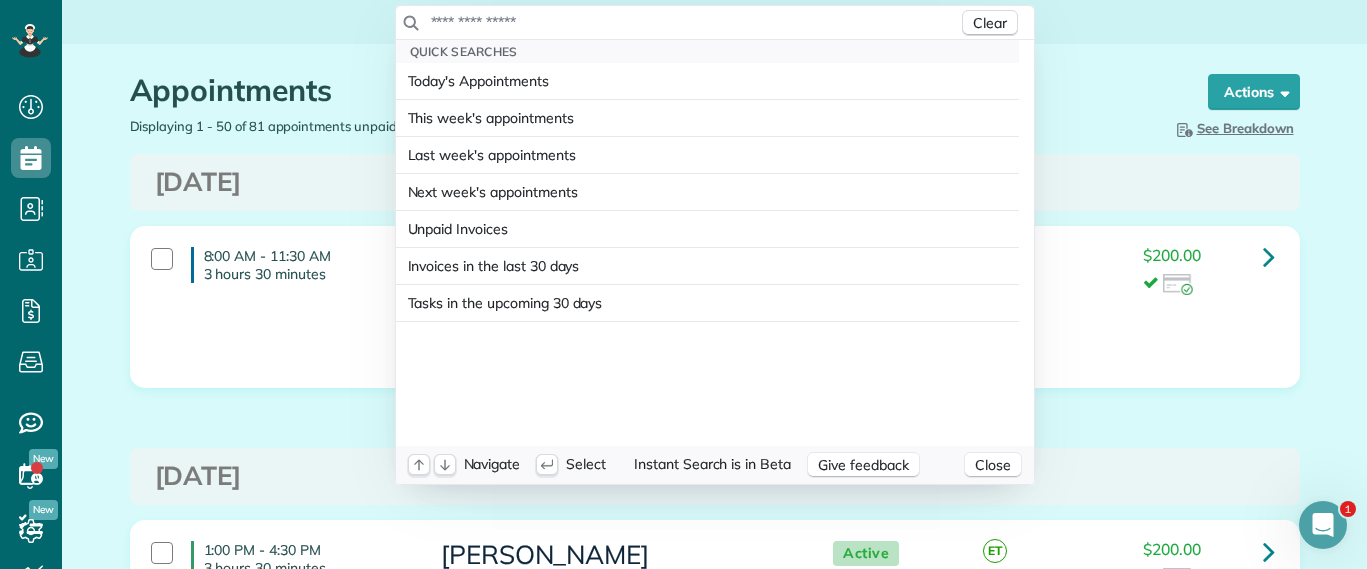 click at bounding box center (694, 22) 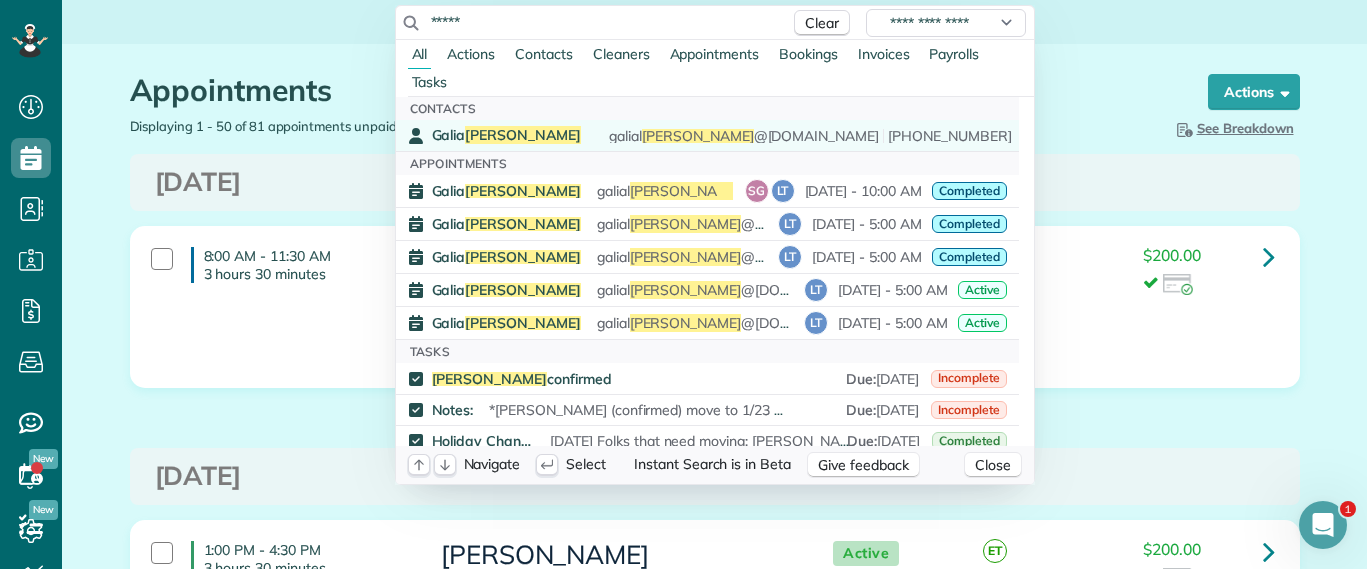 type on "*****" 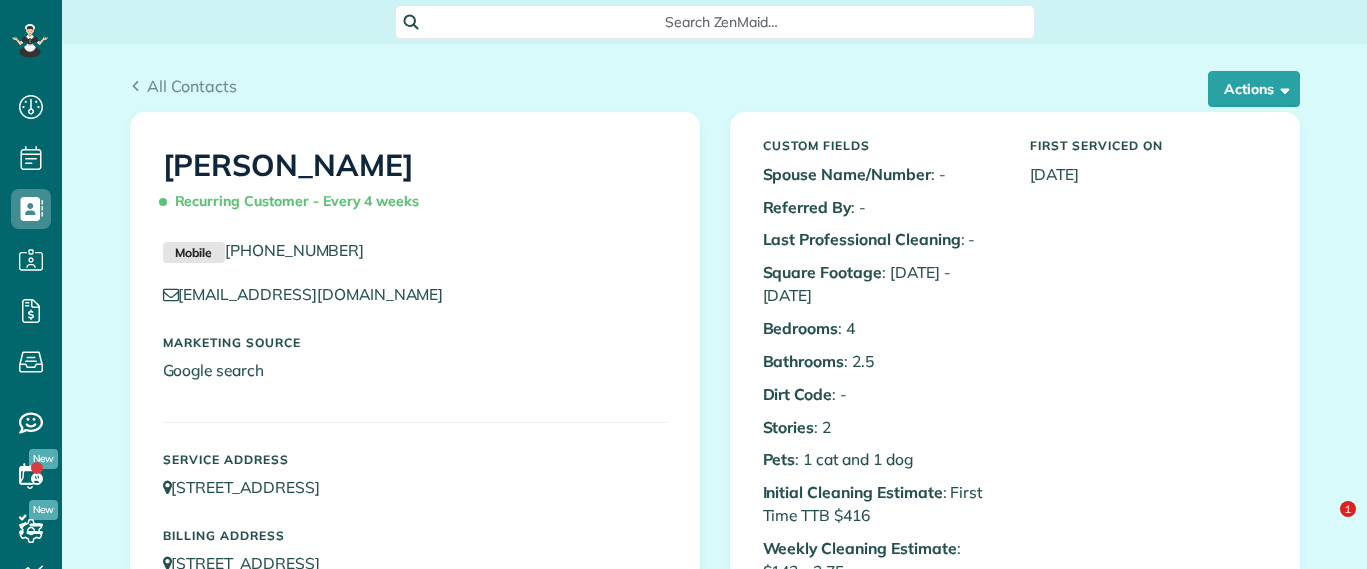scroll, scrollTop: 0, scrollLeft: 0, axis: both 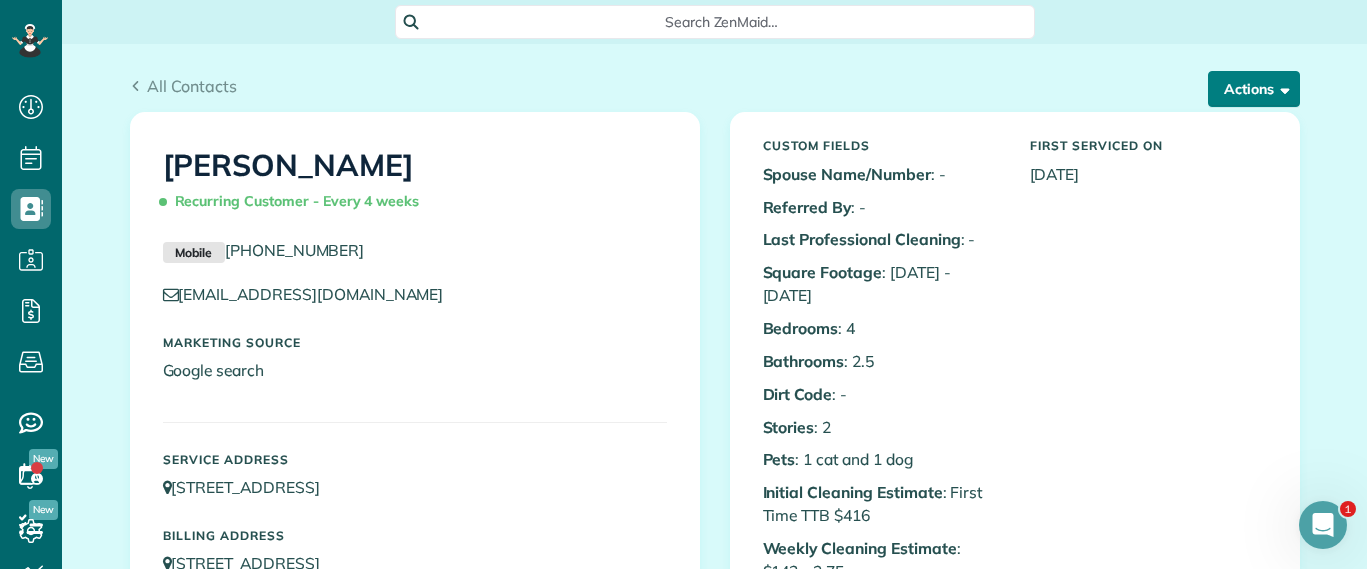click on "Actions" at bounding box center (1254, 89) 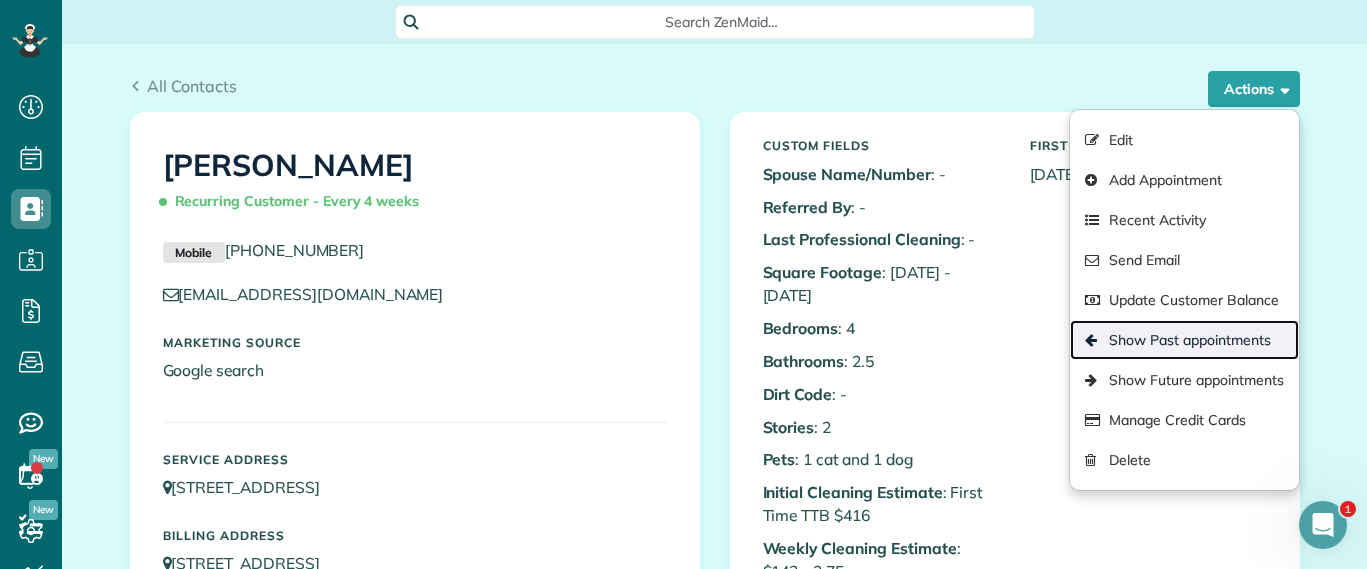 click on "Show Past appointments" at bounding box center [1184, 340] 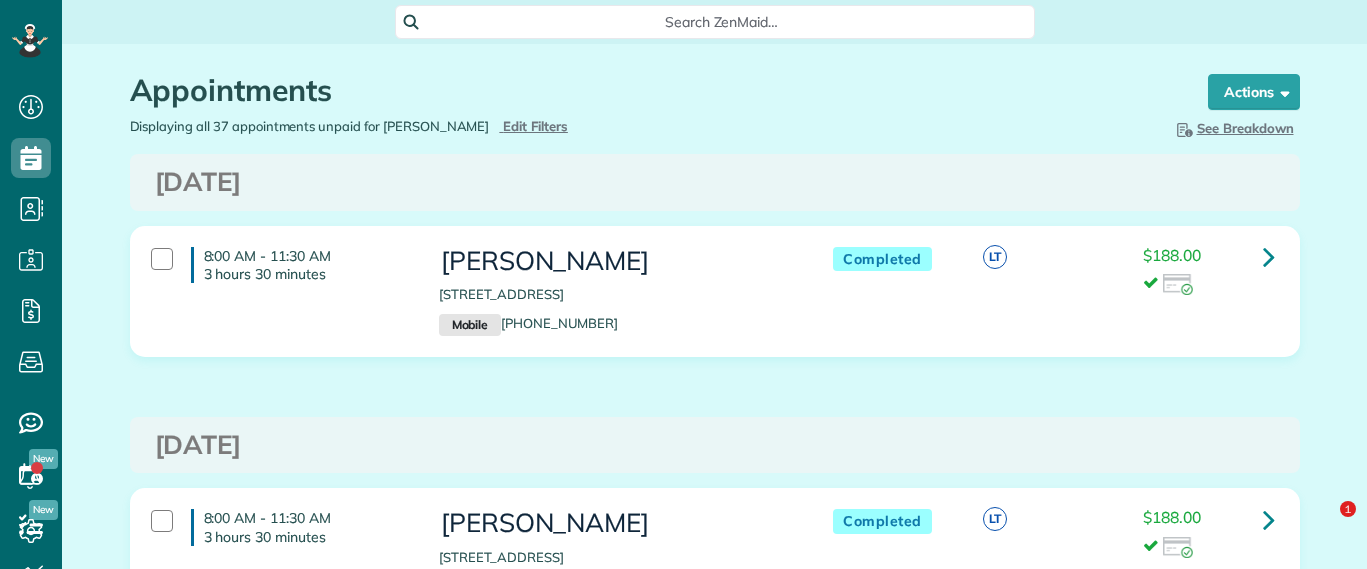 scroll, scrollTop: 0, scrollLeft: 0, axis: both 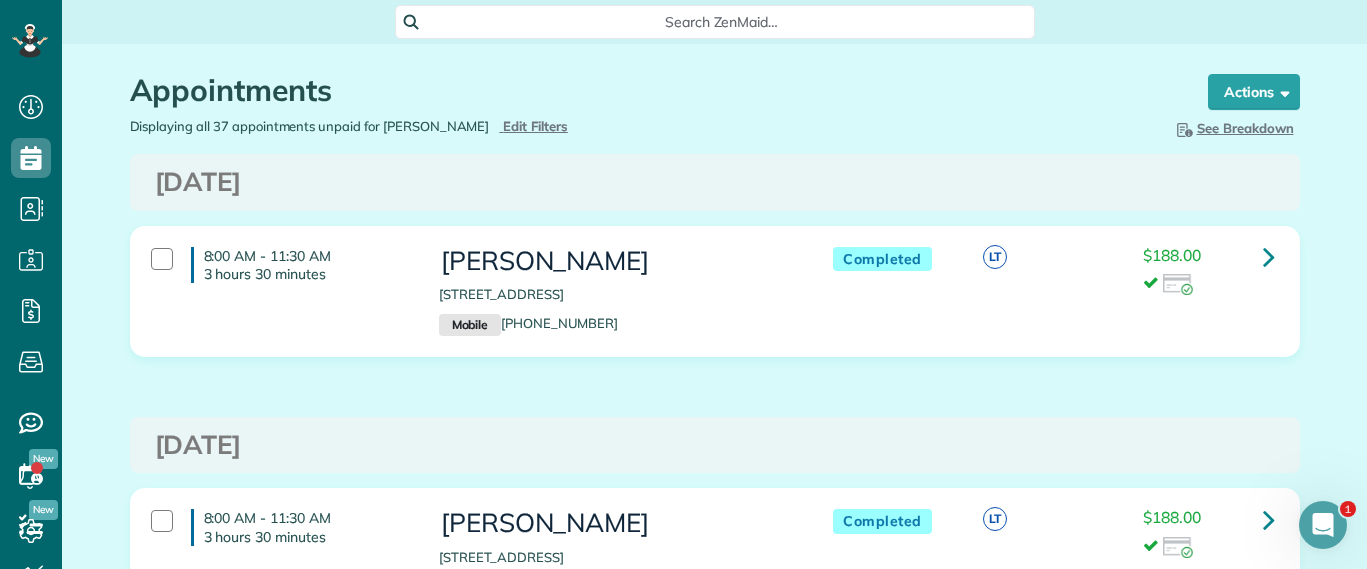 click at bounding box center (1208, 285) 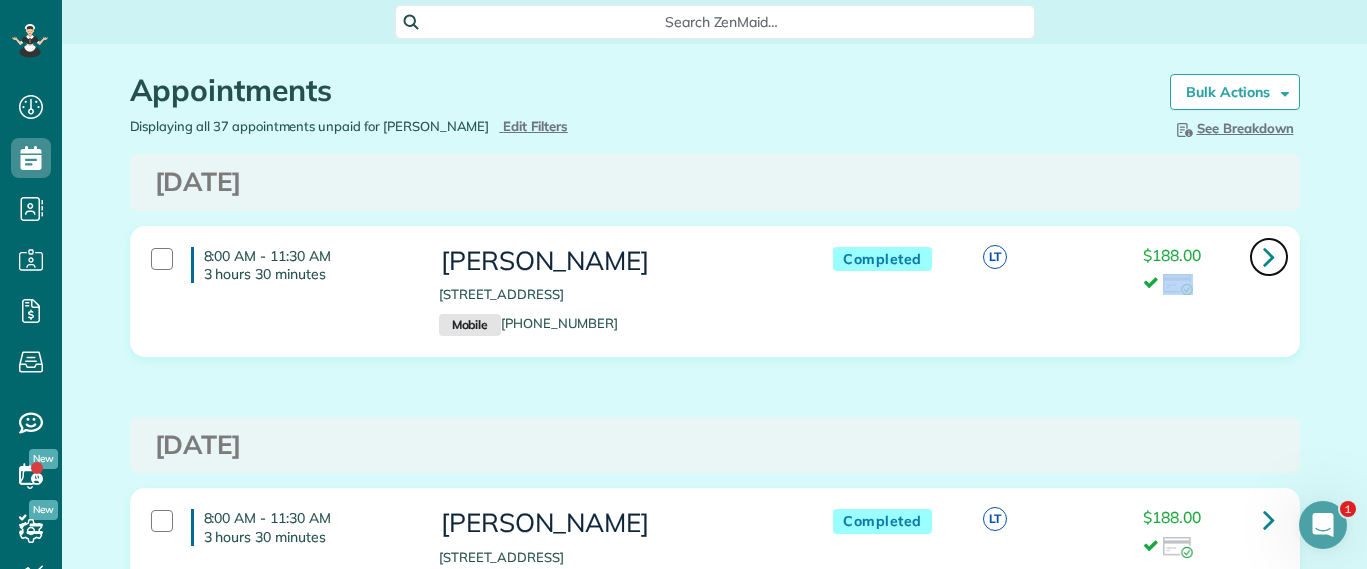 click at bounding box center (1269, 256) 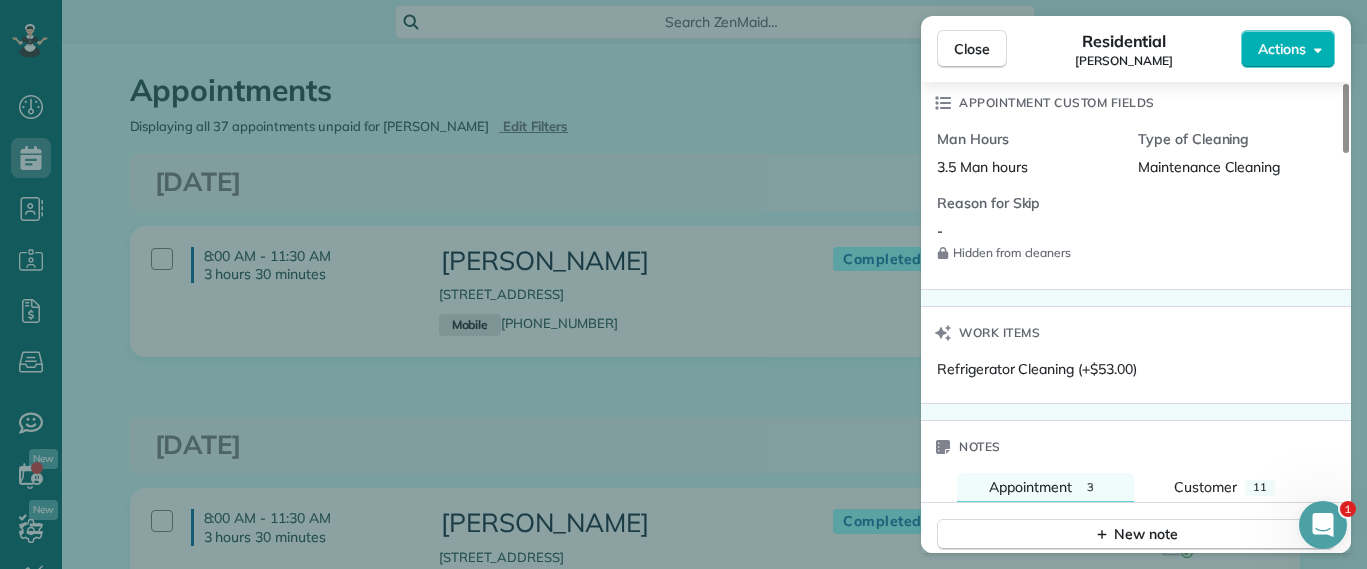 scroll, scrollTop: 1375, scrollLeft: 0, axis: vertical 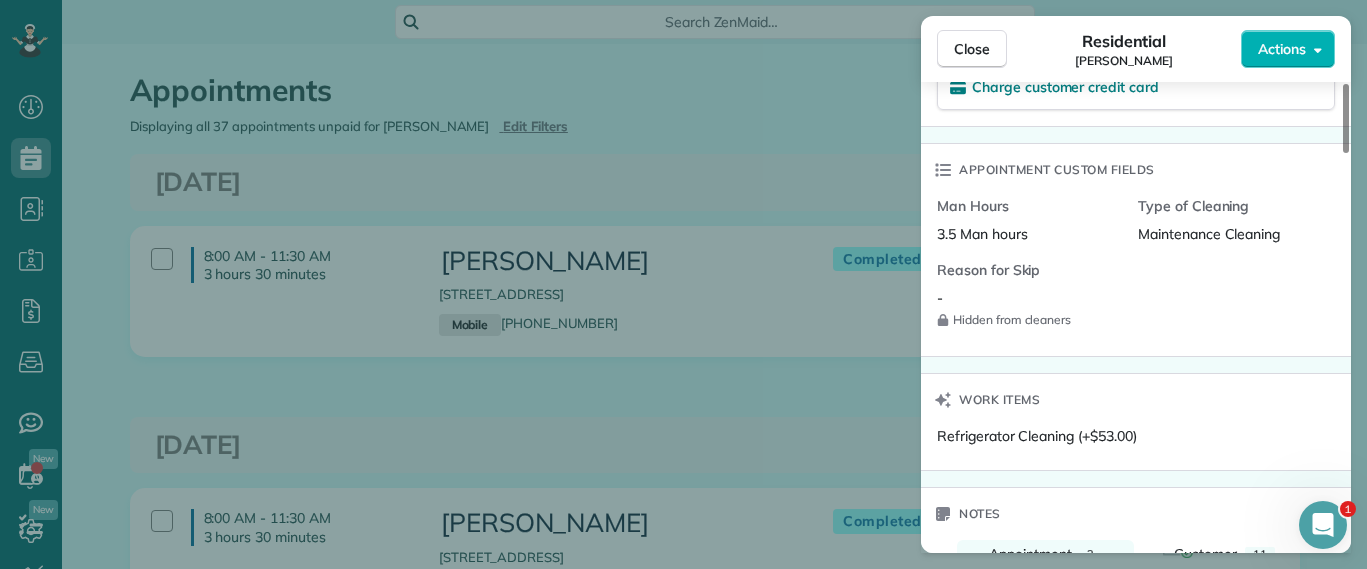 click on "Close Residential Galia Moran Actions Status Completed Galia Moran · Open profile MOBILE (703) 593-4027 Copy galialmoran@gmail.com Copy View Details Residential Tuesday, July 15, 2025 8:00 AM 11:30 AM 3 hours and 30 minutes Repeats every 4 weeks Edit recurring service Previous (Jun 17) Next (Aug 12) 5937 Kings Crest Drive Chesterfield VA 23832 Service was not rated yet Setup ratings Cleaners Time in and out Assign Invite Cleaners Laura   Thaller 8:00 AM 11:30 AM Checklist Try Now Keep this appointment up to your standards. Stay on top of every detail, keep your cleaners organised, and your client happy. Assign a checklist Watch a 5 min demo Billing Billing actions Service Service Price (1x $188.00) $188.00 Add an item Overcharge $0.00 Discount $0.00 Coupon discount - Primary tax - Secondary tax - Total appointment price $188.00 Tips collected New feature! $0.00 Paid by card Total including tip $188.00 Get paid online in no-time! Send an invoice and reward your cleaners with tips Charge customer credit card -" at bounding box center [683, 284] 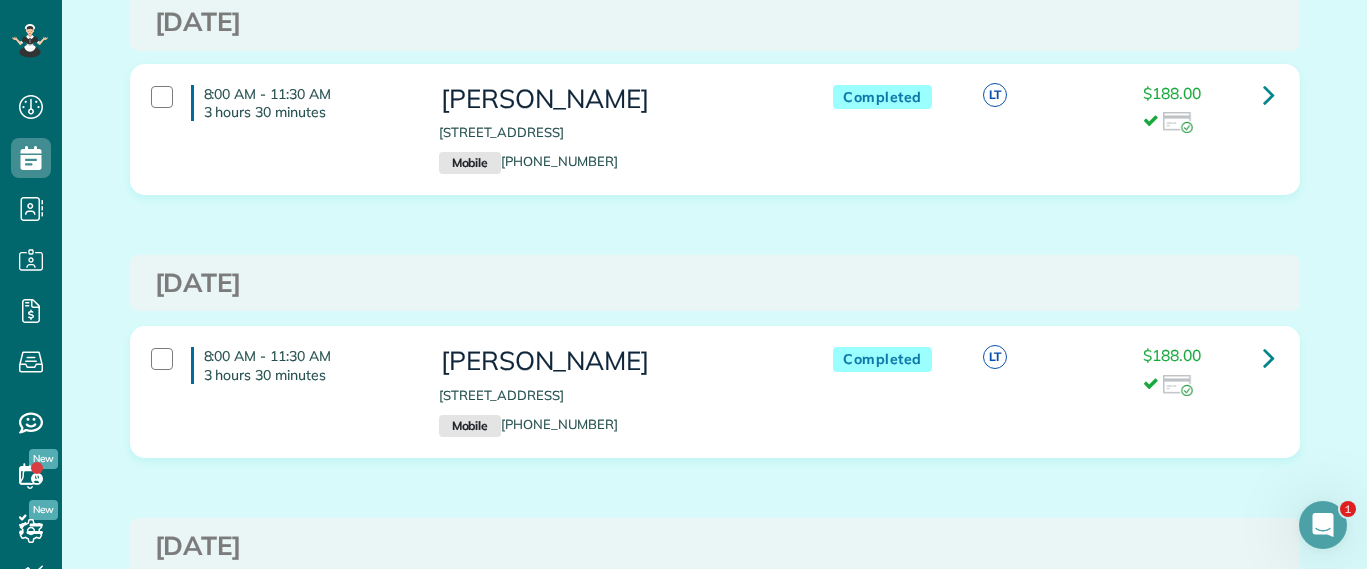 scroll, scrollTop: 0, scrollLeft: 0, axis: both 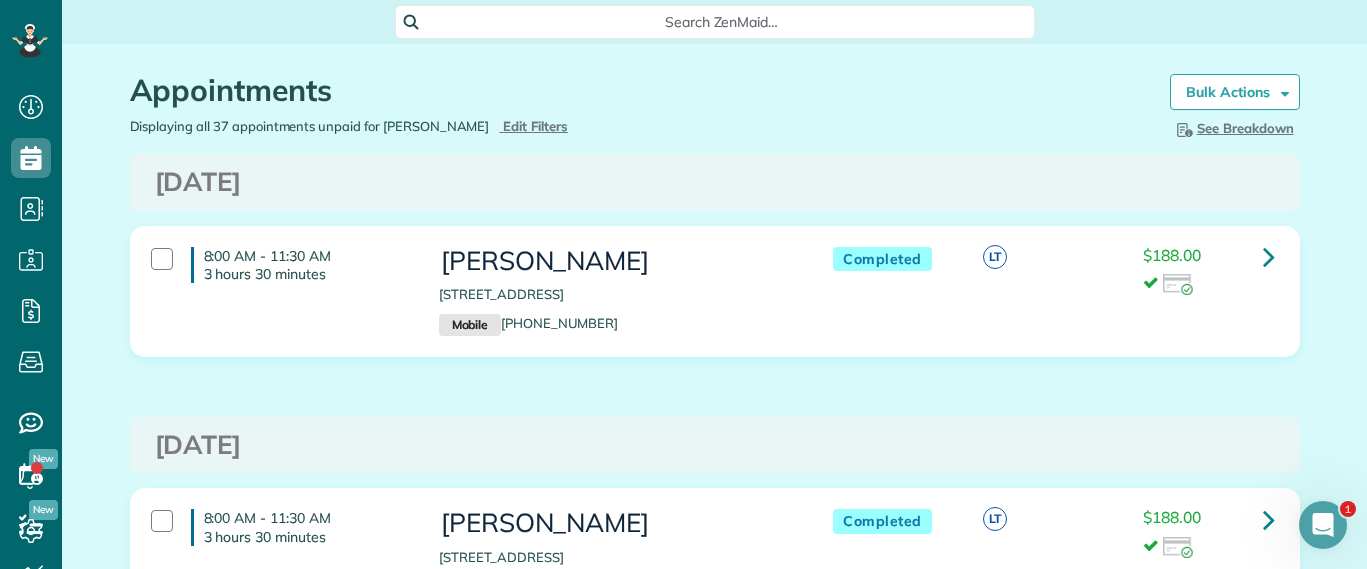 click on "Search ZenMaid…" at bounding box center (722, 22) 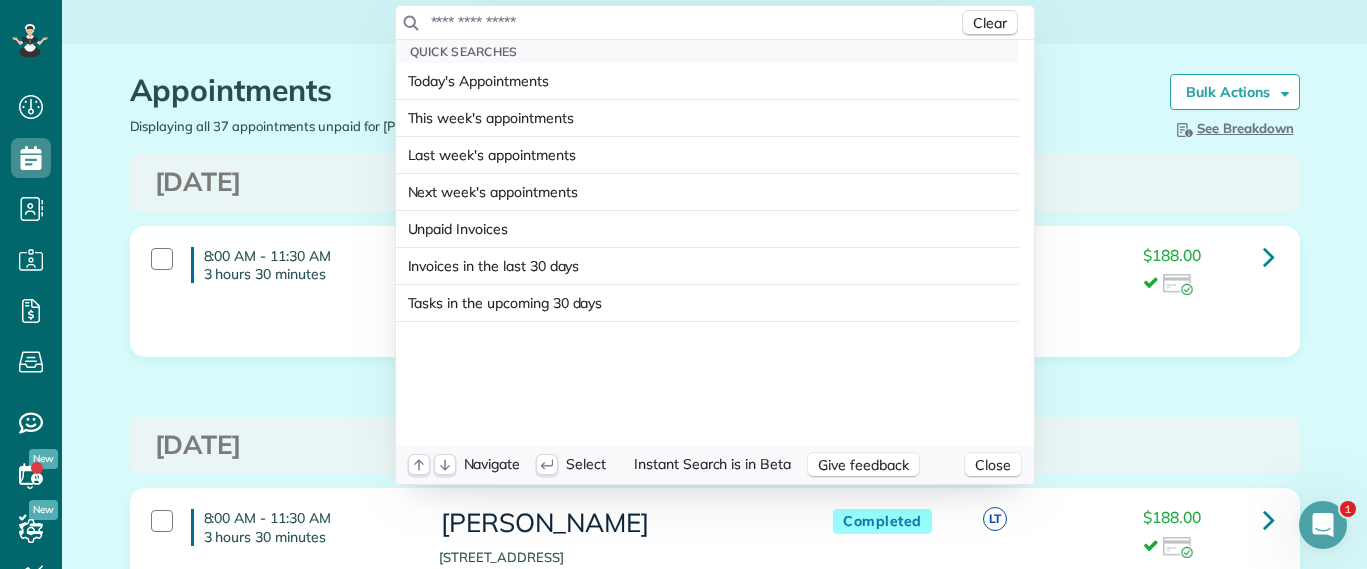 click at bounding box center (694, 22) 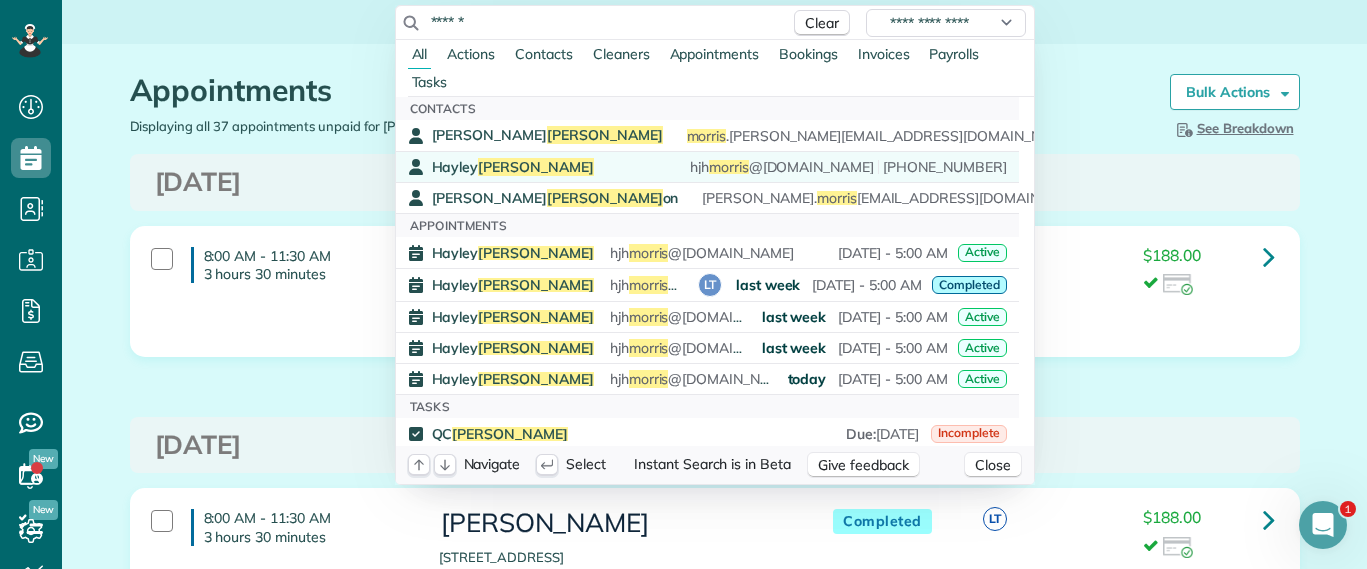 type on "******" 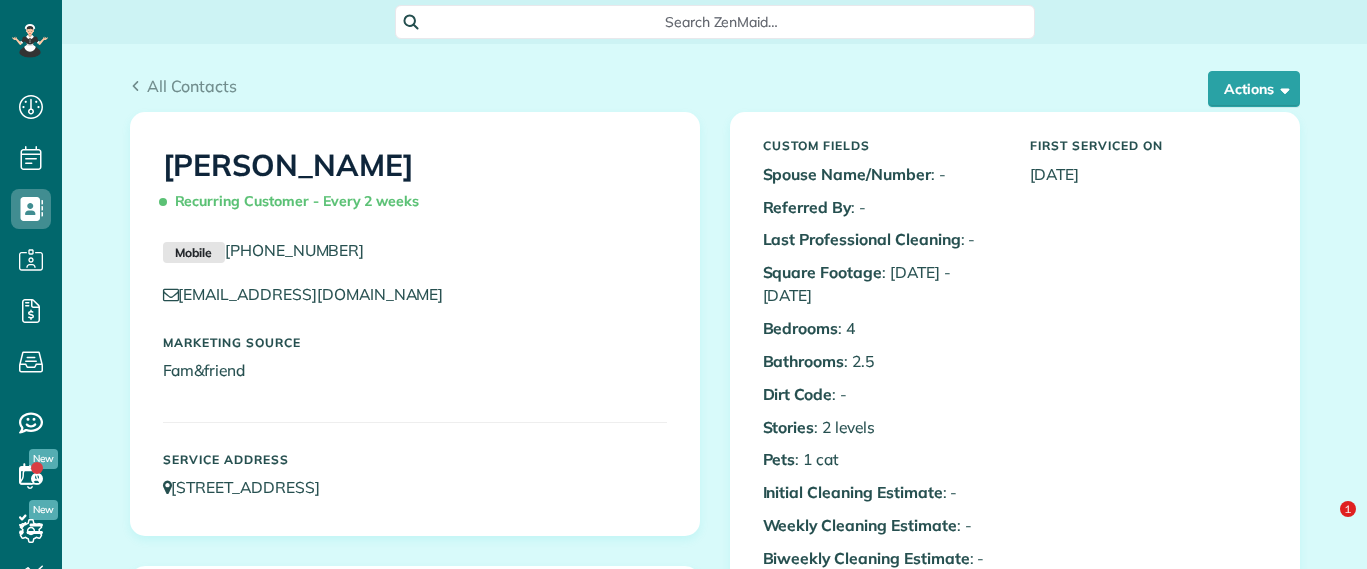 scroll, scrollTop: 0, scrollLeft: 0, axis: both 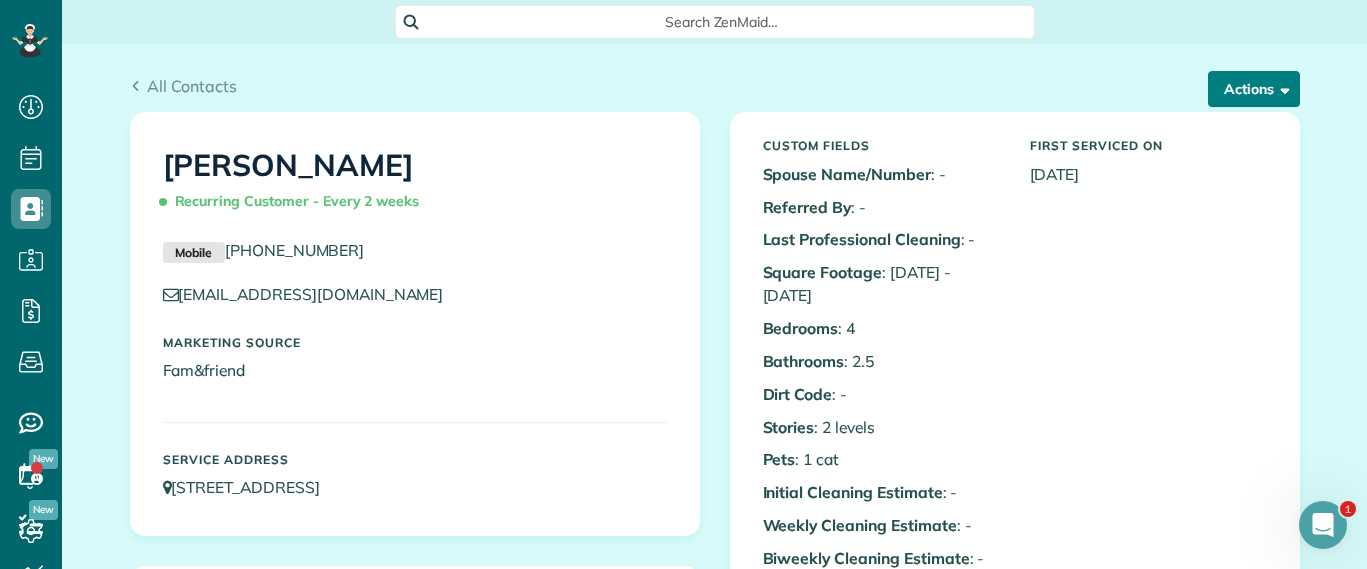 click at bounding box center (1281, 88) 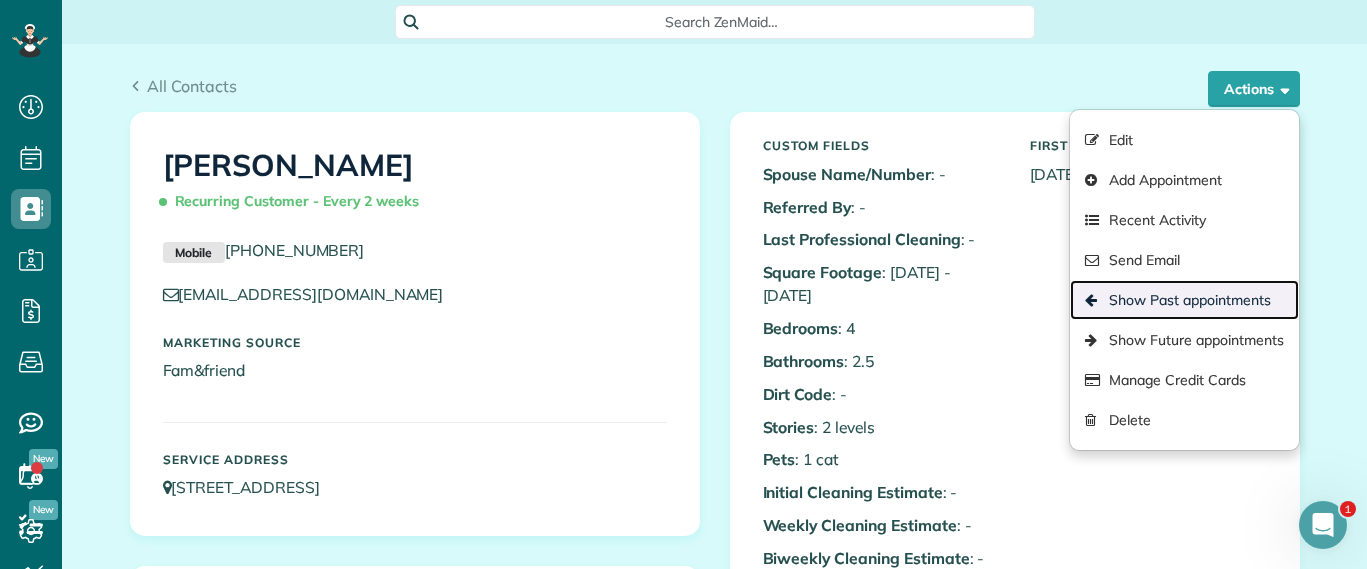 click on "Show Past appointments" at bounding box center [1184, 300] 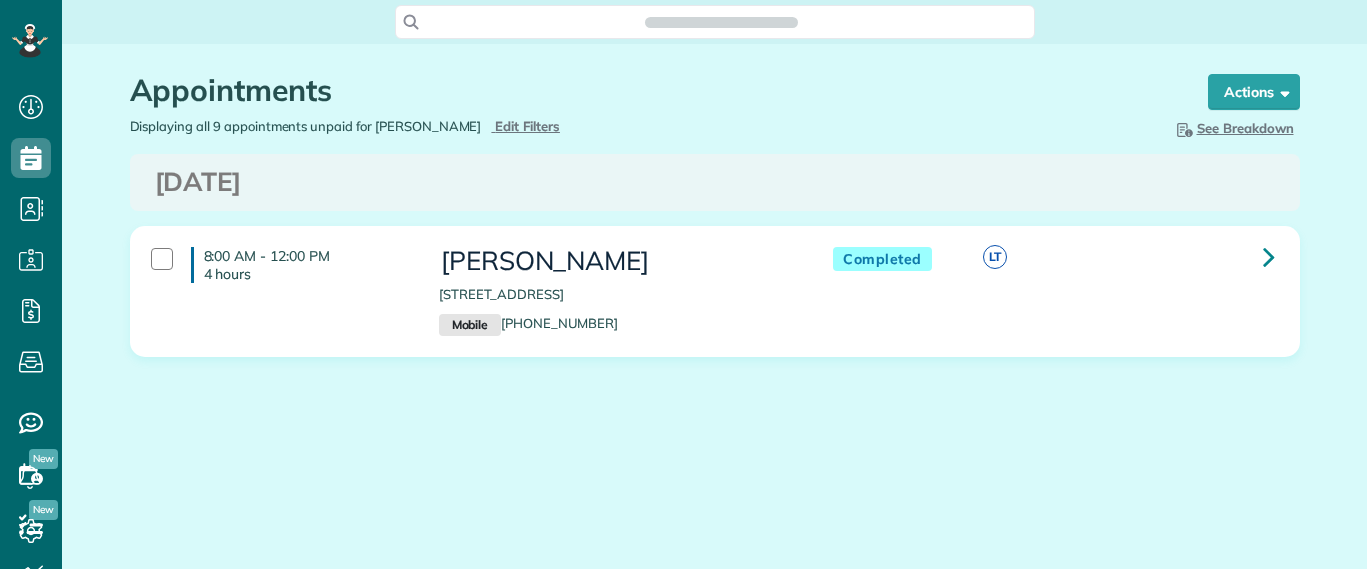 scroll, scrollTop: 0, scrollLeft: 0, axis: both 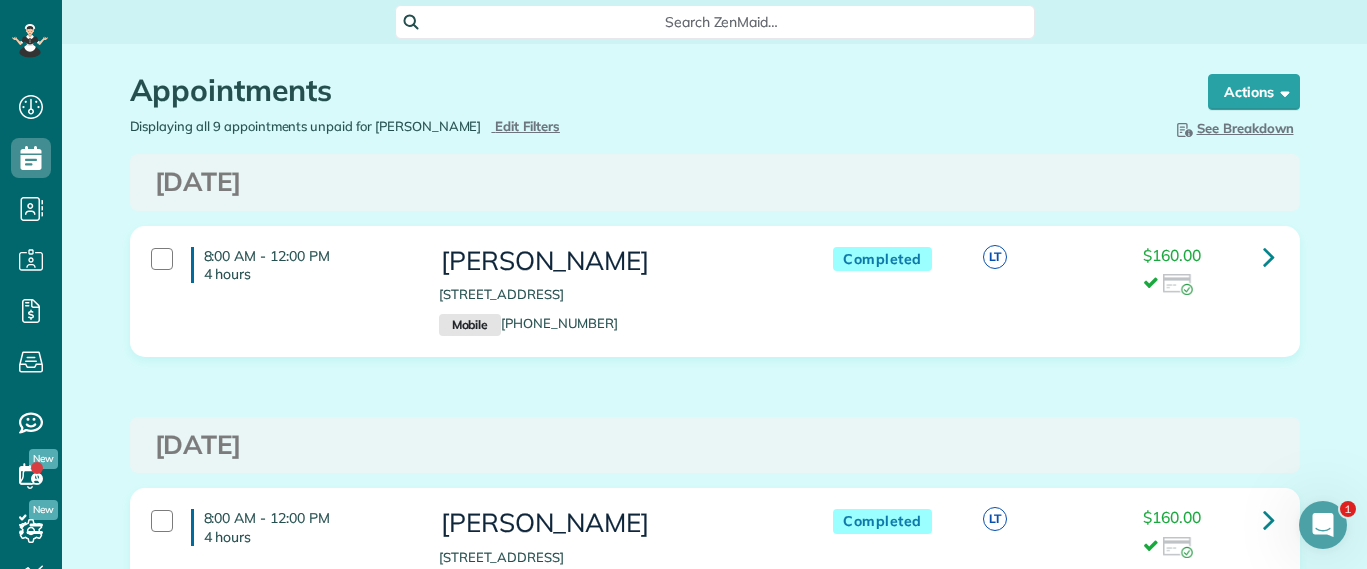 click on "Search ZenMaid…" at bounding box center [722, 22] 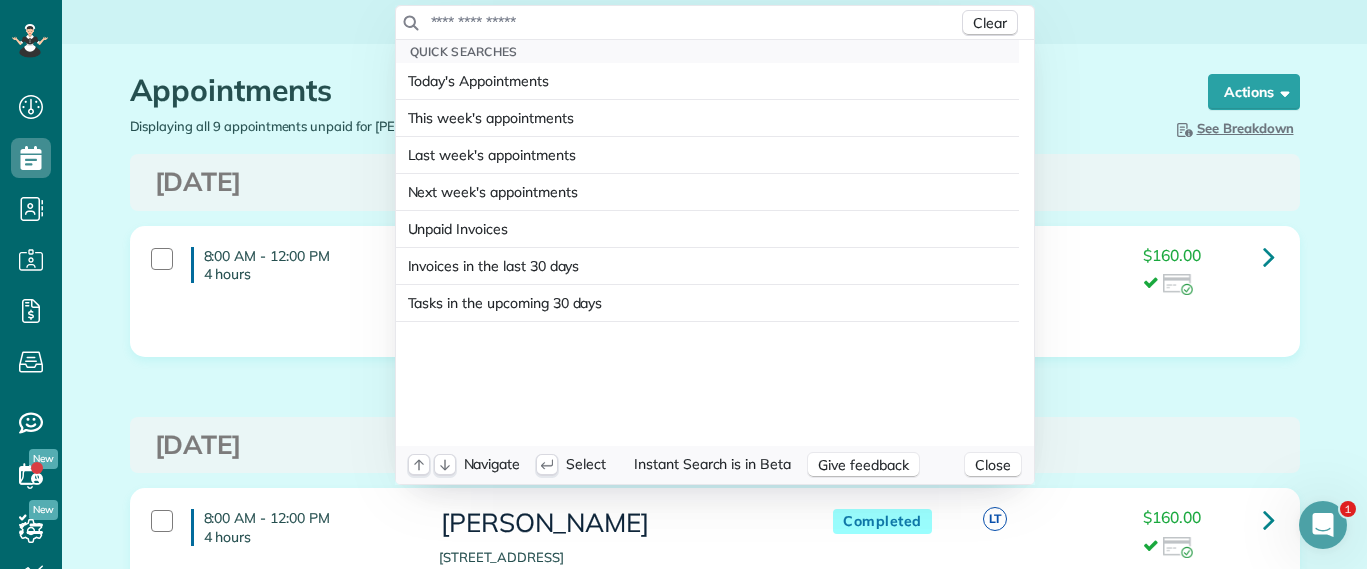 click on "Clear" at bounding box center (715, 23) 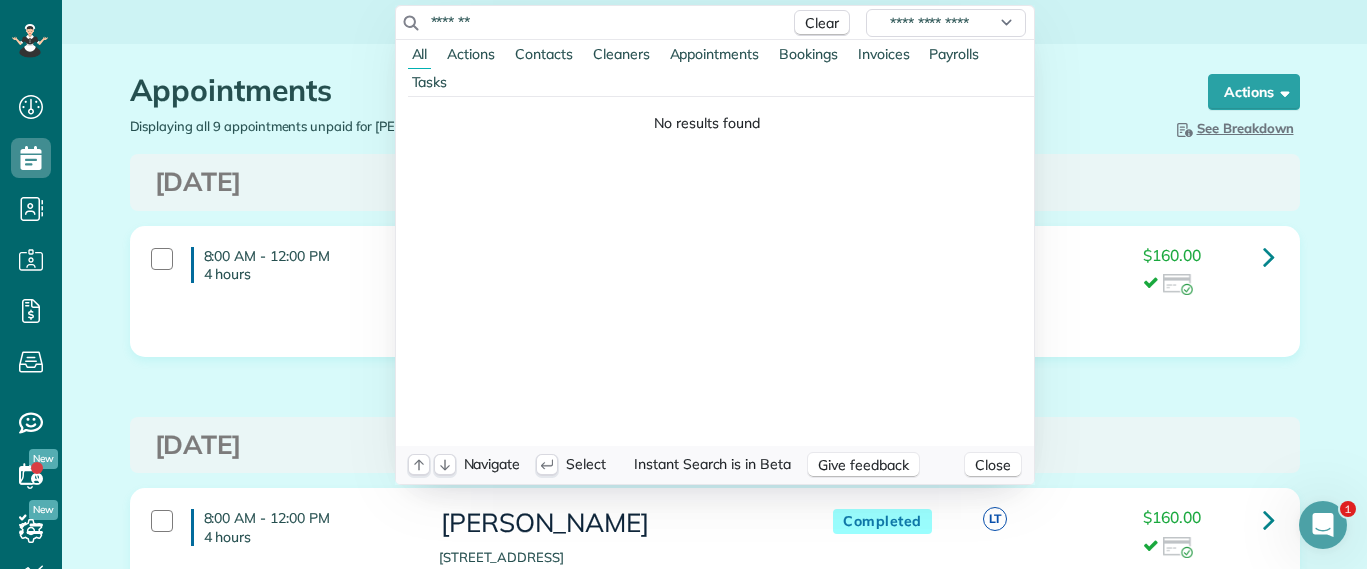 click on "*******" at bounding box center (605, 22) 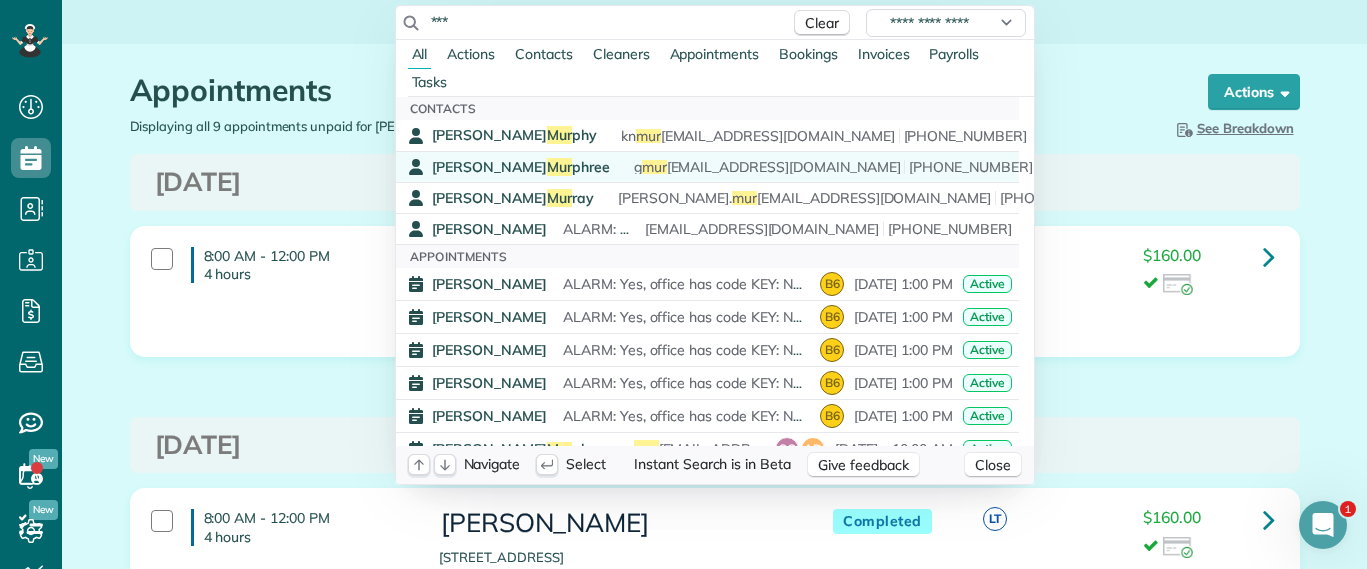 type on "***" 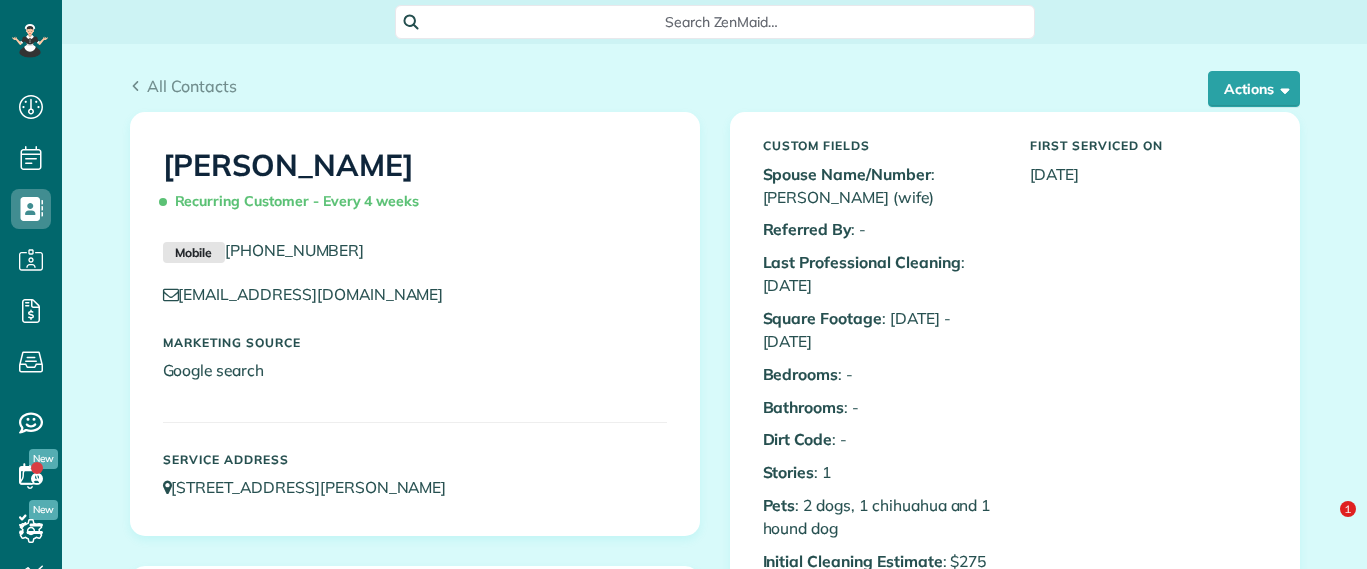 scroll, scrollTop: 0, scrollLeft: 0, axis: both 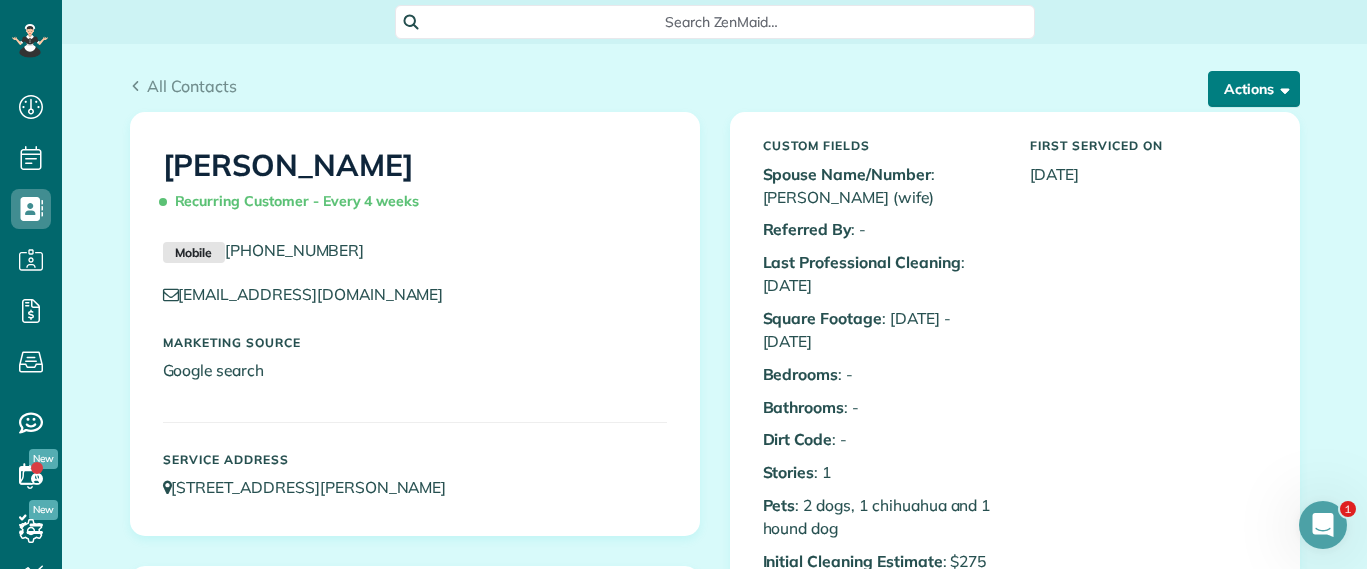click on "Actions" at bounding box center [1254, 89] 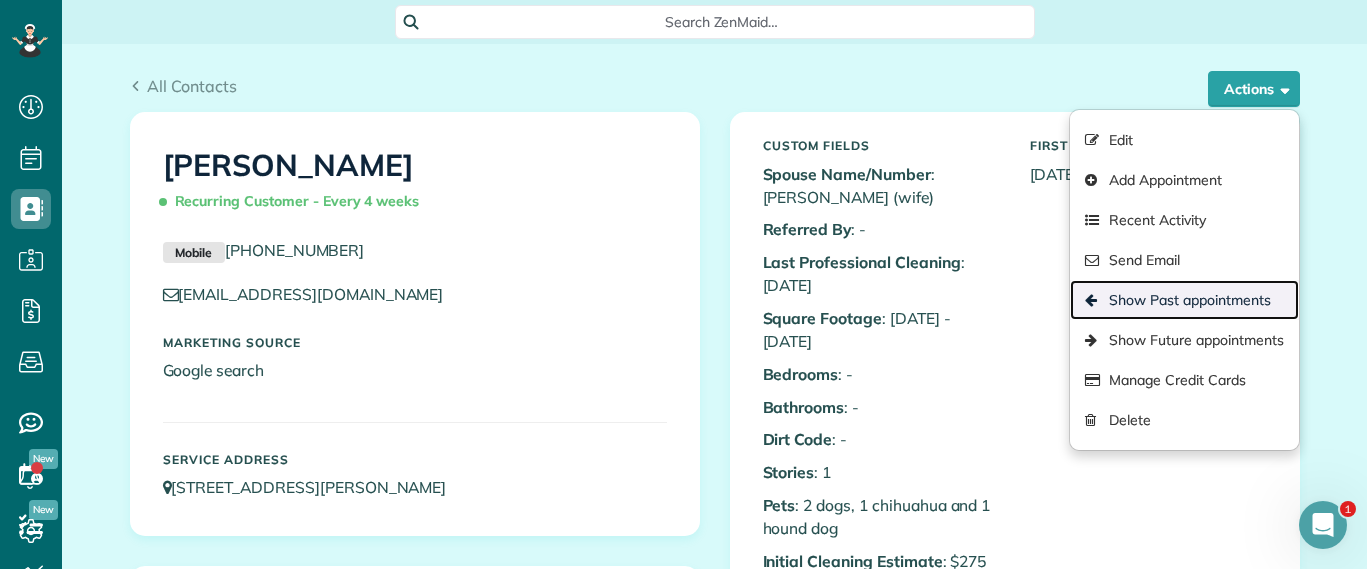 click on "Show Past appointments" at bounding box center (1184, 300) 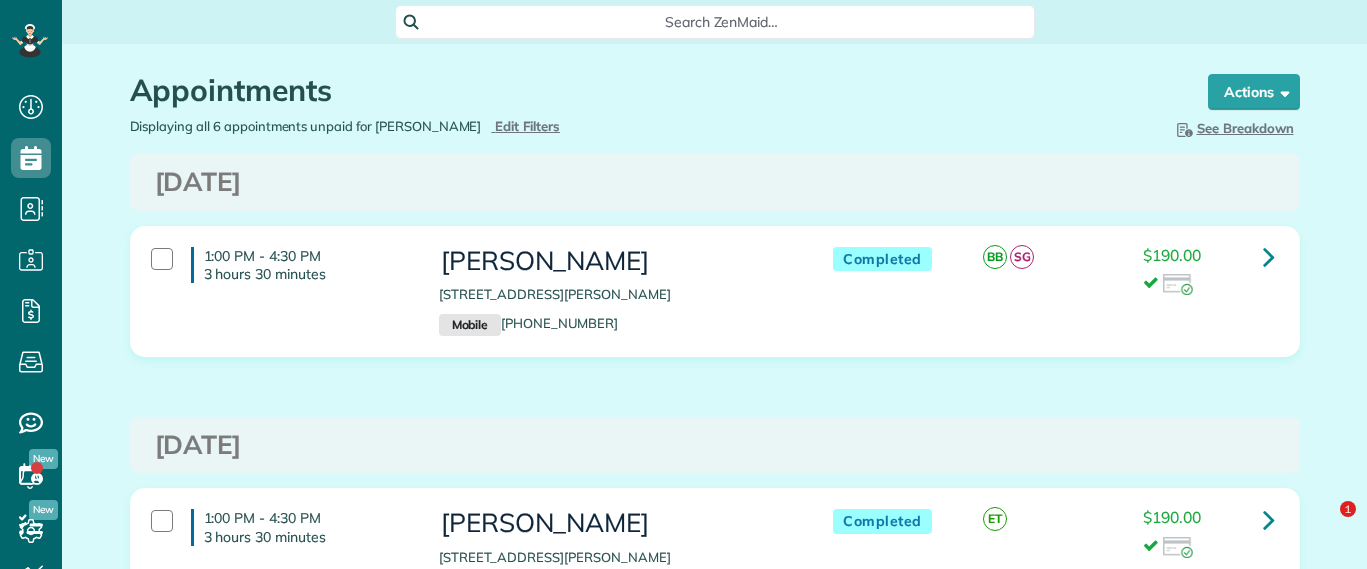 scroll, scrollTop: 0, scrollLeft: 0, axis: both 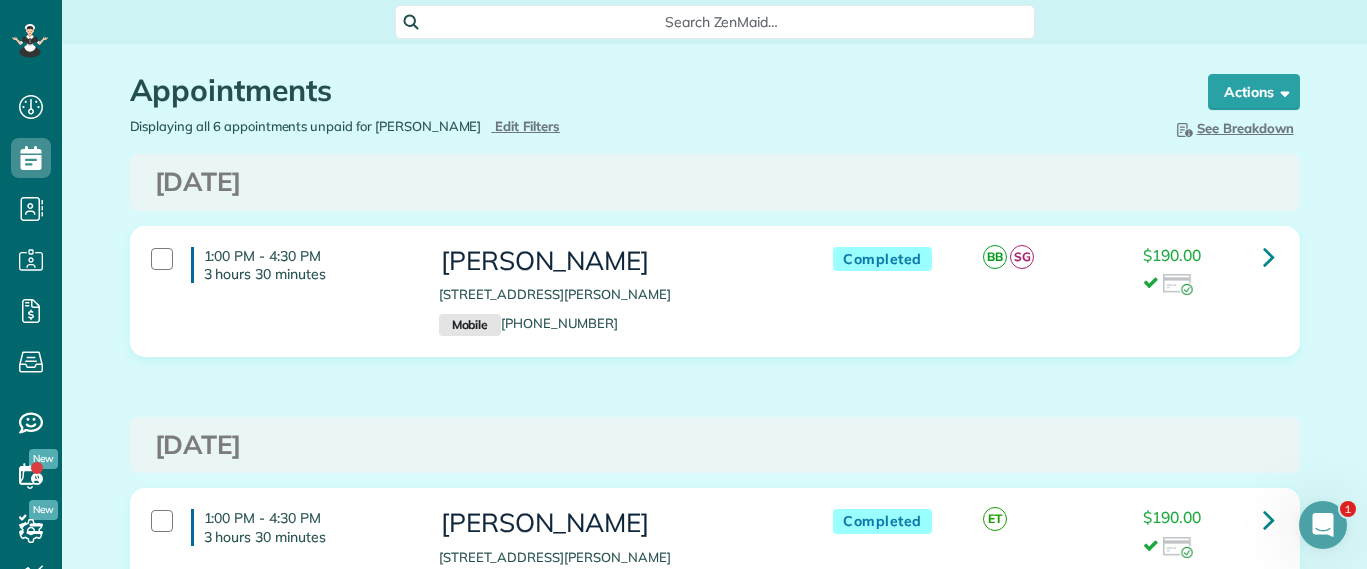 click on "Search ZenMaid…" at bounding box center (714, 22) 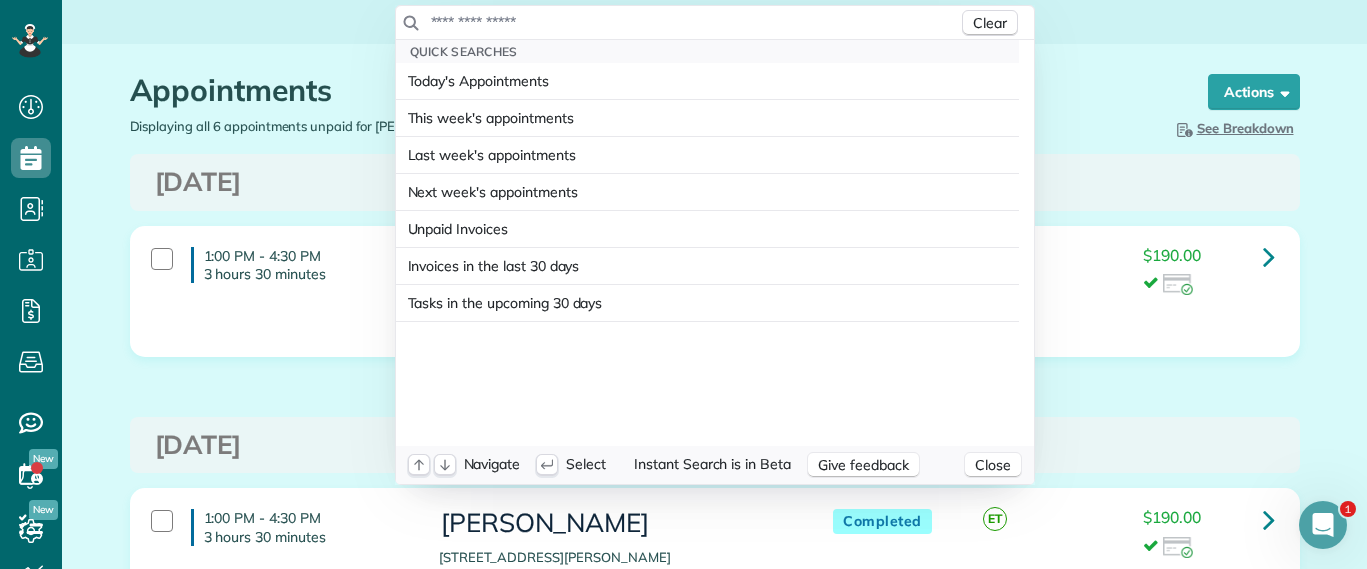 click on "Clear" at bounding box center [715, 23] 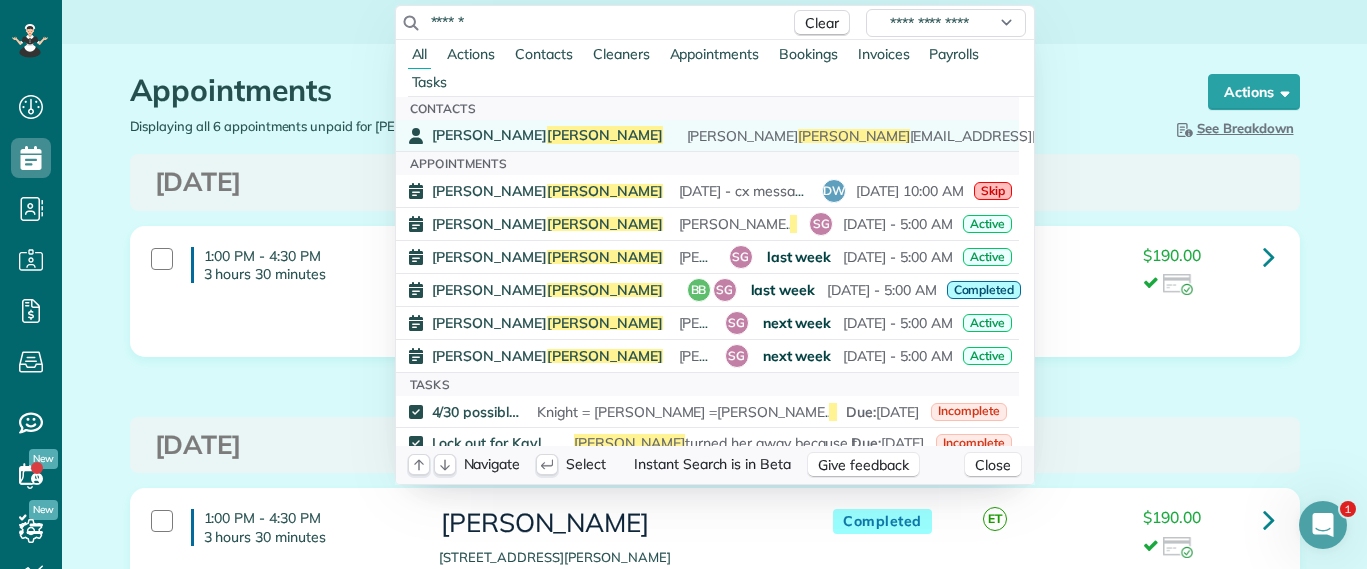 type on "******" 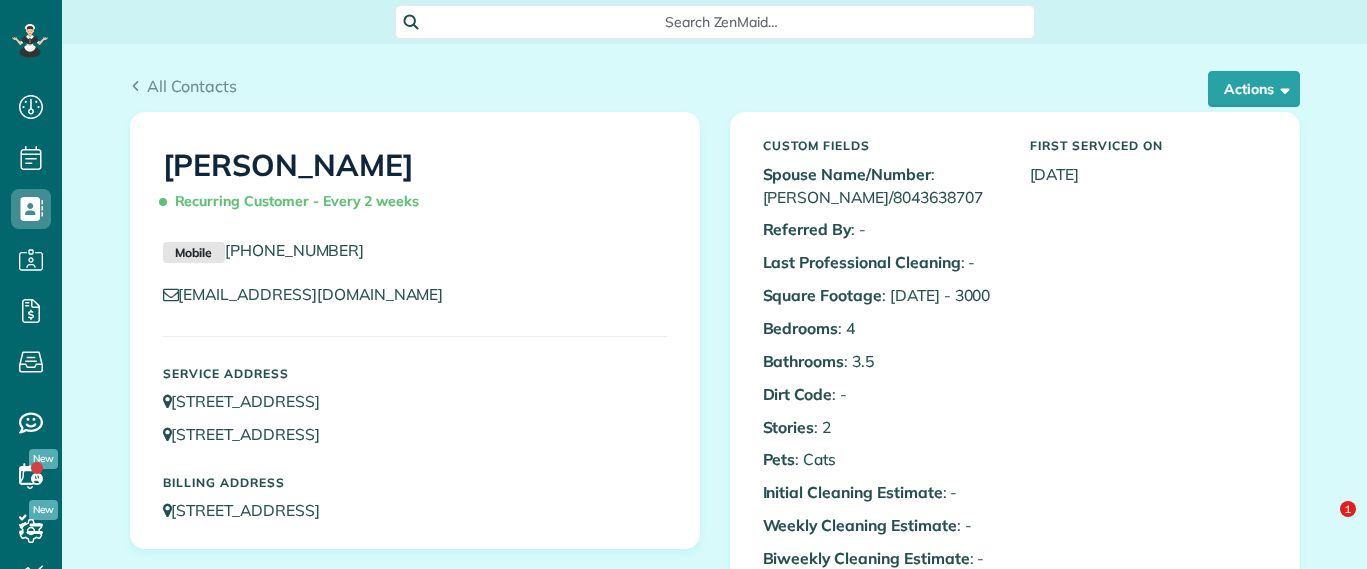 scroll, scrollTop: 0, scrollLeft: 0, axis: both 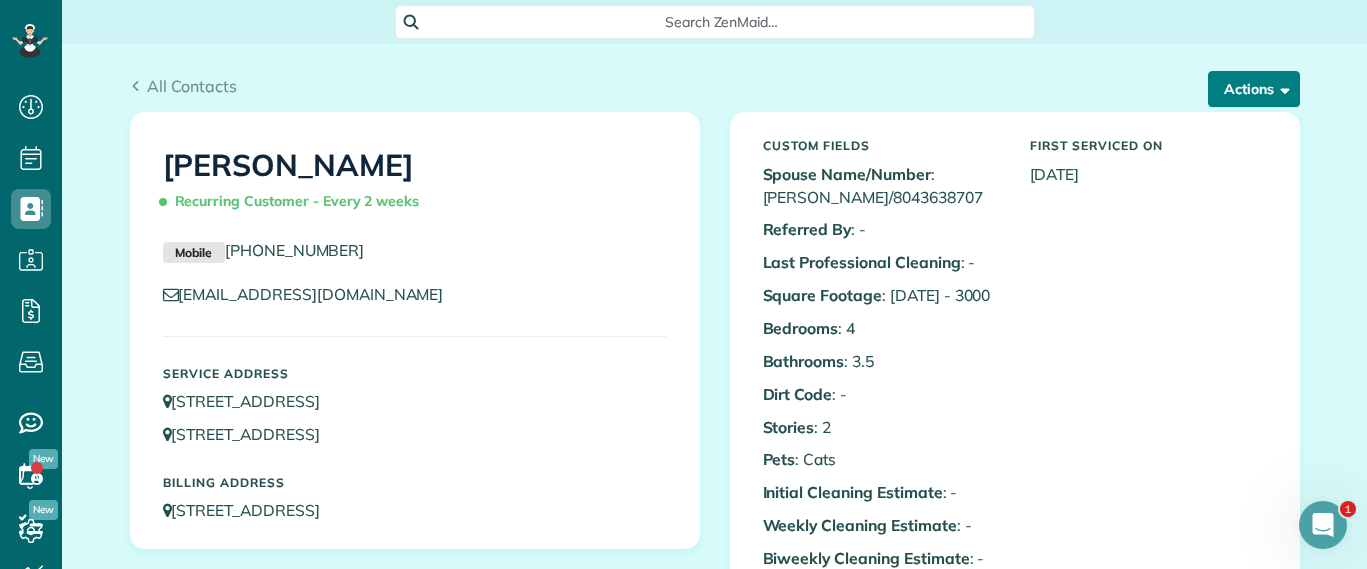 click on "Actions" at bounding box center [1254, 89] 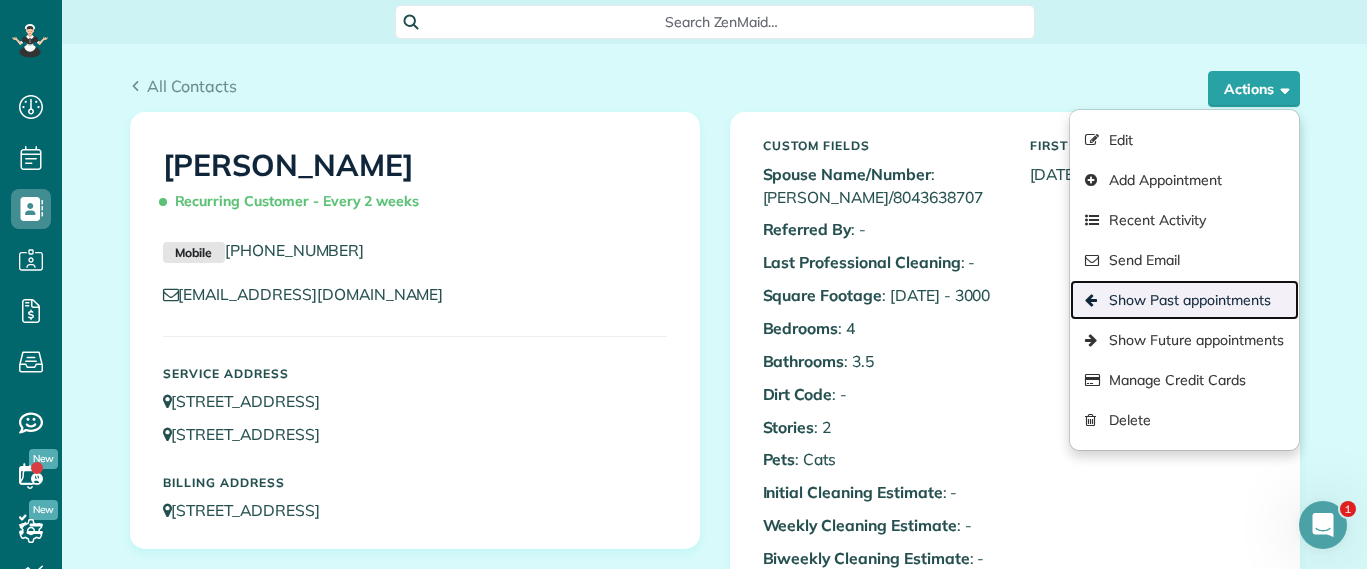 click on "Show Past appointments" at bounding box center (1184, 300) 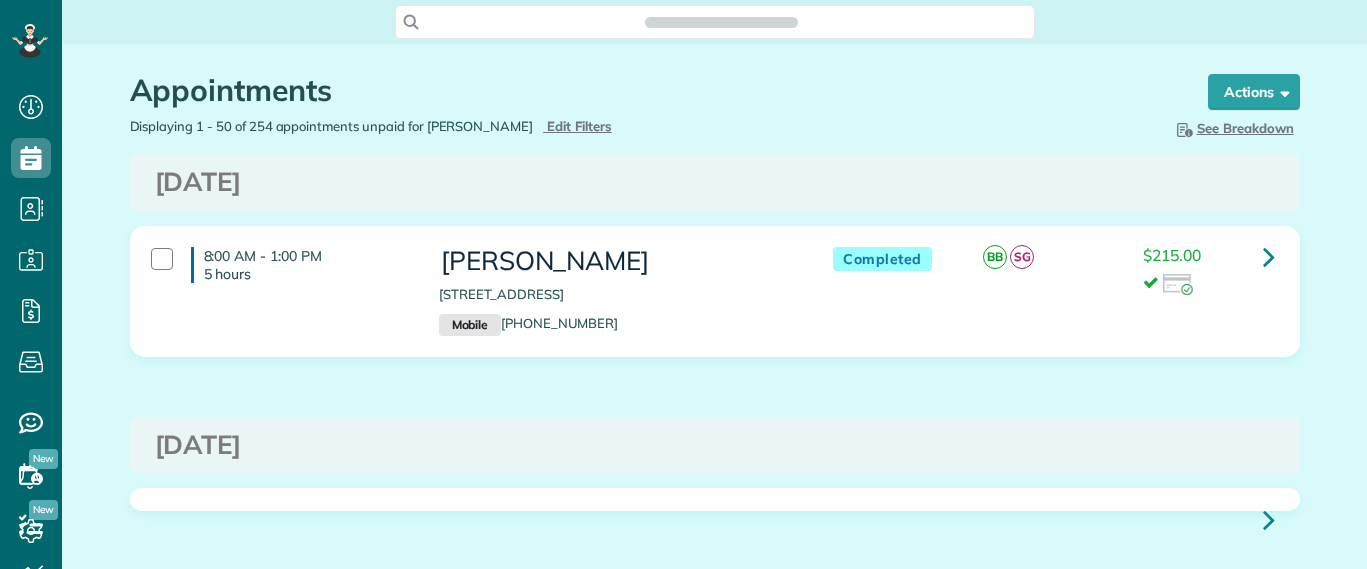 scroll, scrollTop: 0, scrollLeft: 0, axis: both 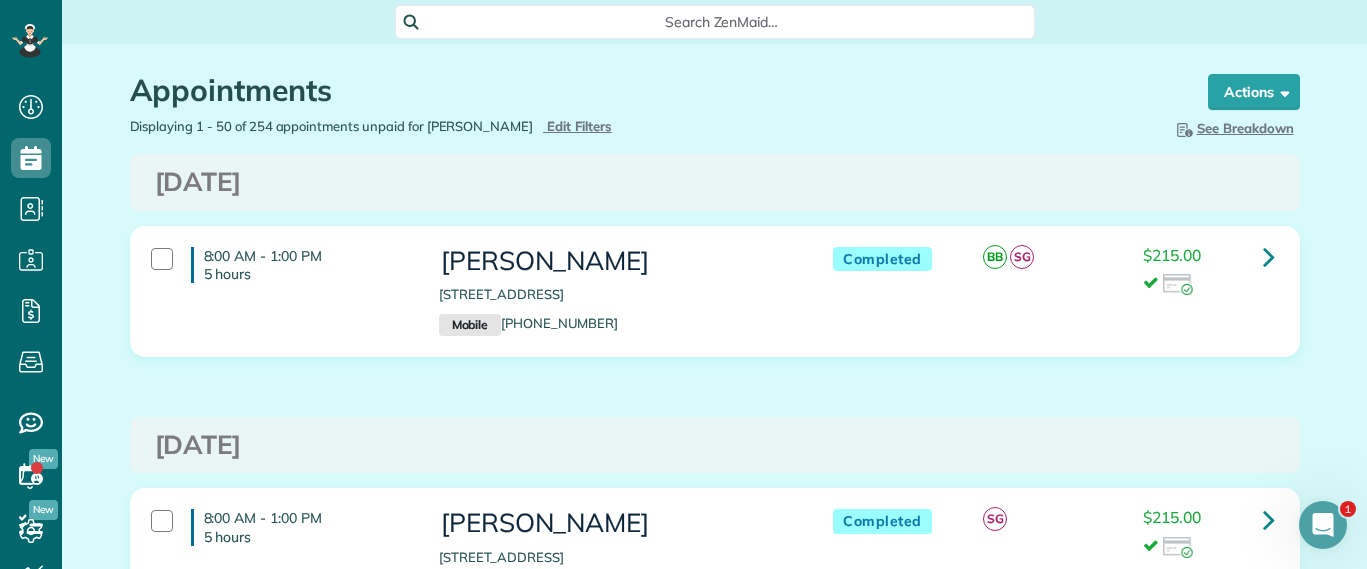 click on "Search ZenMaid…" at bounding box center [722, 22] 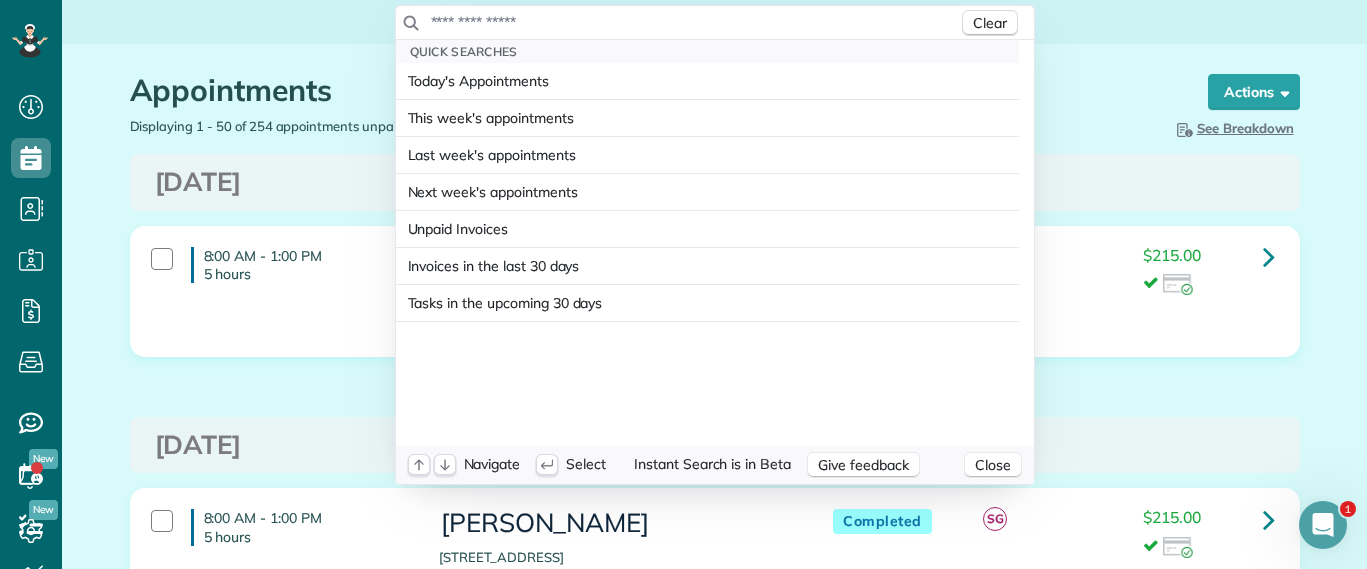 click at bounding box center (694, 22) 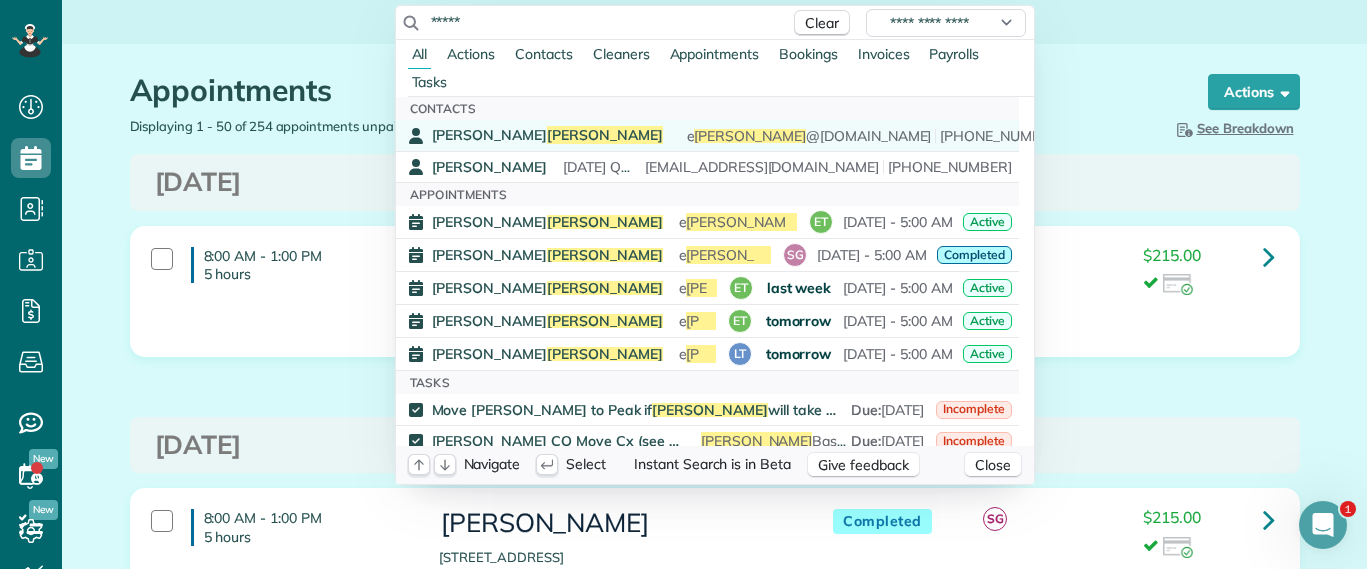 type on "*****" 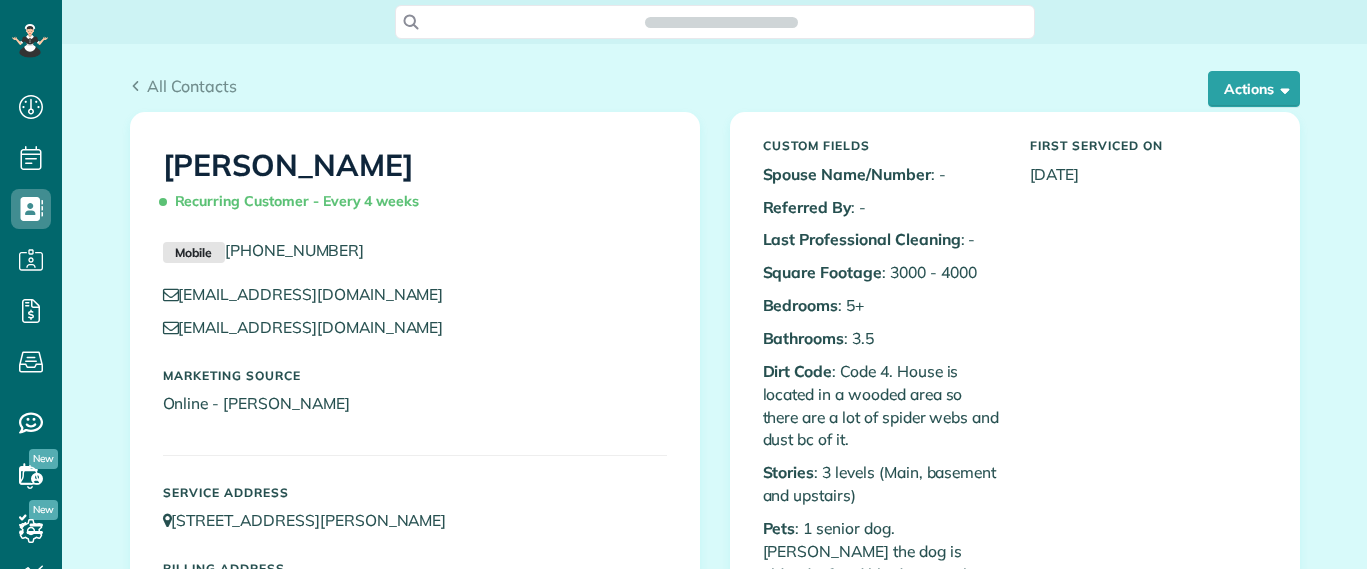 scroll, scrollTop: 0, scrollLeft: 0, axis: both 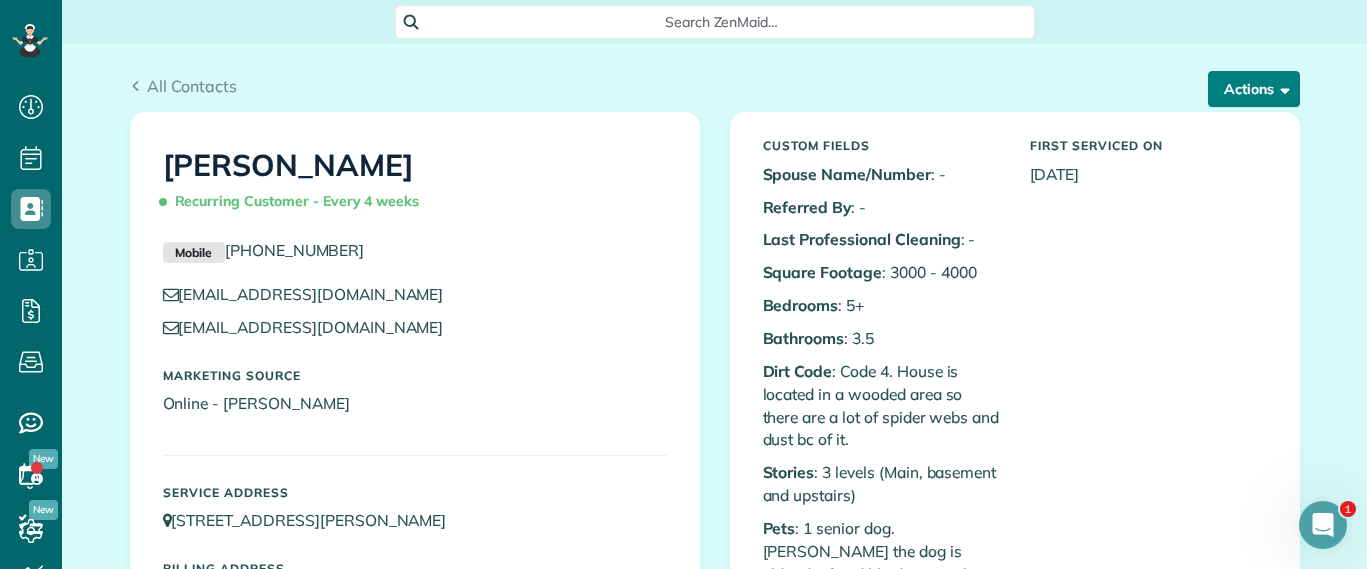 click on "Actions" at bounding box center [1254, 89] 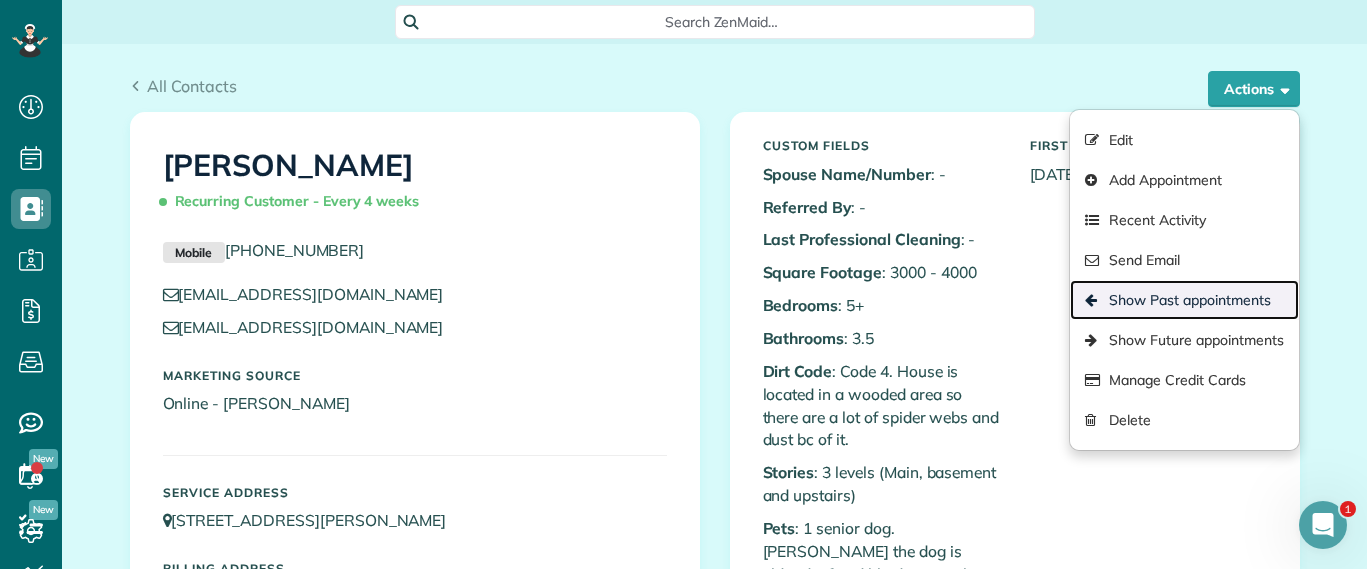 click on "Show Past appointments" at bounding box center [1184, 300] 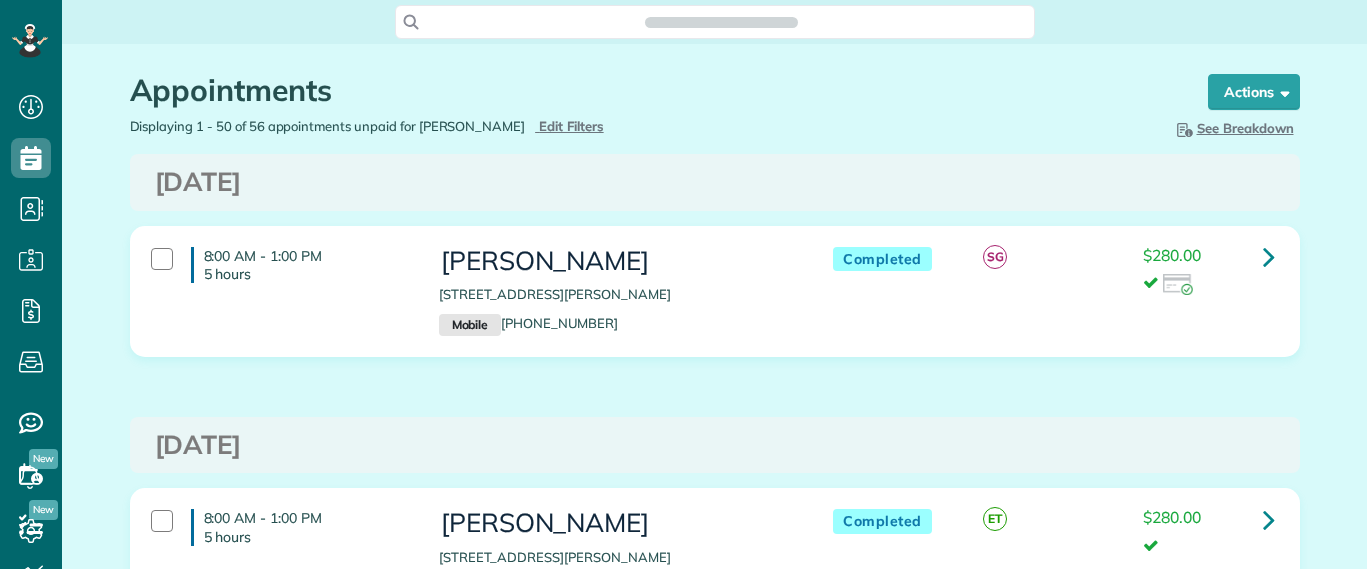 scroll, scrollTop: 0, scrollLeft: 0, axis: both 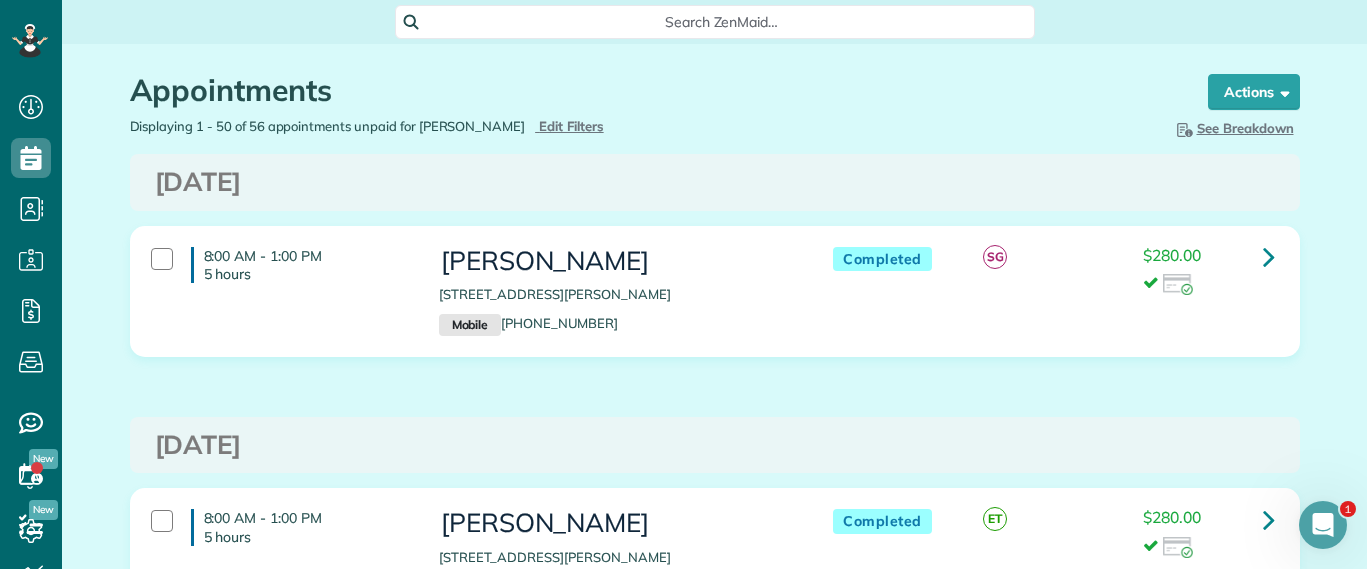 click on "Search ZenMaid…" at bounding box center [715, 22] 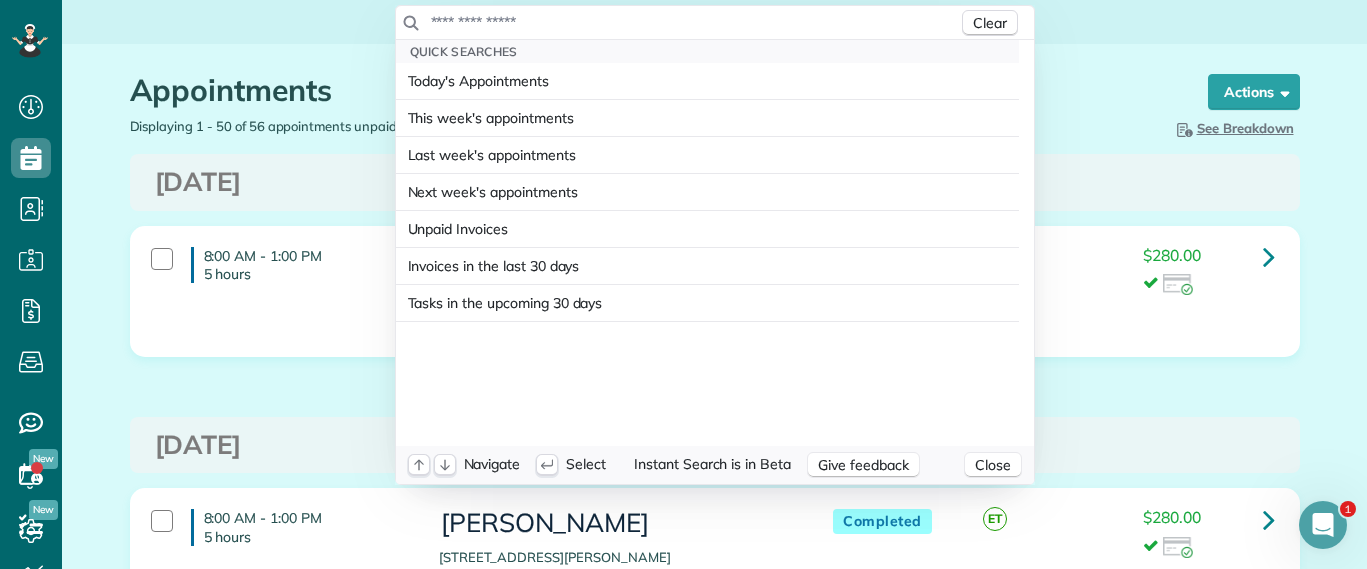 click at bounding box center [694, 22] 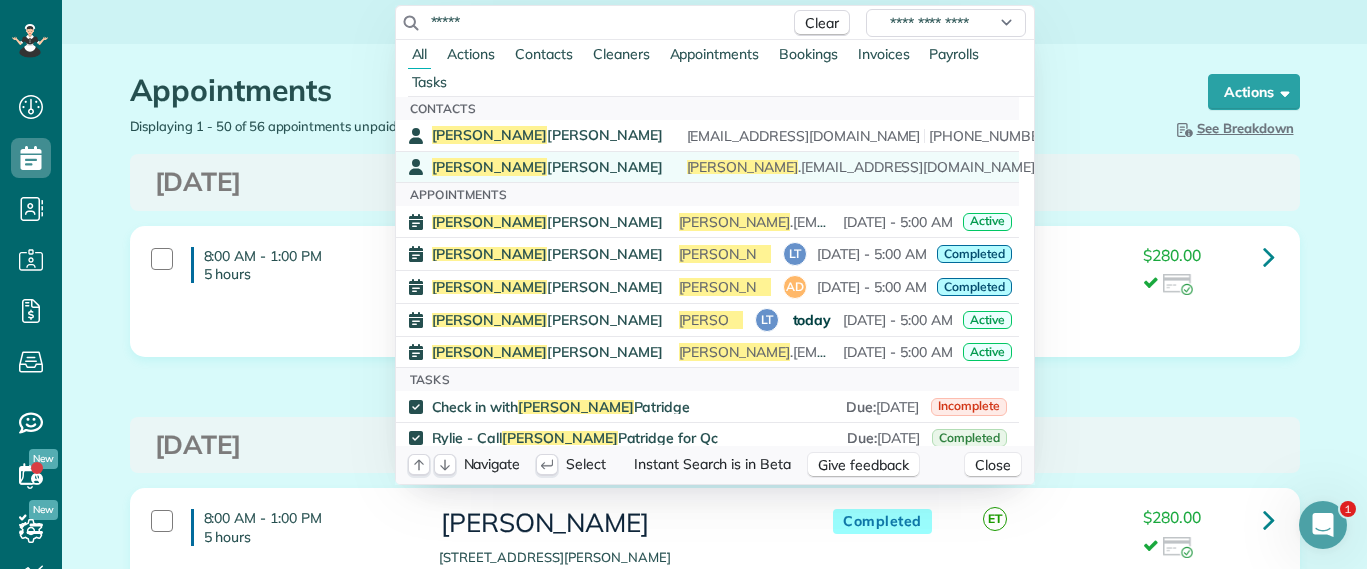 type on "*****" 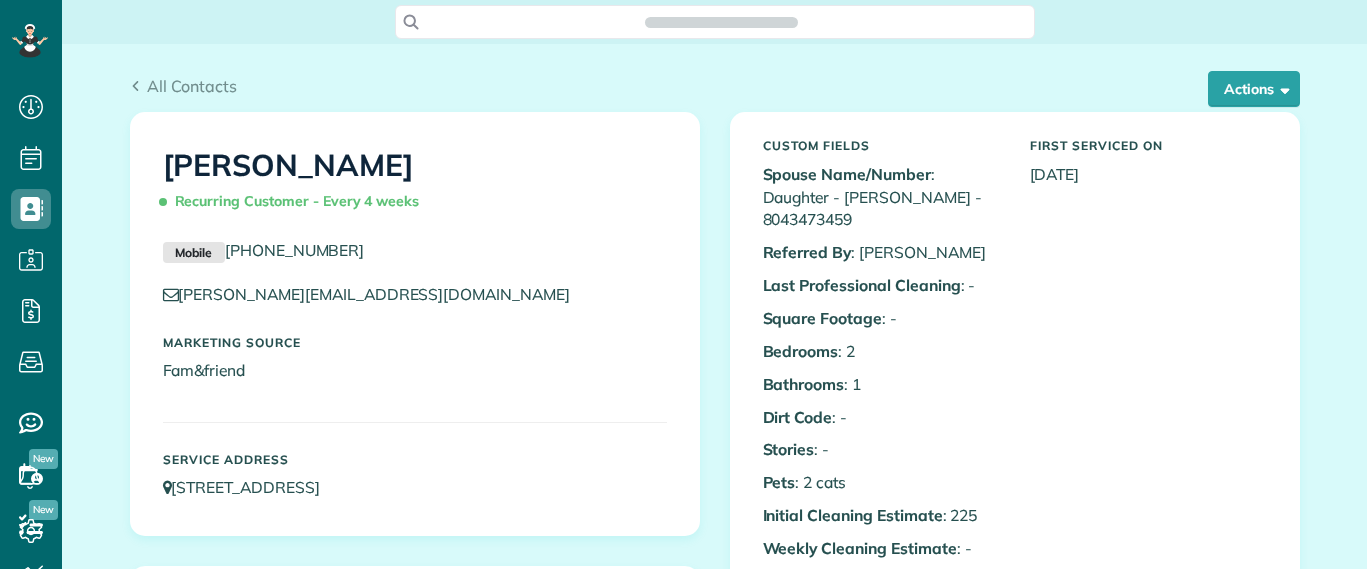 scroll, scrollTop: 0, scrollLeft: 0, axis: both 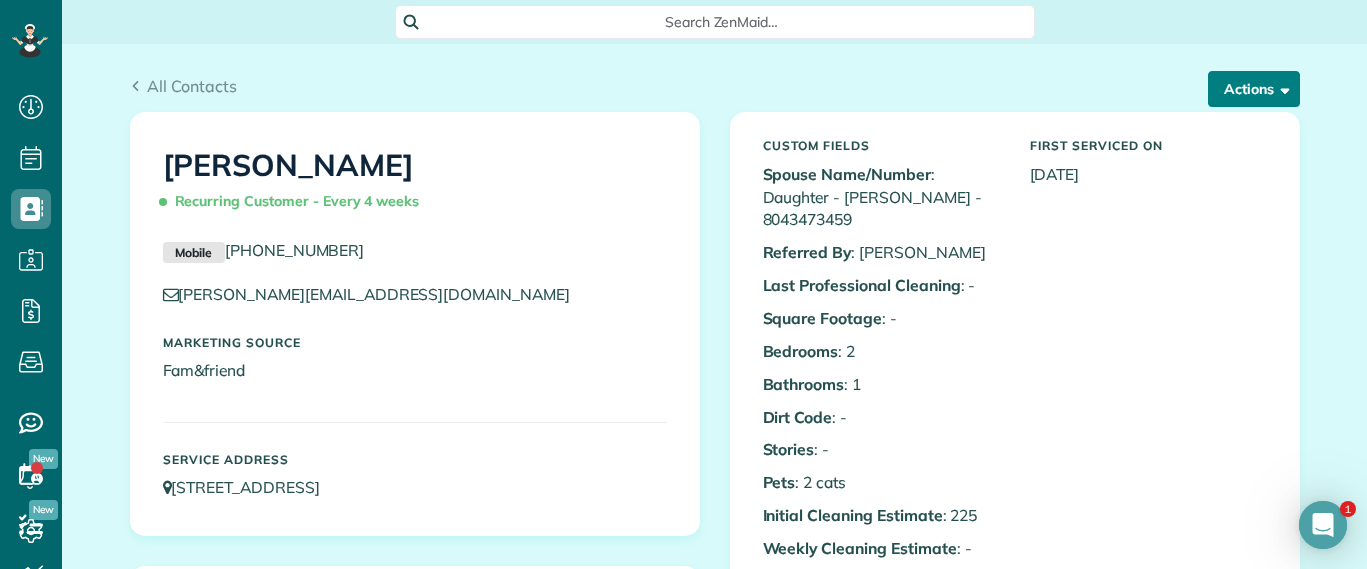 click on "Actions" at bounding box center [1254, 89] 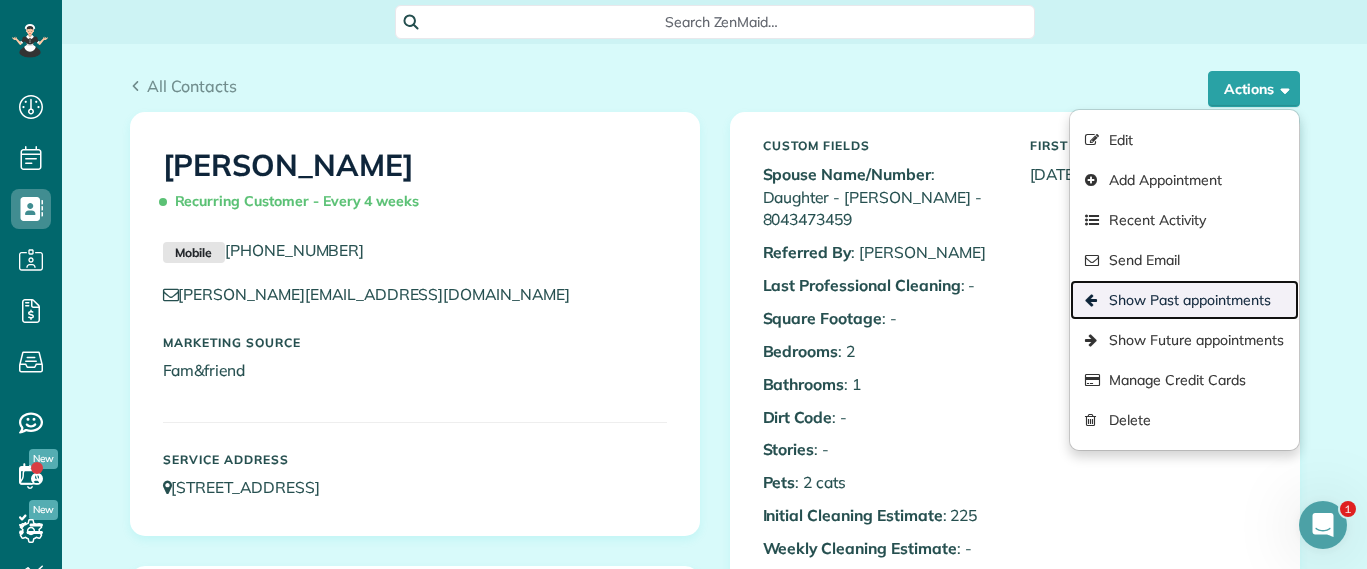 click on "Show Past appointments" at bounding box center [1184, 300] 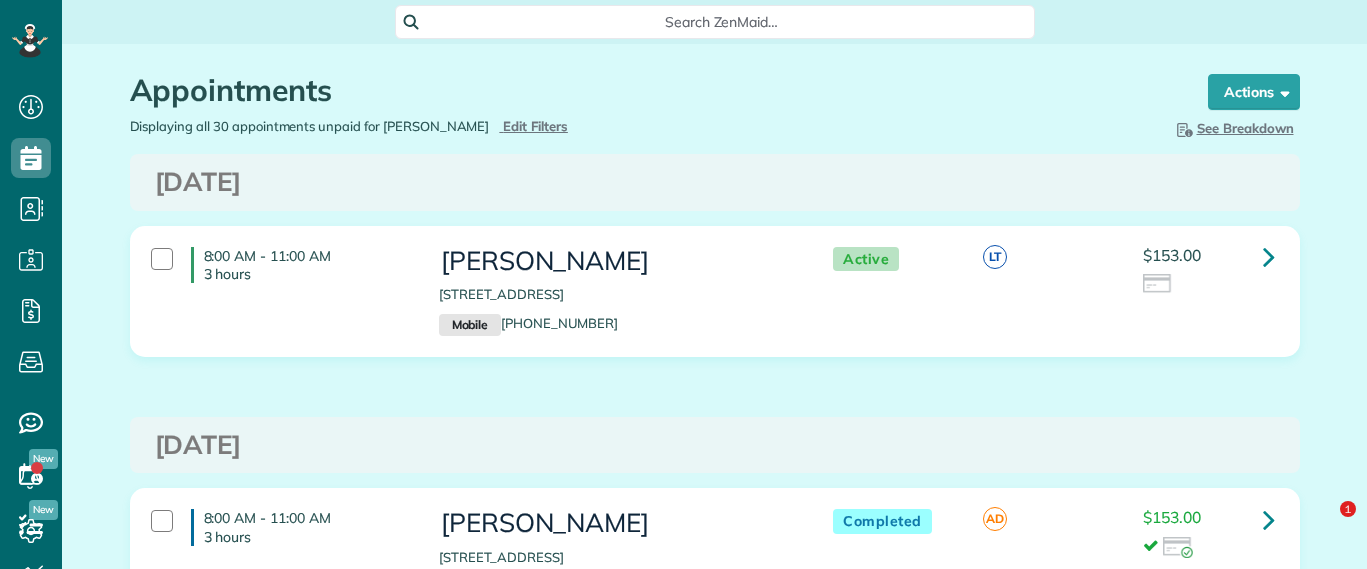 scroll, scrollTop: 0, scrollLeft: 0, axis: both 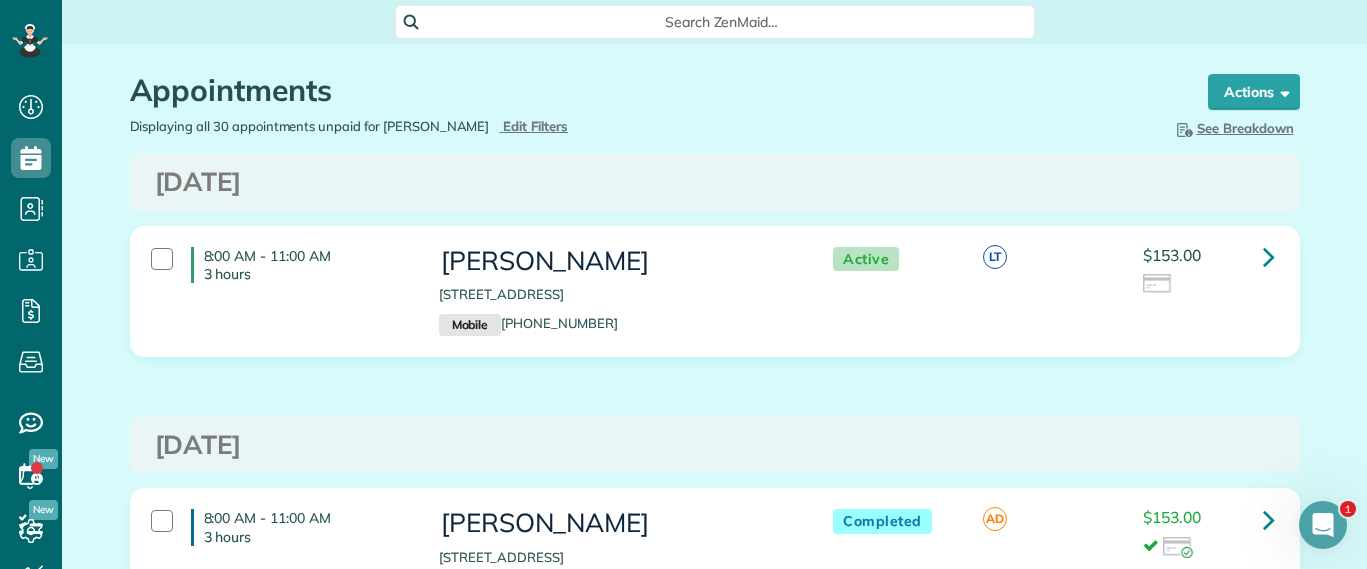 click on "Search ZenMaid…" at bounding box center (722, 22) 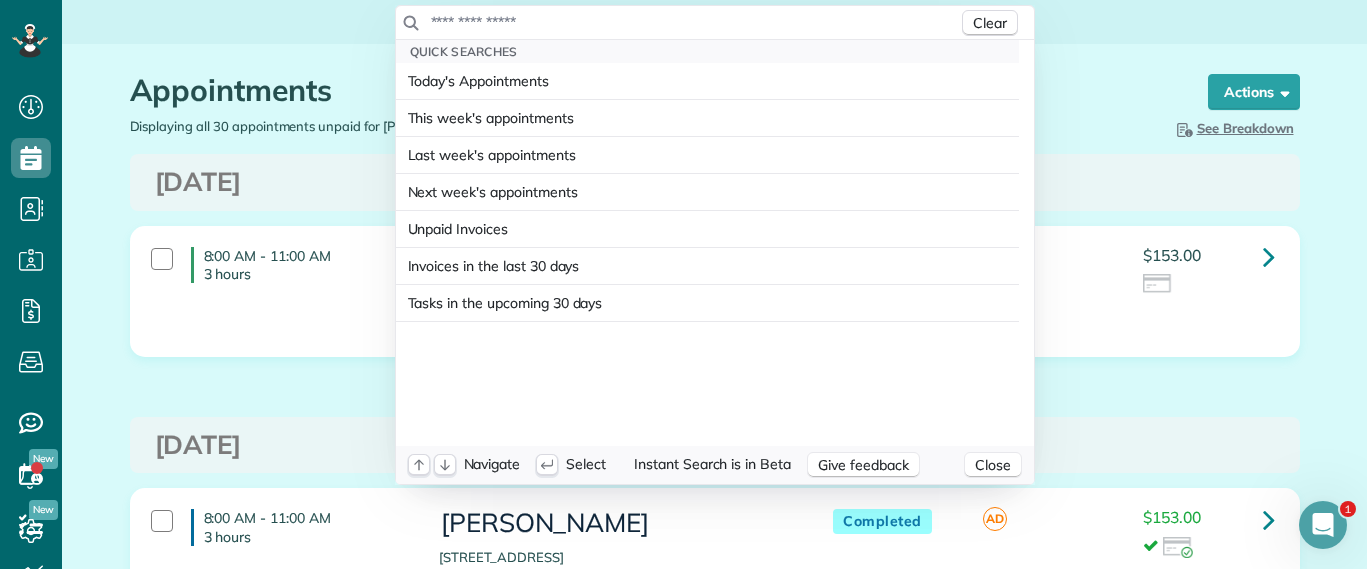 click at bounding box center [694, 22] 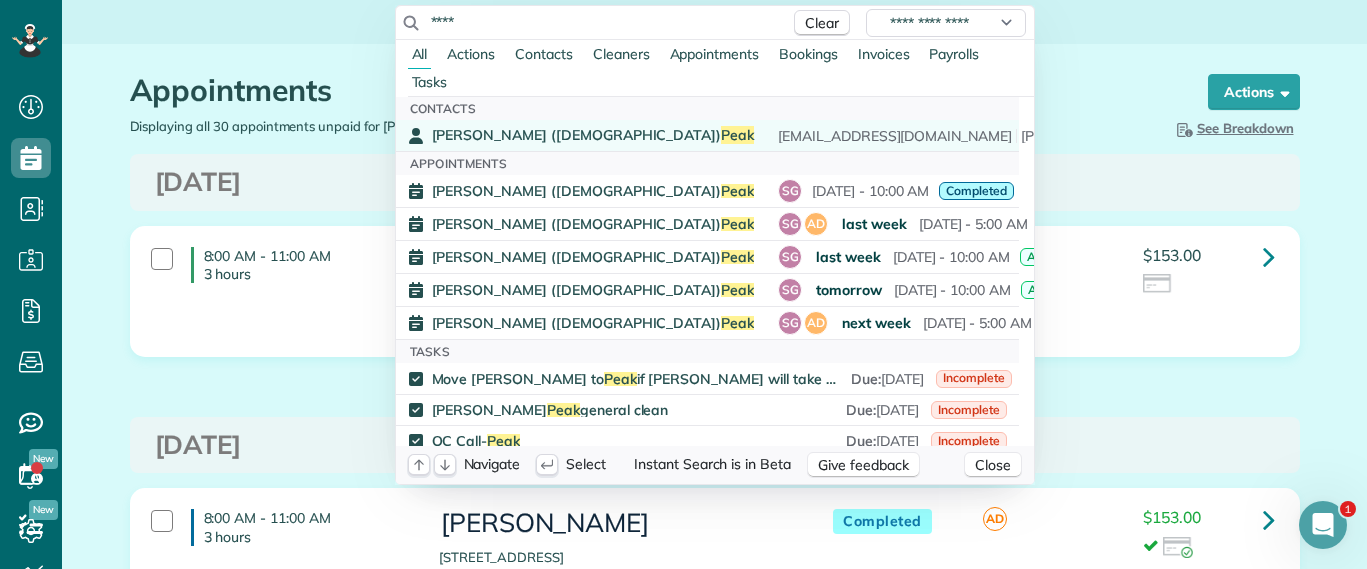 type on "****" 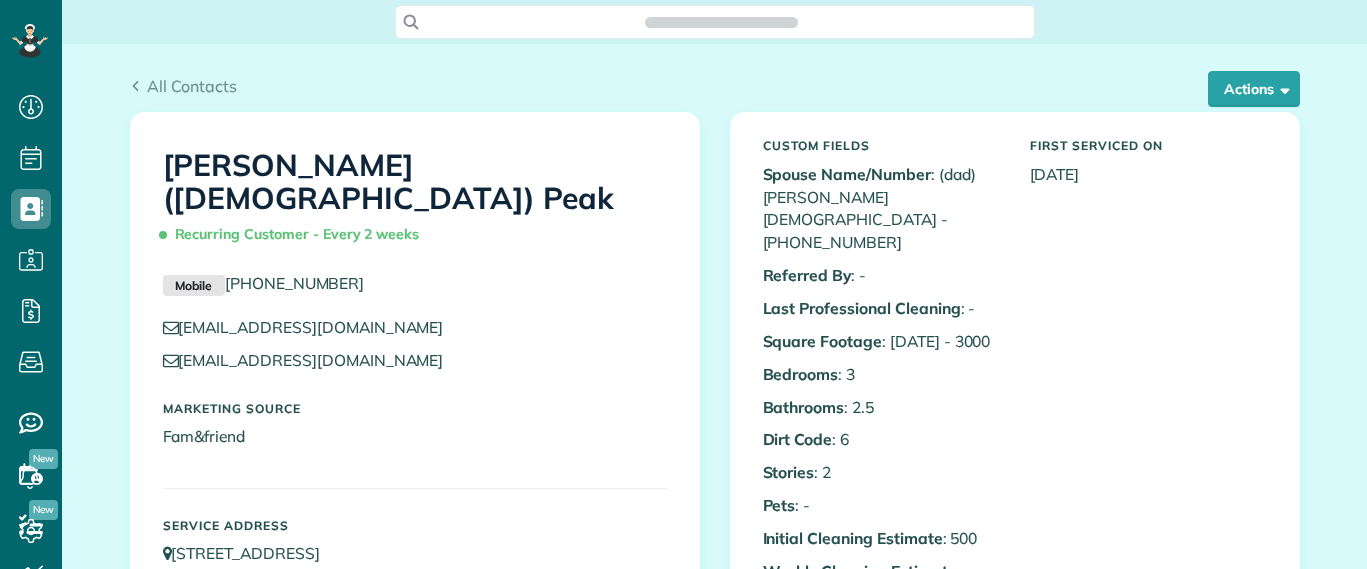 scroll, scrollTop: 0, scrollLeft: 0, axis: both 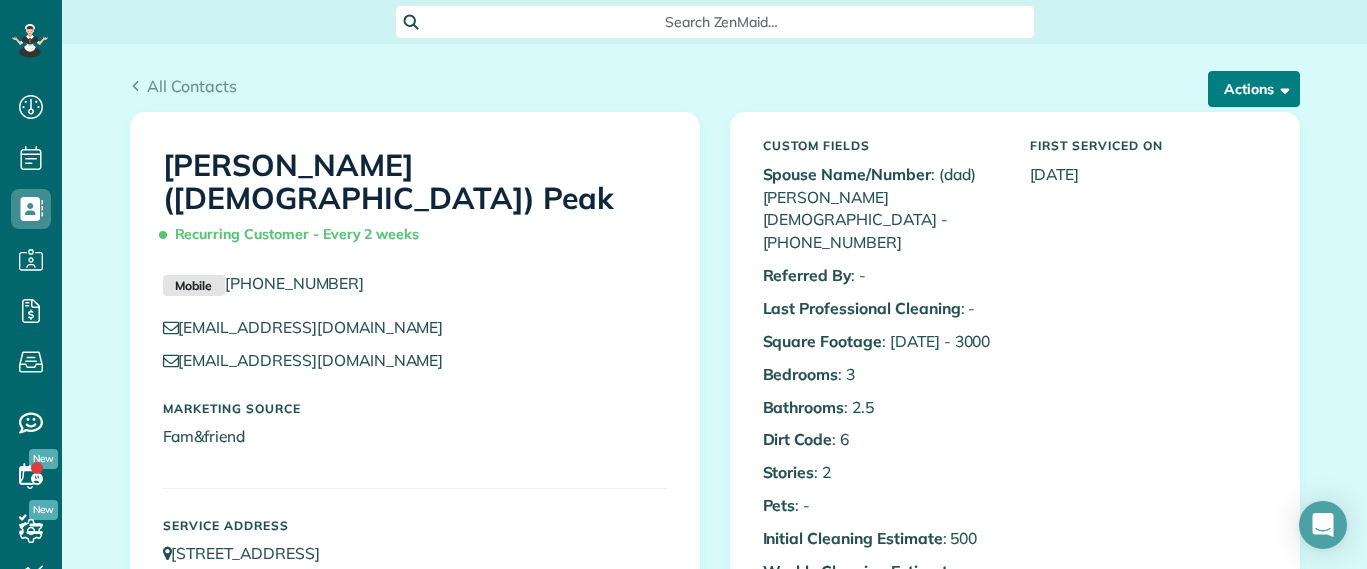 click on "Actions" at bounding box center [1254, 89] 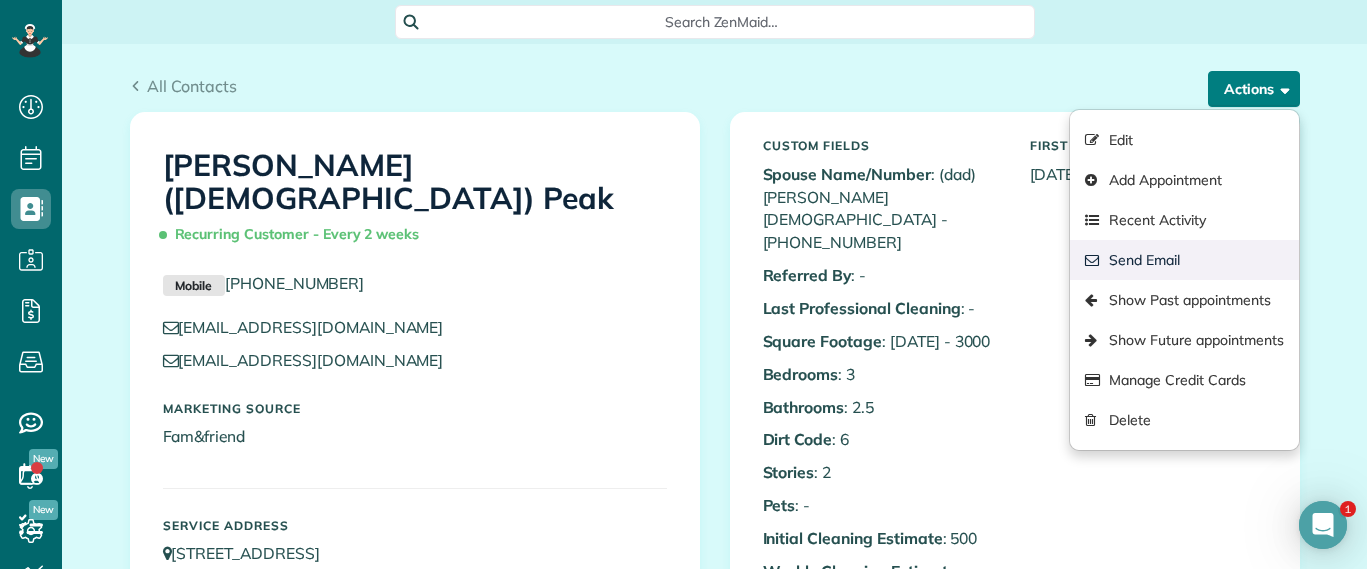 scroll, scrollTop: 0, scrollLeft: 0, axis: both 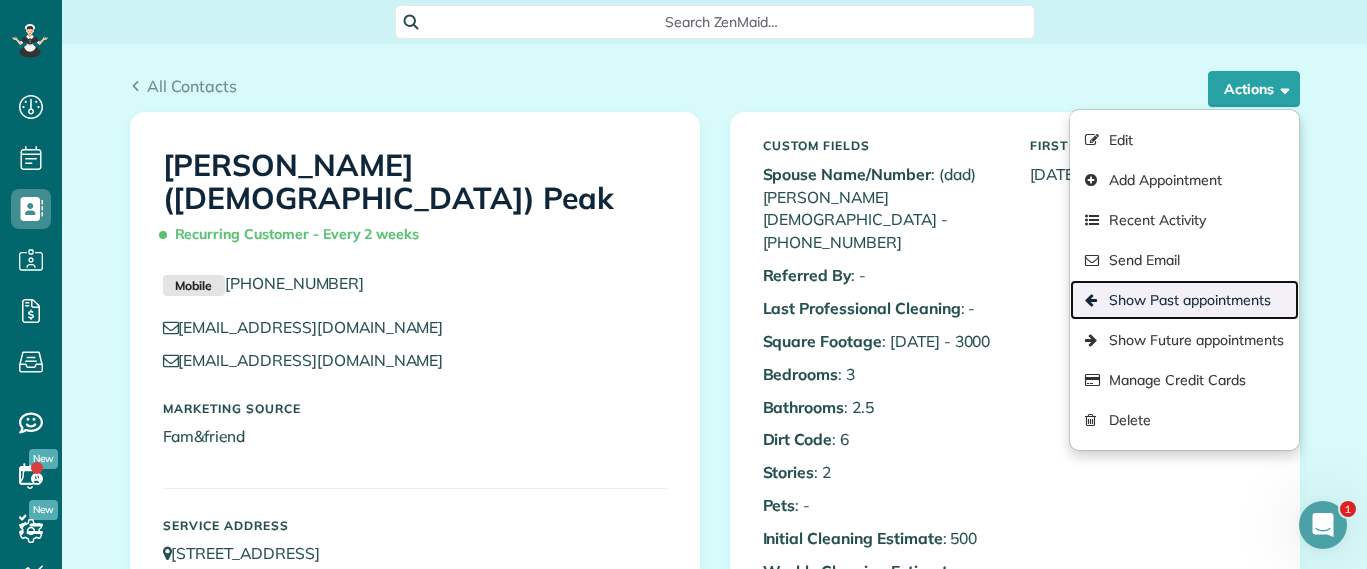 click on "Show Past appointments" at bounding box center [1184, 300] 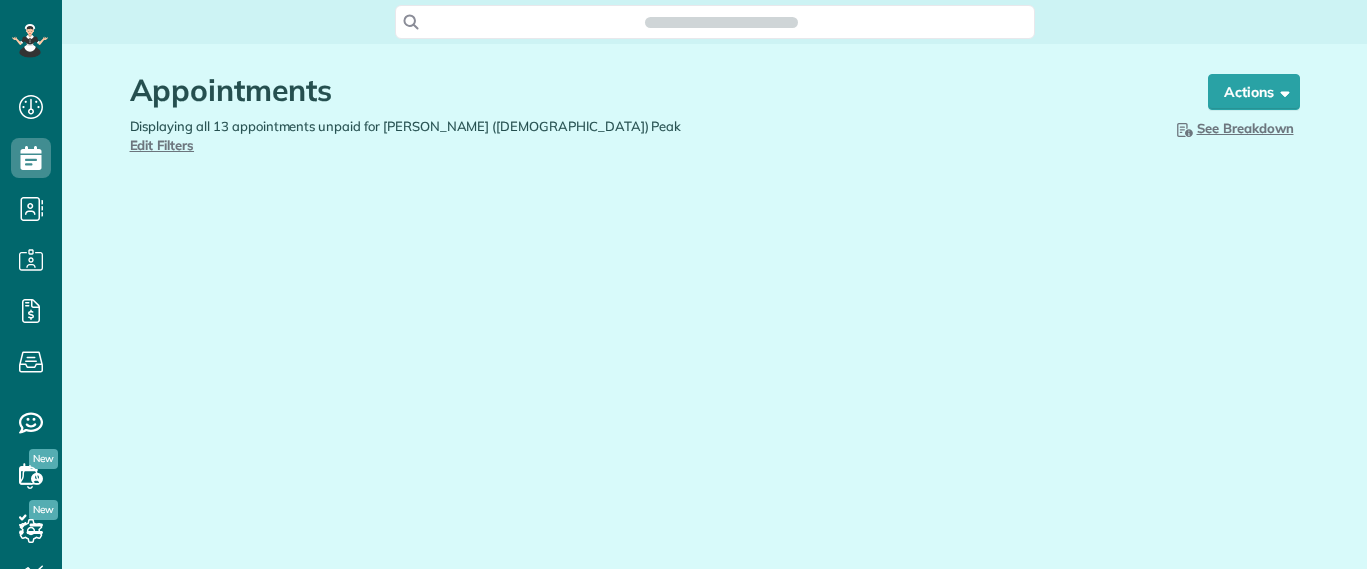 scroll, scrollTop: 0, scrollLeft: 0, axis: both 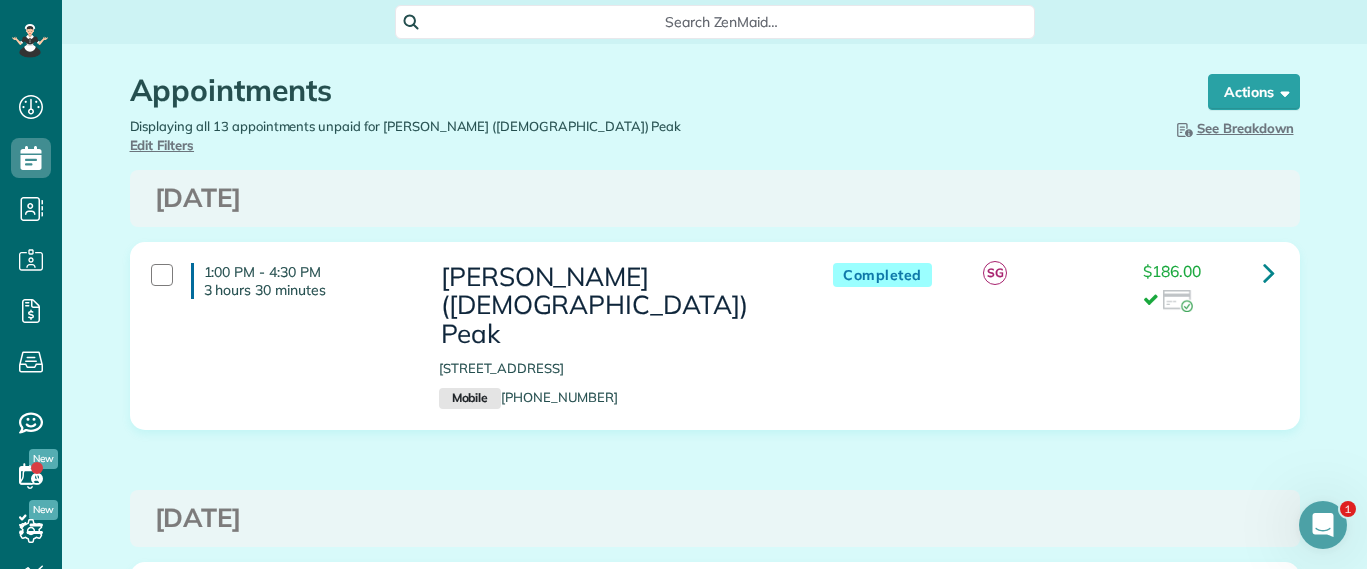 click on "Search ZenMaid…" at bounding box center [722, 22] 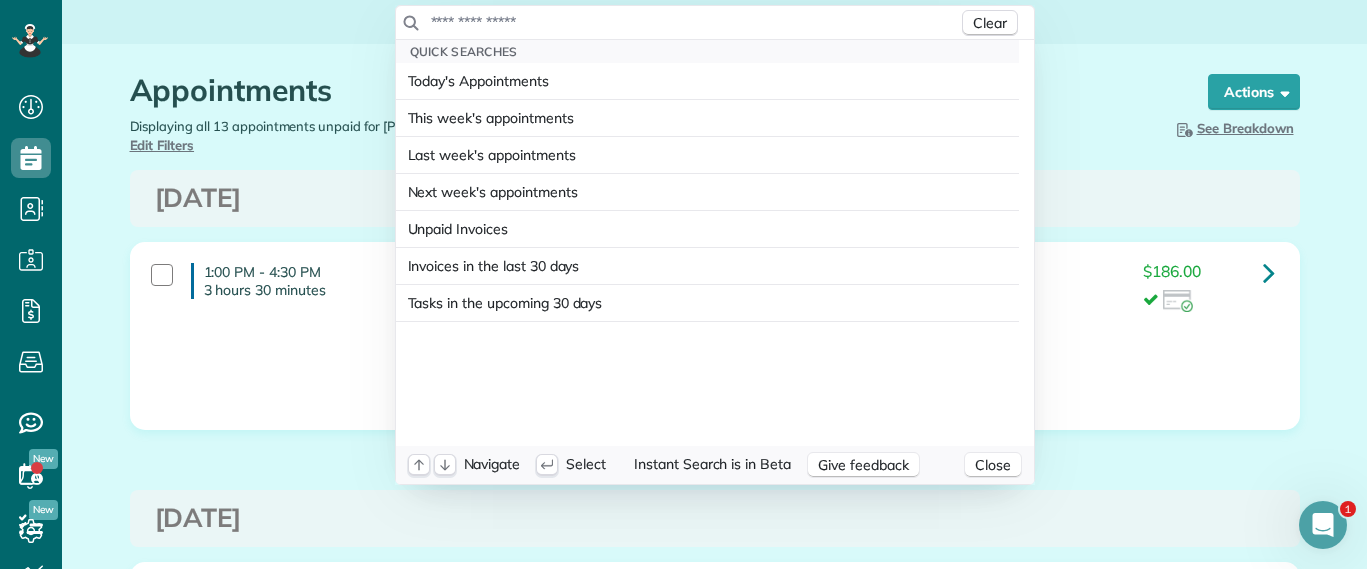 click at bounding box center [694, 22] 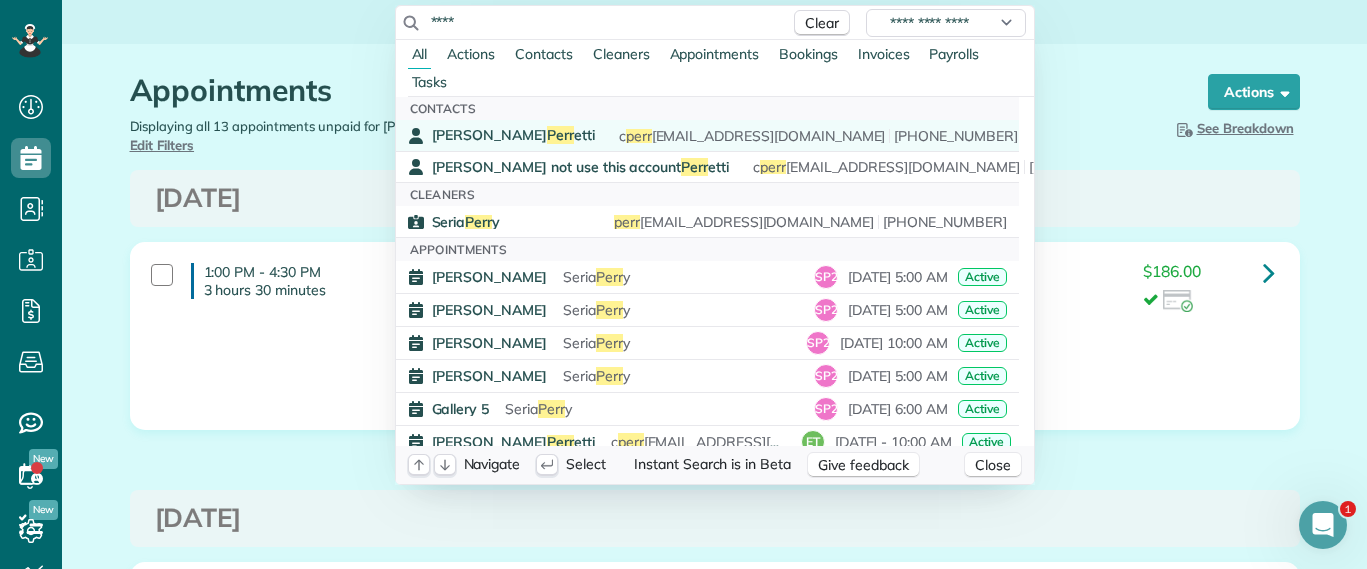 type on "****" 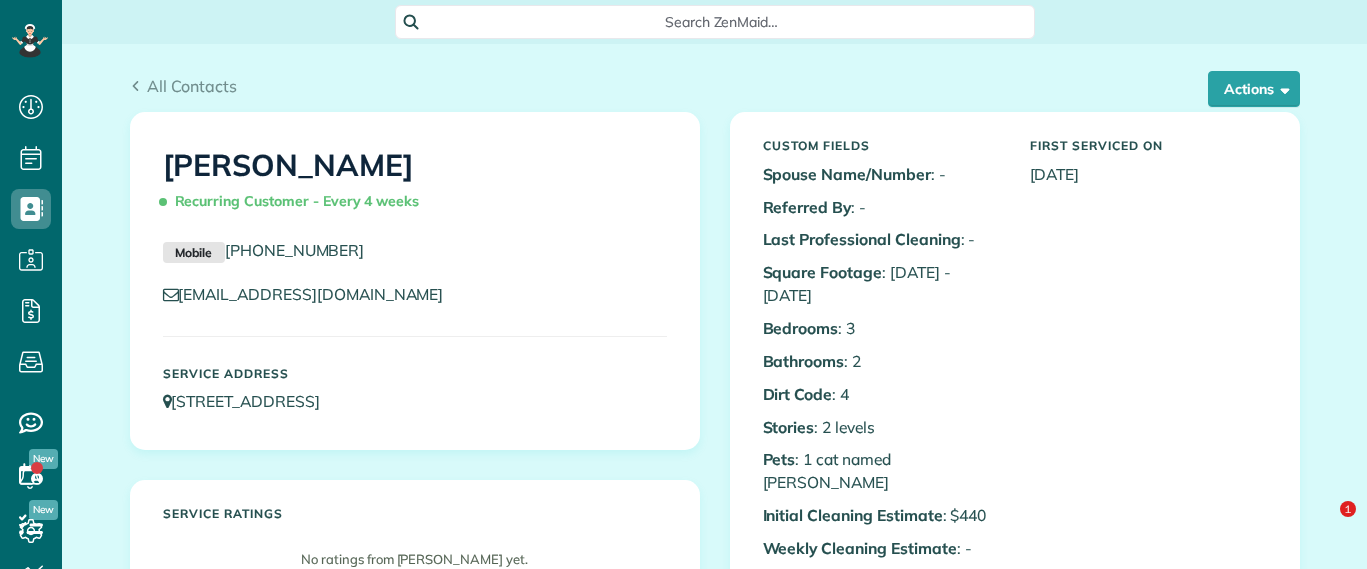 scroll, scrollTop: 0, scrollLeft: 0, axis: both 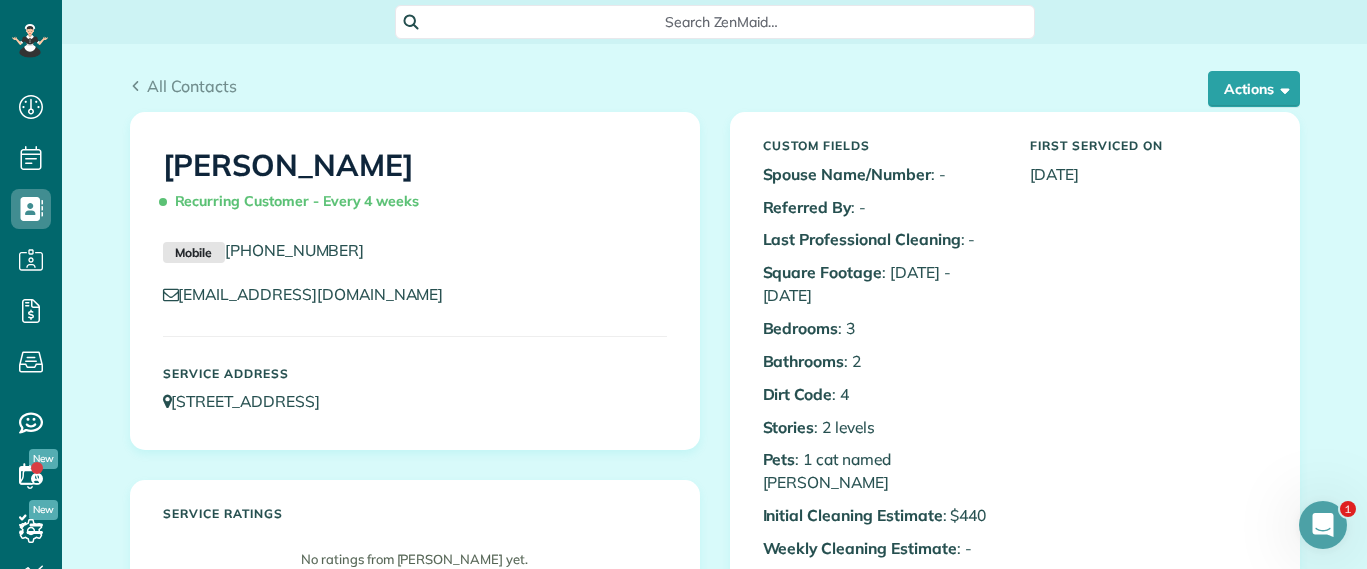 drag, startPoint x: 1269, startPoint y: 65, endPoint x: 1280, endPoint y: 65, distance: 11 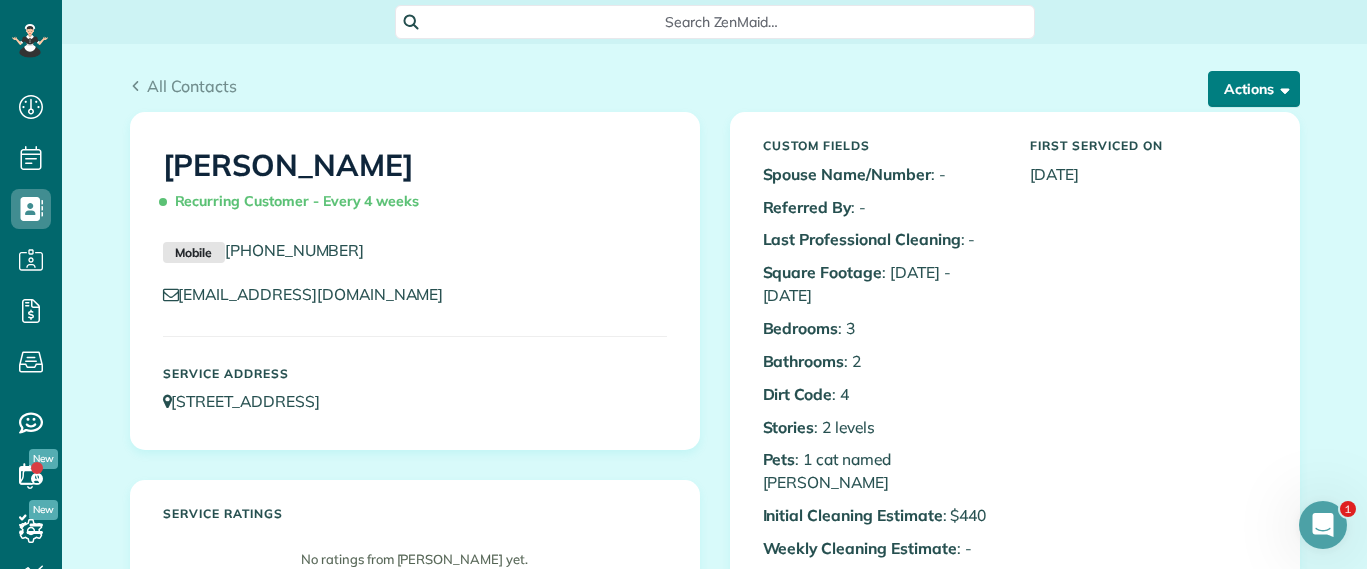 drag, startPoint x: 1231, startPoint y: 83, endPoint x: 1239, endPoint y: 188, distance: 105.30432 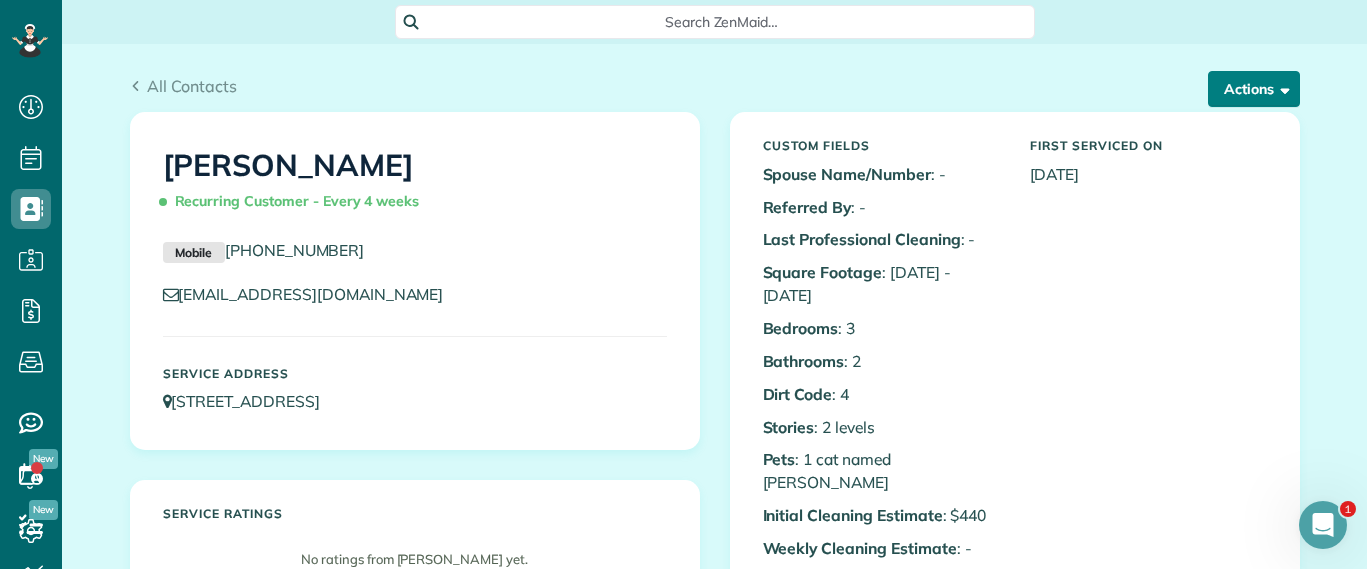click on "Actions" at bounding box center (1254, 89) 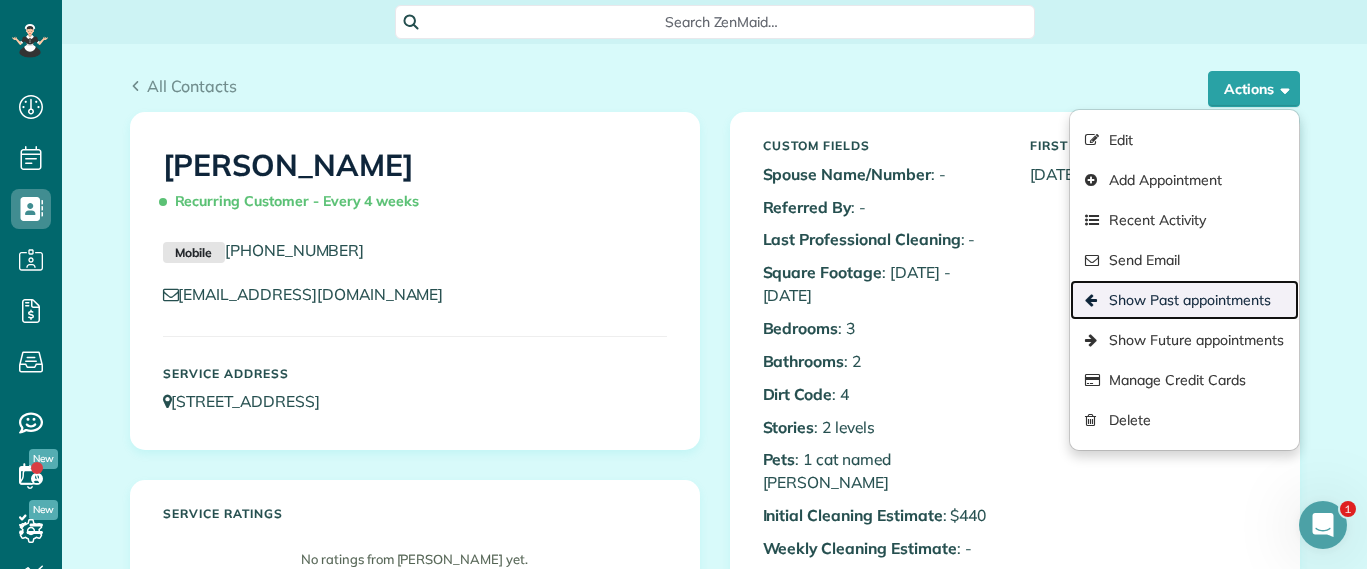 click on "Show Past appointments" at bounding box center (1184, 300) 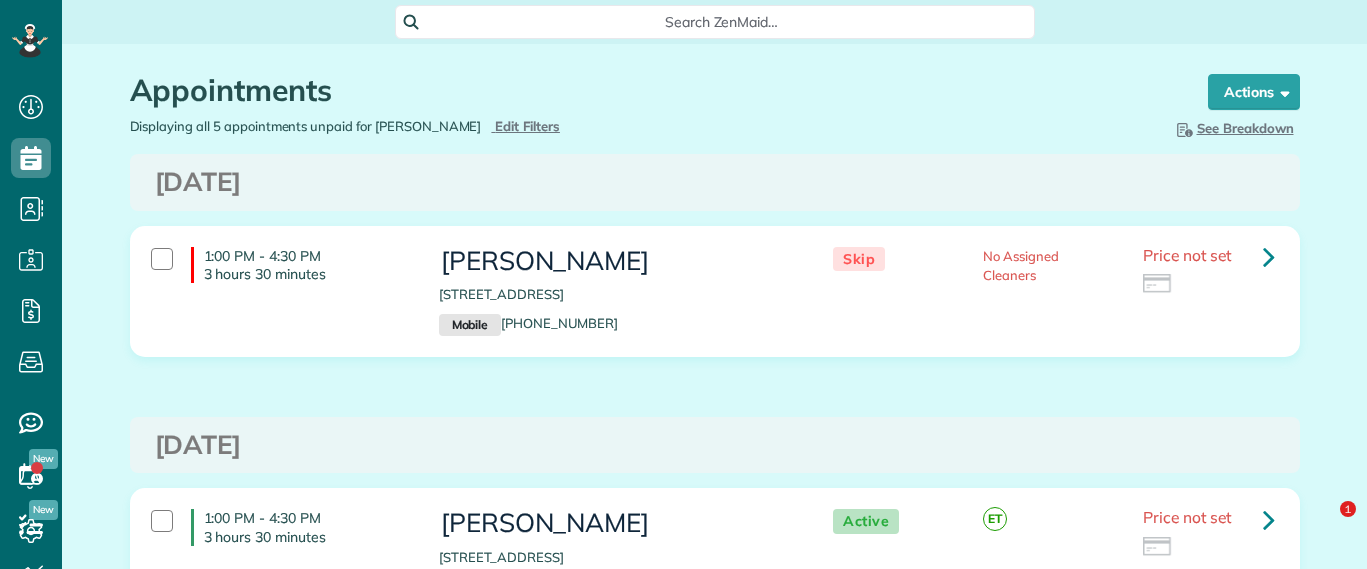 scroll, scrollTop: 0, scrollLeft: 0, axis: both 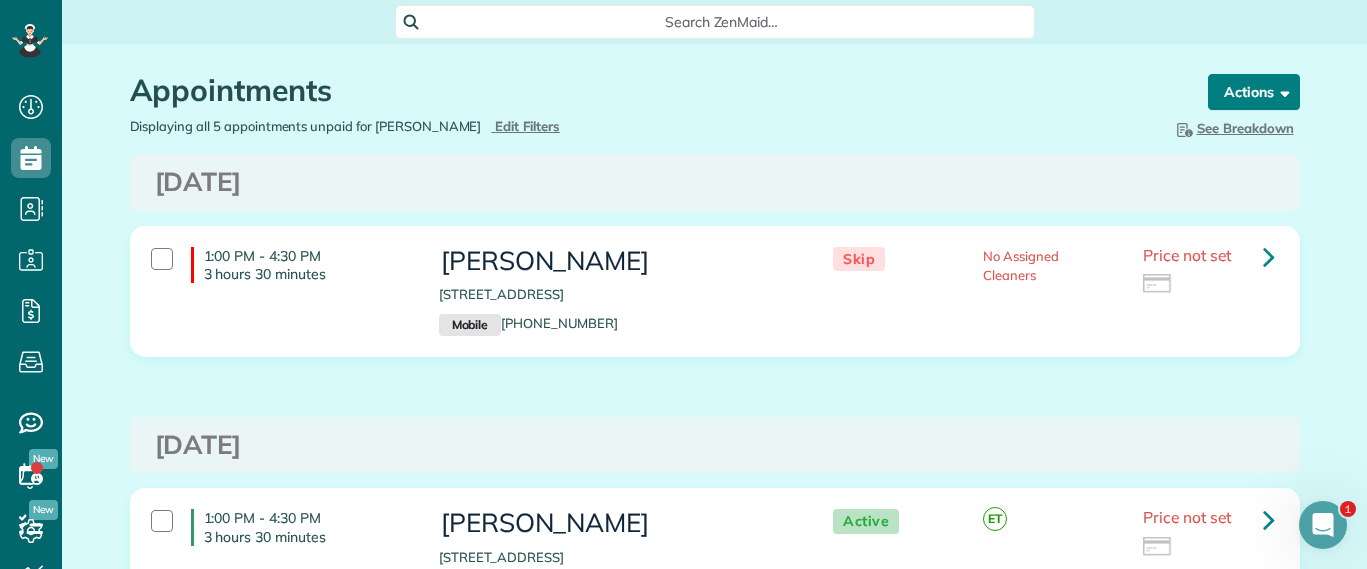 click on "Actions" at bounding box center [1254, 92] 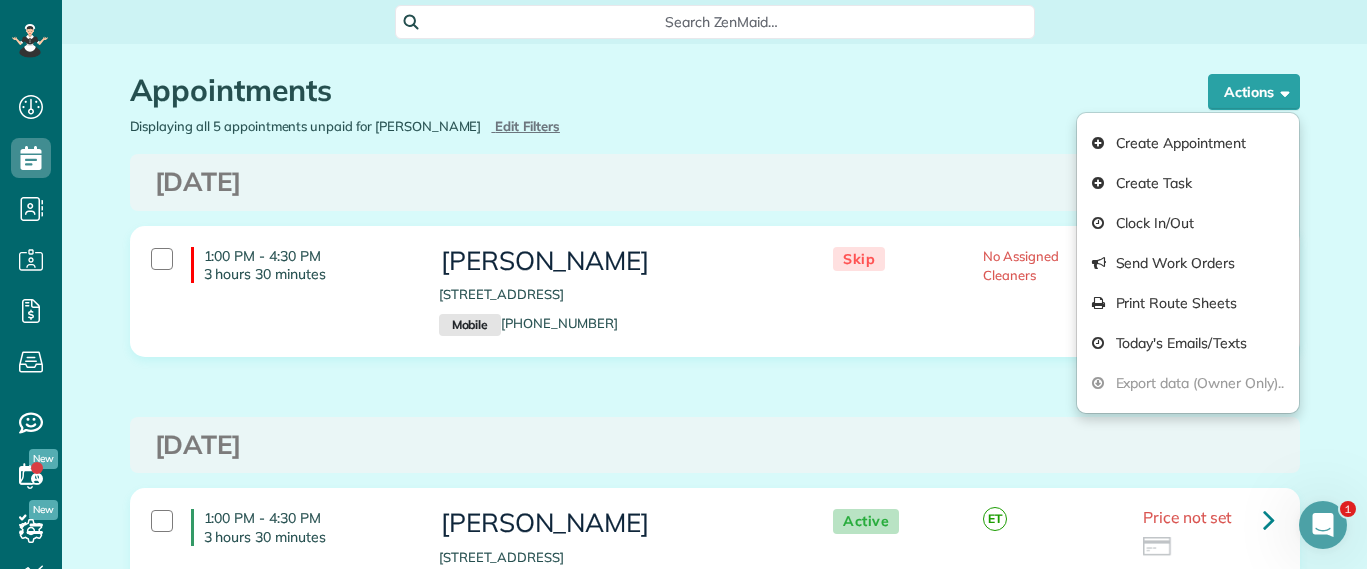 click on "Appointments
the List View [2 min]" at bounding box center (650, 95) 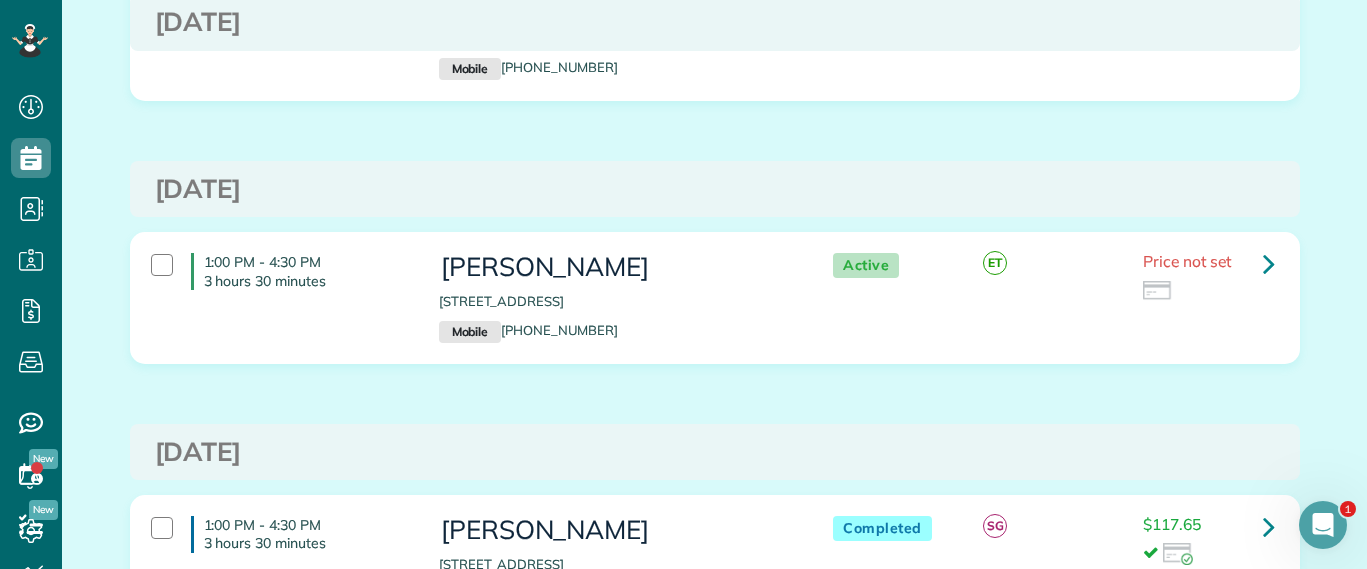 scroll, scrollTop: 0, scrollLeft: 0, axis: both 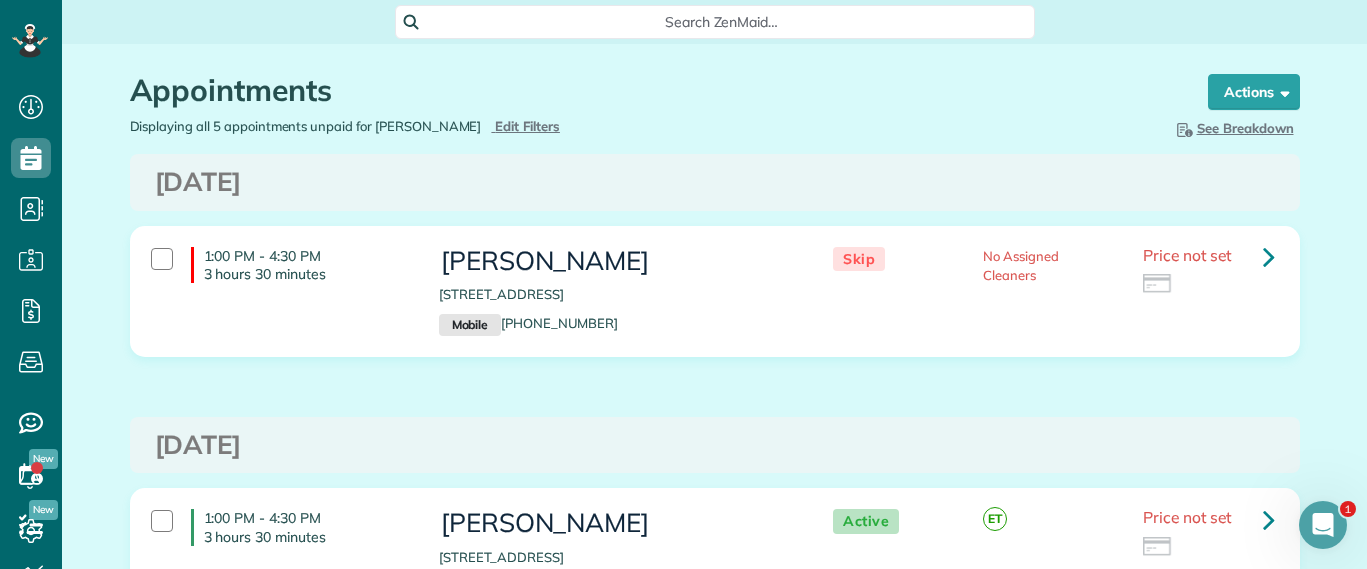 click on "Search ZenMaid…" at bounding box center [722, 22] 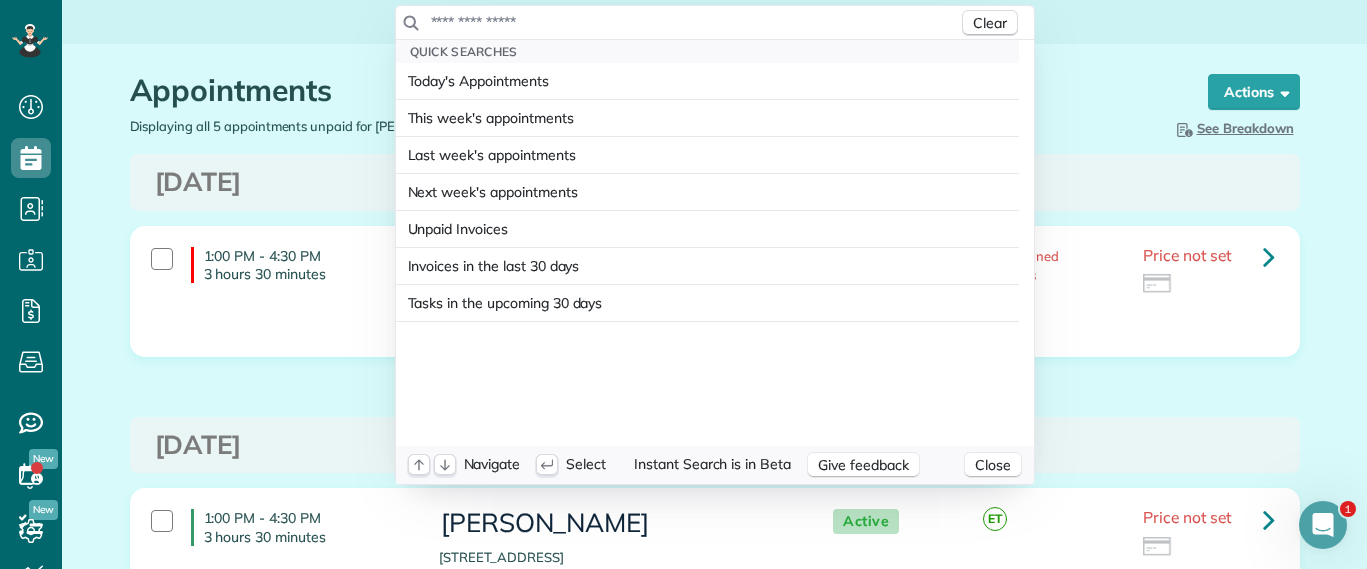 click at bounding box center [694, 22] 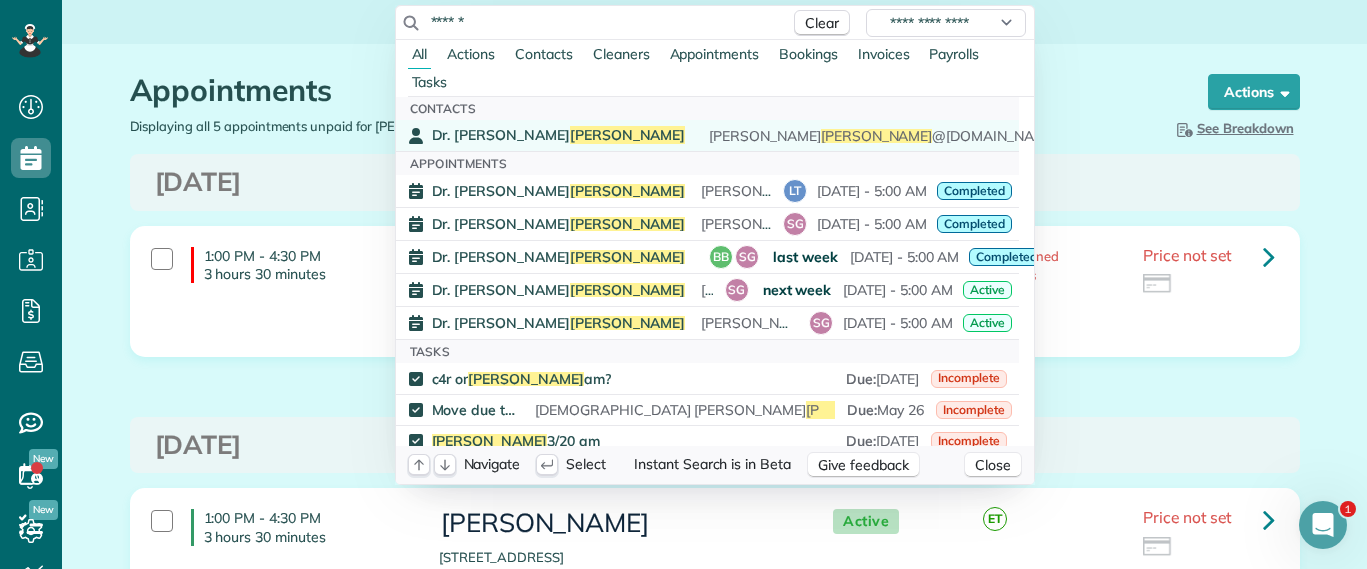 type on "******" 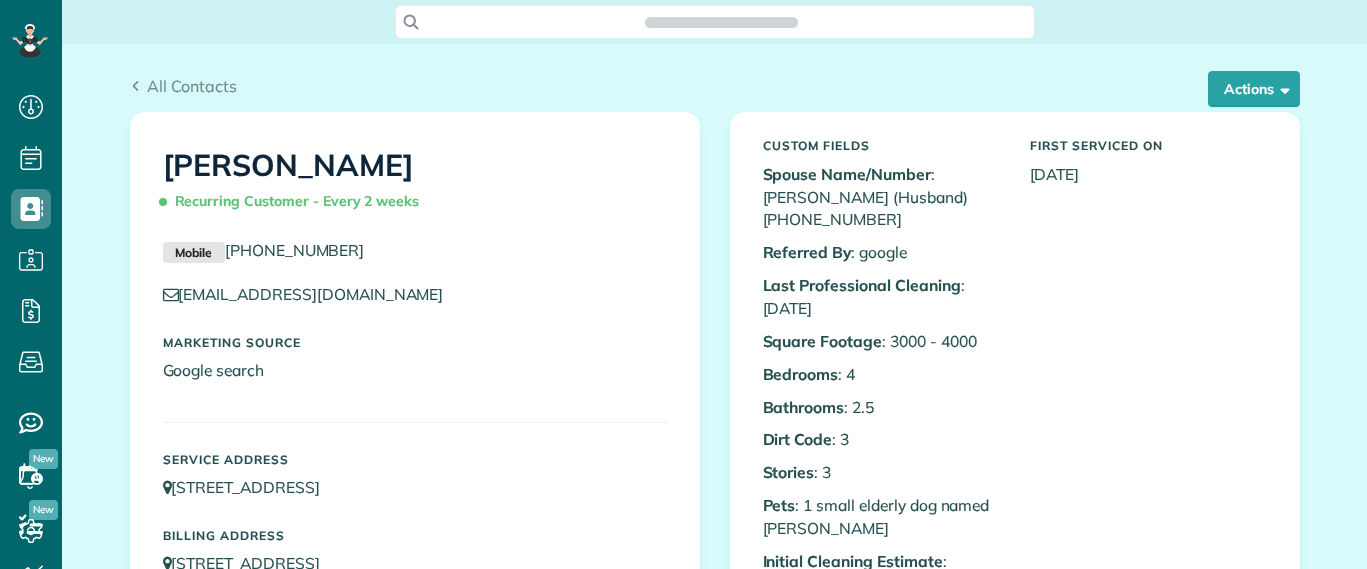 scroll, scrollTop: 0, scrollLeft: 0, axis: both 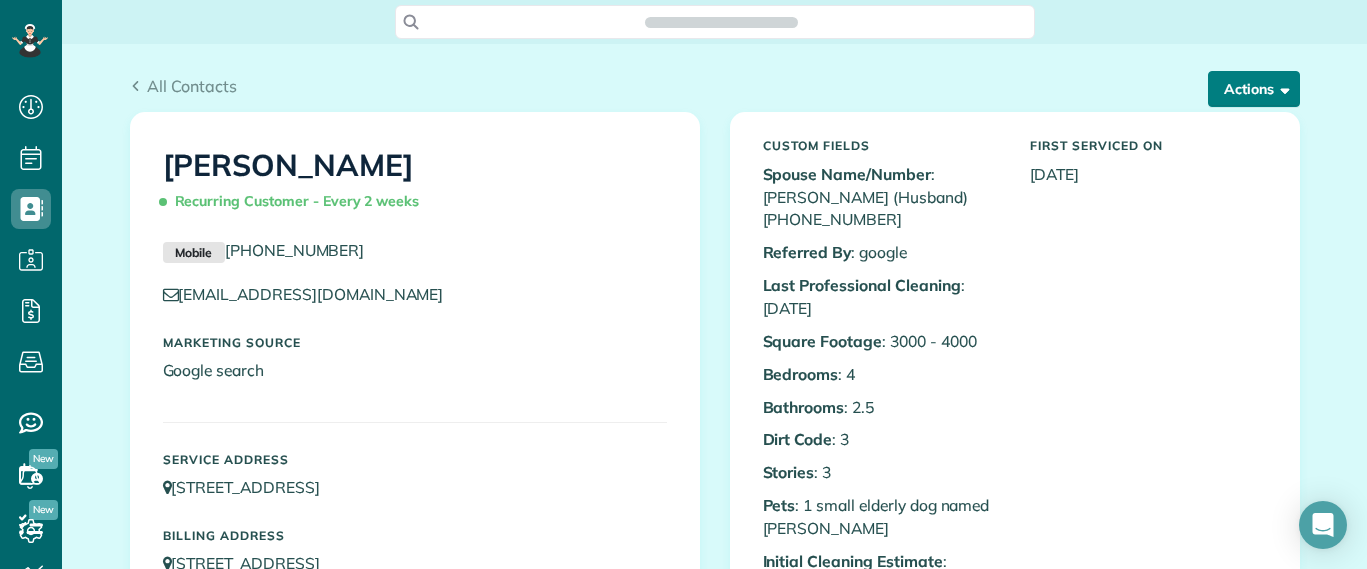 click on "Actions" at bounding box center [1254, 89] 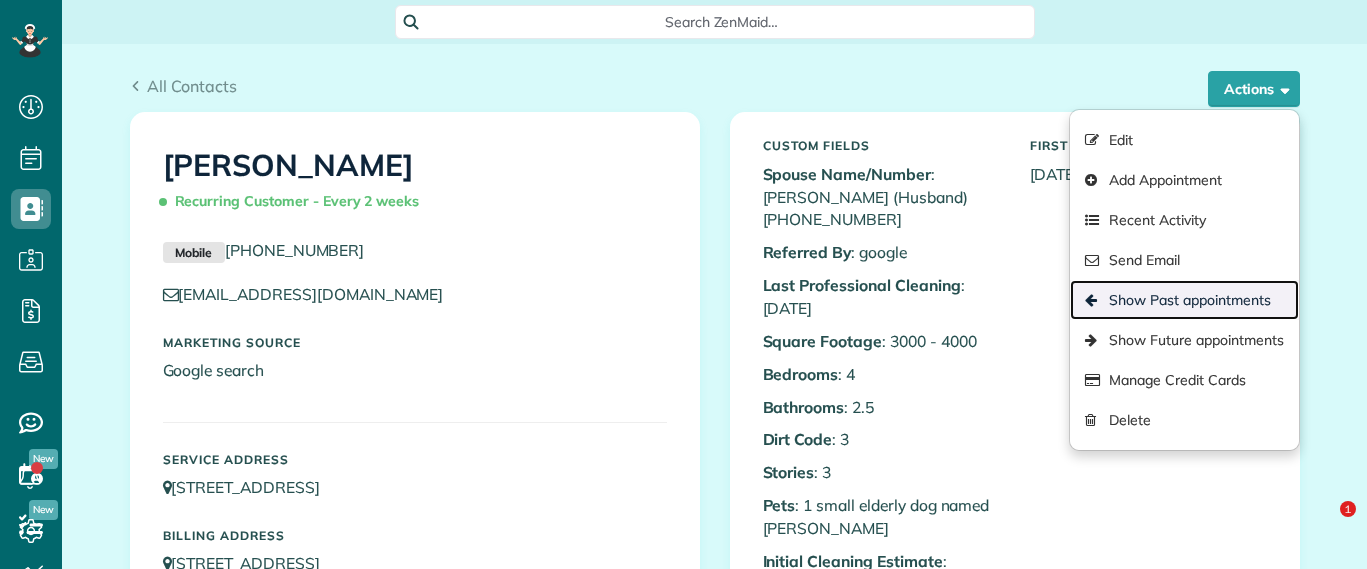 click on "Show Past appointments" at bounding box center [1184, 300] 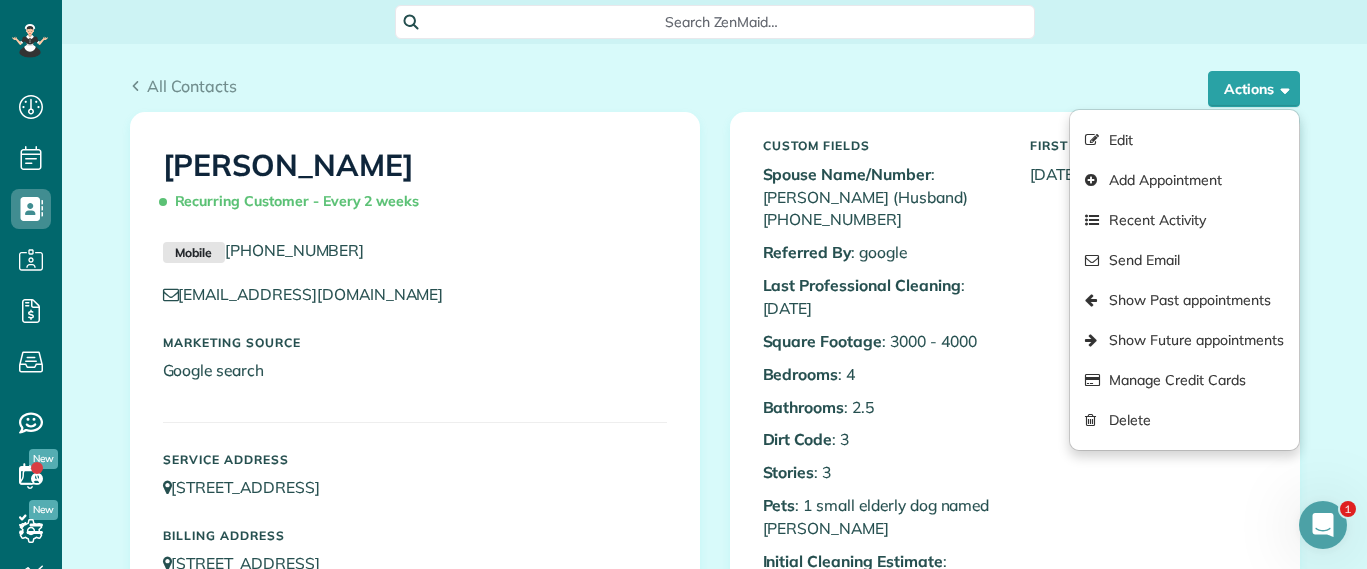 scroll, scrollTop: 0, scrollLeft: 0, axis: both 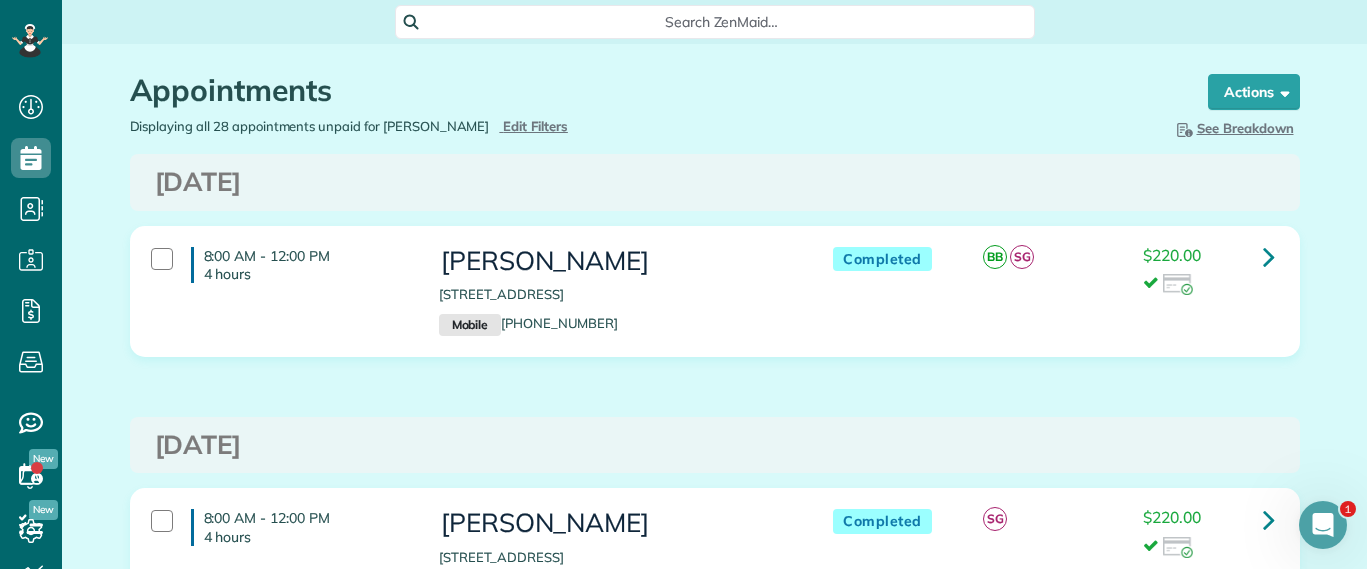 drag, startPoint x: 981, startPoint y: 234, endPoint x: 1053, endPoint y: 146, distance: 113.70136 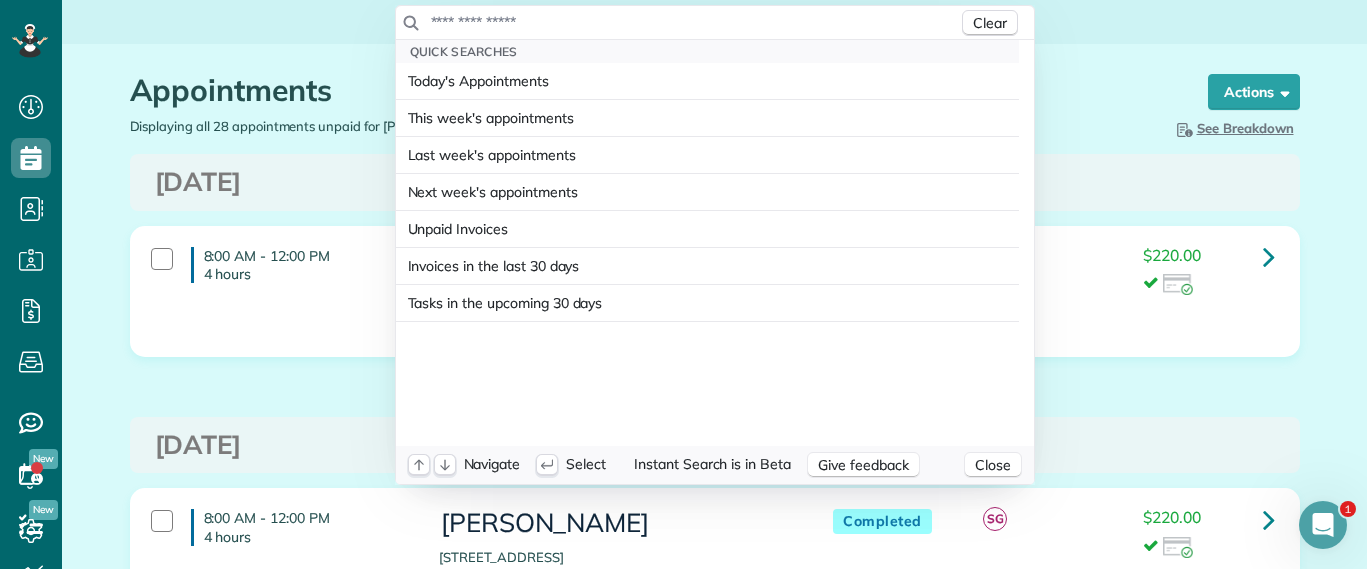drag, startPoint x: 711, startPoint y: 24, endPoint x: 700, endPoint y: 22, distance: 11.18034 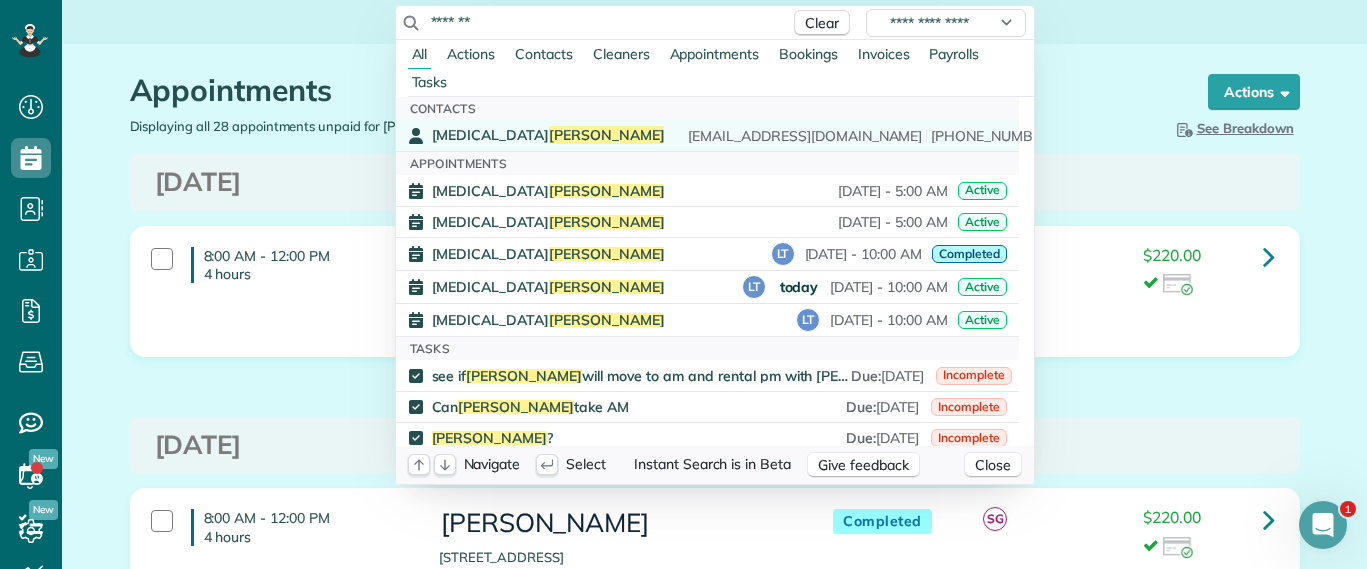 type on "*******" 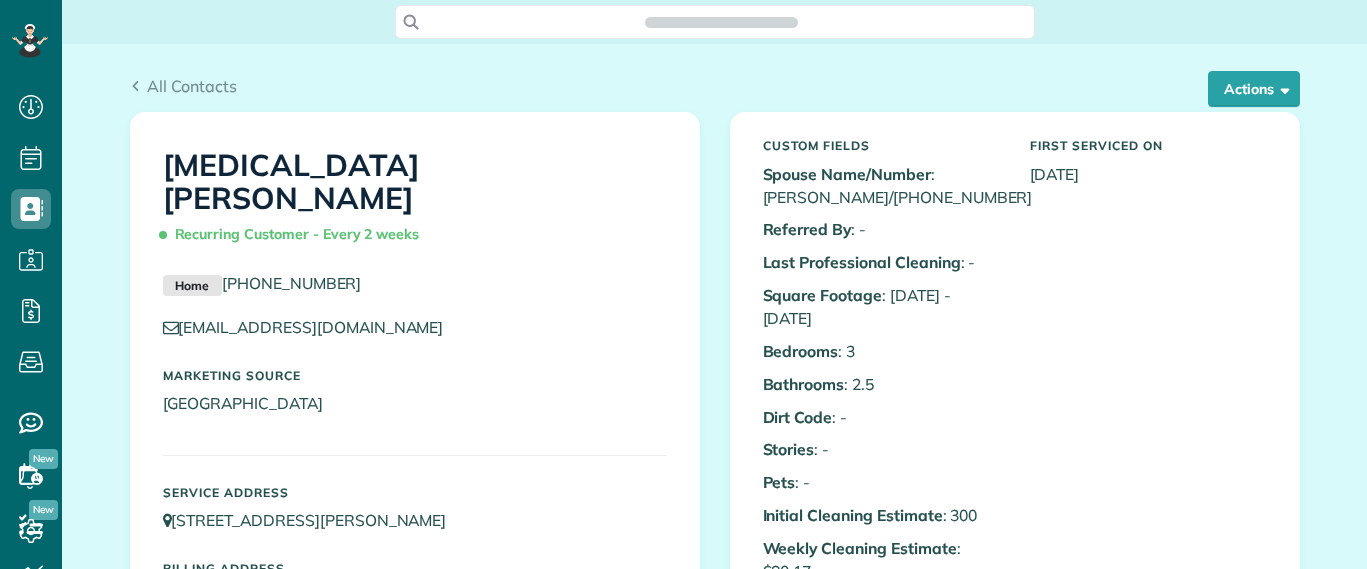 scroll, scrollTop: 0, scrollLeft: 0, axis: both 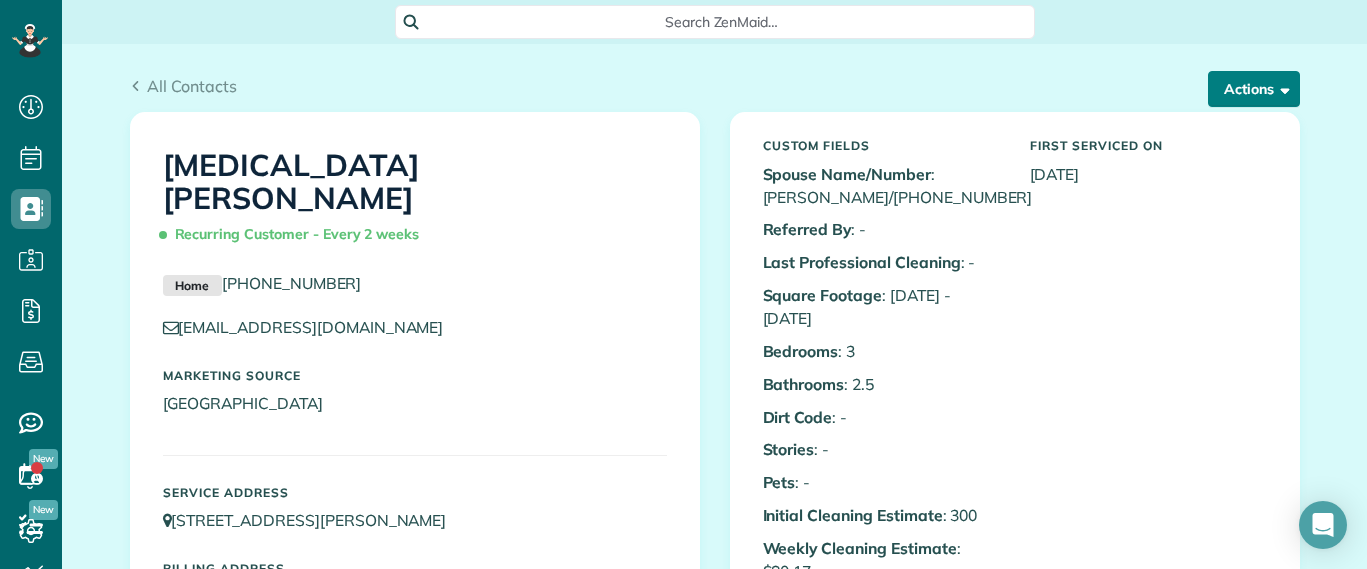 click on "Actions" at bounding box center [1254, 89] 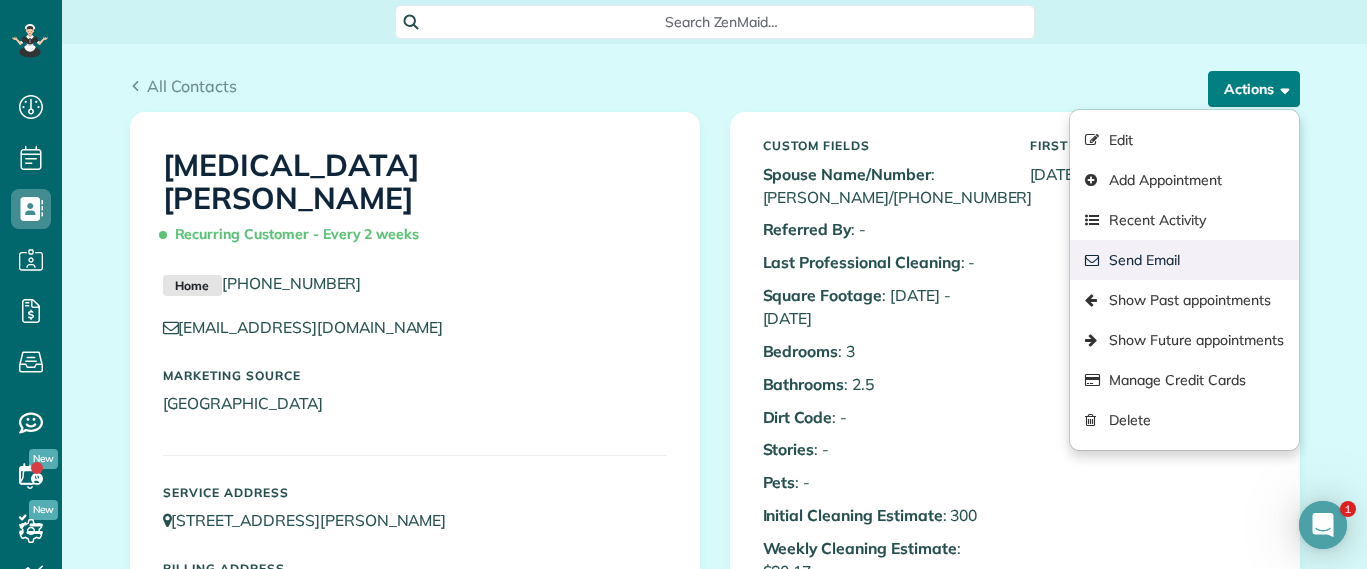 scroll, scrollTop: 0, scrollLeft: 0, axis: both 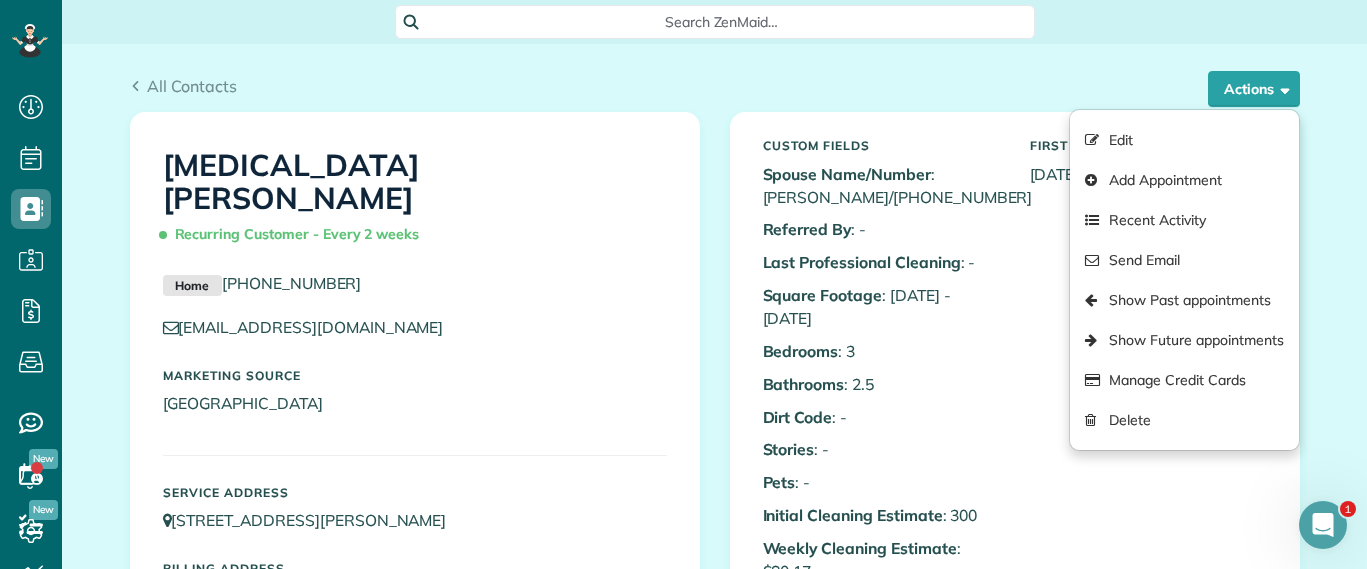 click on "Search ZenMaid…" at bounding box center [722, 22] 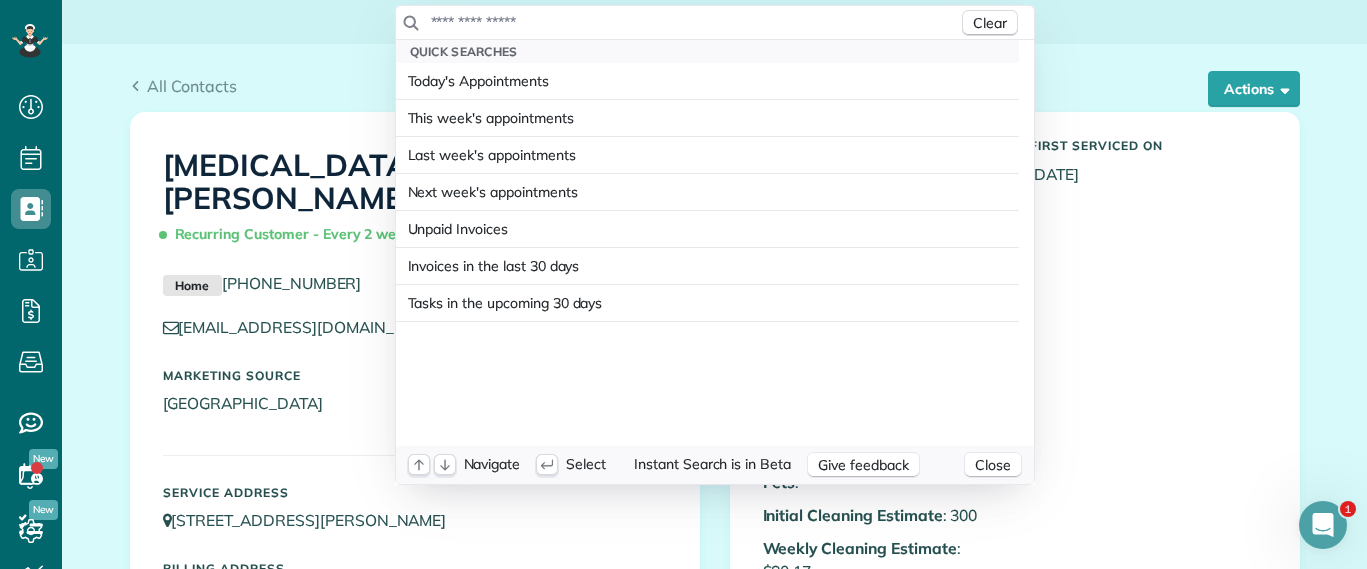 click at bounding box center (694, 22) 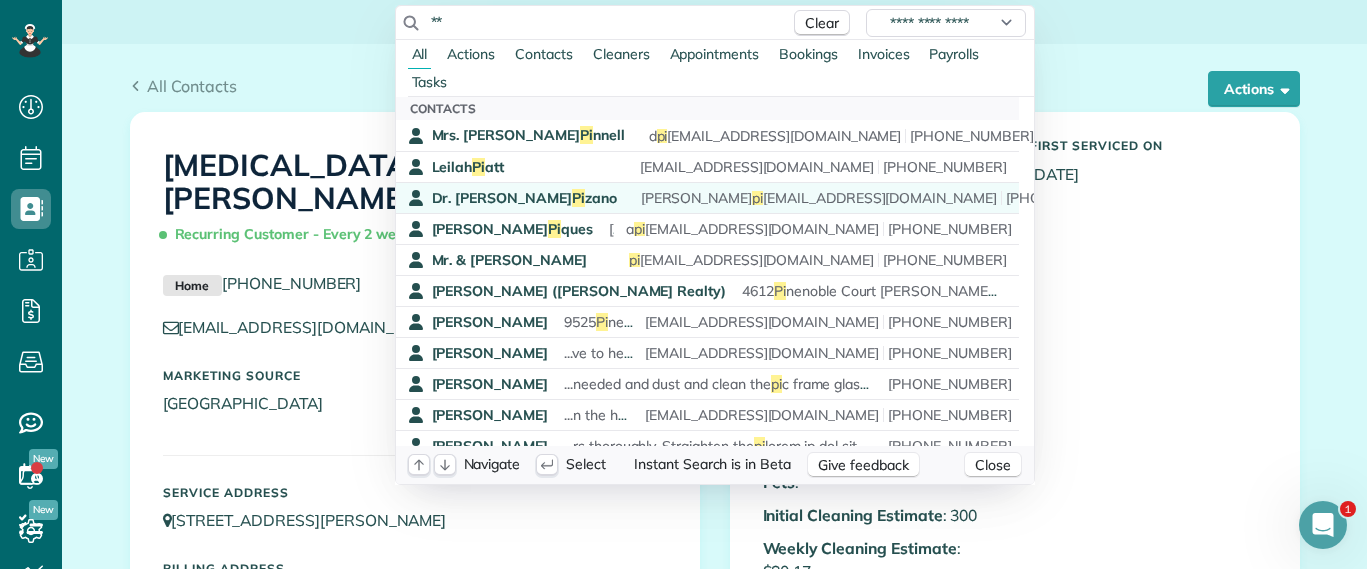 type on "**" 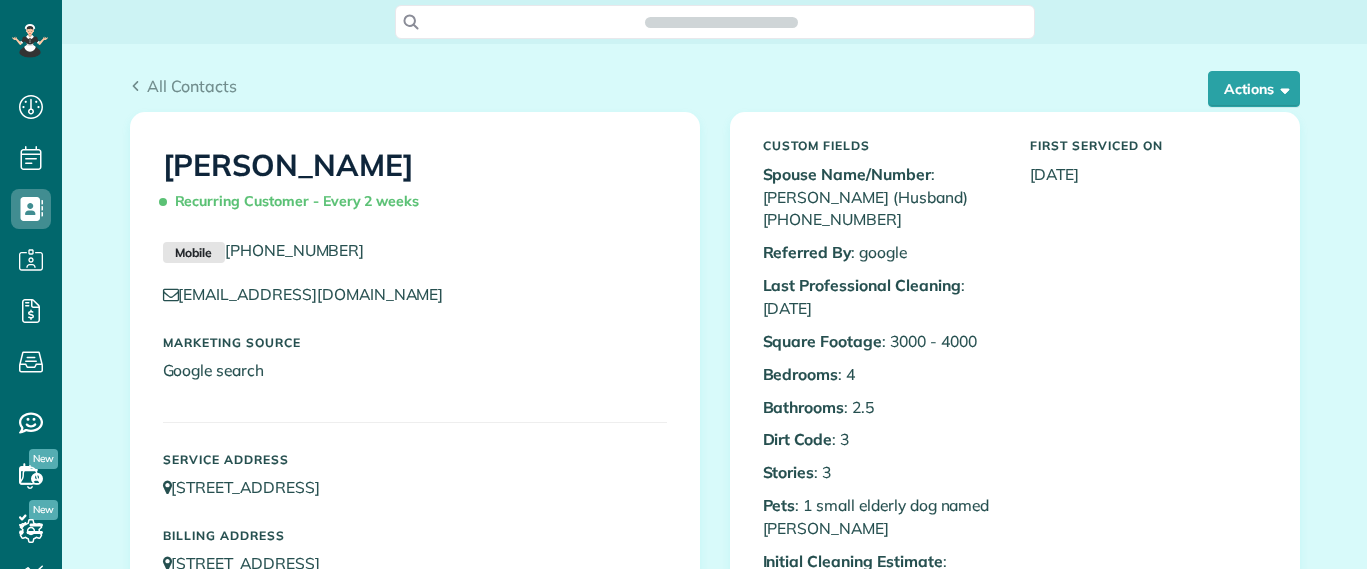 scroll, scrollTop: 0, scrollLeft: 0, axis: both 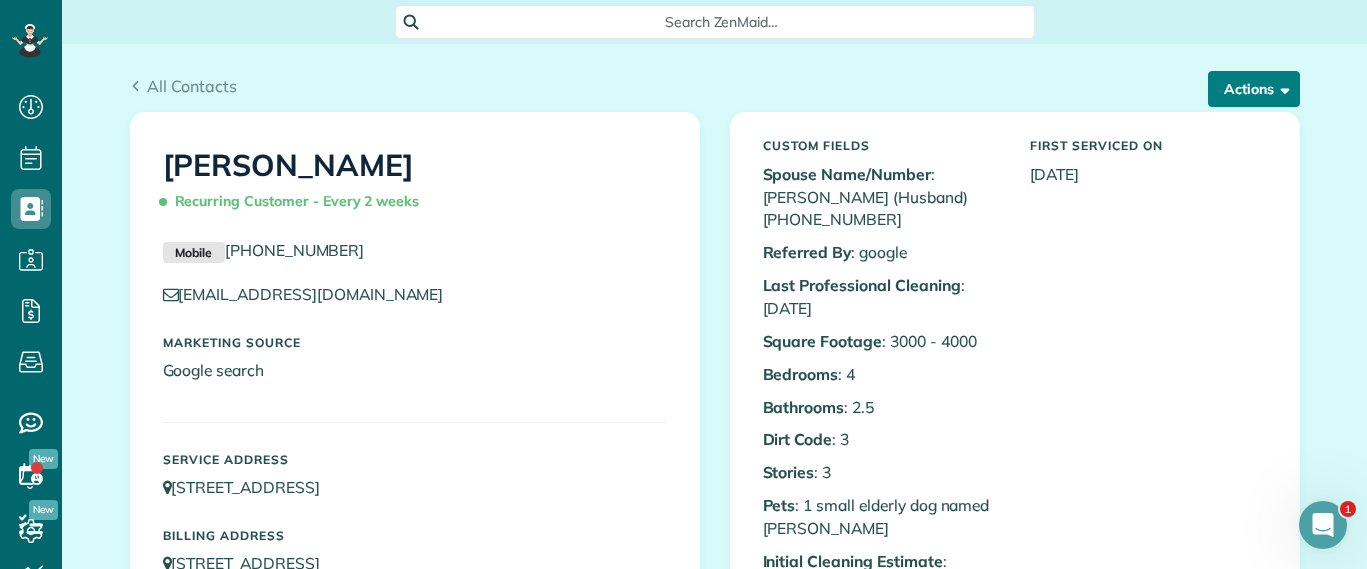 click on "Actions" at bounding box center (1254, 89) 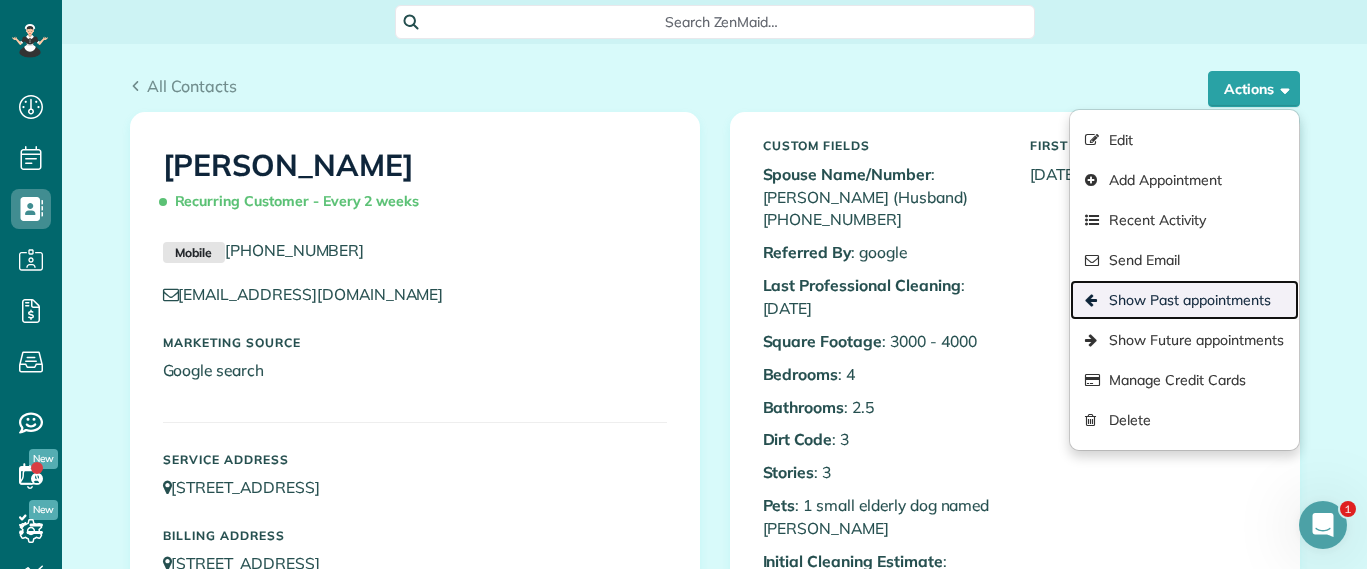 click on "Show Past appointments" at bounding box center (1184, 300) 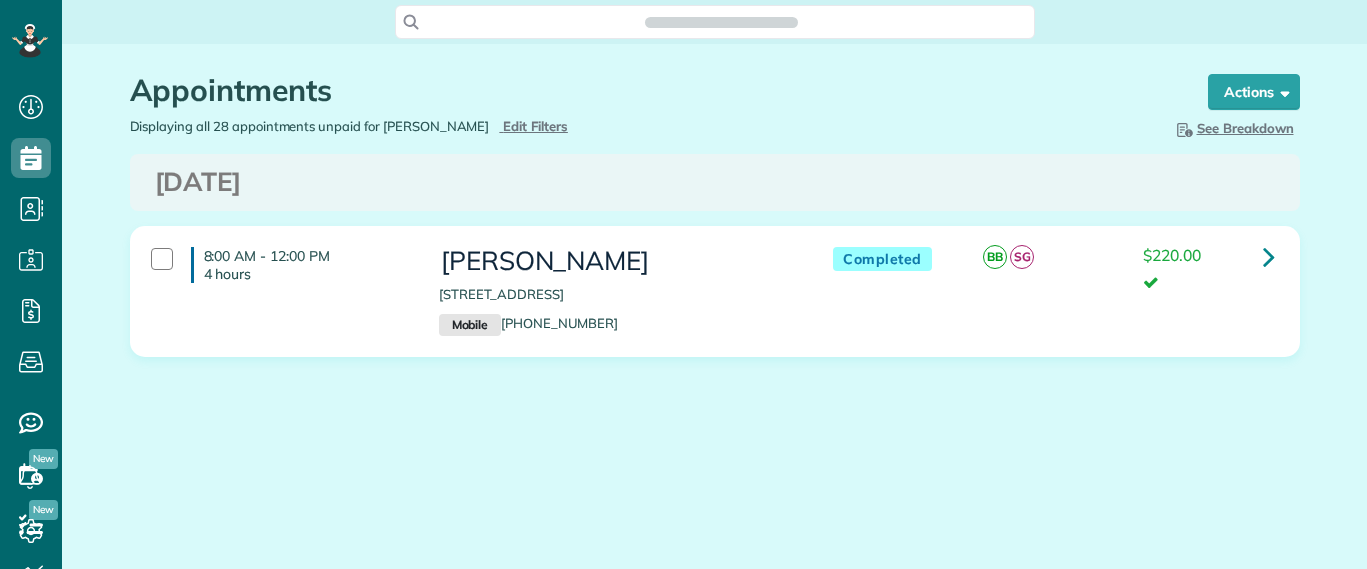 scroll, scrollTop: 0, scrollLeft: 0, axis: both 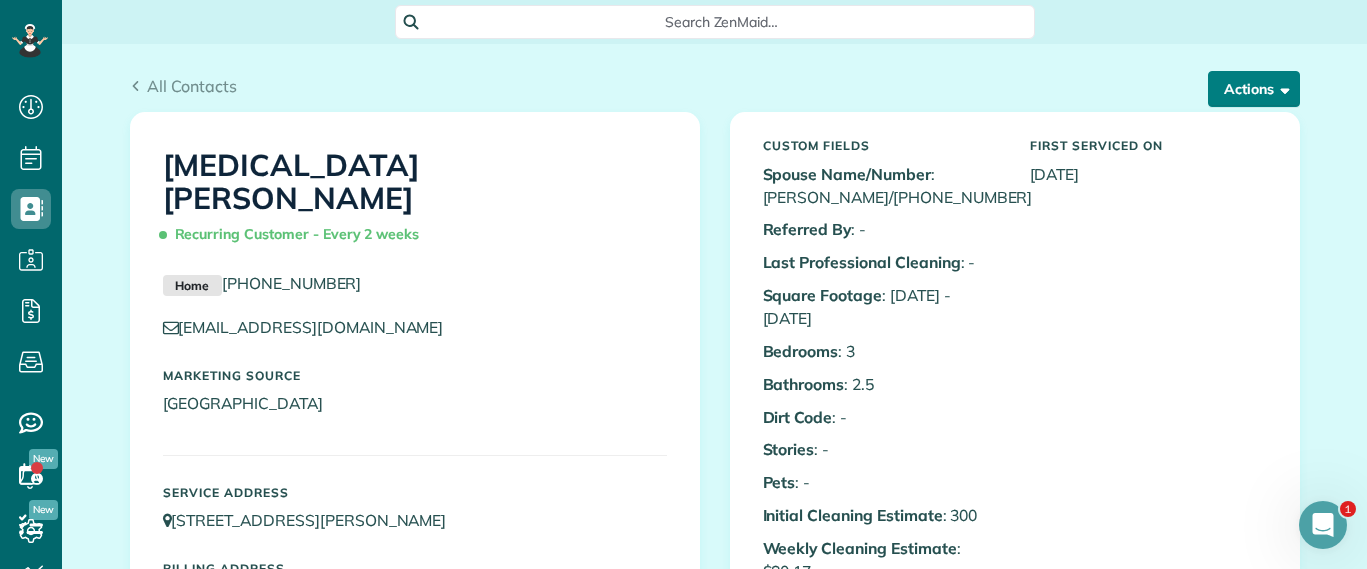 drag, startPoint x: 1252, startPoint y: 114, endPoint x: 1254, endPoint y: 86, distance: 28.071337 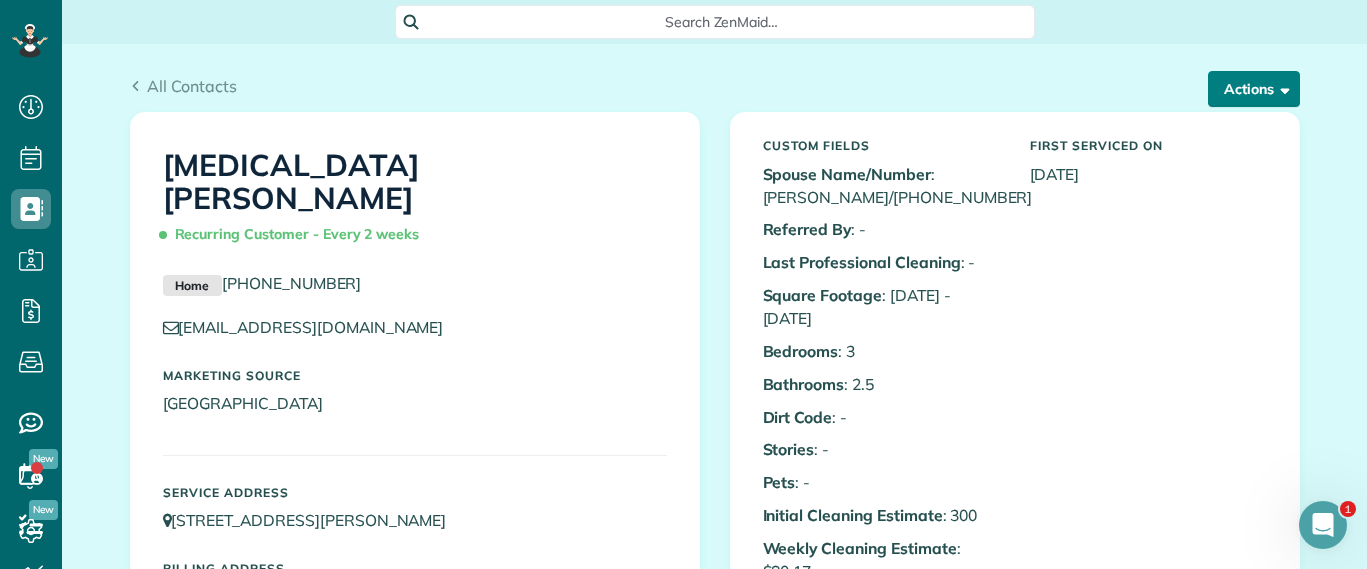 click on "Custom Fields
Spouse Name/Number :
Danny Robbins/804-714-4662
Referred By :
-
Last Professional Cleaning  :
-
Square Footage  :
1000 - 2000
Bedrooms :
3
Bathrooms :
2.5
Dirt Code  :
-
Stories :
-
Pets" at bounding box center [1015, 755] 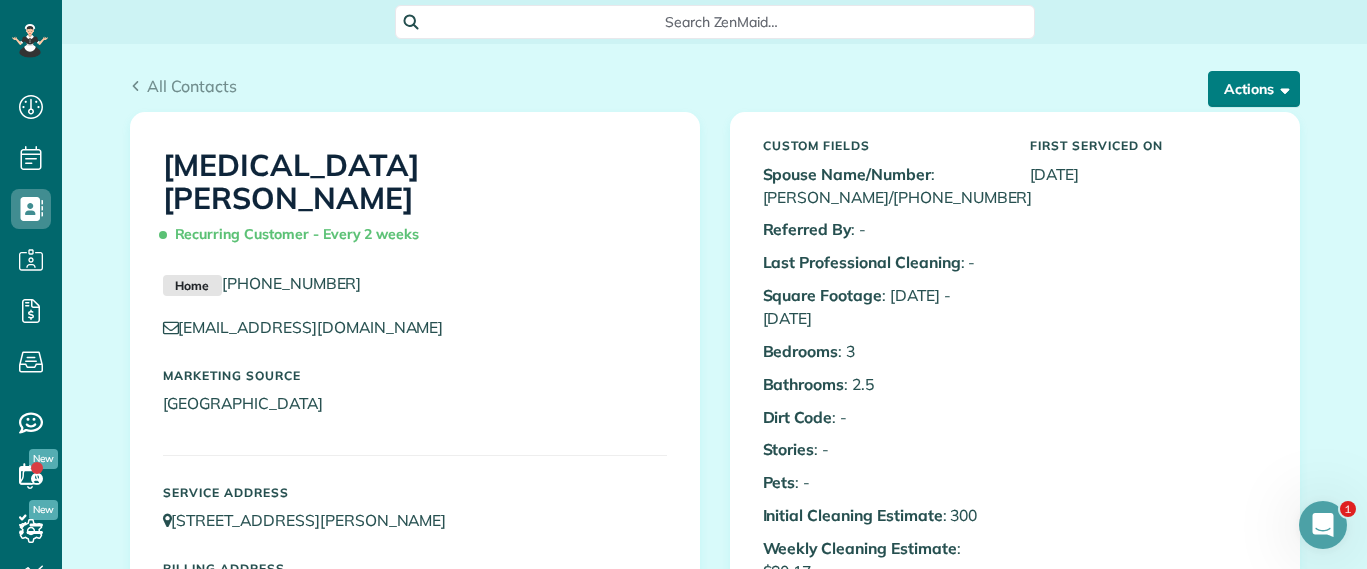 click on "Actions" at bounding box center [1254, 89] 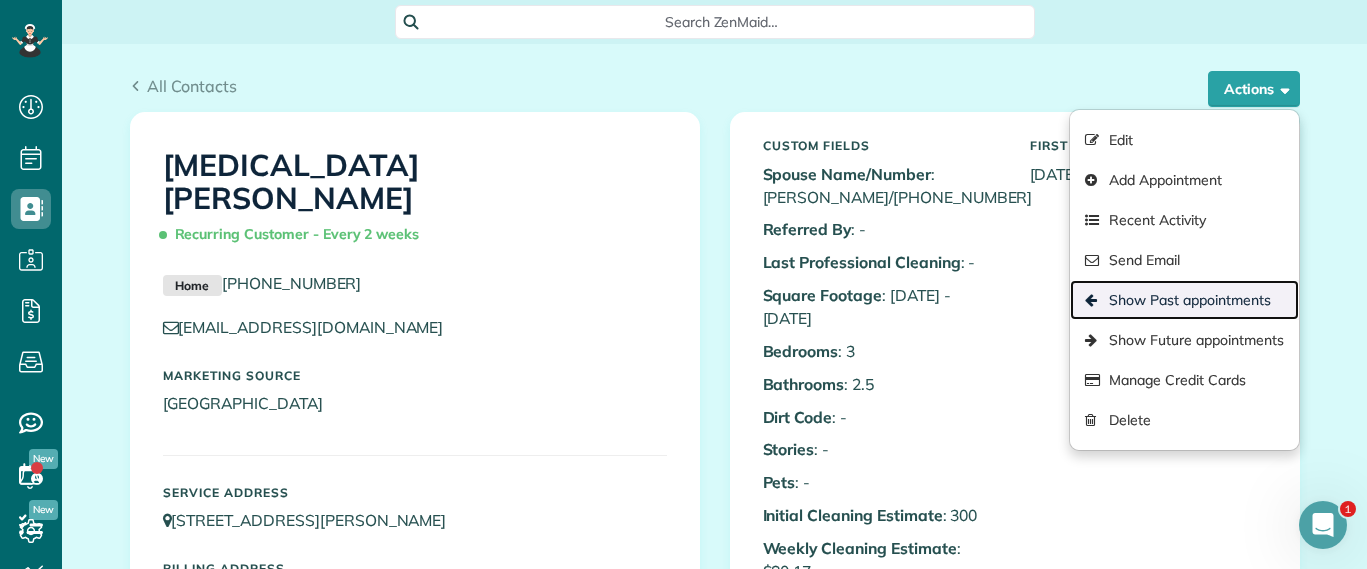 click on "Show Past appointments" at bounding box center (1184, 300) 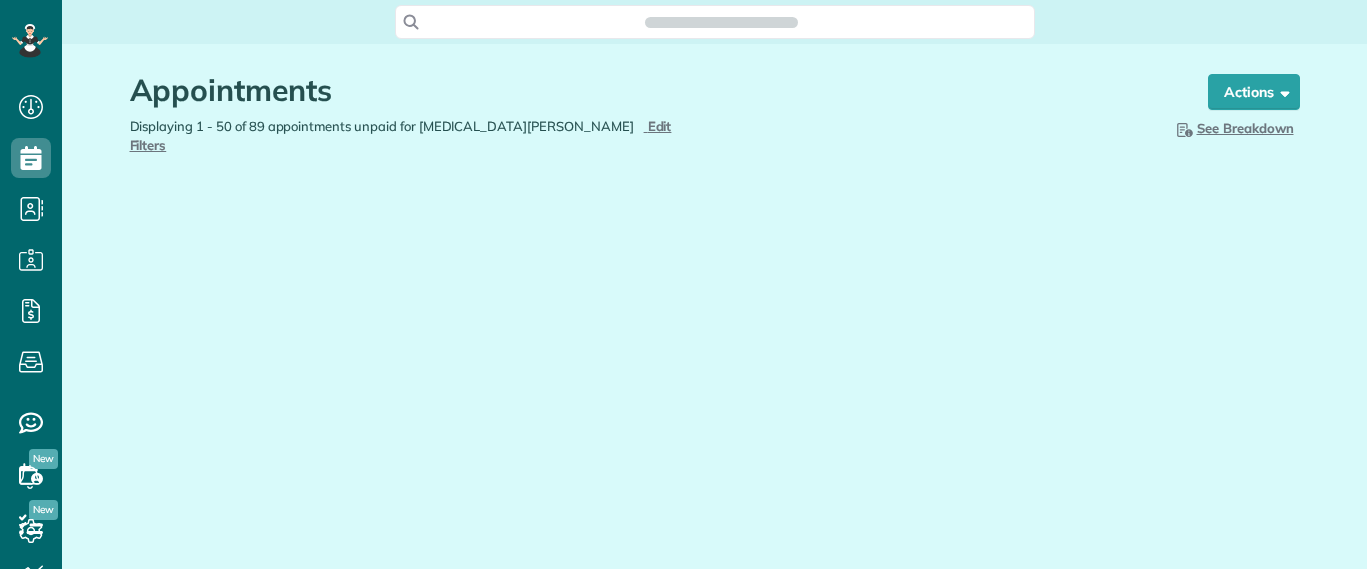scroll, scrollTop: 0, scrollLeft: 0, axis: both 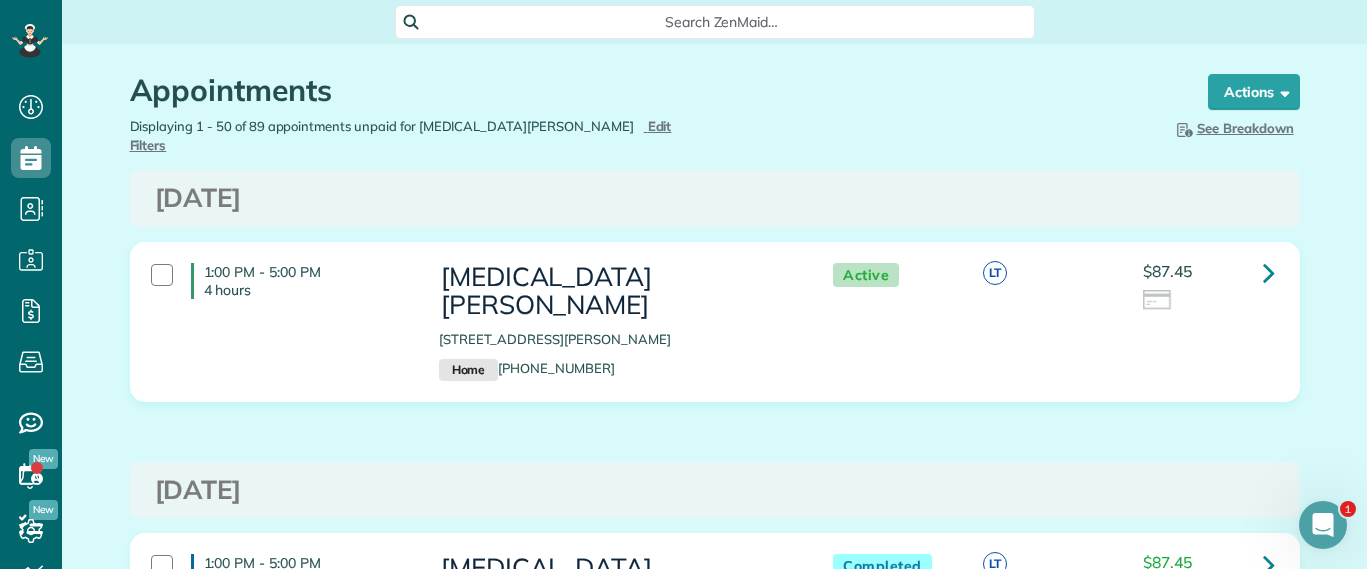 click on "Search ZenMaid…" at bounding box center [722, 22] 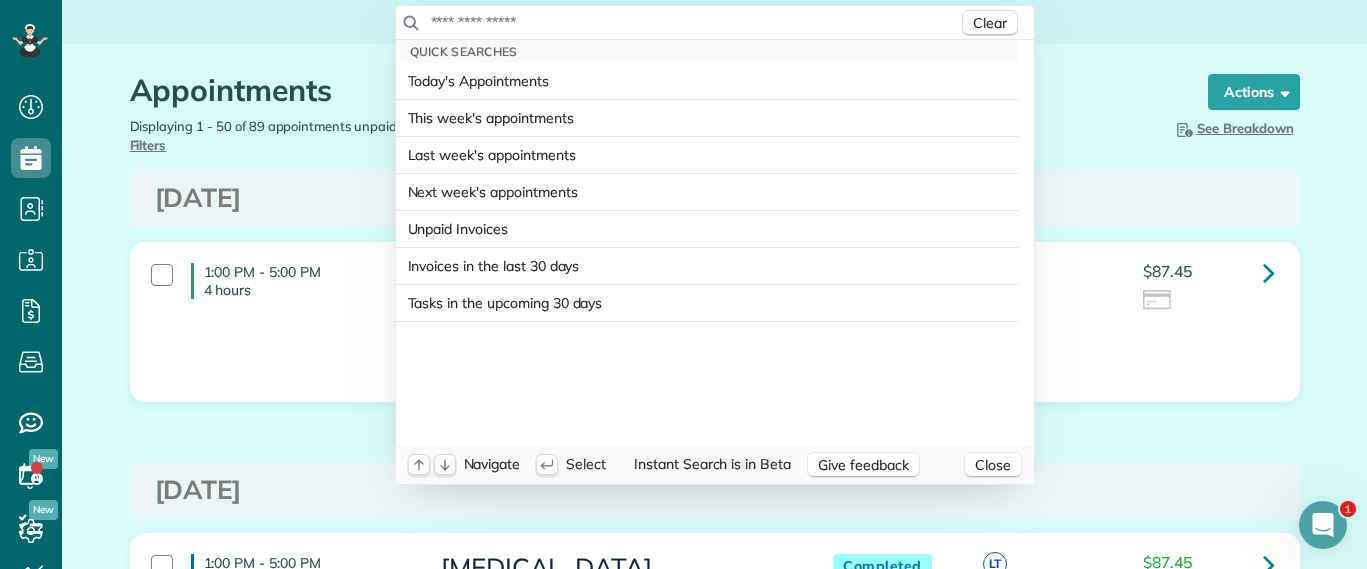 click at bounding box center [694, 22] 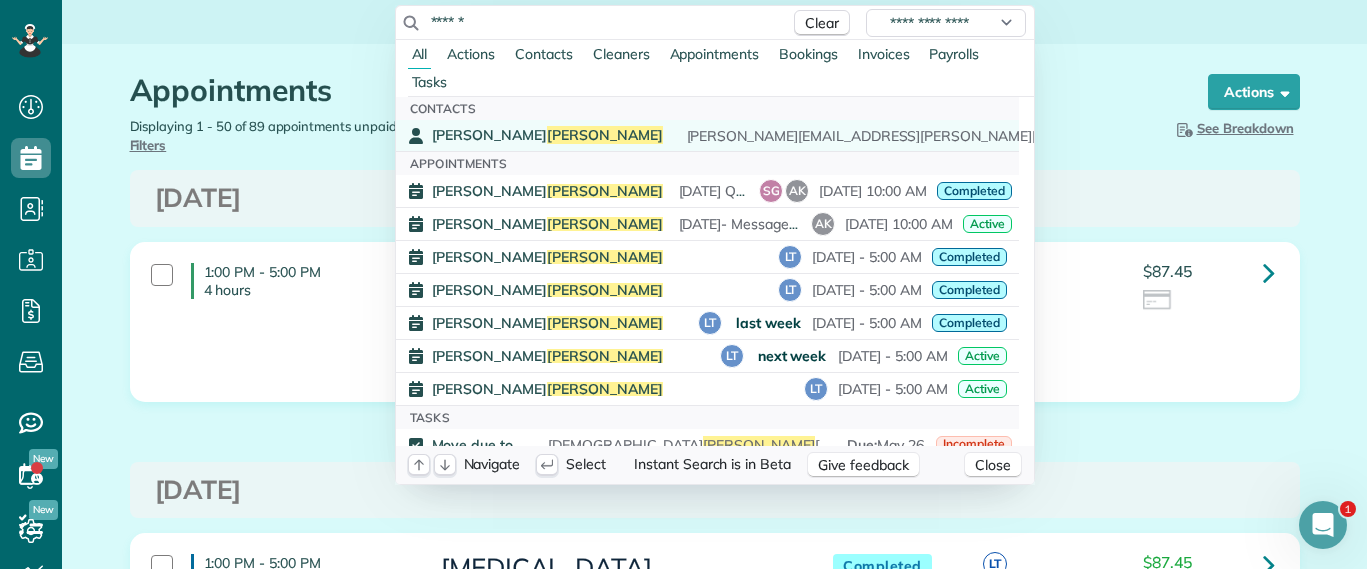 type on "******" 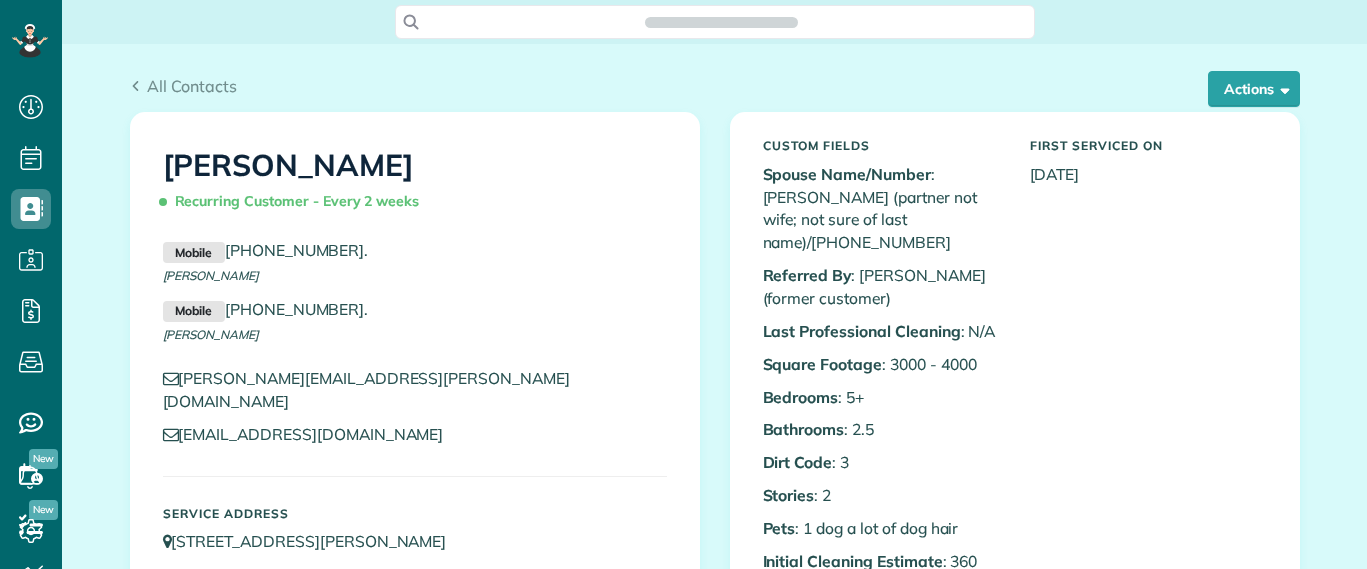 scroll, scrollTop: 0, scrollLeft: 0, axis: both 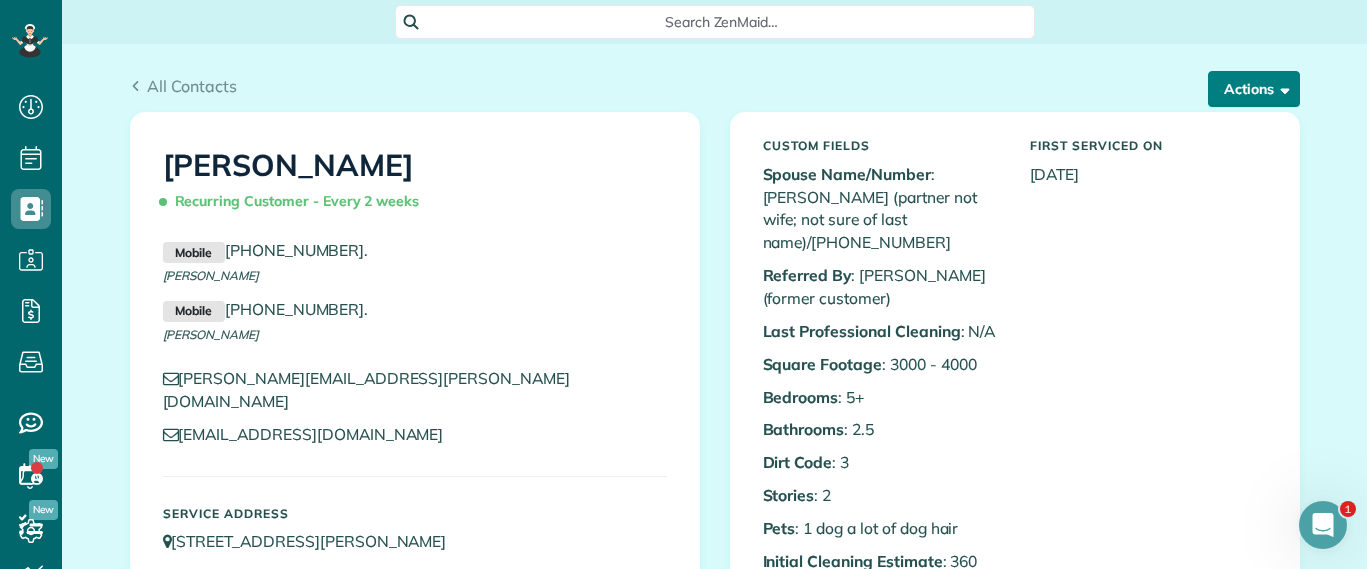 click at bounding box center [1281, 88] 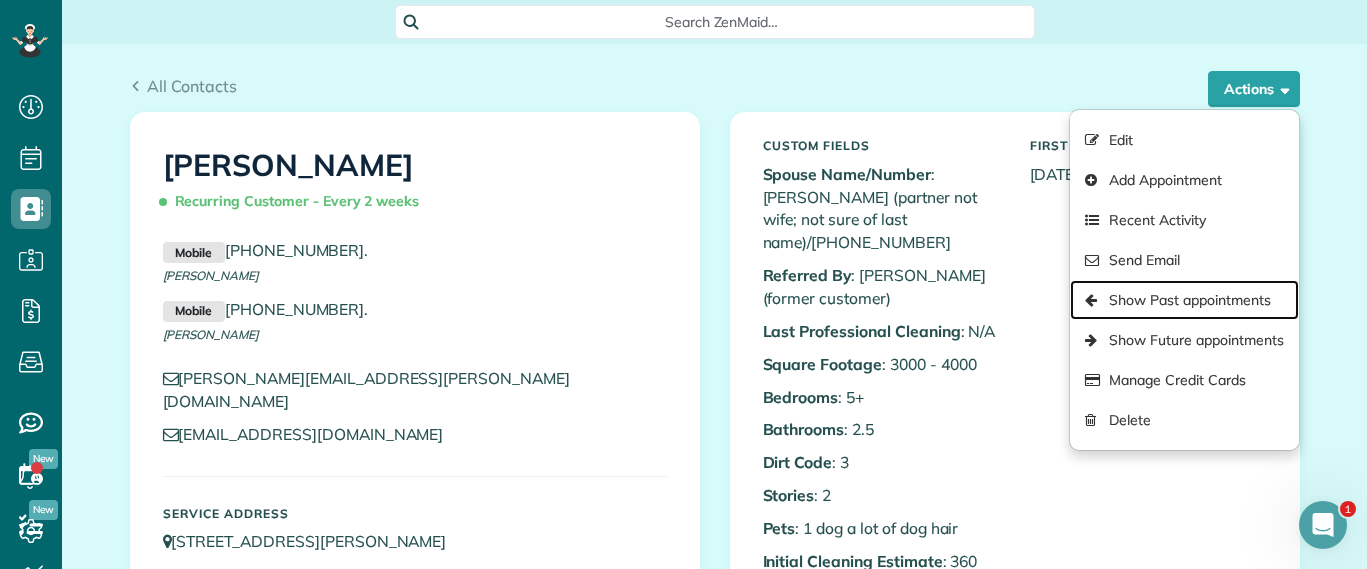 click on "Show Past appointments" at bounding box center (1184, 300) 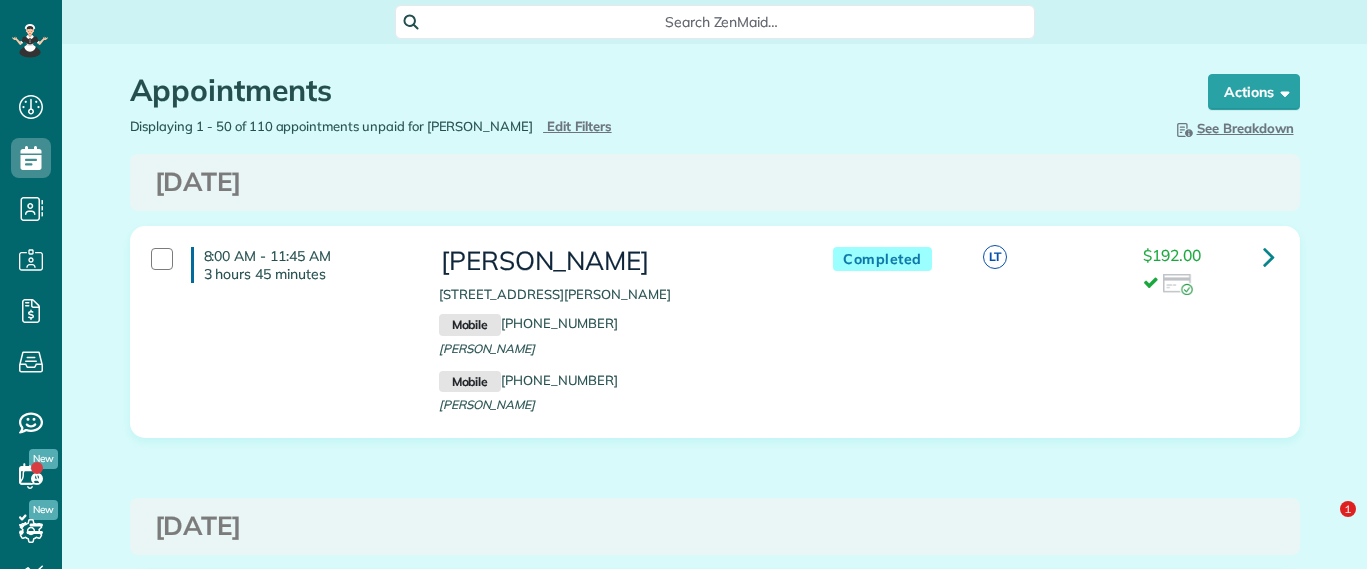 scroll, scrollTop: 0, scrollLeft: 0, axis: both 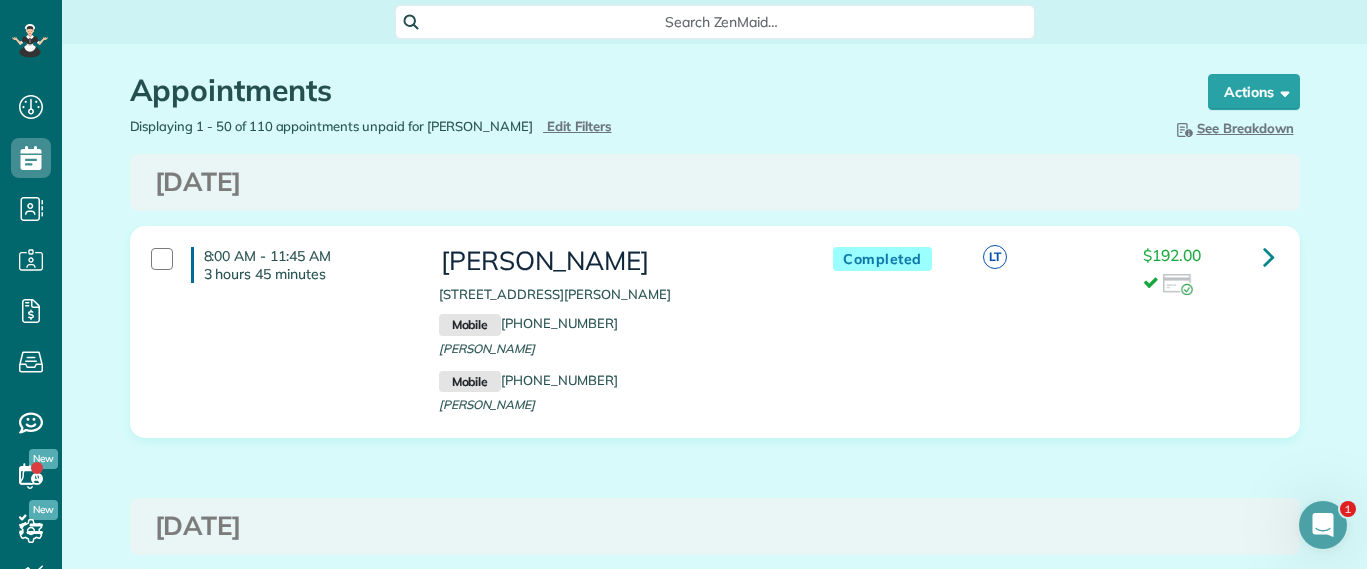 click on "Search ZenMaid…" at bounding box center (722, 22) 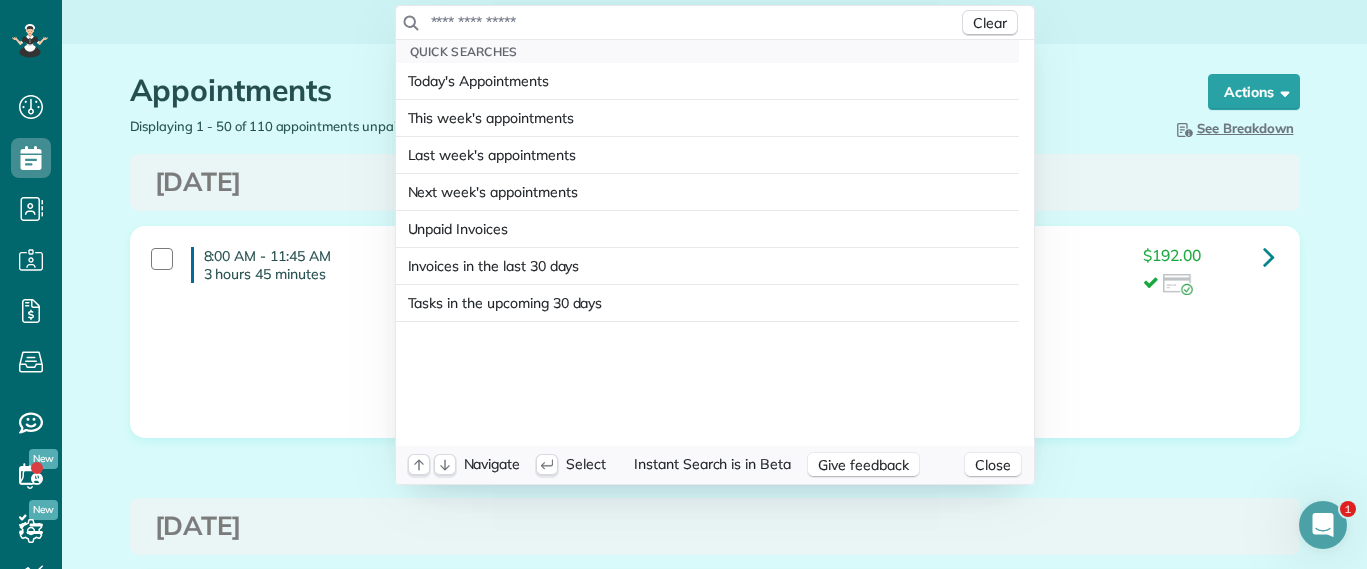 click at bounding box center [694, 22] 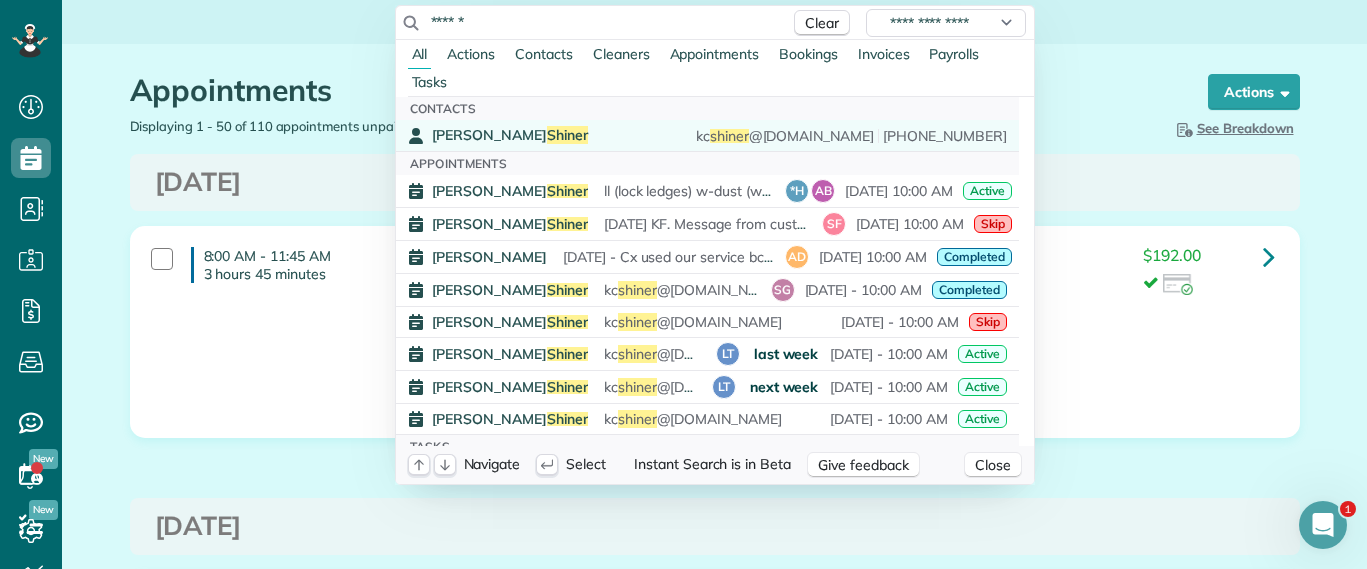 type on "******" 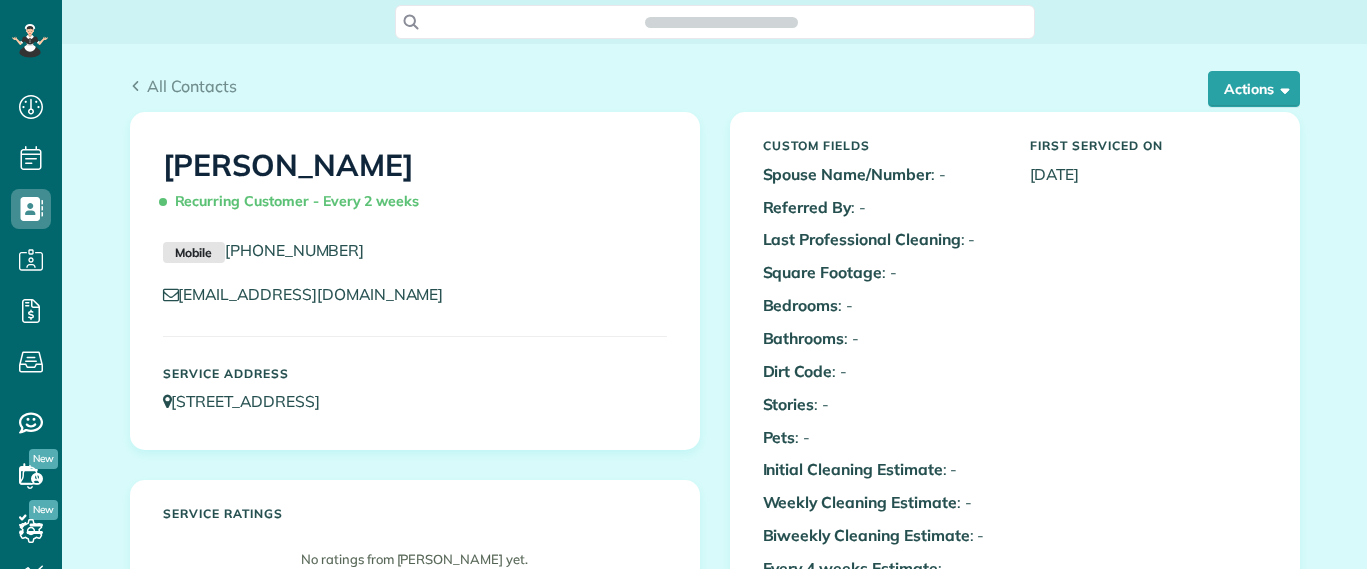 scroll, scrollTop: 0, scrollLeft: 0, axis: both 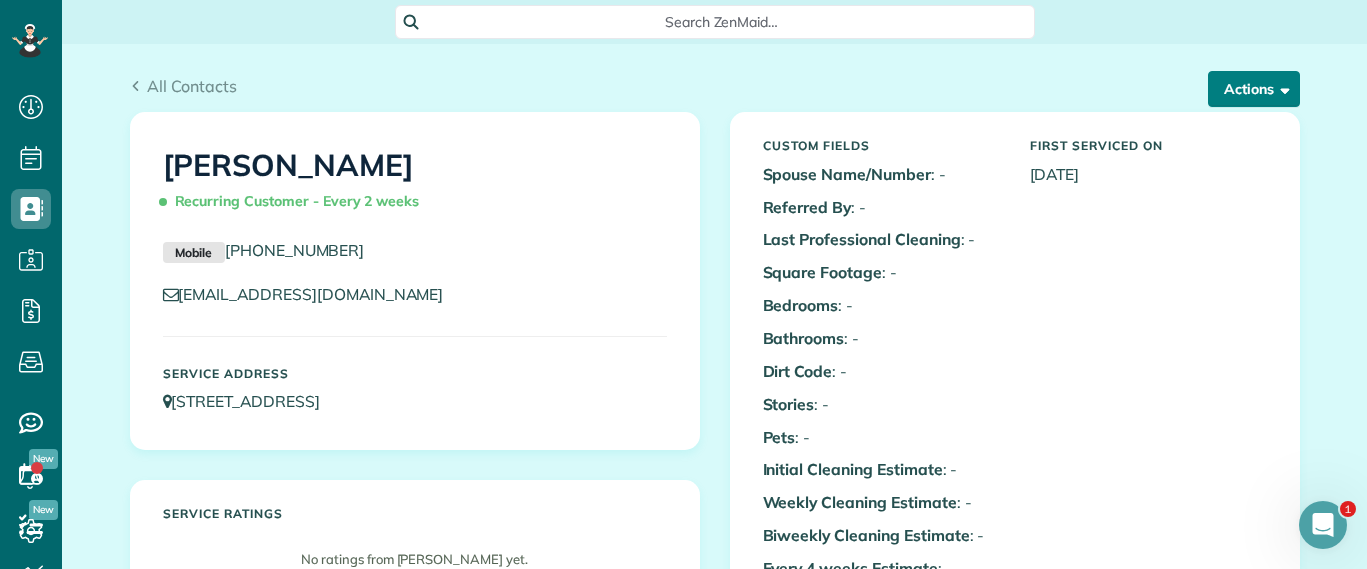 click on "Actions" at bounding box center [1254, 89] 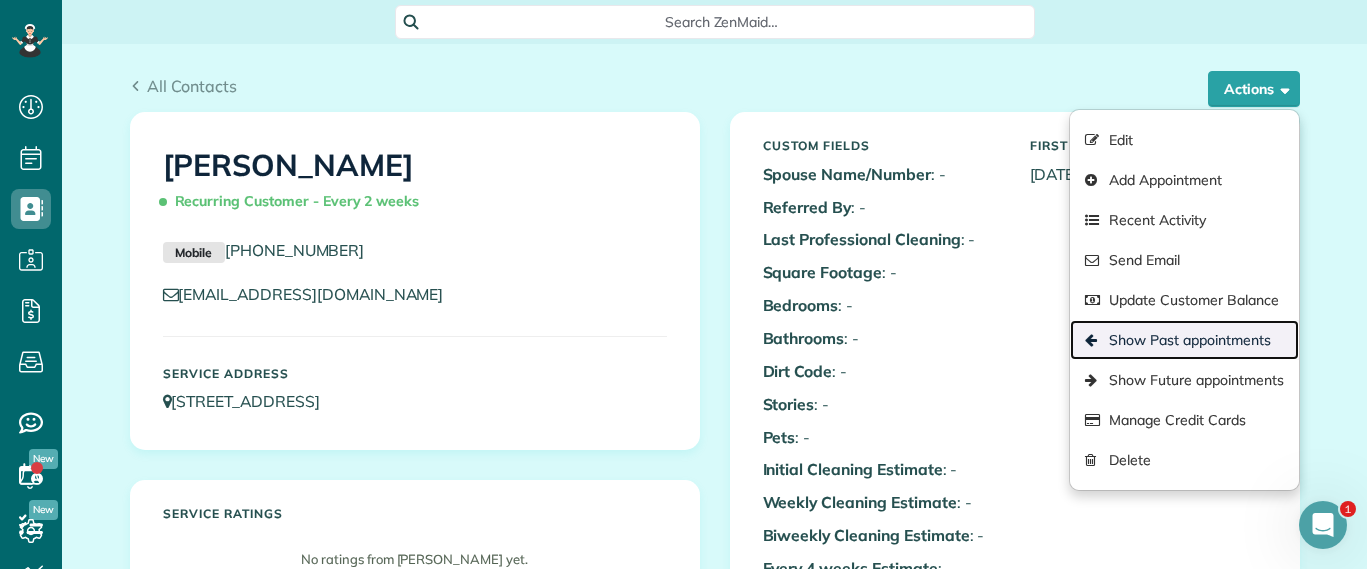 click on "Show Past appointments" at bounding box center (1184, 340) 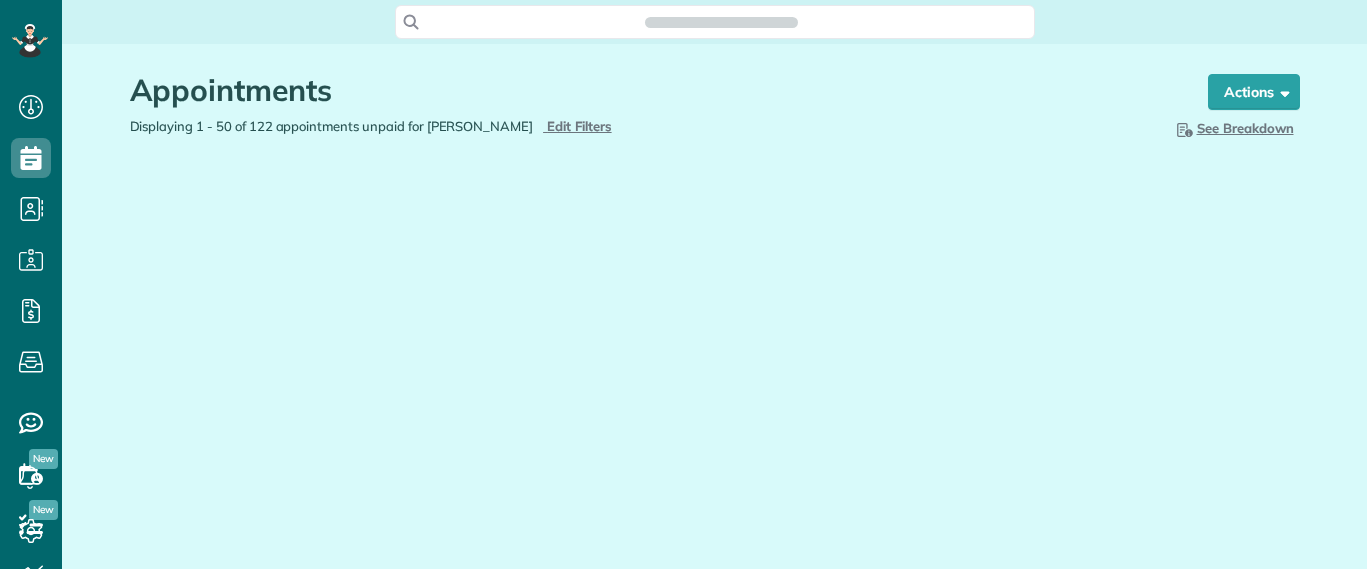 scroll, scrollTop: 0, scrollLeft: 0, axis: both 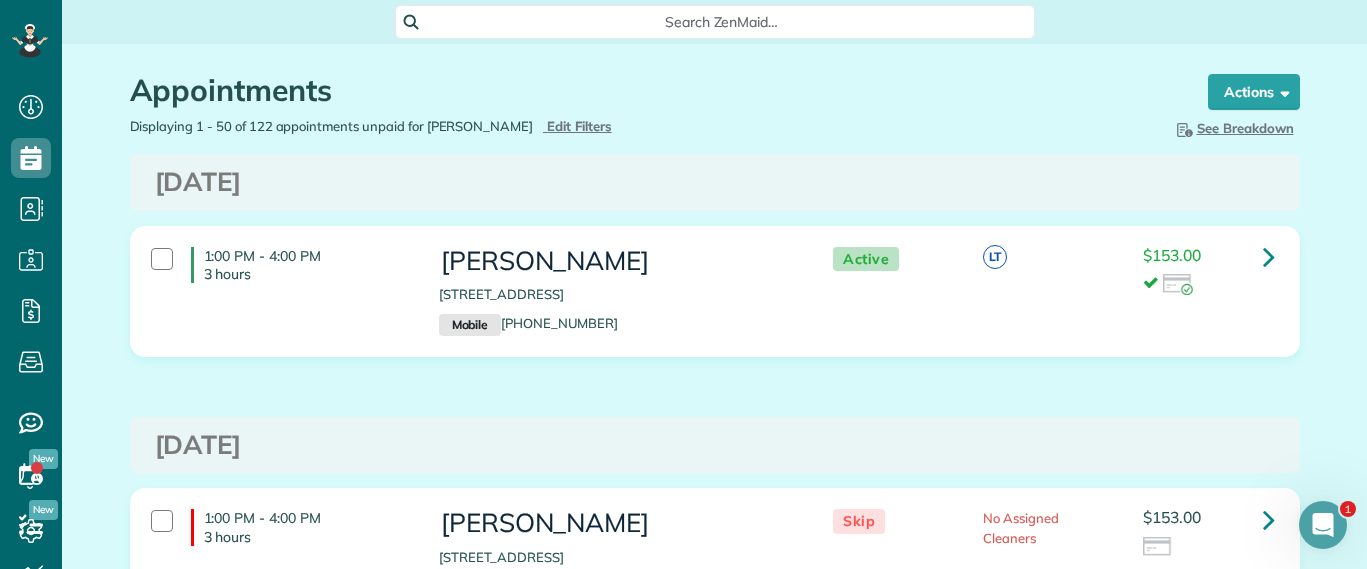 click on "Search ZenMaid…" at bounding box center (722, 22) 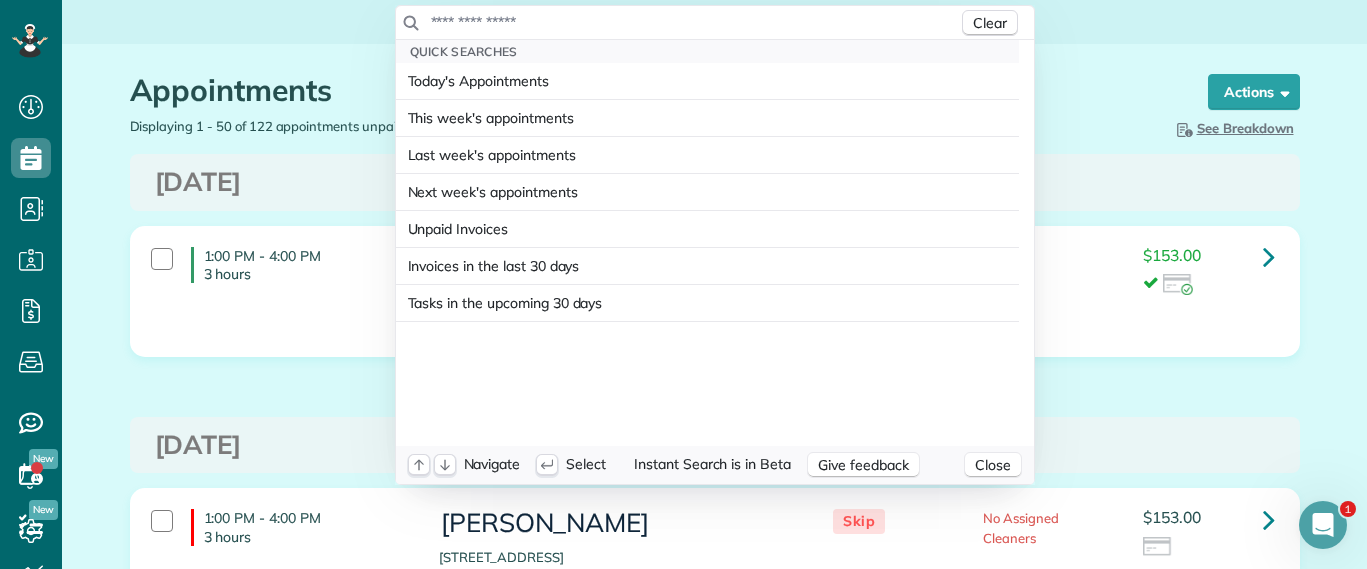 click at bounding box center (694, 22) 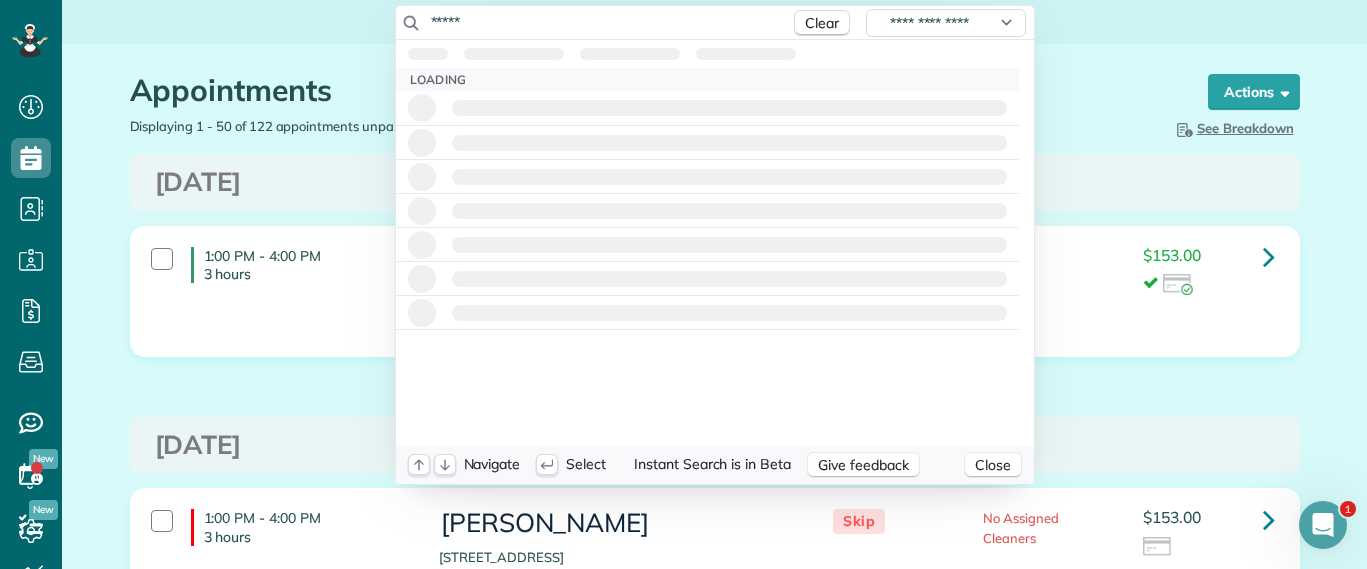 click on "*****" at bounding box center [605, 22] 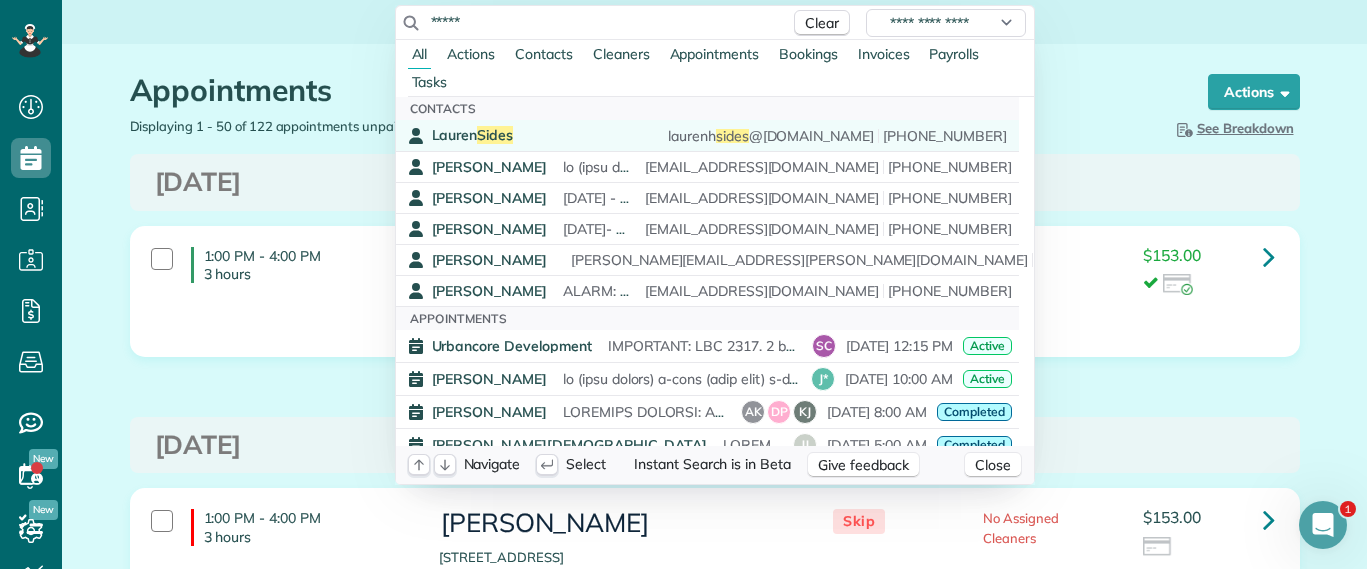 type on "*****" 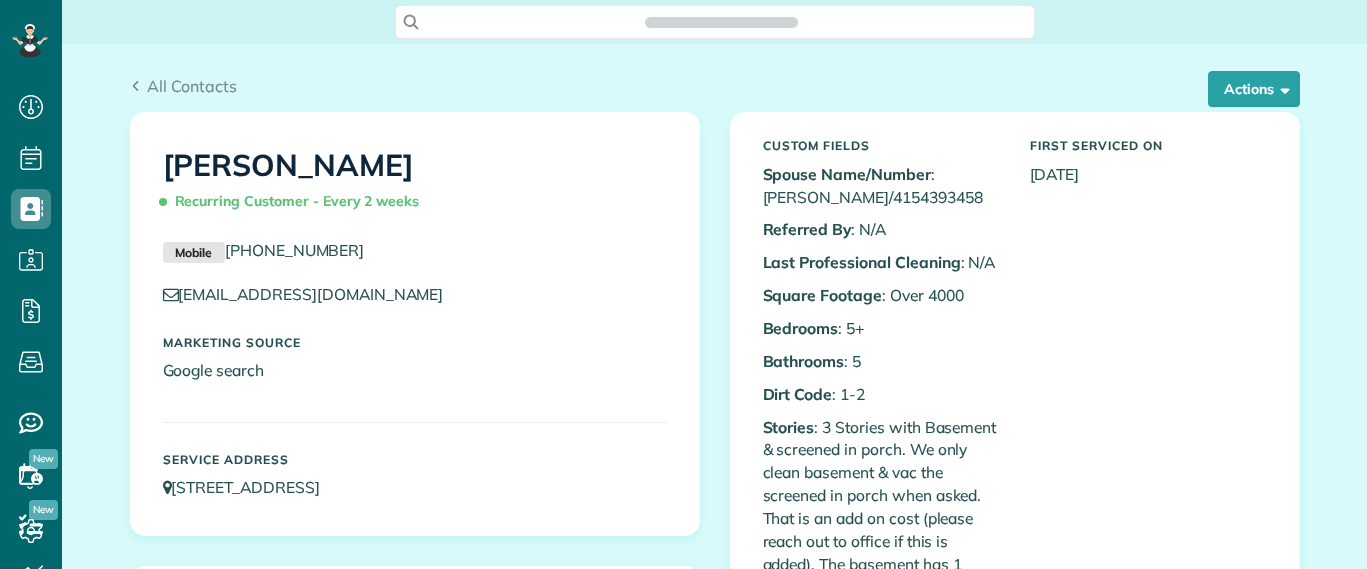 scroll, scrollTop: 0, scrollLeft: 0, axis: both 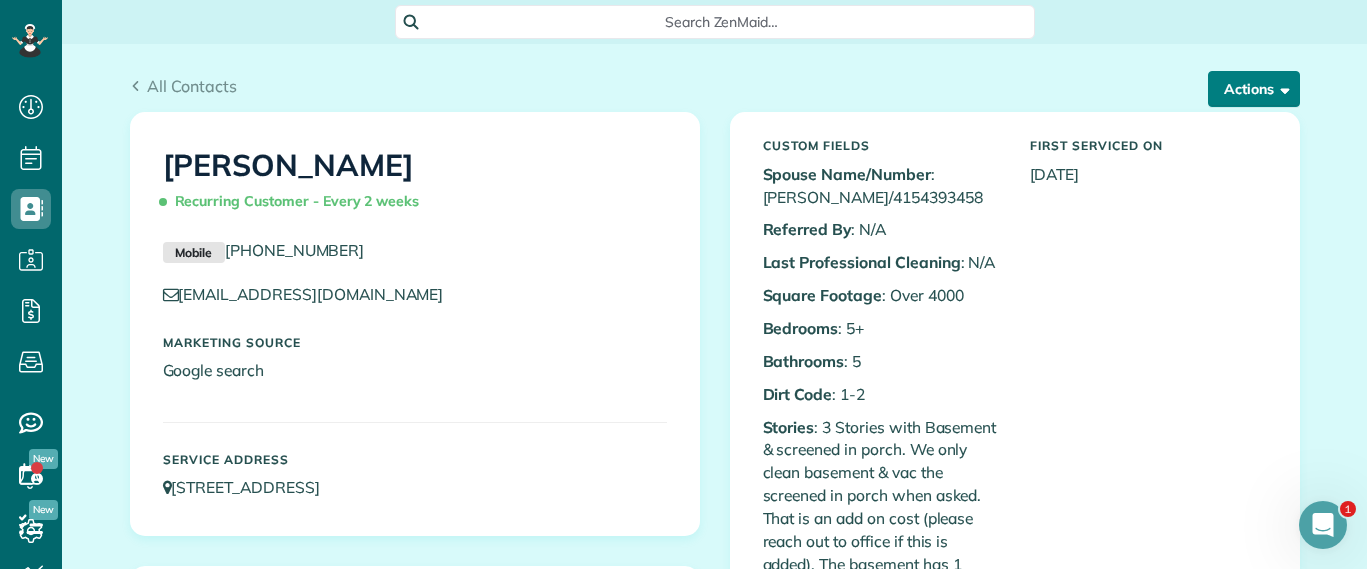 click on "Actions" at bounding box center [1254, 89] 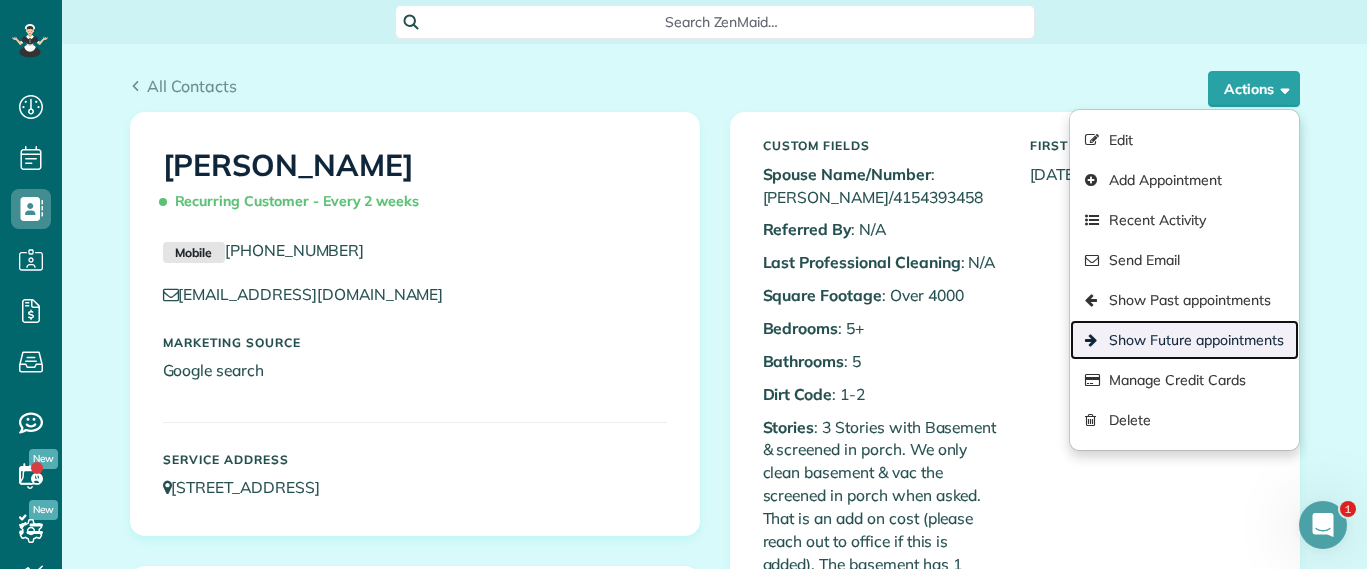 click on "Show Future appointments" at bounding box center (1184, 340) 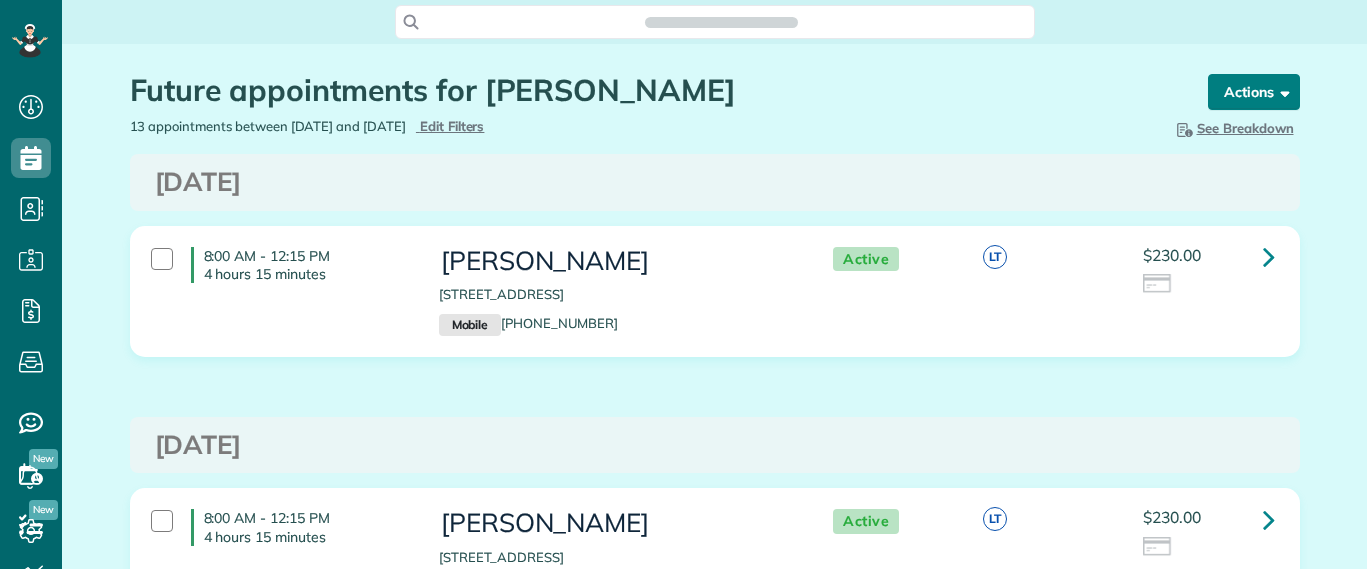 scroll, scrollTop: 0, scrollLeft: 0, axis: both 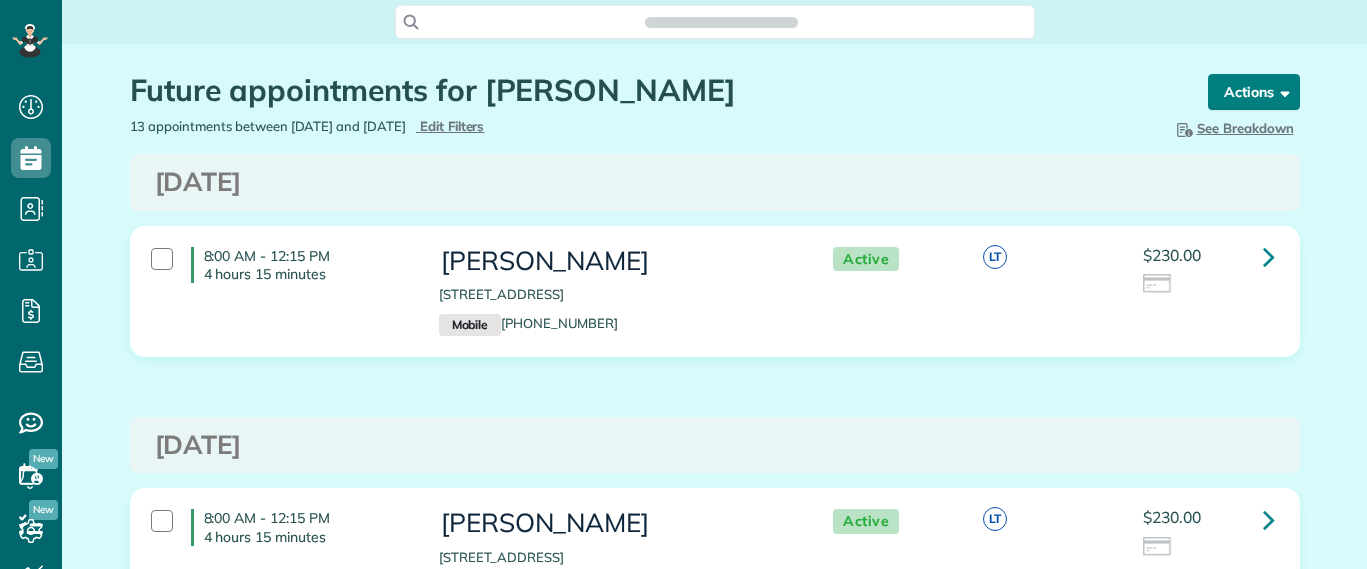 click on "Actions" at bounding box center [1254, 92] 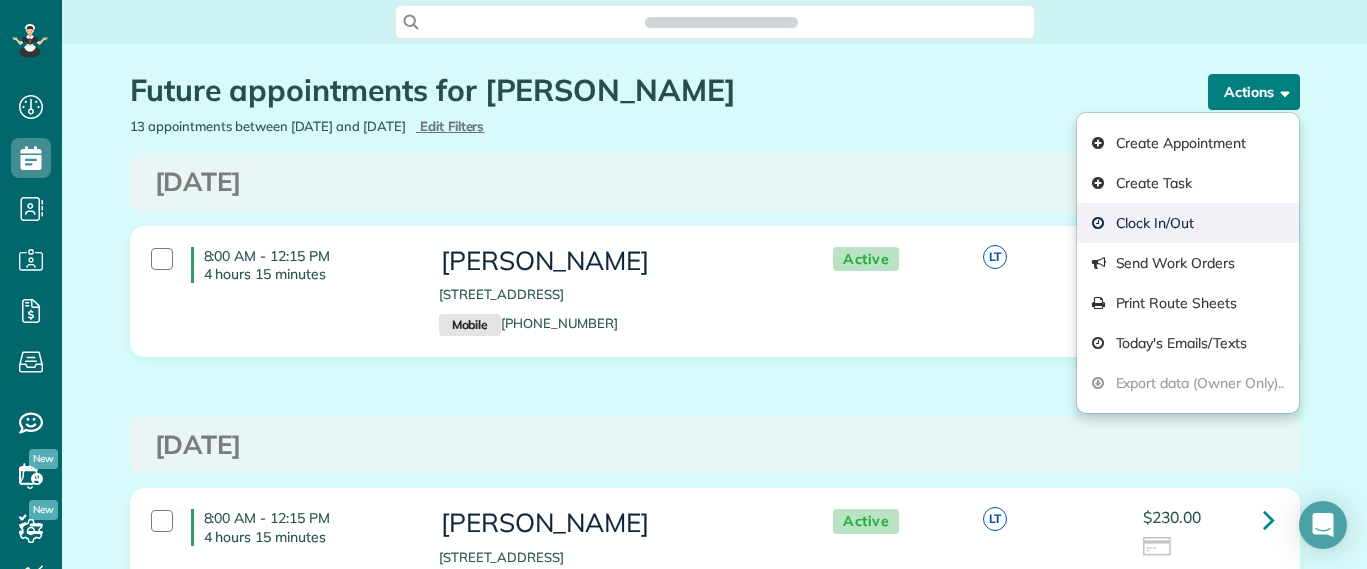 scroll, scrollTop: 569, scrollLeft: 62, axis: both 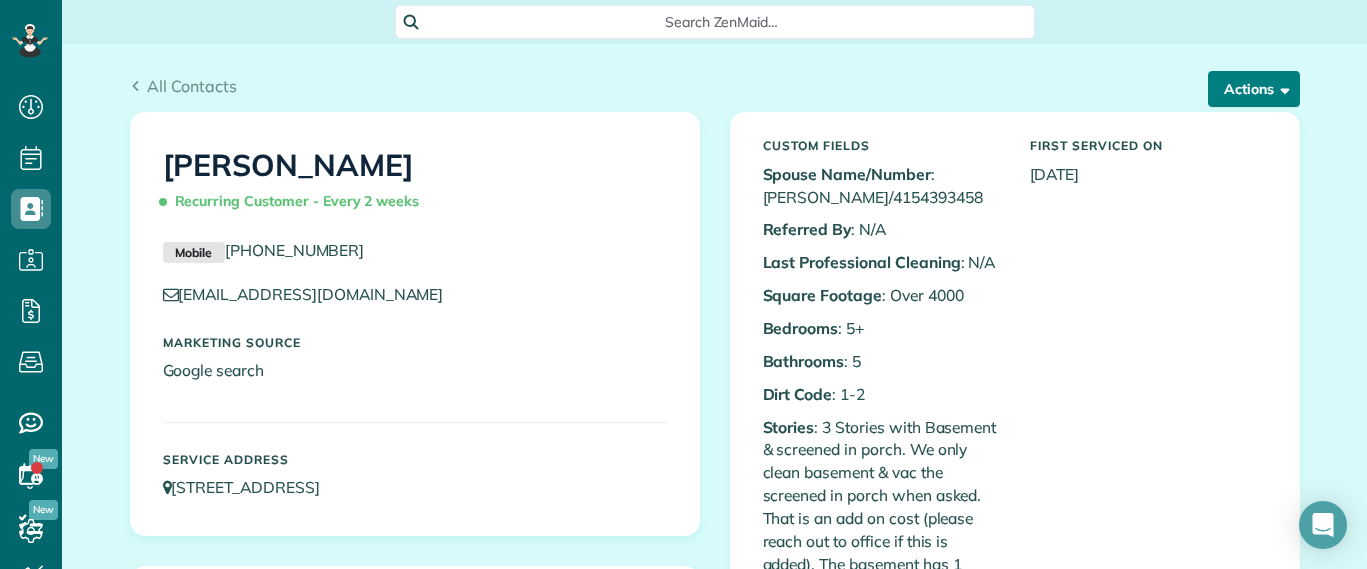 drag, startPoint x: 1247, startPoint y: 98, endPoint x: 1237, endPoint y: 108, distance: 14.142136 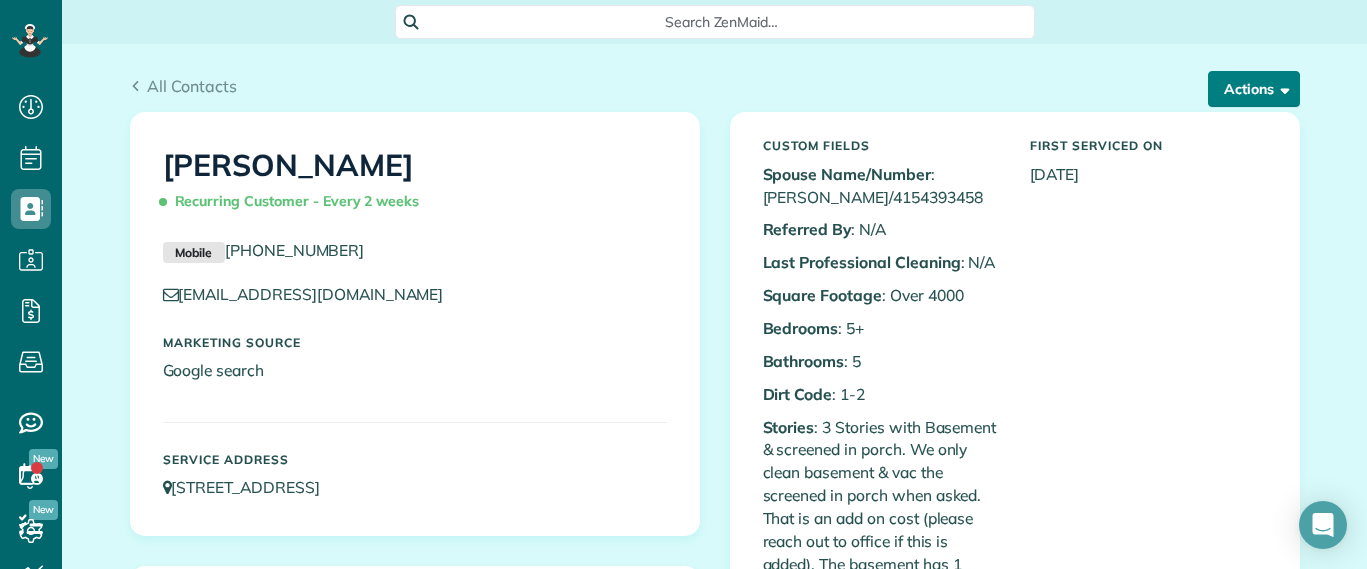 click on "Actions" at bounding box center (1254, 89) 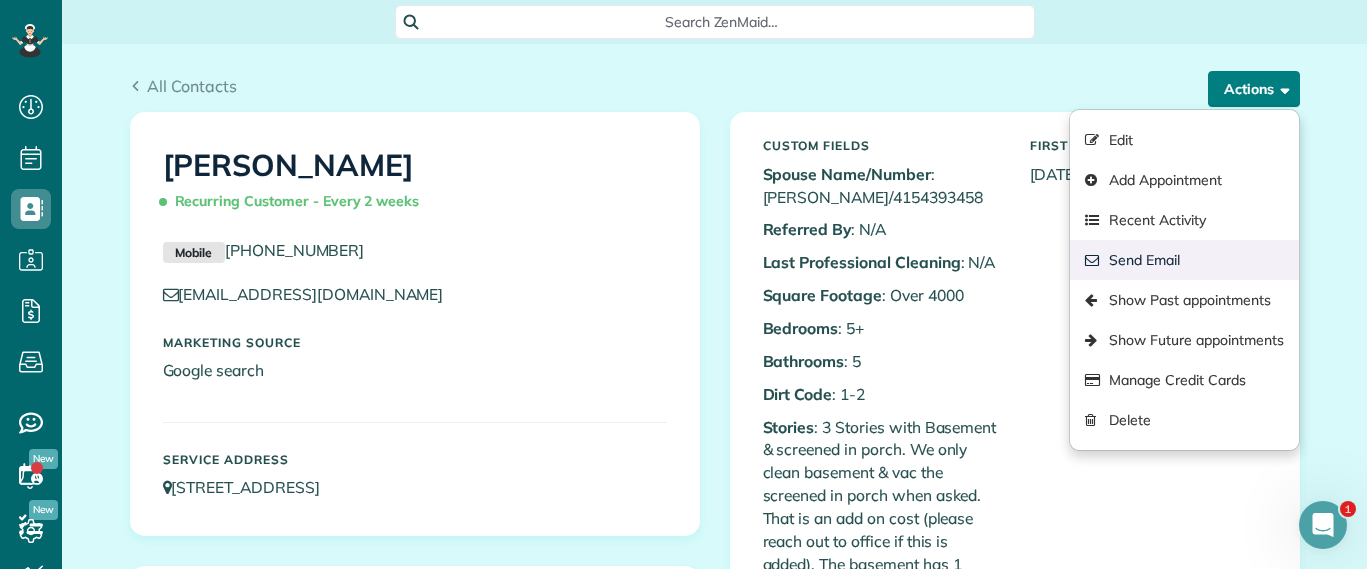 scroll, scrollTop: 0, scrollLeft: 0, axis: both 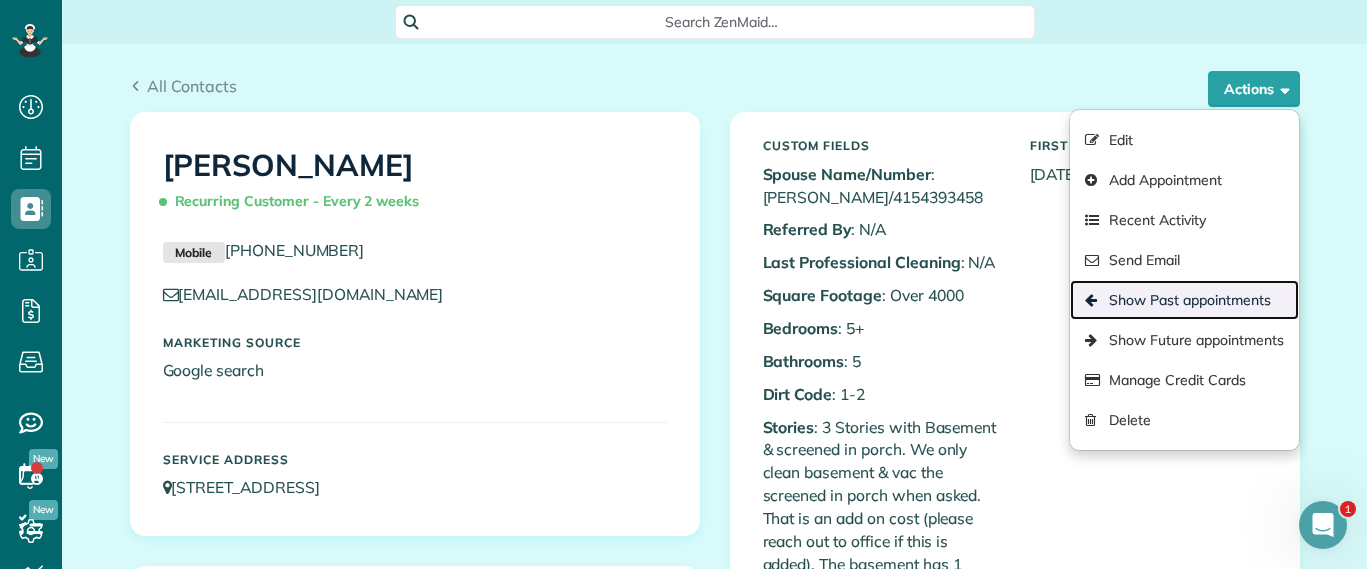 click on "Show Past appointments" at bounding box center [1184, 300] 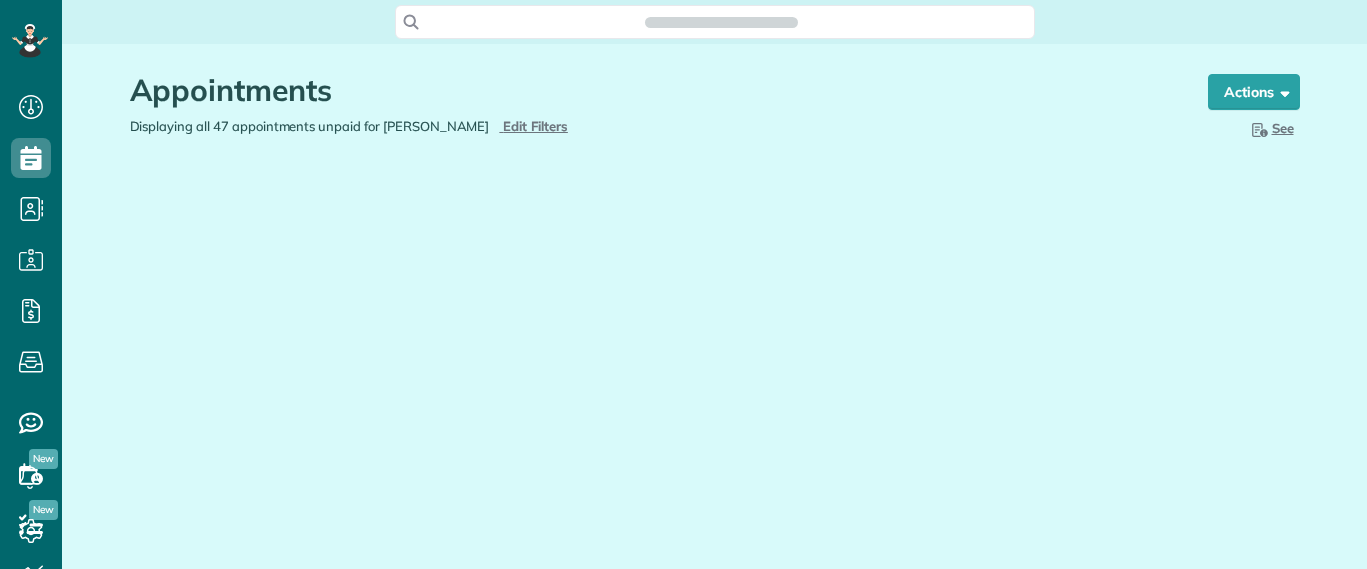 scroll, scrollTop: 0, scrollLeft: 0, axis: both 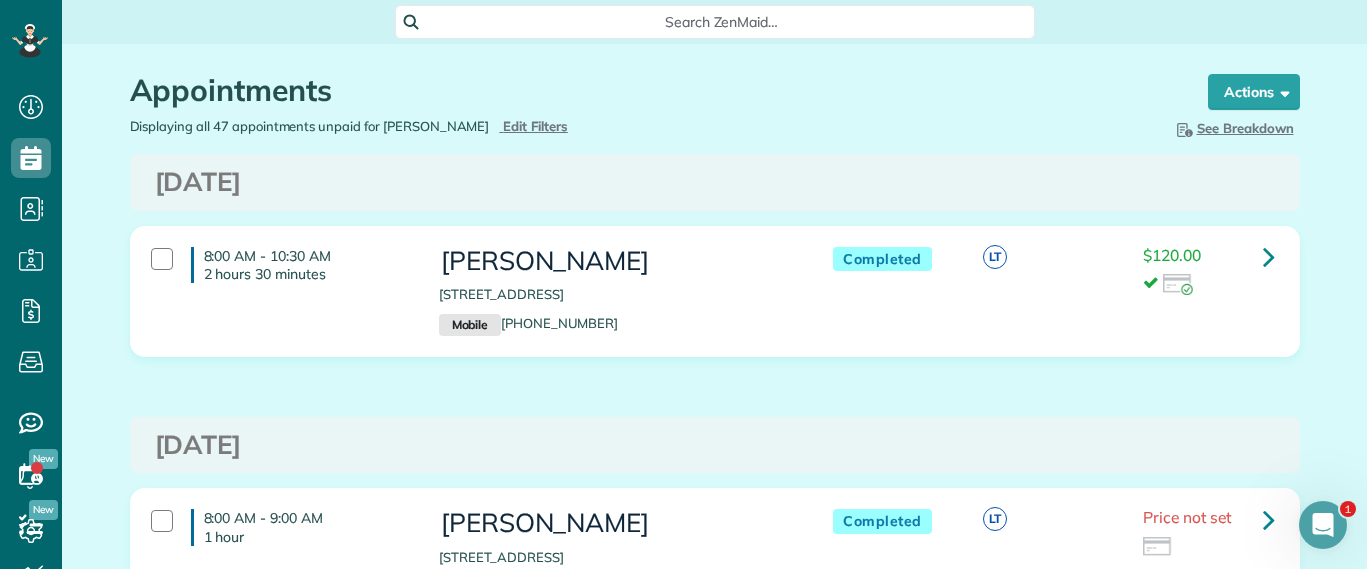 click on "Search ZenMaid…" at bounding box center [722, 22] 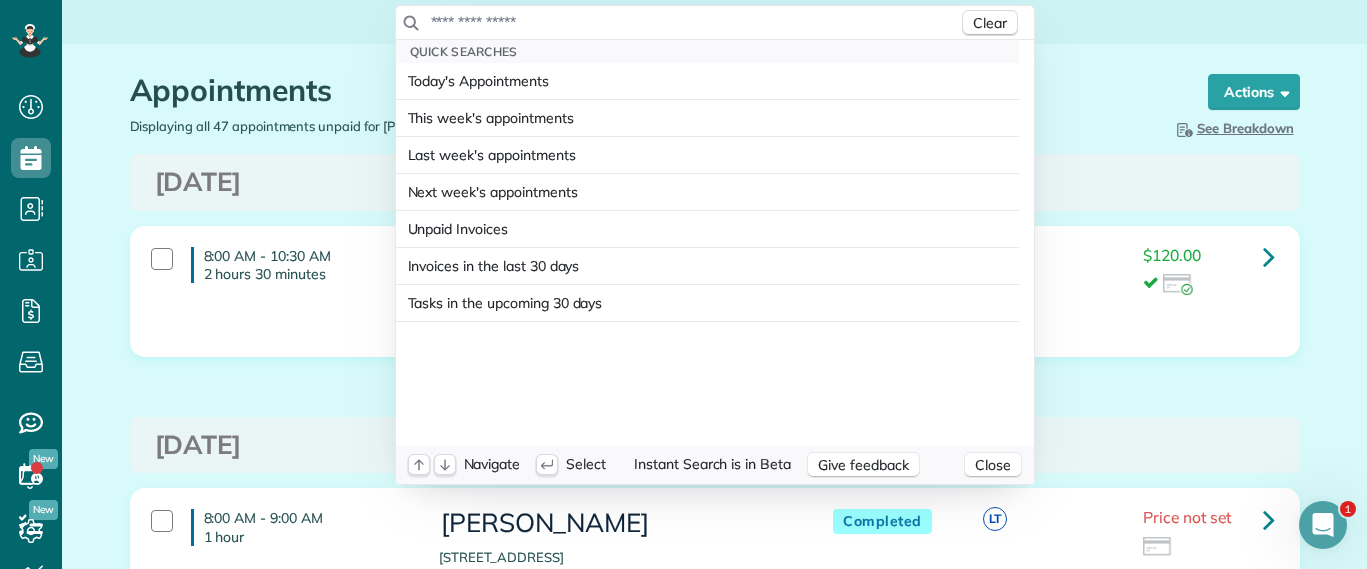 click on "Clear" at bounding box center (715, 23) 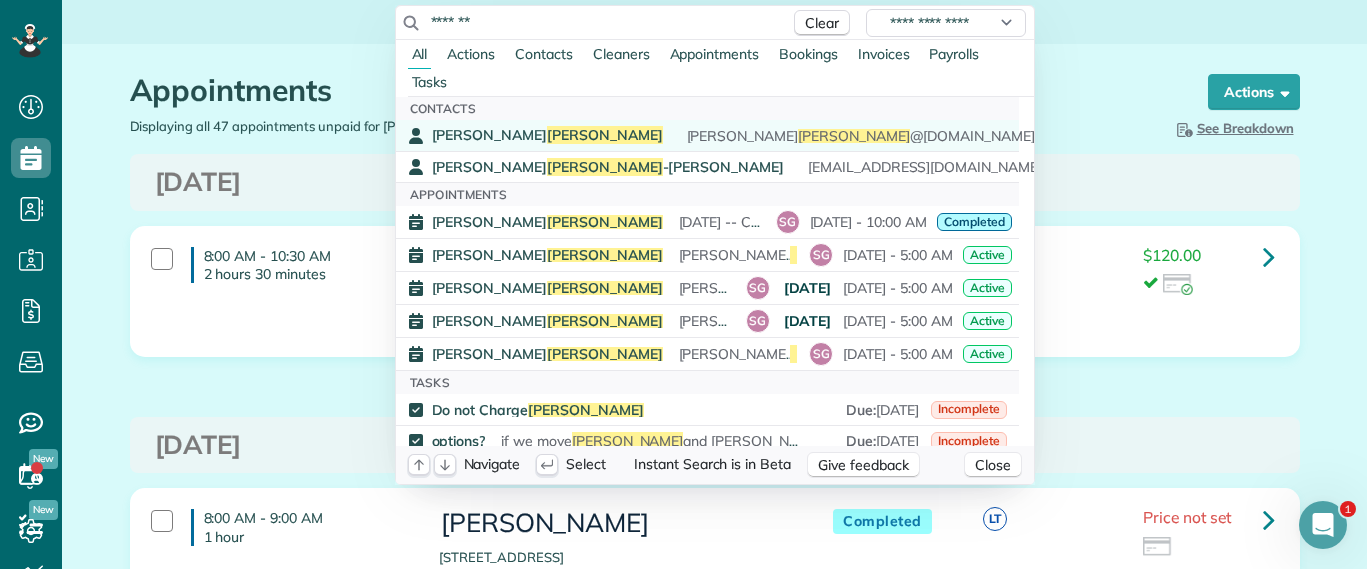 type on "*******" 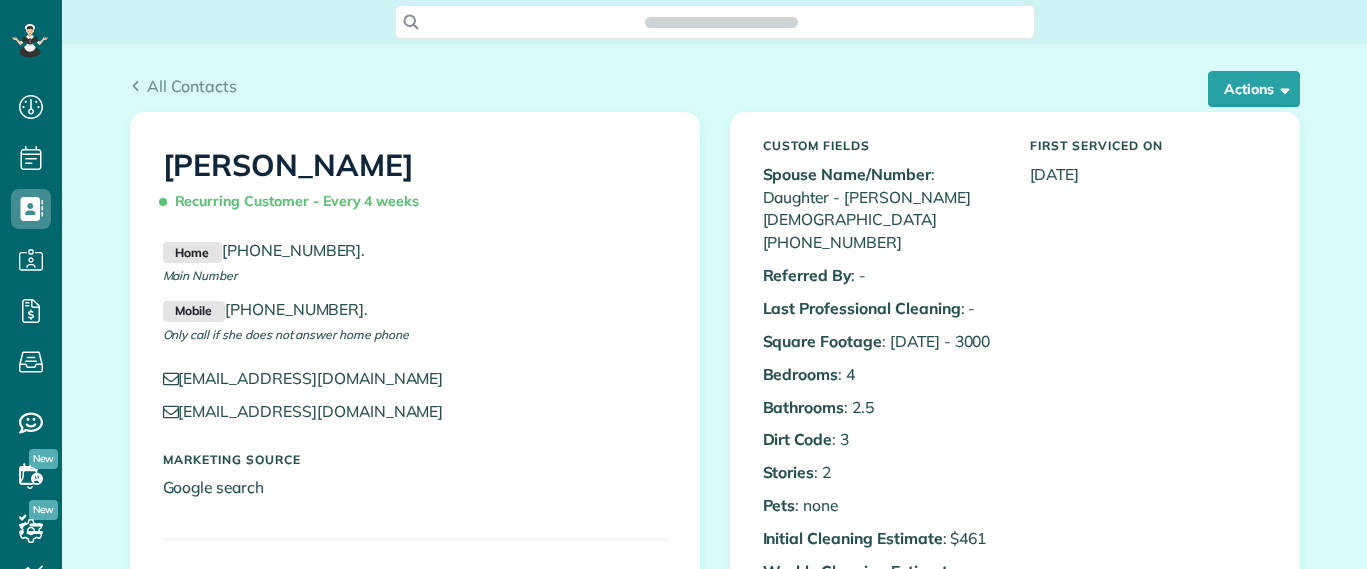 scroll, scrollTop: 0, scrollLeft: 0, axis: both 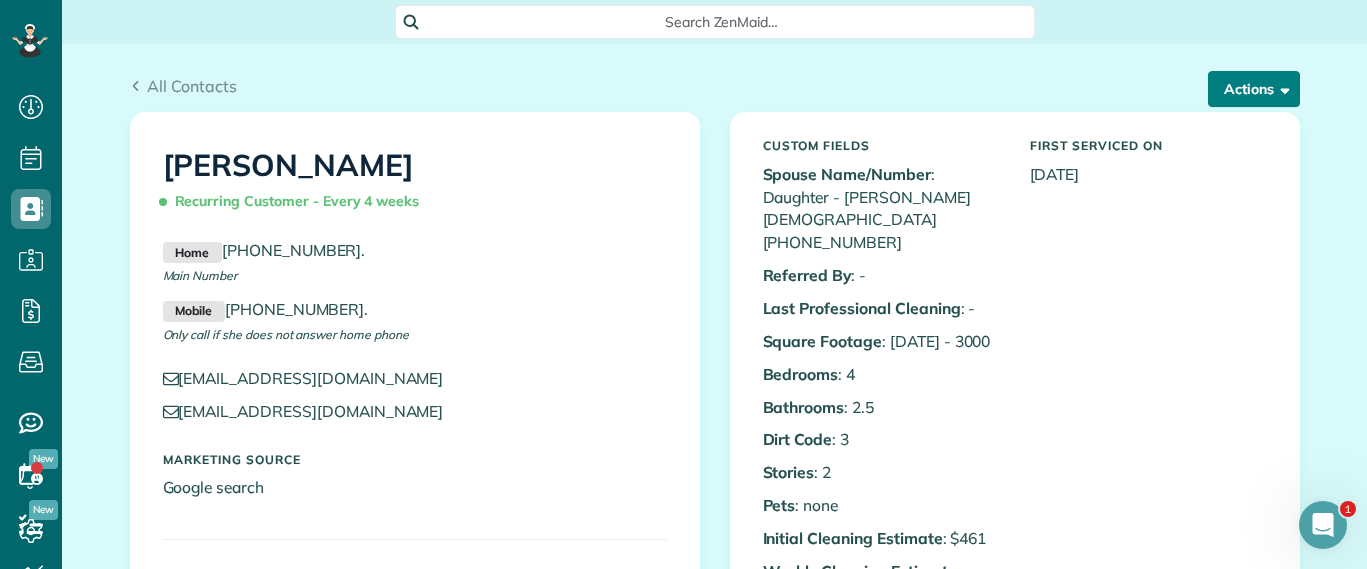 click on "Actions" at bounding box center [1254, 89] 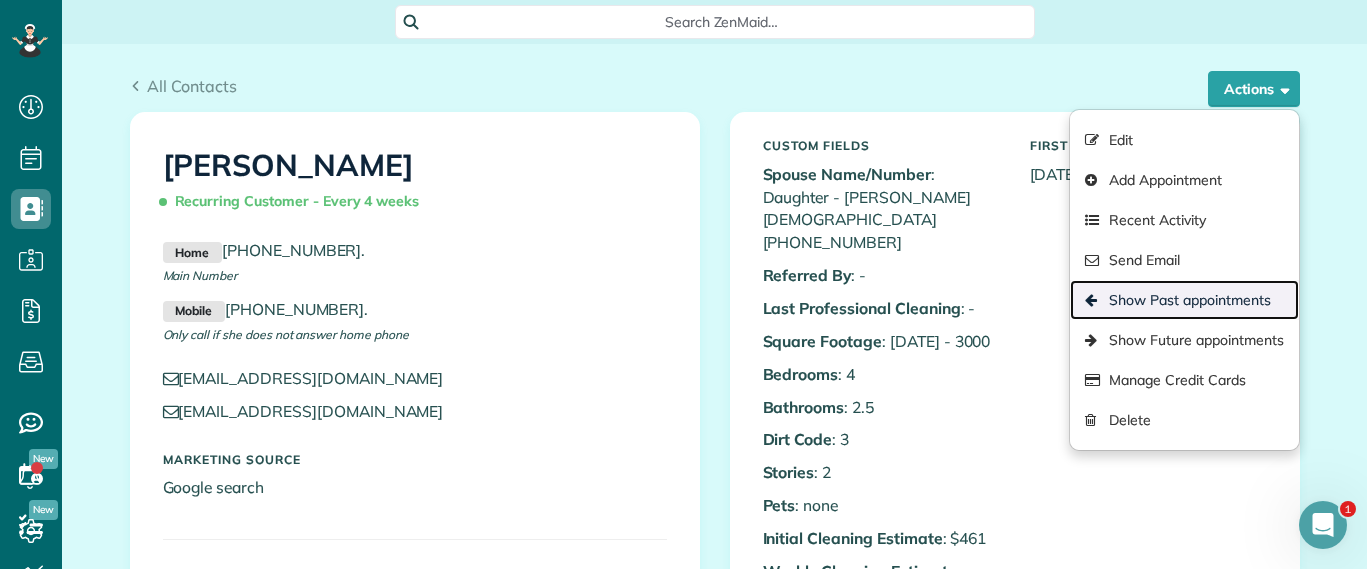 click on "Show Past appointments" at bounding box center [1184, 300] 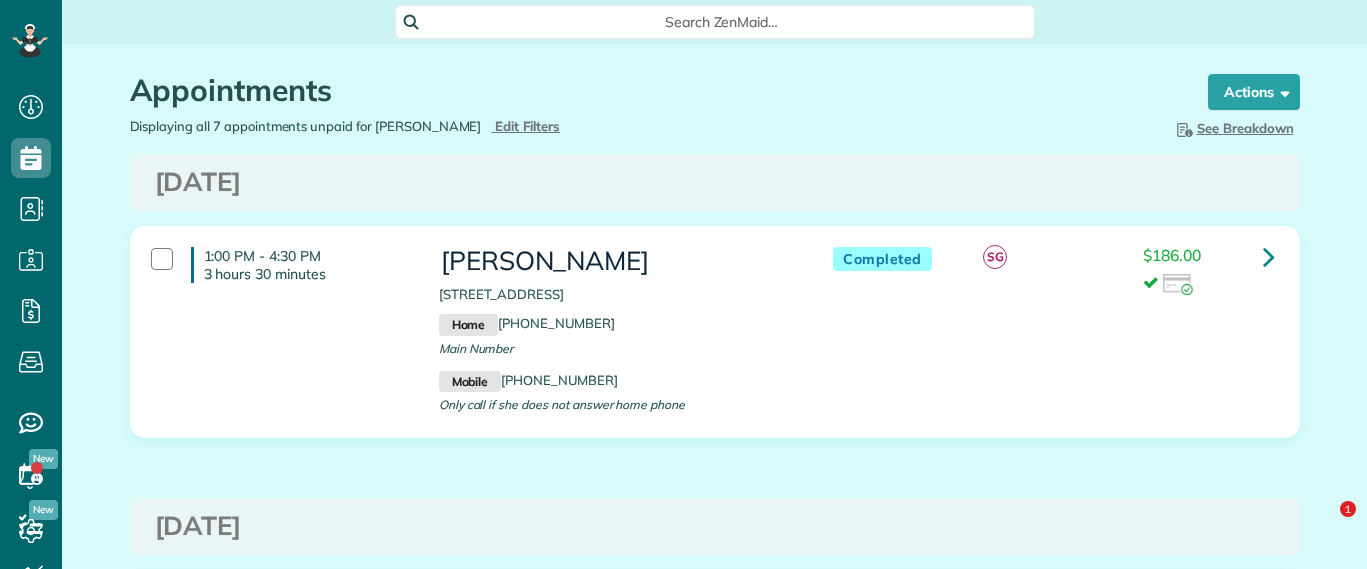 scroll, scrollTop: 0, scrollLeft: 0, axis: both 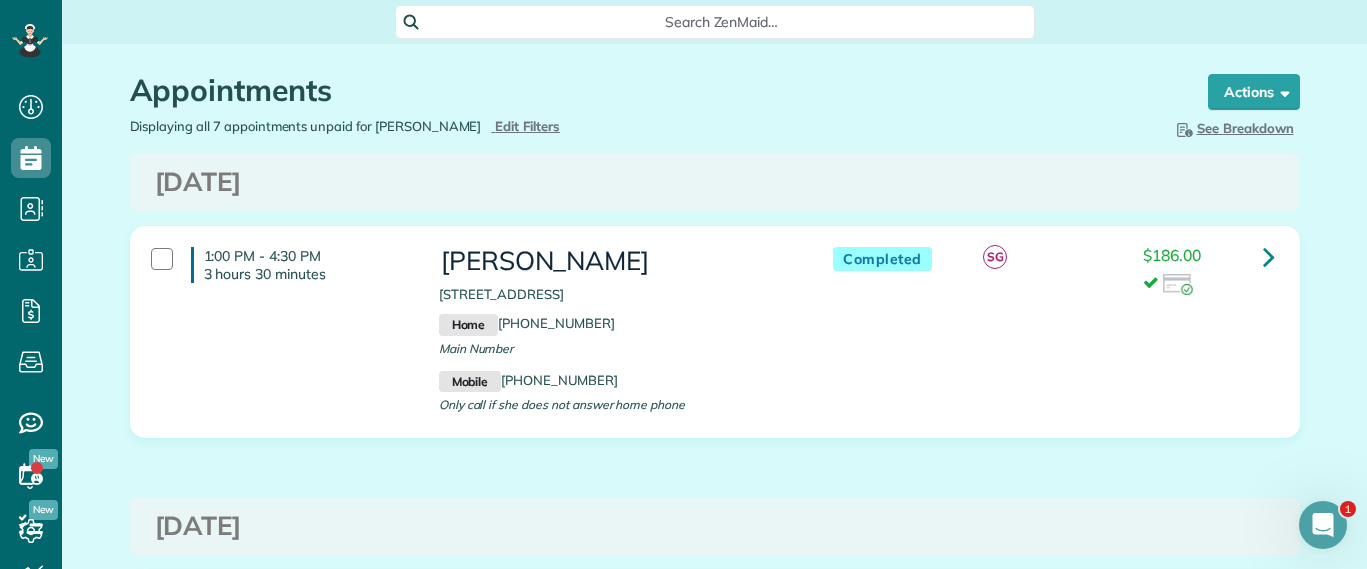 click on "Search ZenMaid…" at bounding box center [722, 22] 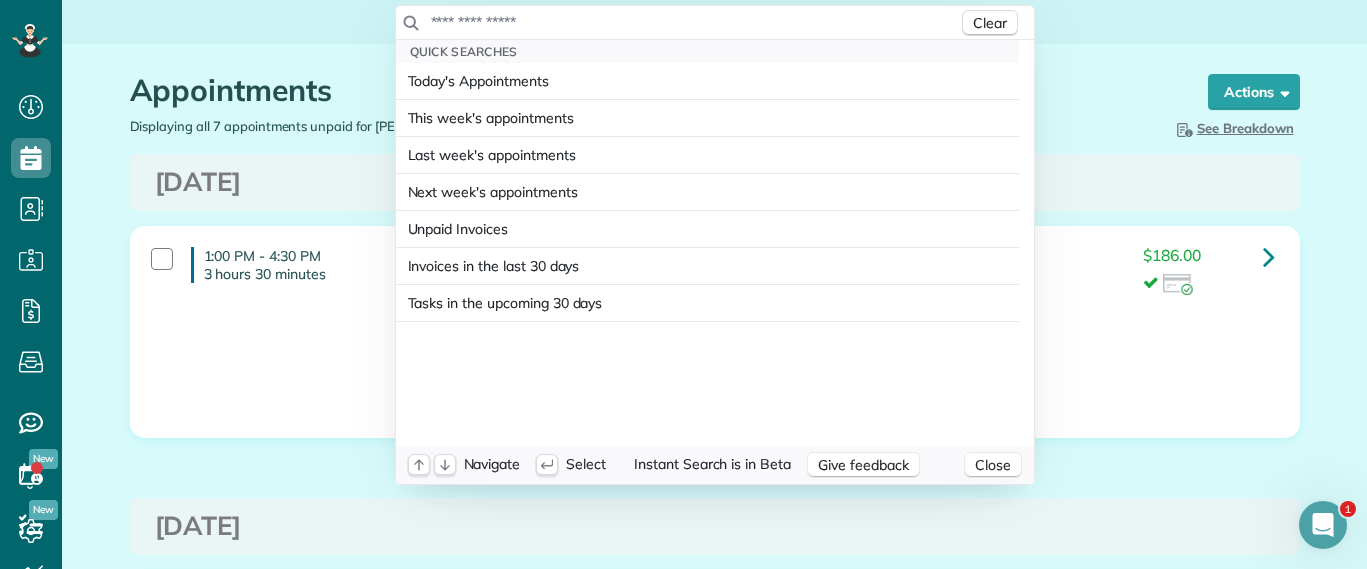 click on "Clear" at bounding box center [715, 23] 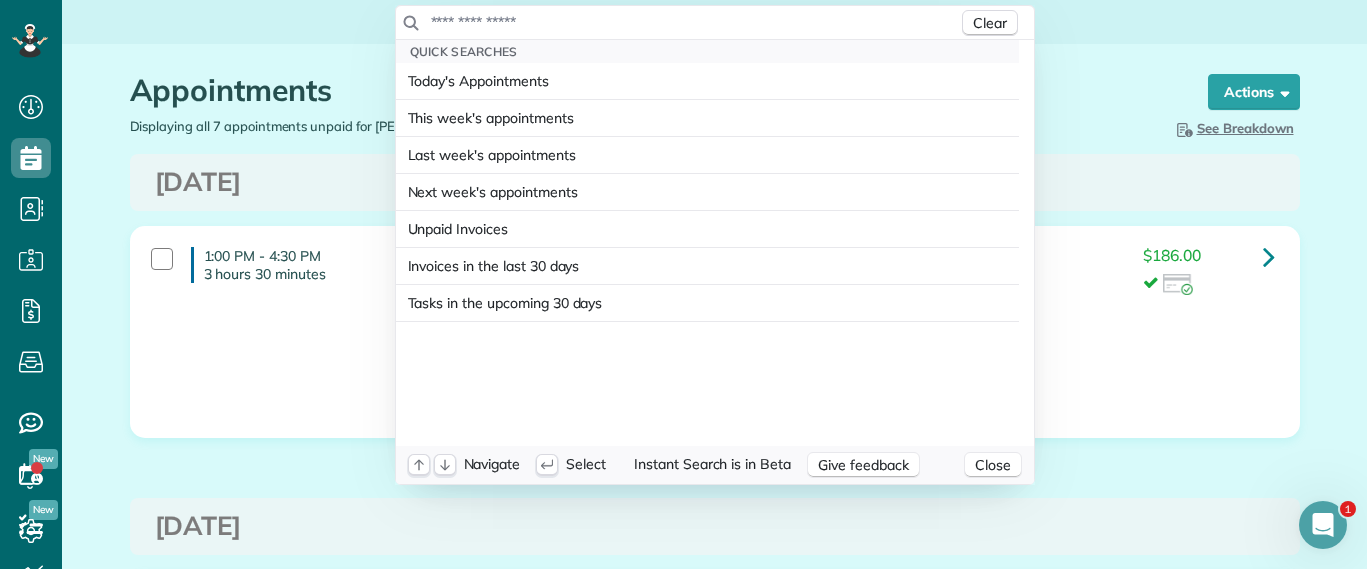 click at bounding box center [694, 22] 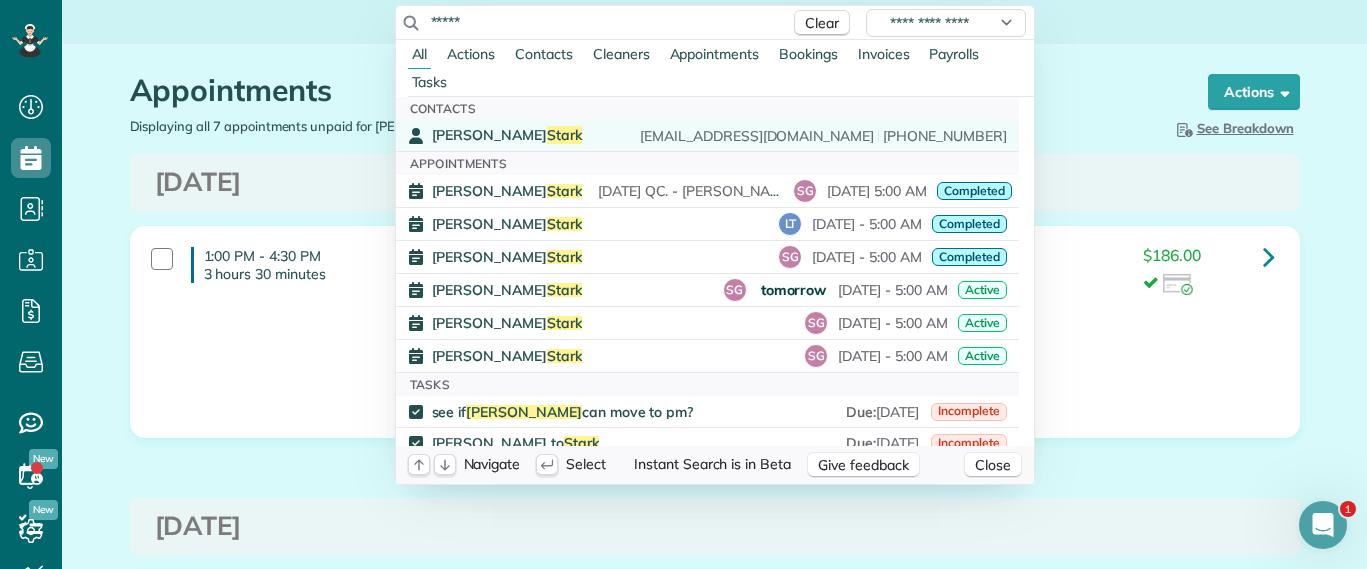 type on "*****" 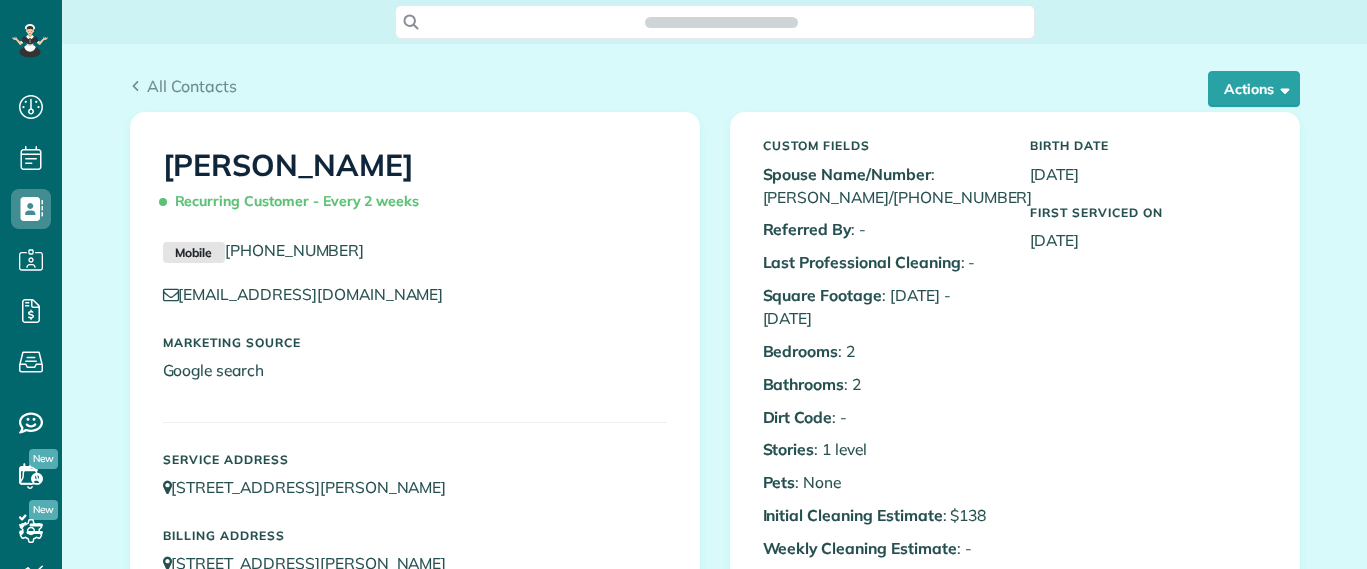 scroll, scrollTop: 0, scrollLeft: 0, axis: both 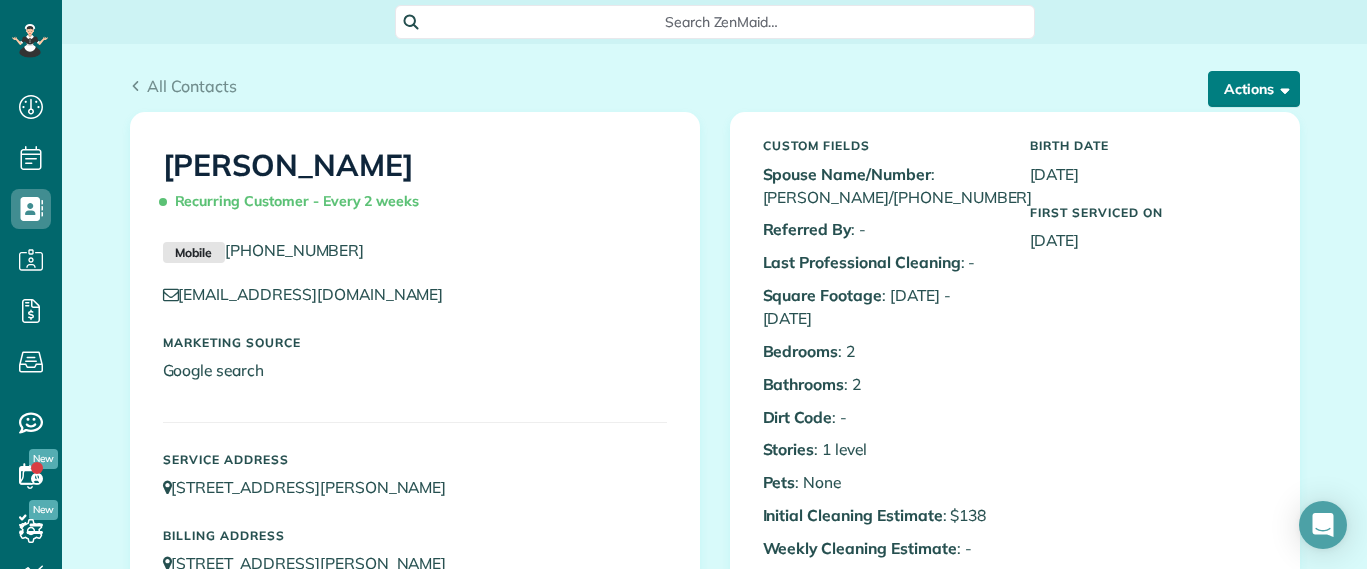 click on "Actions" at bounding box center [1254, 89] 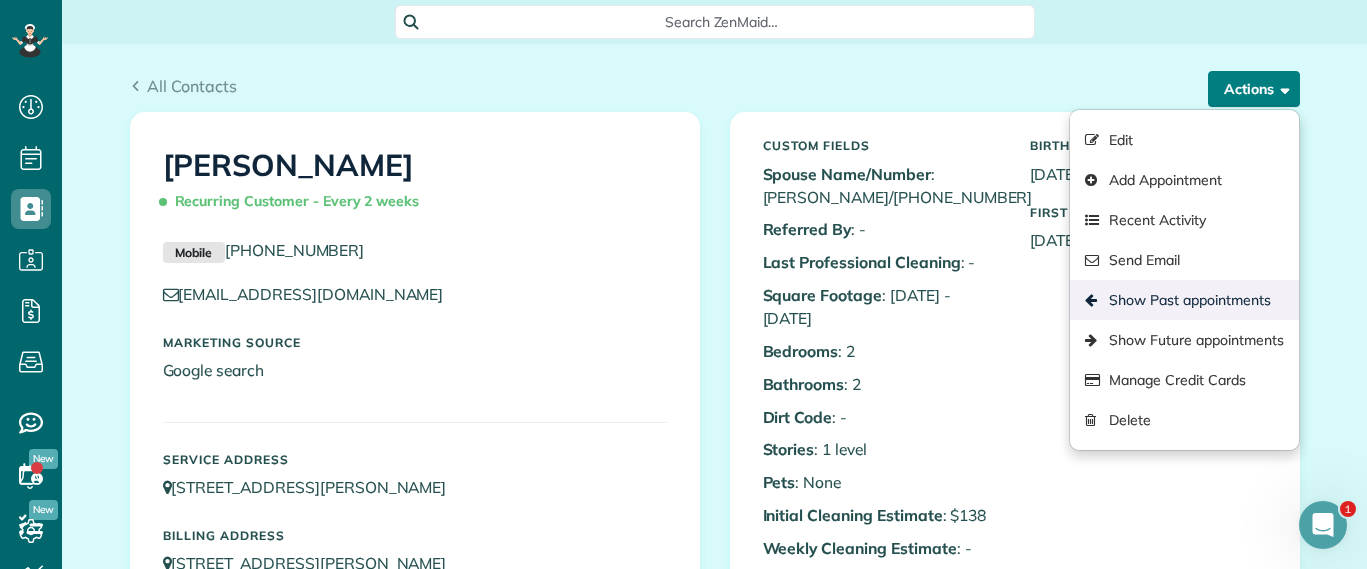 scroll, scrollTop: 0, scrollLeft: 0, axis: both 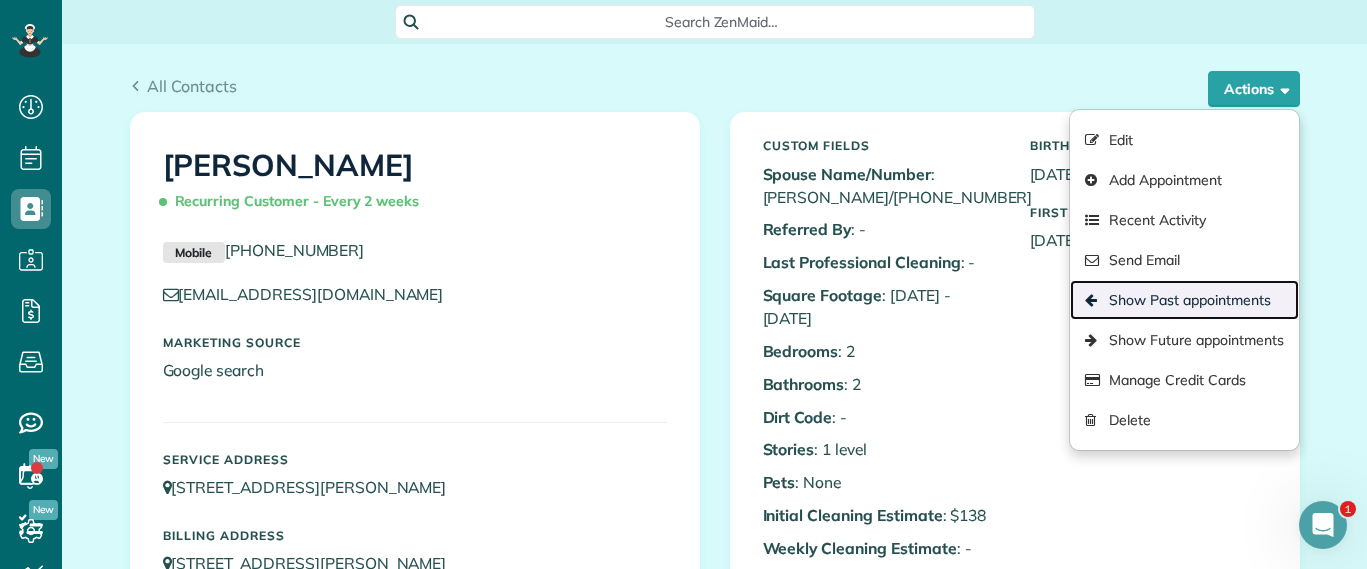 click on "Show Past appointments" at bounding box center [1184, 300] 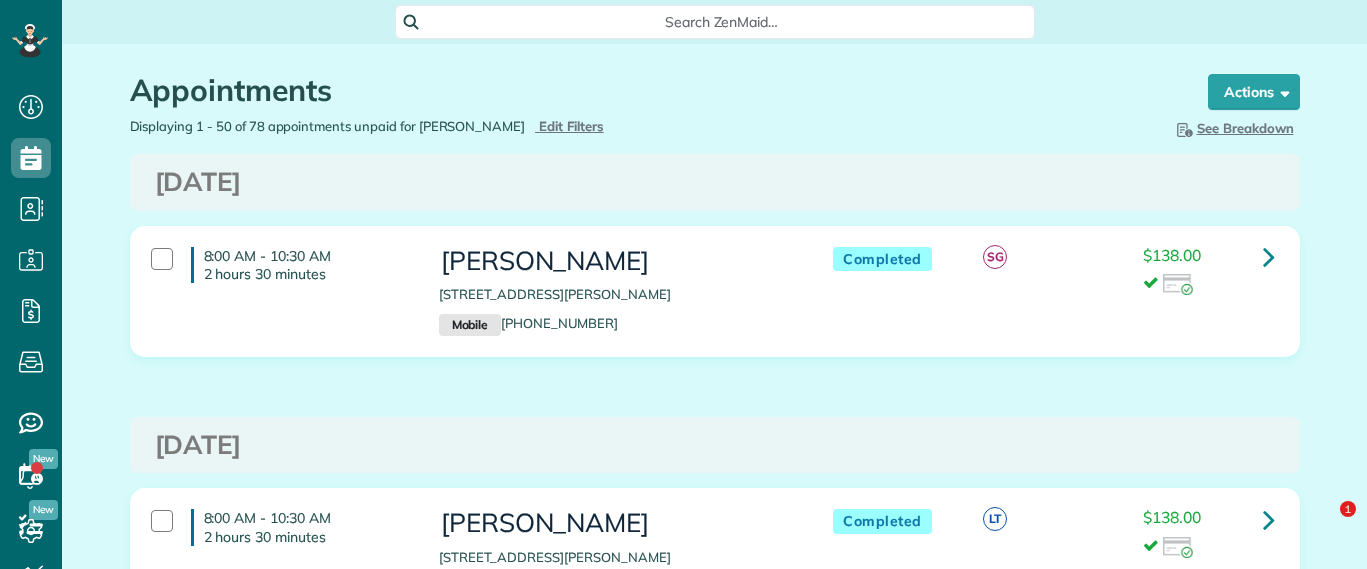 scroll, scrollTop: 0, scrollLeft: 0, axis: both 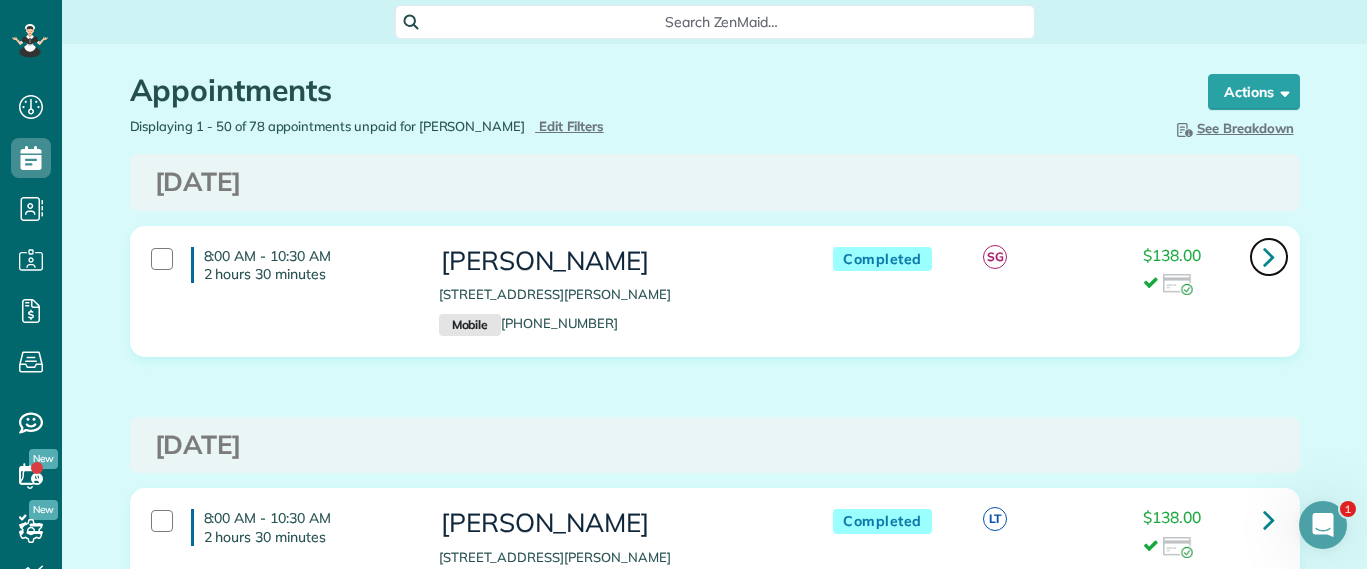 click at bounding box center (1269, 257) 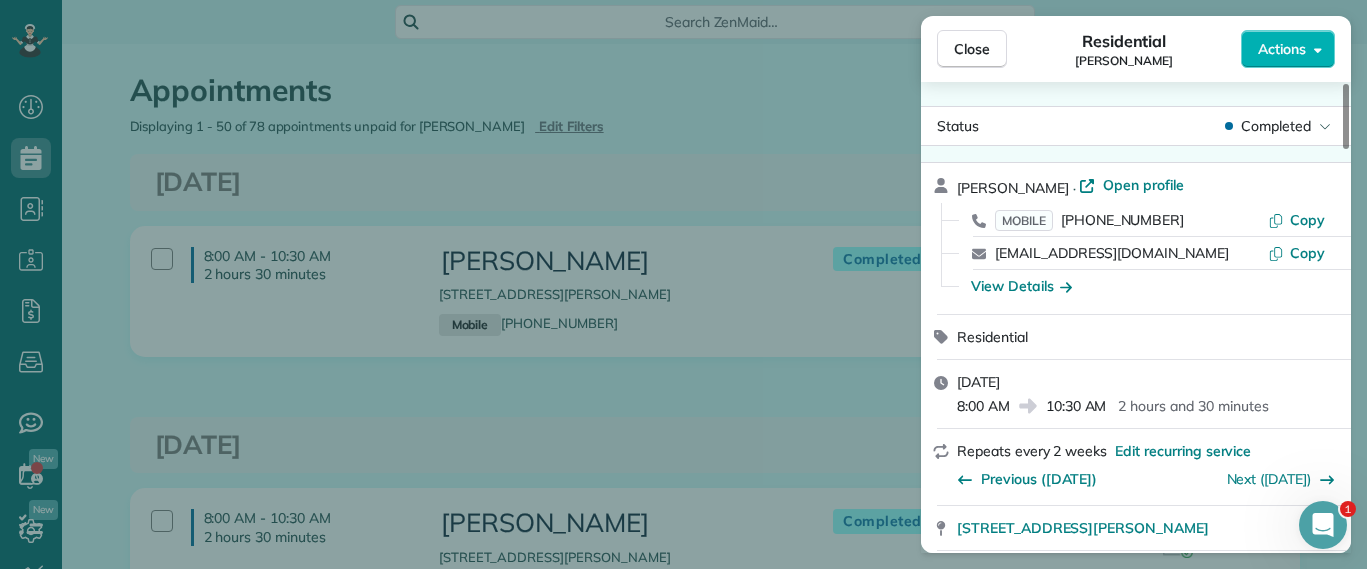click on "Close Residential Tiffany Stark Actions Status Completed Tiffany Stark · Open profile MOBILE (804) 855-7663 Copy luvinyounow@gmail.com Copy View Details Residential Wednesday, July 16, 2025 8:00 AM 10:30 AM 2 hours and 30 minutes Repeats every 2 weeks Edit recurring service Previous (Jul 02) Next (Jul 30) 12351 Dutton Road Apt. 1125 Midlothian VA 23113 Service was not rated yet Setup ratings Cleaners Time in and out Assign Invite Cleaners Sophie   Gibbs 8:00 AM 10:30 AM Checklist Try Now Keep this appointment up to your standards. Stay on top of every detail, keep your cleaners organised, and your client happy. Assign a checklist Watch a 5 min demo Billing Billing actions Service Service Price (1x $138.00) $138.00 Add an item Overcharge $0.00 Discount $0.00 Coupon discount - Primary tax - Secondary tax - Total appointment price $138.00 Tips collected New feature! $0.00 Paid by card Total including tip $138.00 Get paid online in no-time! Send an invoice and reward your cleaners with tips Man Hours - Notes 10" at bounding box center [683, 284] 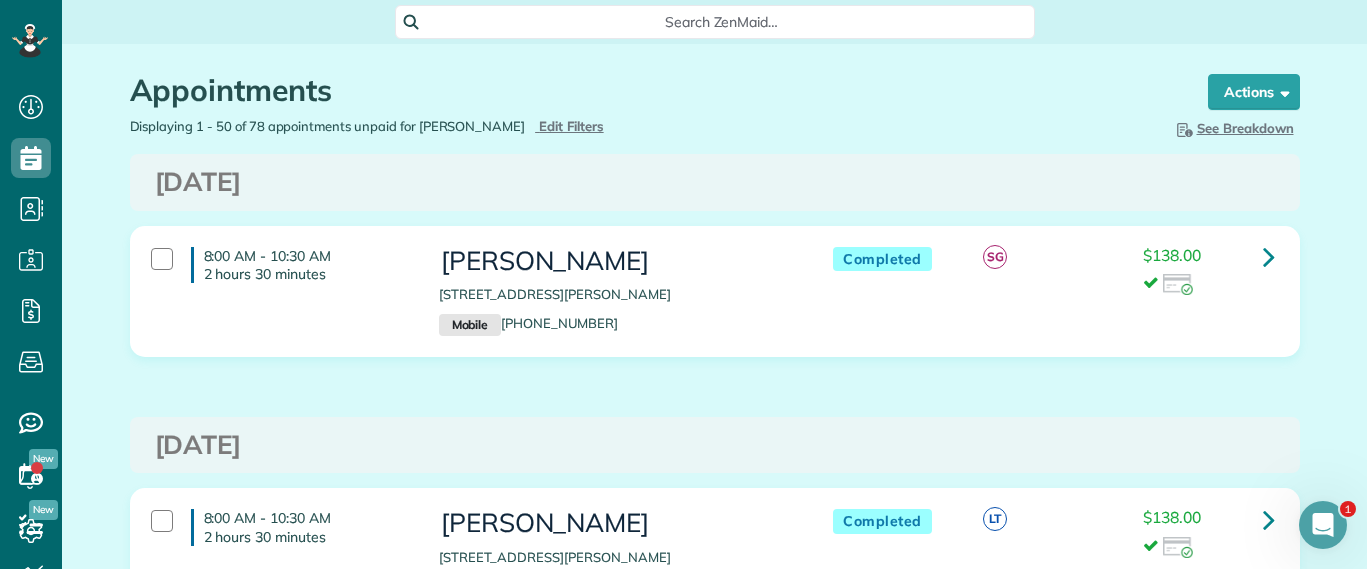 click on "Close Residential Tiffany Stark Actions Status Completed Tiffany Stark · Open profile MOBILE (804) 855-7663 Copy luvinyounow@gmail.com Copy View Details Residential Wednesday, July 16, 2025 8:00 AM 10:30 AM 2 hours and 30 minutes Repeats every 2 weeks Edit recurring service Previous (Jul 02) Next (Jul 30) 12351 Dutton Road Apt. 1125 Midlothian VA 23113 Service was not rated yet Setup ratings Cleaners Time in and out Assign Invite Cleaners Sophie   Gibbs 8:00 AM 10:30 AM Checklist Try Now Keep this appointment up to your standards. Stay on top of every detail, keep your cleaners organised, and your client happy. Assign a checklist Watch a 5 min demo Billing Billing actions Service Service Price (1x $138.00) $138.00 Add an item Overcharge $0.00 Discount $0.00 Coupon discount - Primary tax - Secondary tax - Total appointment price $138.00 Tips collected New feature! $0.00 Paid by card Total including tip $138.00 Get paid online in no-time! Send an invoice and reward your cleaners with tips Man Hours - Notes 10" at bounding box center [683, 284] 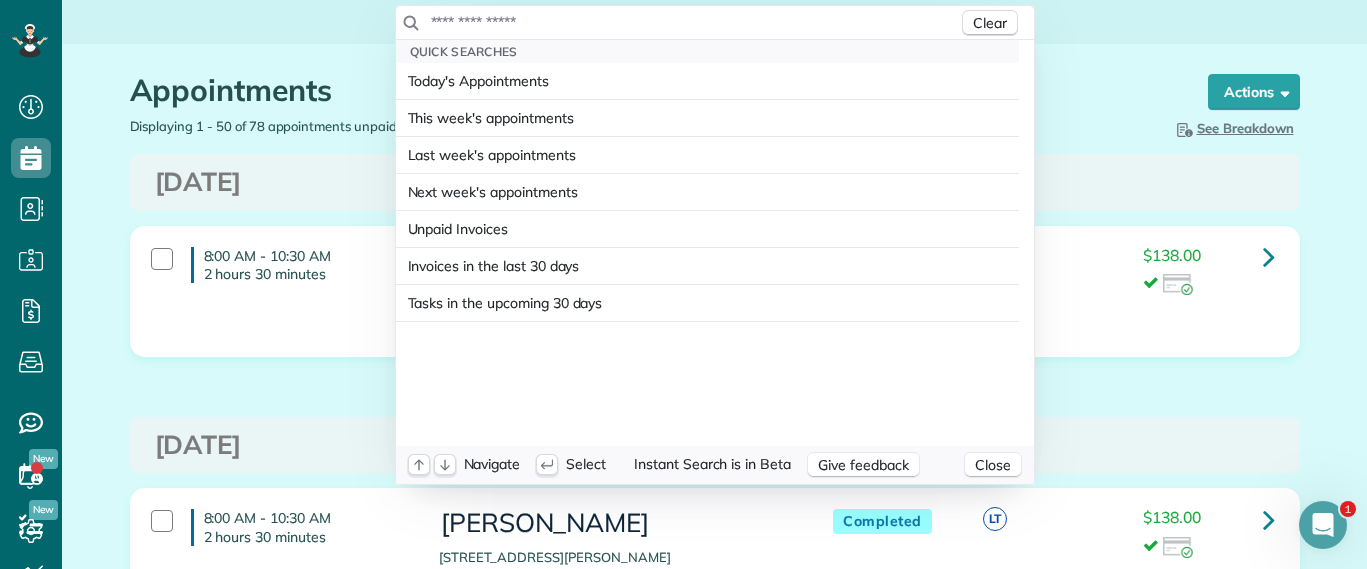 click at bounding box center [694, 22] 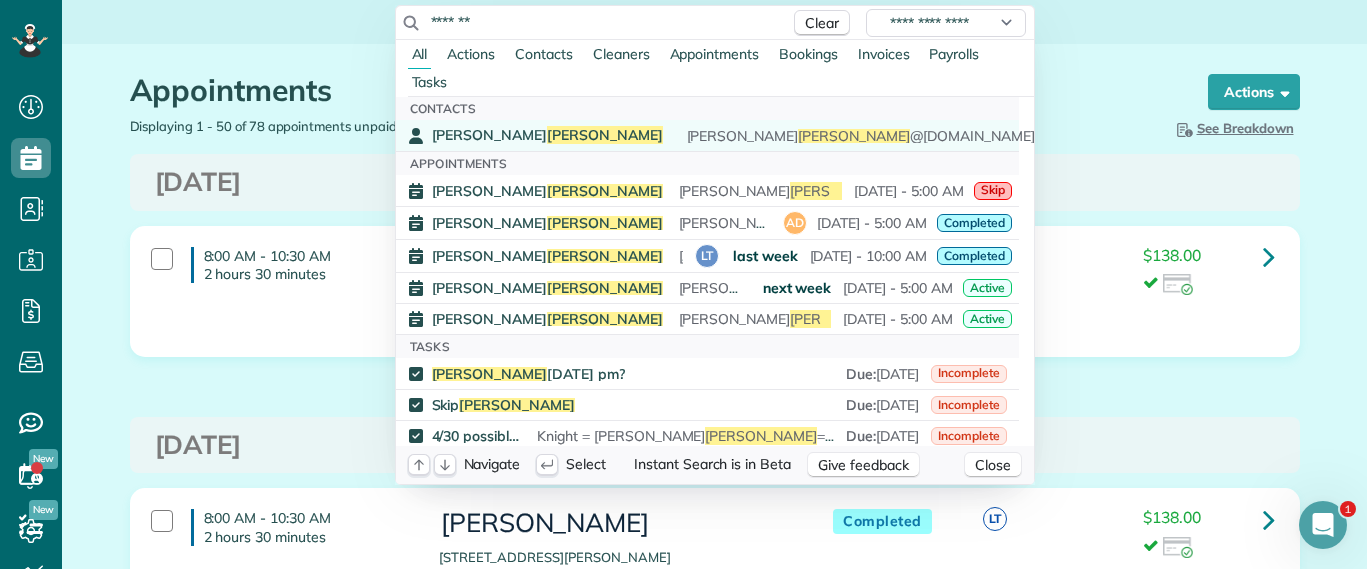 type on "*******" 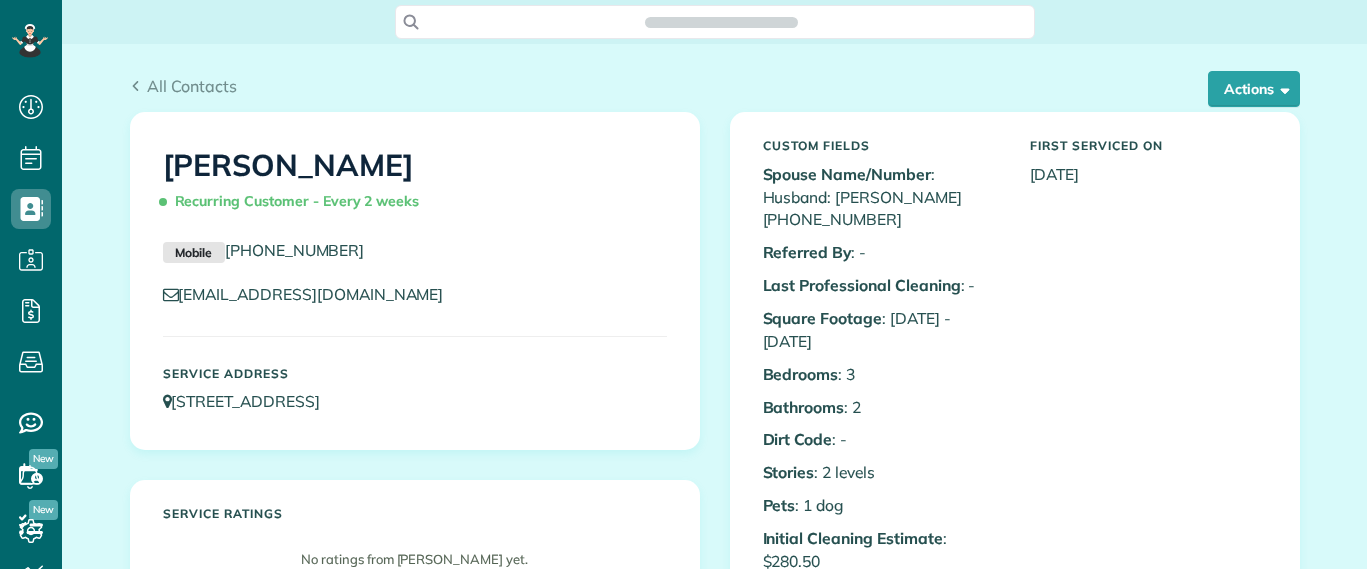 scroll, scrollTop: 0, scrollLeft: 0, axis: both 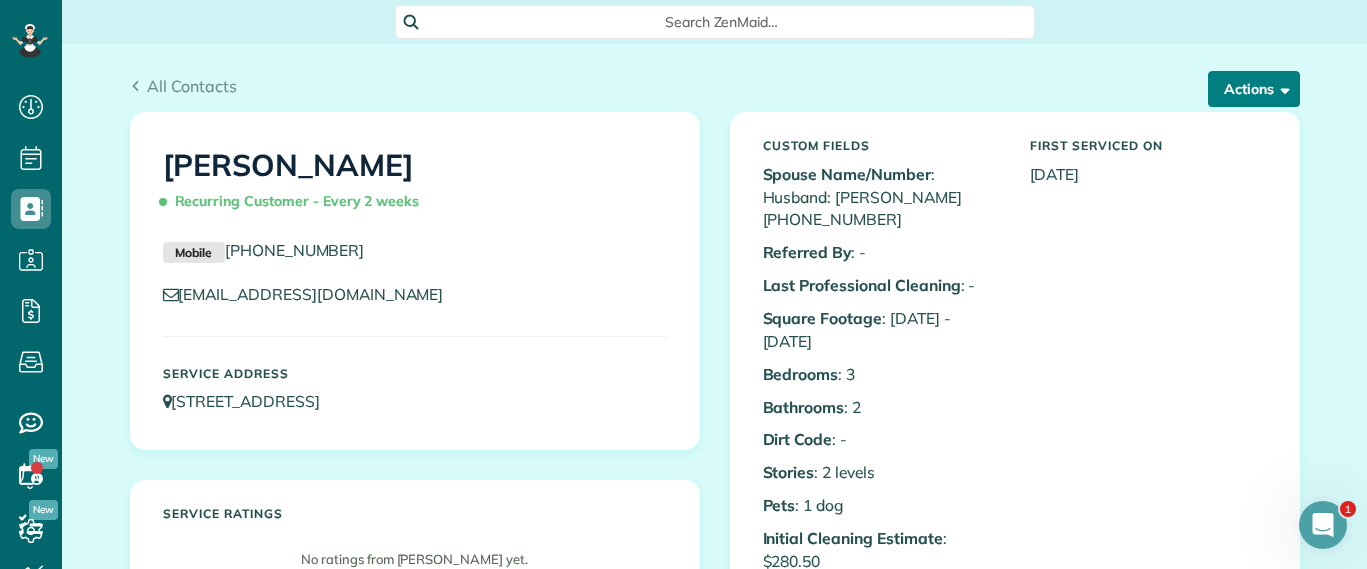 click at bounding box center [1281, 88] 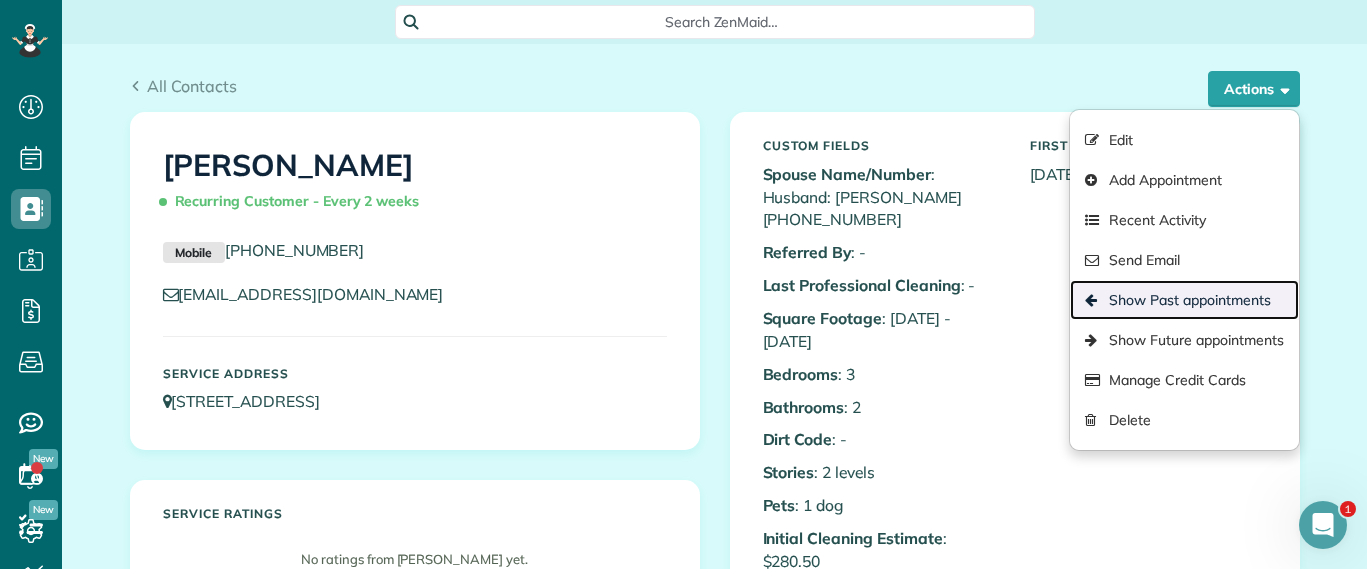 click on "Show Past appointments" at bounding box center [1184, 300] 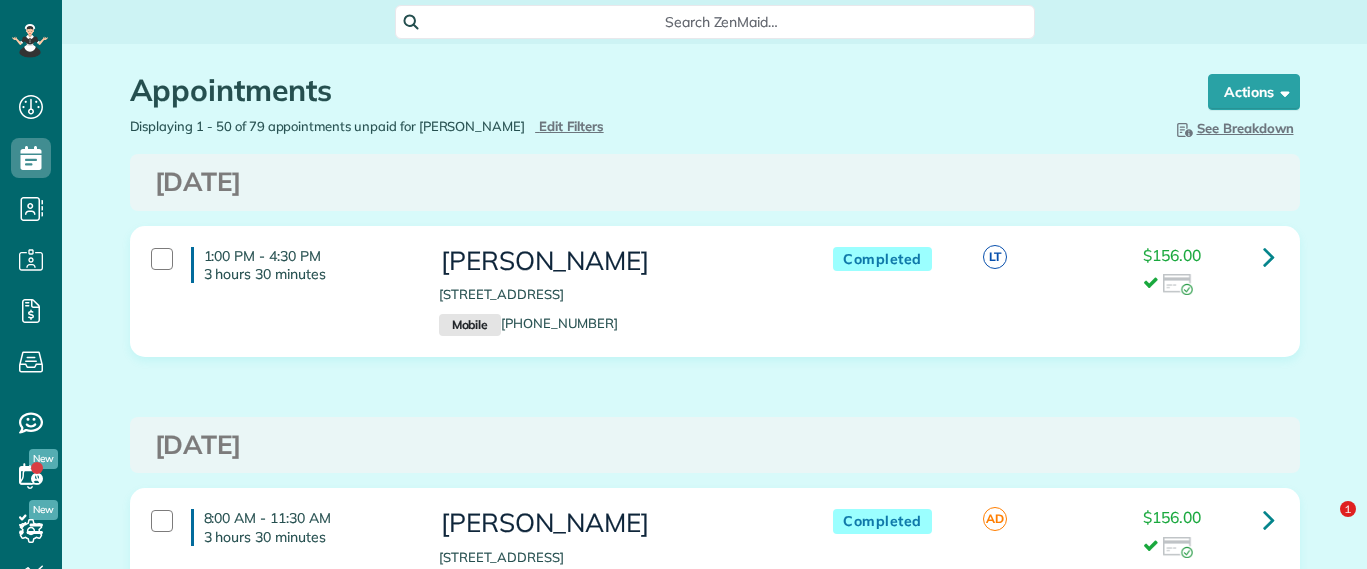 scroll, scrollTop: 0, scrollLeft: 0, axis: both 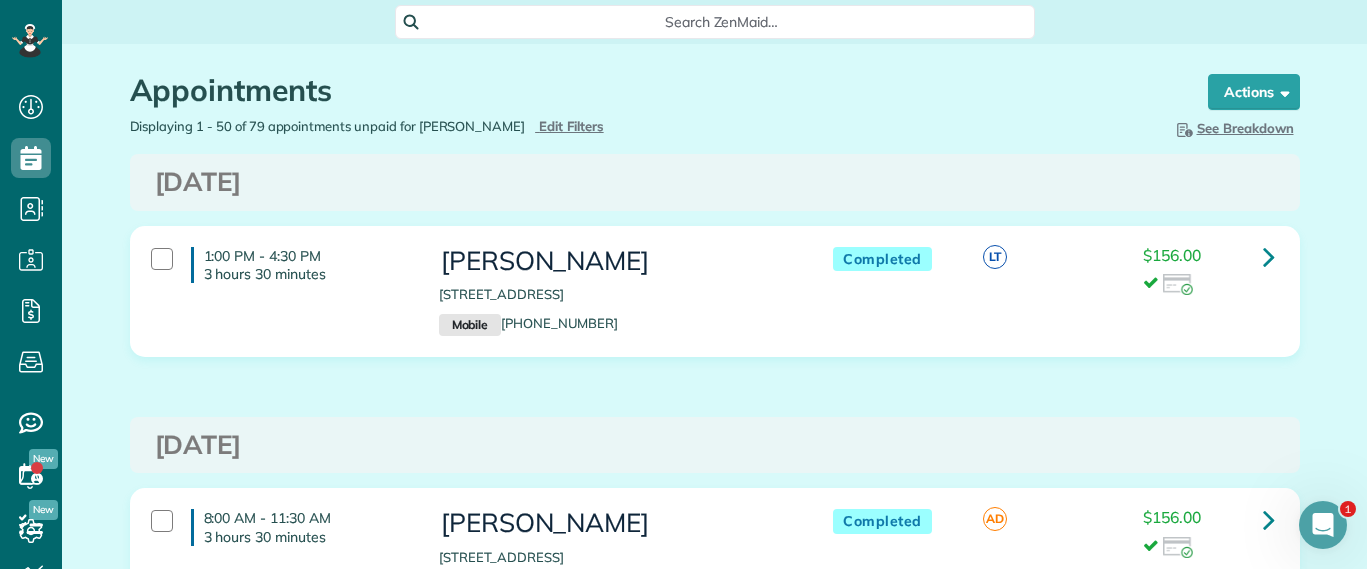 click on "Search ZenMaid…" at bounding box center (722, 22) 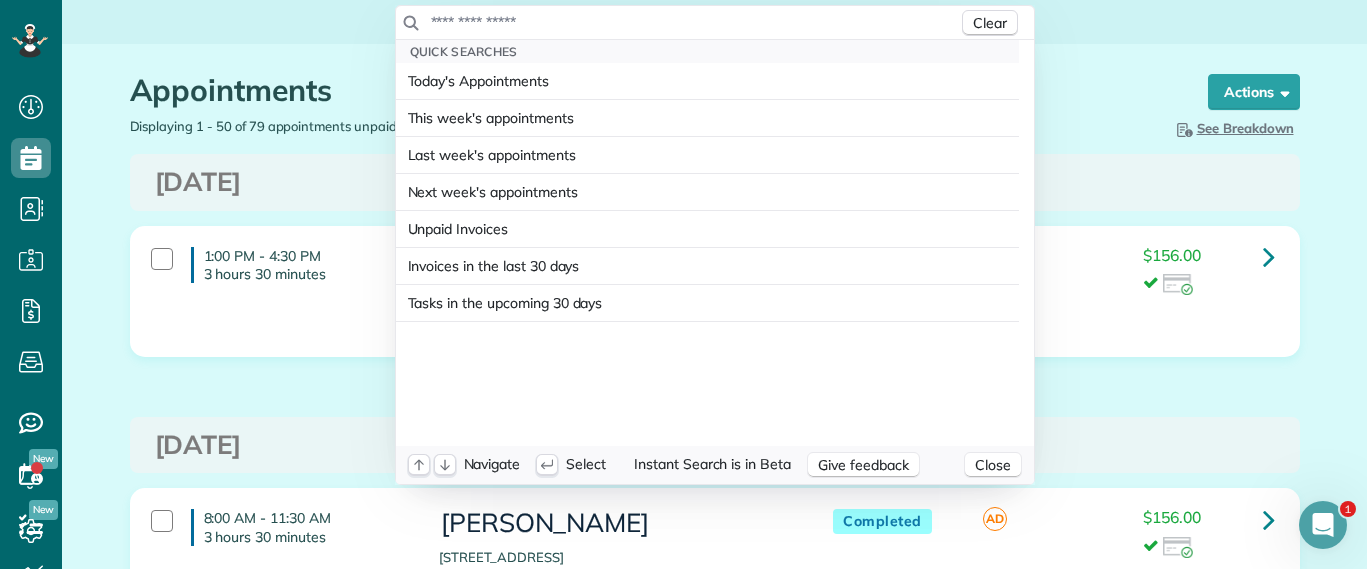 click at bounding box center (694, 22) 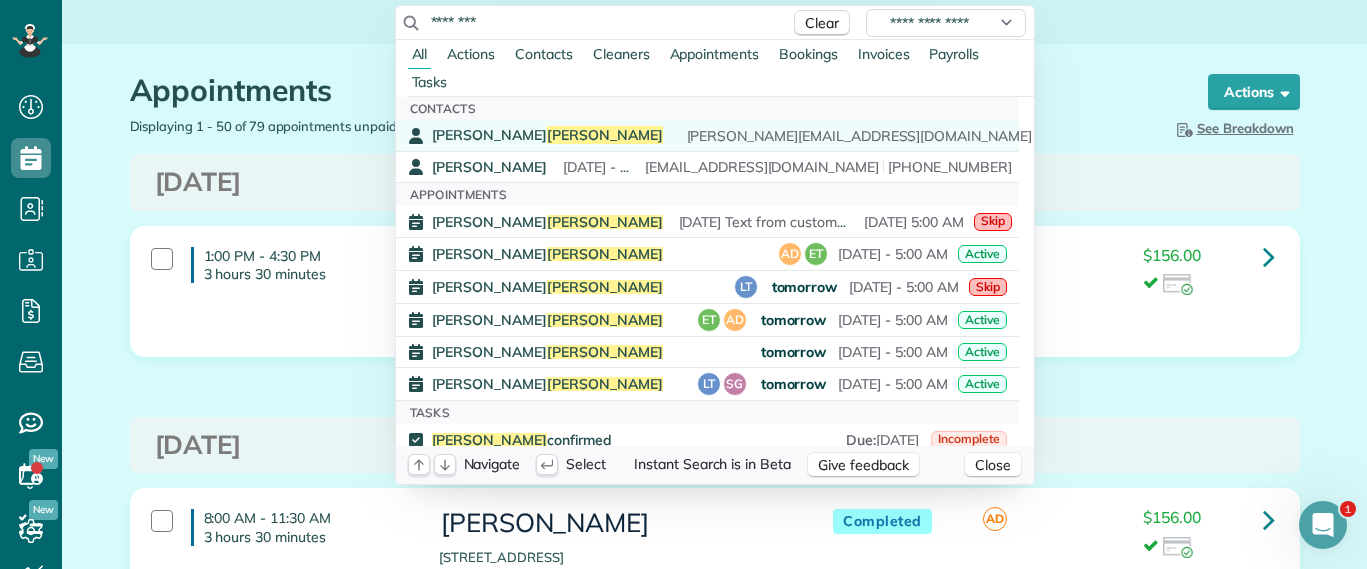type on "********" 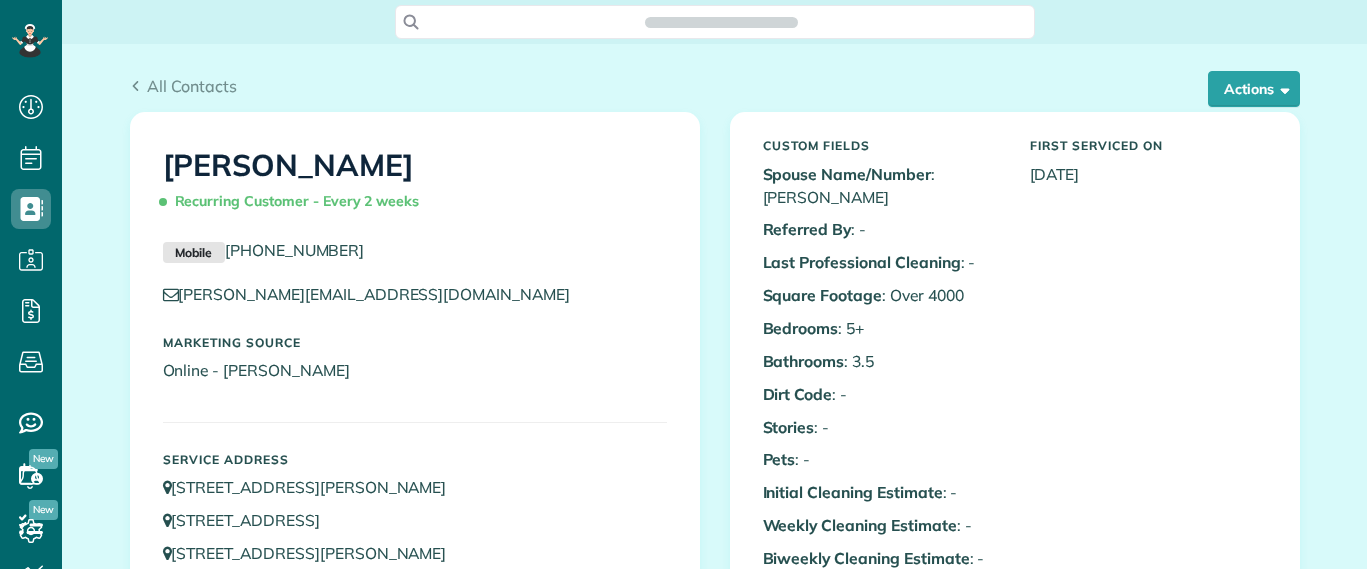 scroll, scrollTop: 0, scrollLeft: 0, axis: both 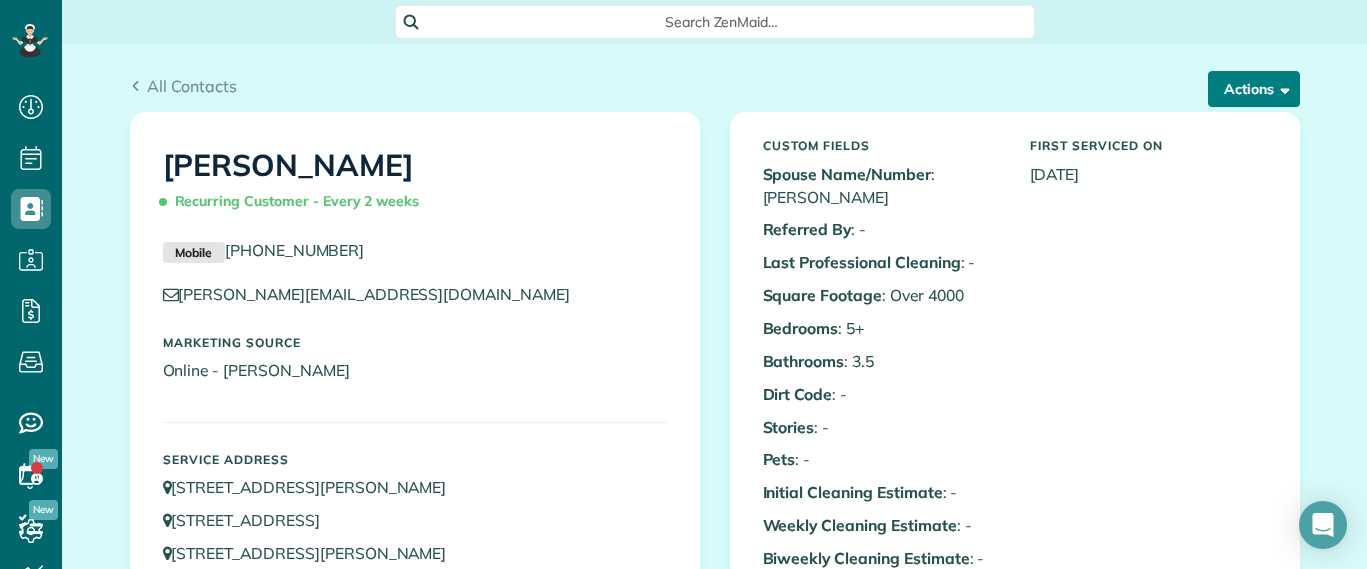 click on "Actions" at bounding box center (1254, 89) 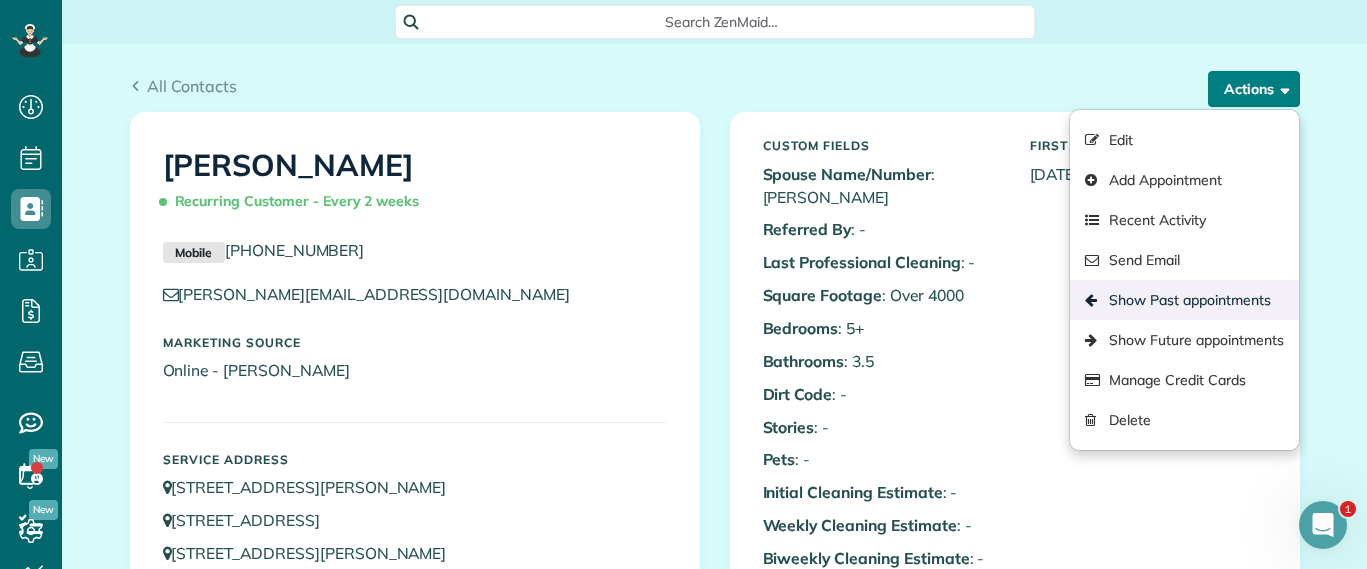 scroll, scrollTop: 0, scrollLeft: 0, axis: both 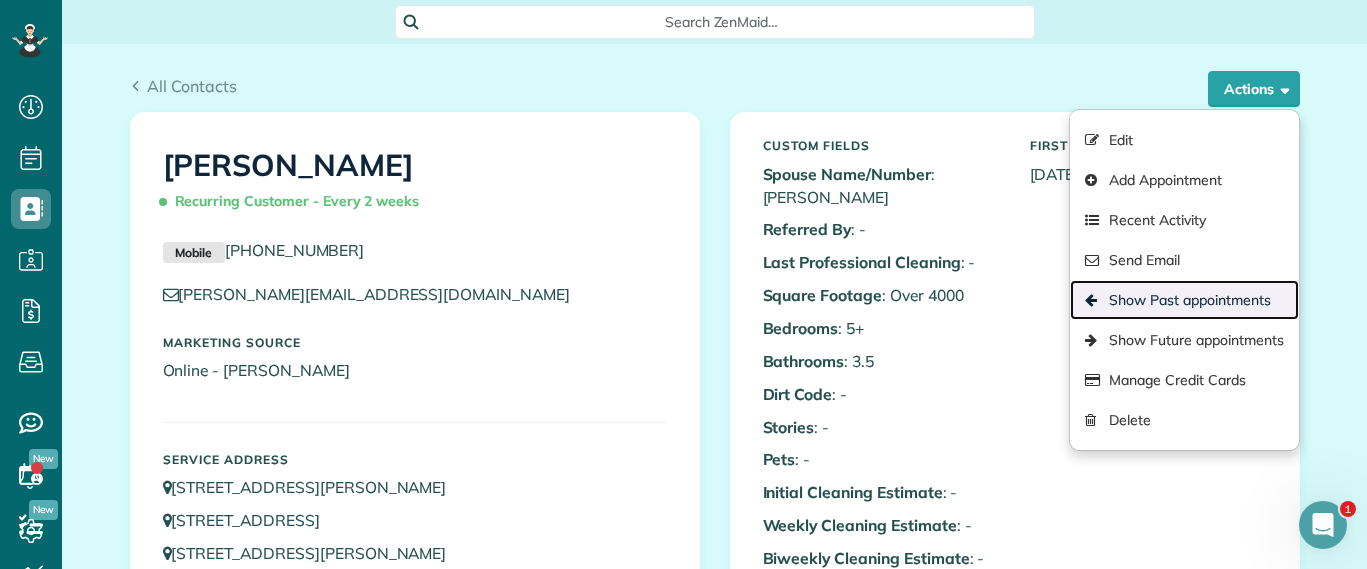 click on "Show Past appointments" at bounding box center [1184, 300] 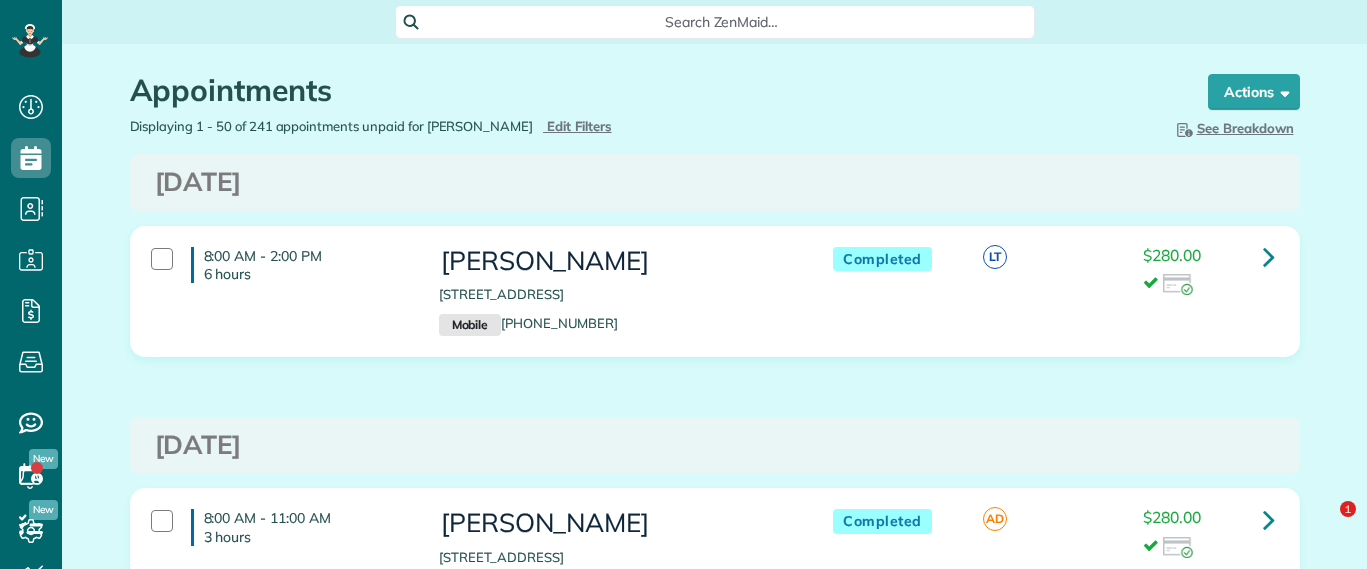 scroll, scrollTop: 0, scrollLeft: 0, axis: both 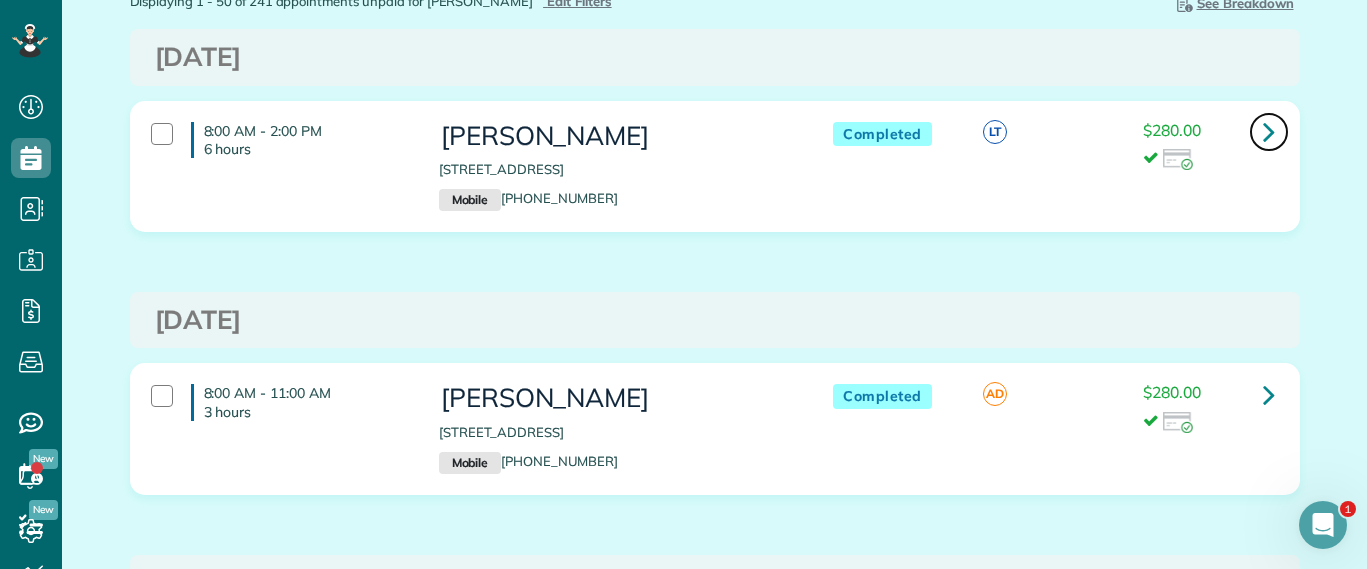 click at bounding box center [1269, 131] 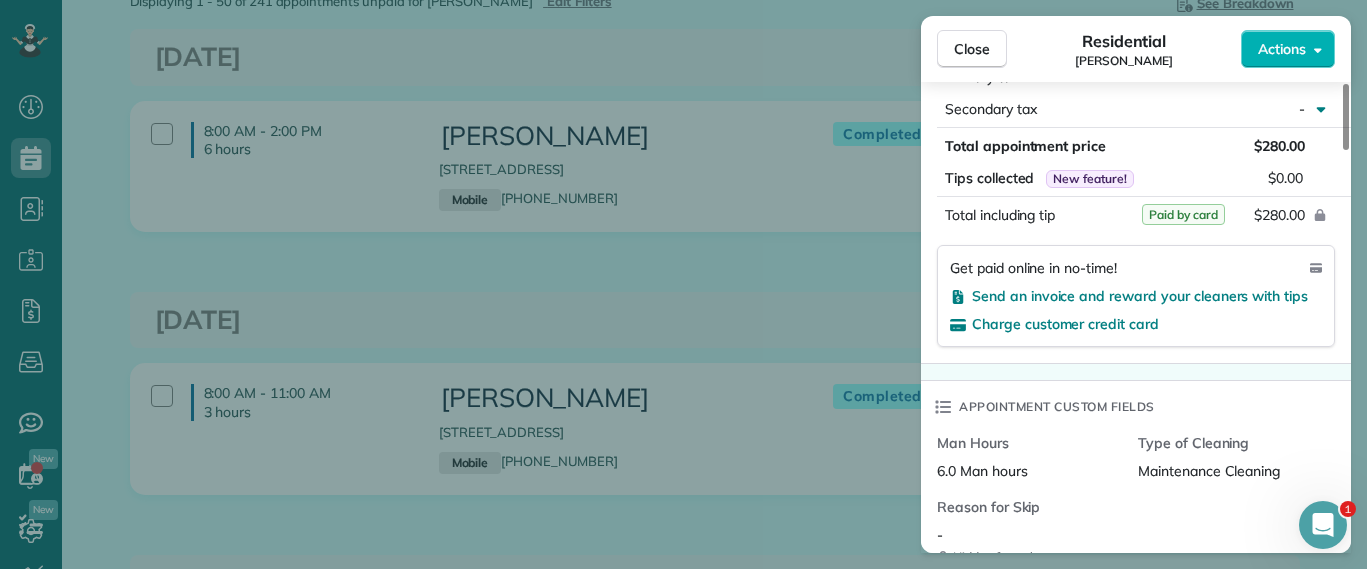 scroll, scrollTop: 1250, scrollLeft: 0, axis: vertical 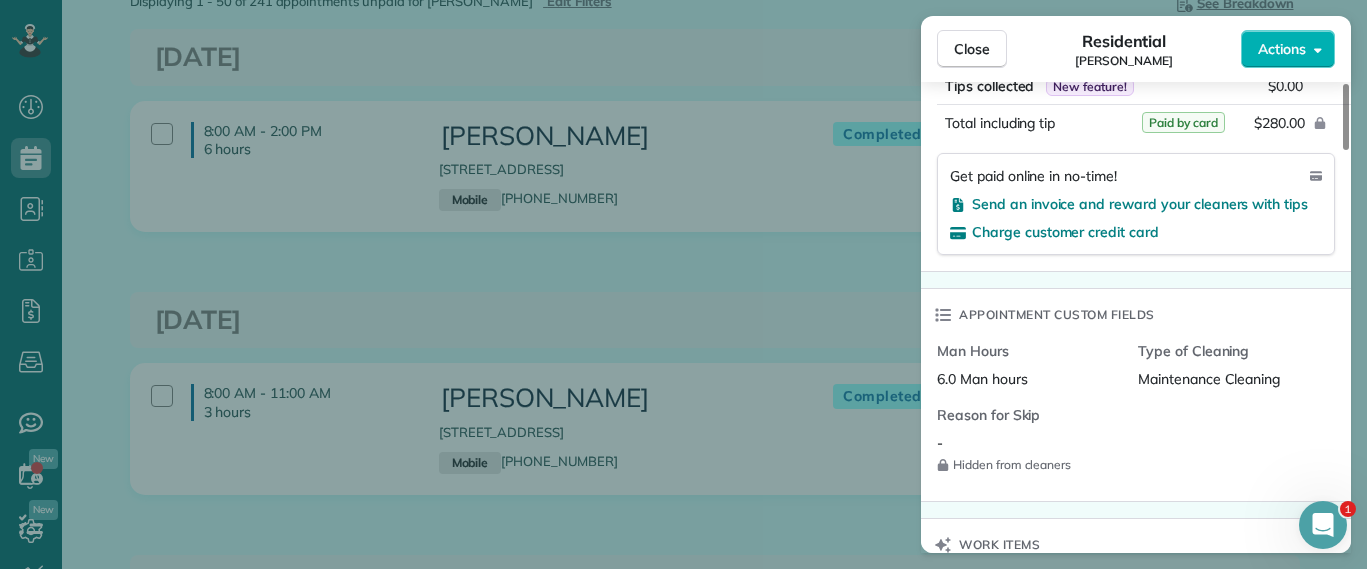 click on "Close Residential Julie Weissend Actions Status Completed Julie Weissend · Open profile MOBILE (804) 370-8320 Copy julie@dovetailinc.com Copy View Details Residential Wednesday, July 16, 2025 8:00 AM 2:00 PM 6 hours and 0 minutes Repeats every 2 weeks Edit recurring service Previous (Jul 02) Next (Jul 30) 2710 Monument Avenue Richmond VA 23220 Service was not rated yet Setup ratings Cleaners Time in and out Assign Invite Cleaners Laura   Thaller 8:00 AM 2:00 PM Checklist Try Now Keep this appointment up to your standards. Stay on top of every detail, keep your cleaners organised, and your client happy. Assign a checklist Watch a 5 min demo Billing Billing actions Service Service Price (1x $280.00) $280.00 Add an item Overcharge $0.00 Discount $0.00 Coupon discount - Primary tax - Secondary tax - Total appointment price $280.00 Tips collected New feature! $0.00 Paid by card Total including tip $280.00 Get paid online in no-time! Send an invoice and reward your cleaners with tips Charge customer credit card -" at bounding box center [683, 284] 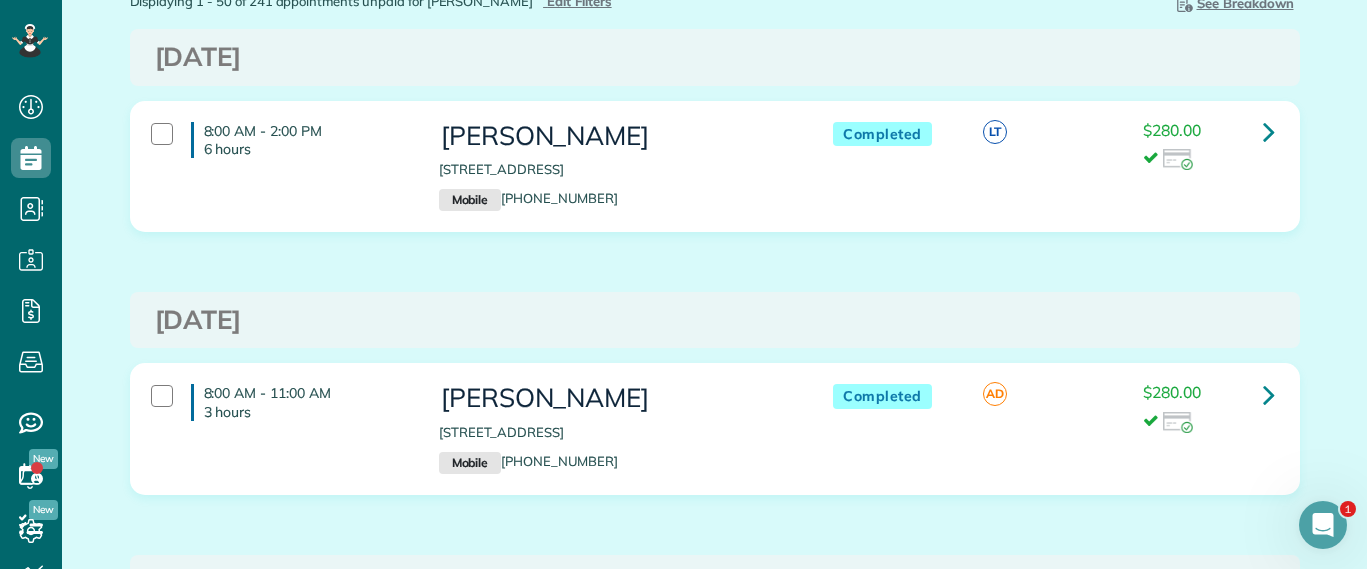 scroll, scrollTop: 0, scrollLeft: 0, axis: both 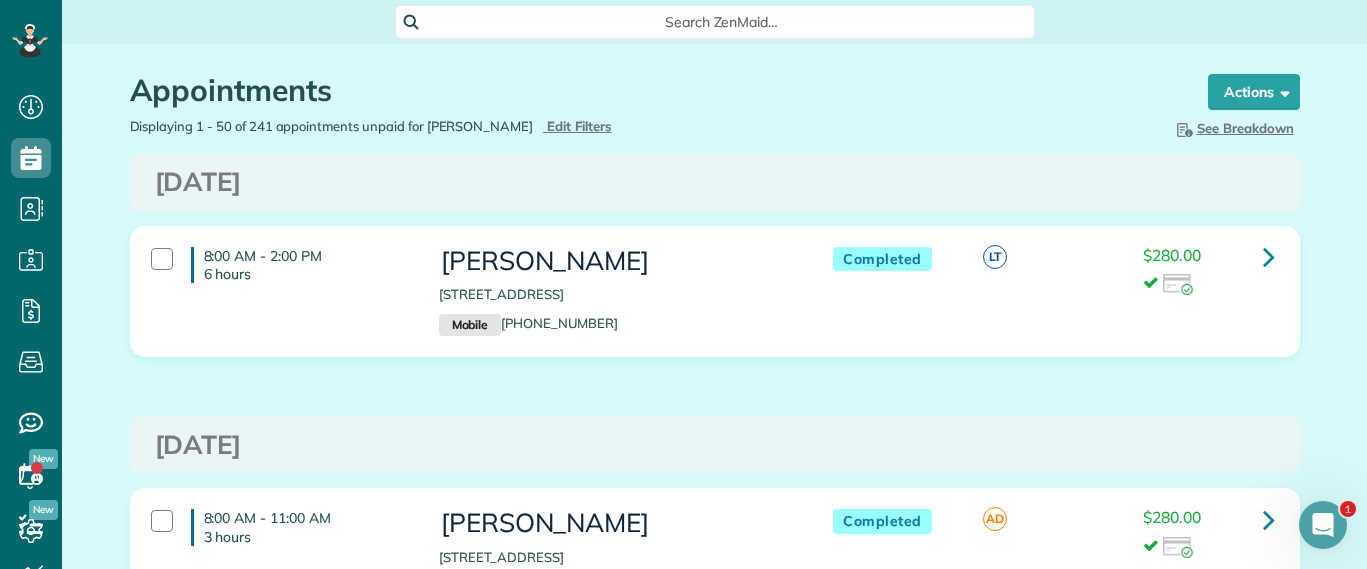 click on "Search ZenMaid…" at bounding box center [715, 22] 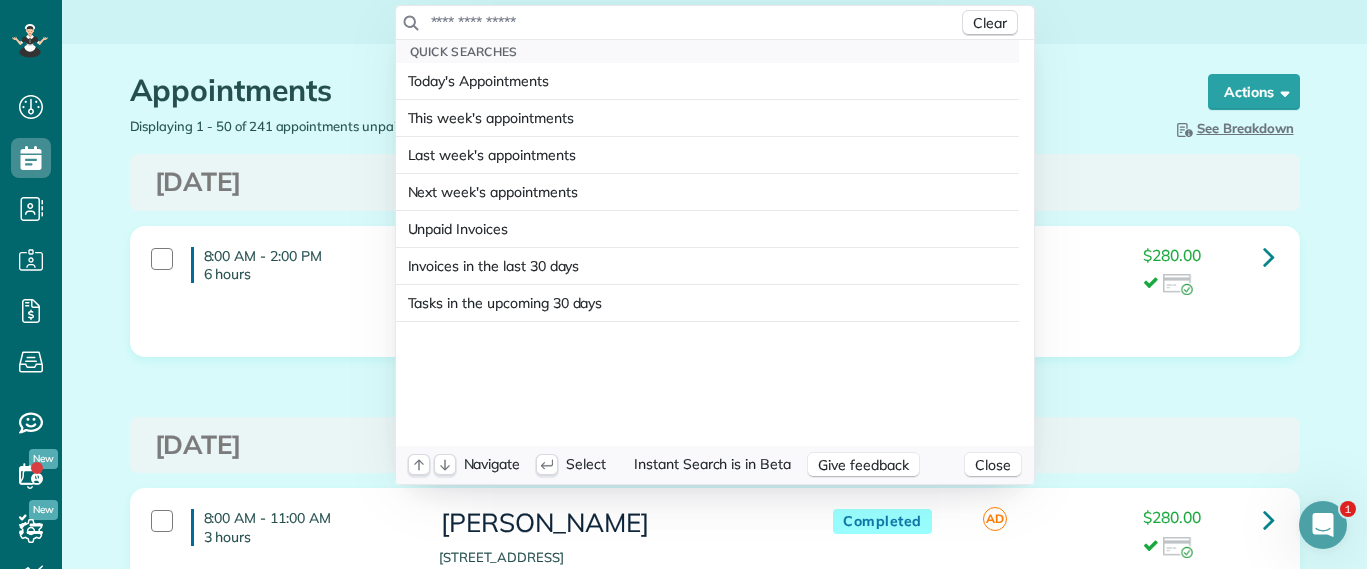 click at bounding box center (694, 22) 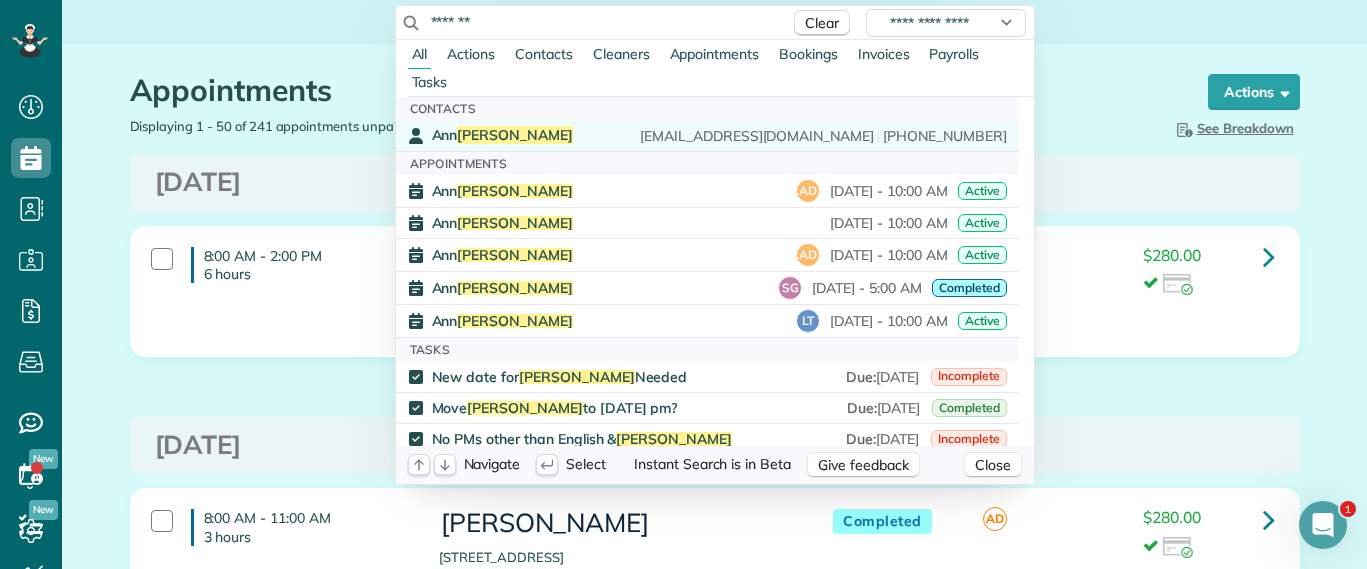 type on "*******" 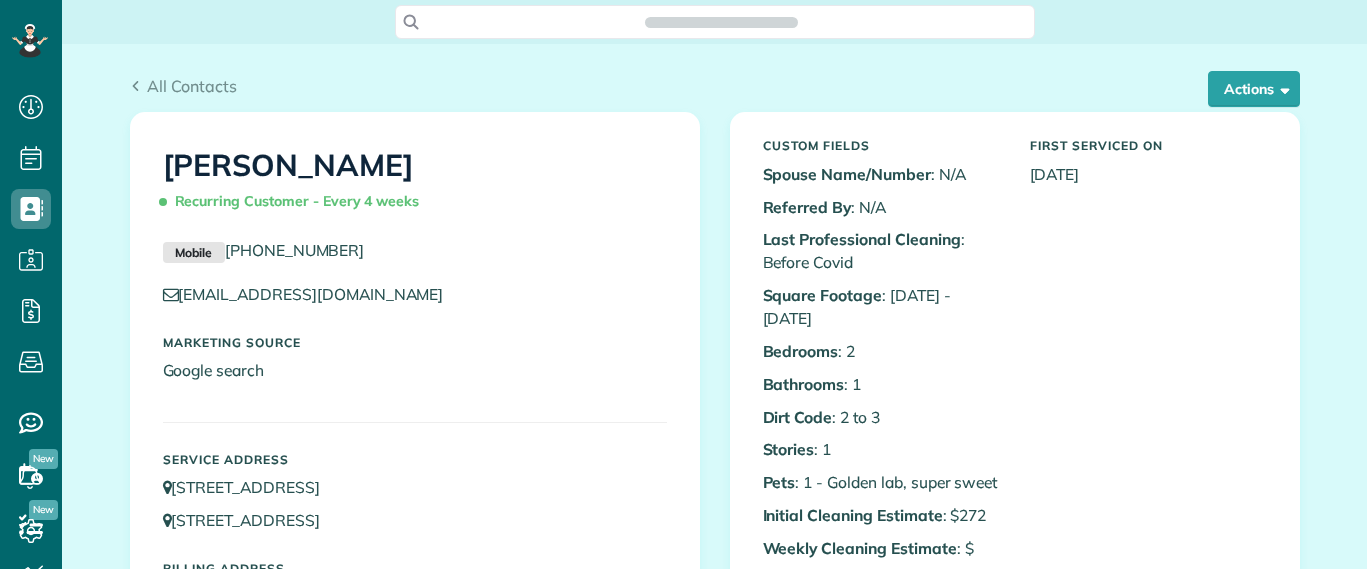 scroll, scrollTop: 0, scrollLeft: 0, axis: both 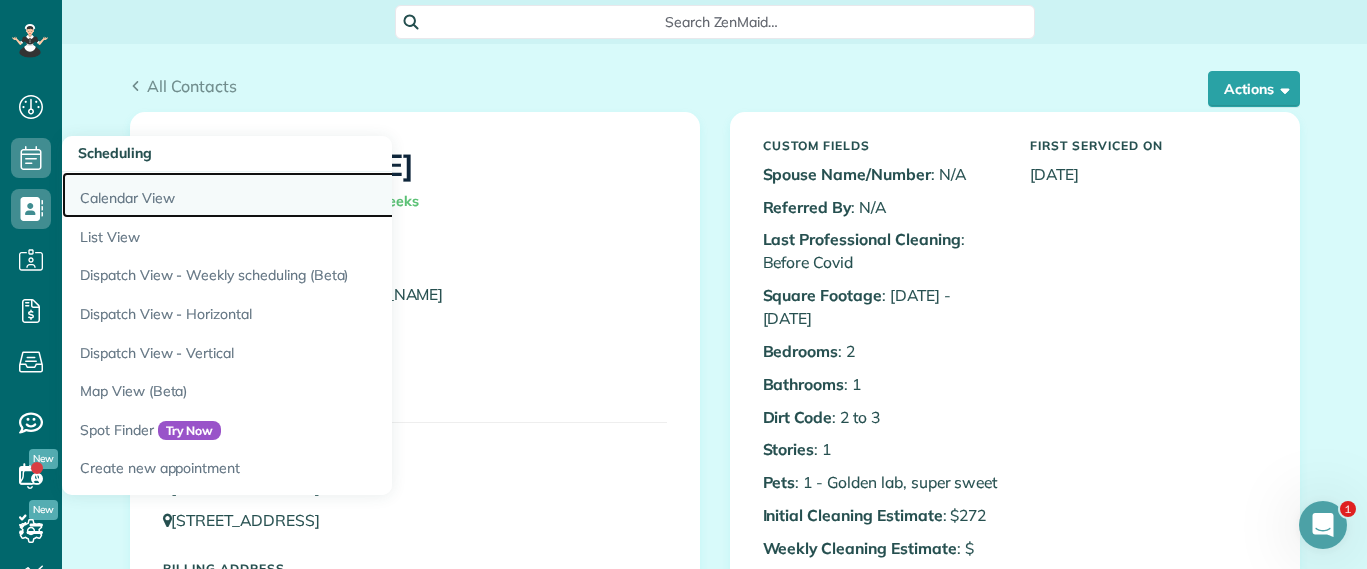click on "Calendar View" at bounding box center (312, 195) 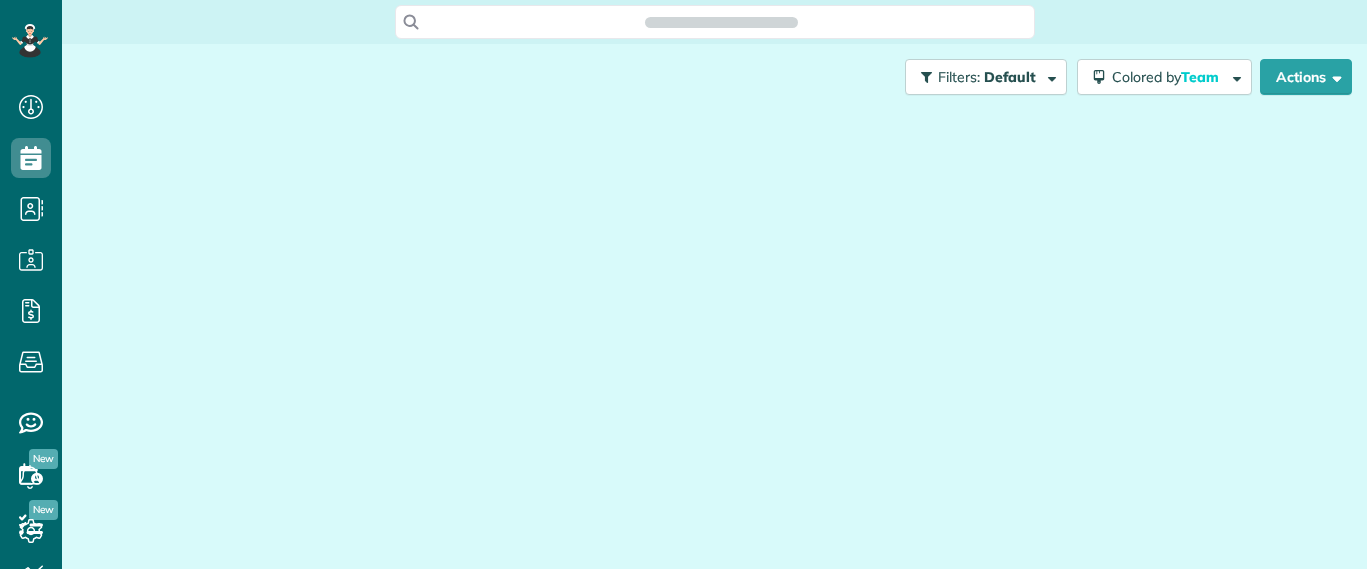 scroll, scrollTop: 0, scrollLeft: 0, axis: both 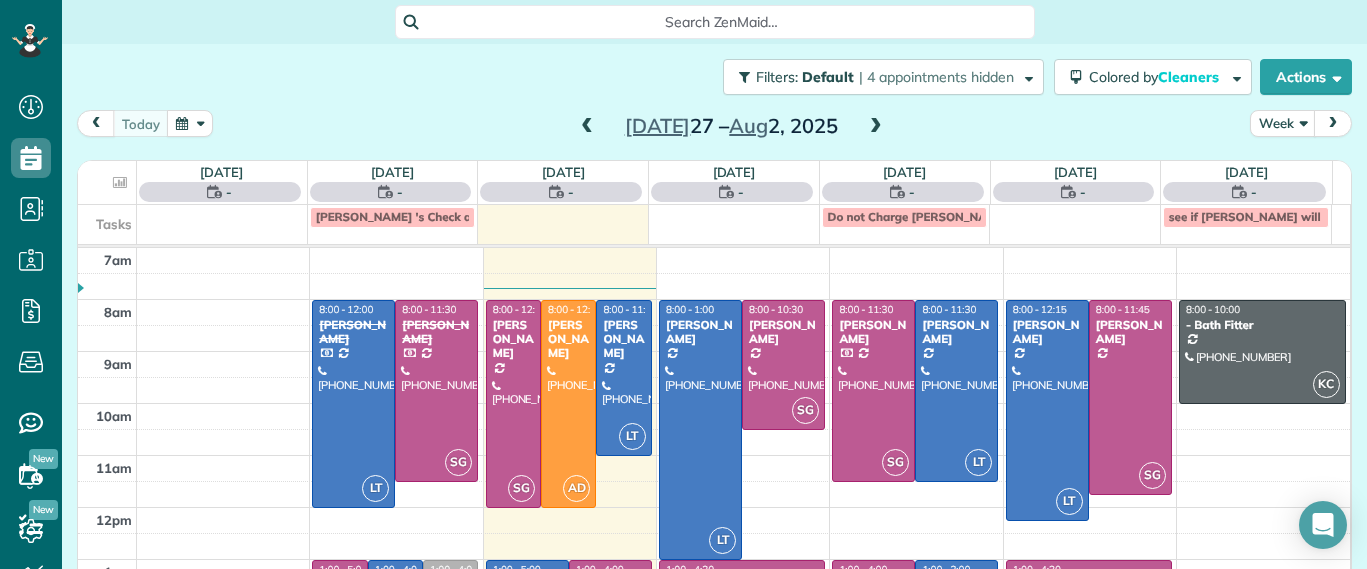 click on "Search ZenMaid…" at bounding box center (722, 22) 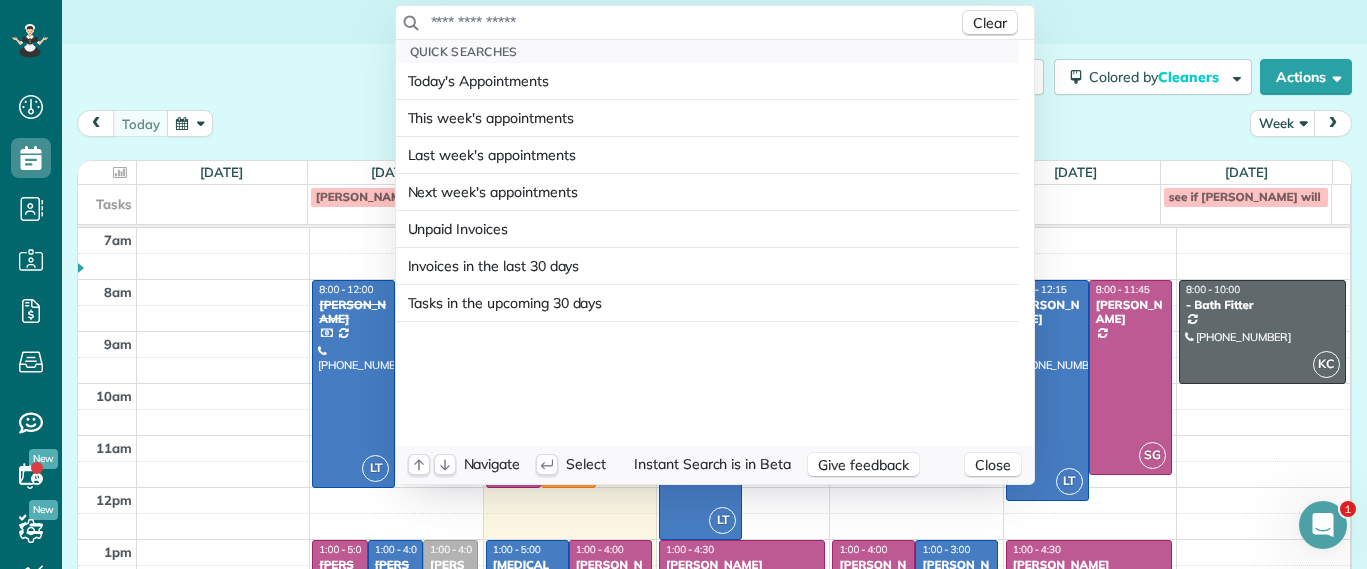 scroll, scrollTop: 0, scrollLeft: 0, axis: both 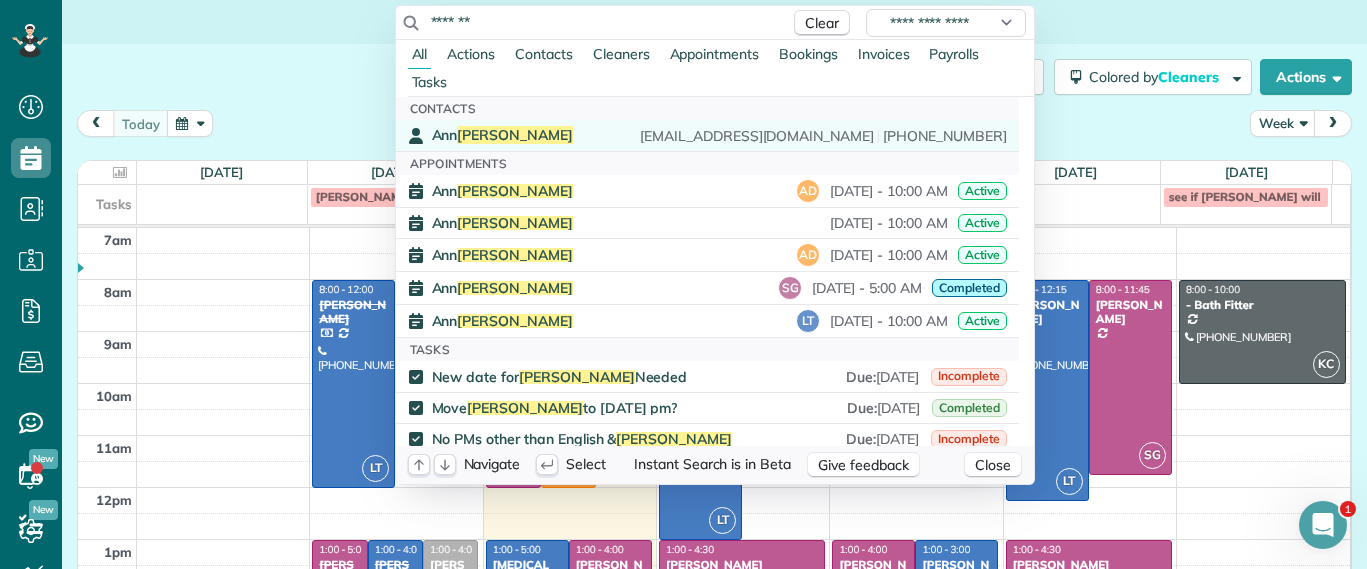 type on "*******" 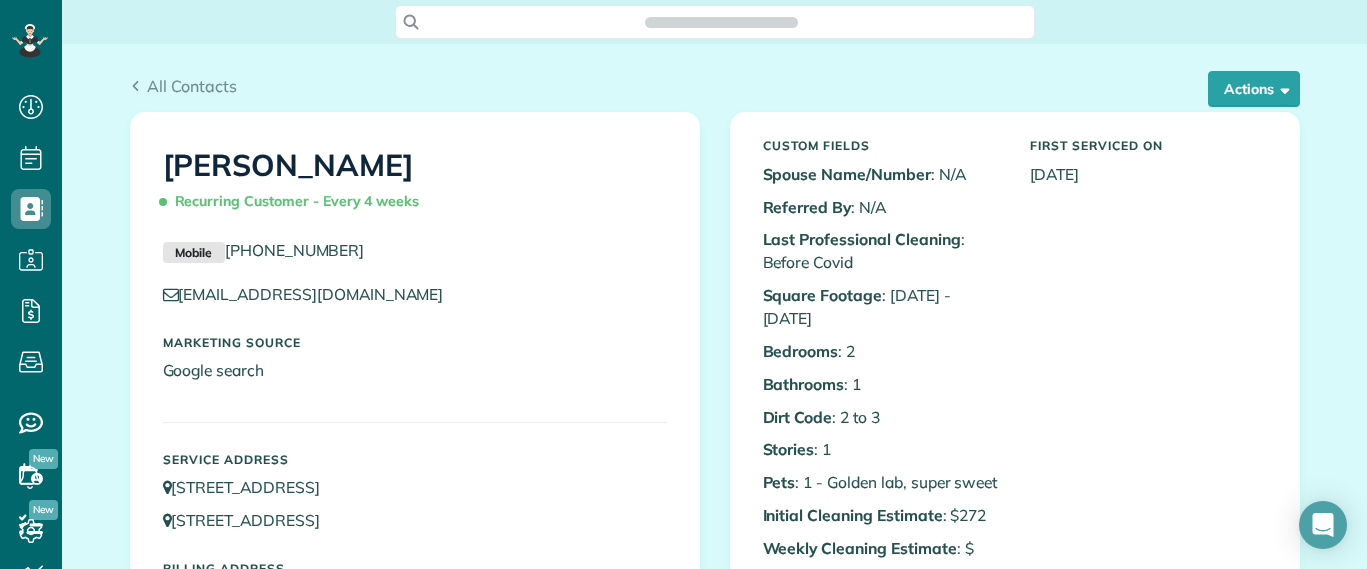 scroll, scrollTop: 0, scrollLeft: 0, axis: both 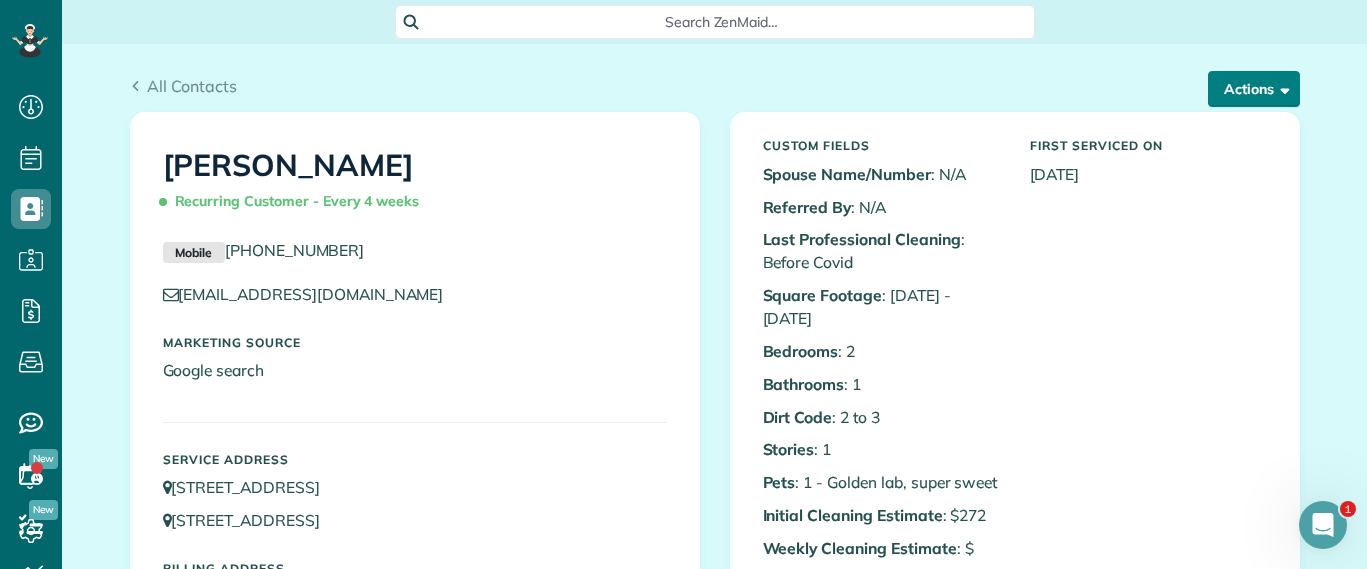 click on "Actions" at bounding box center (1254, 89) 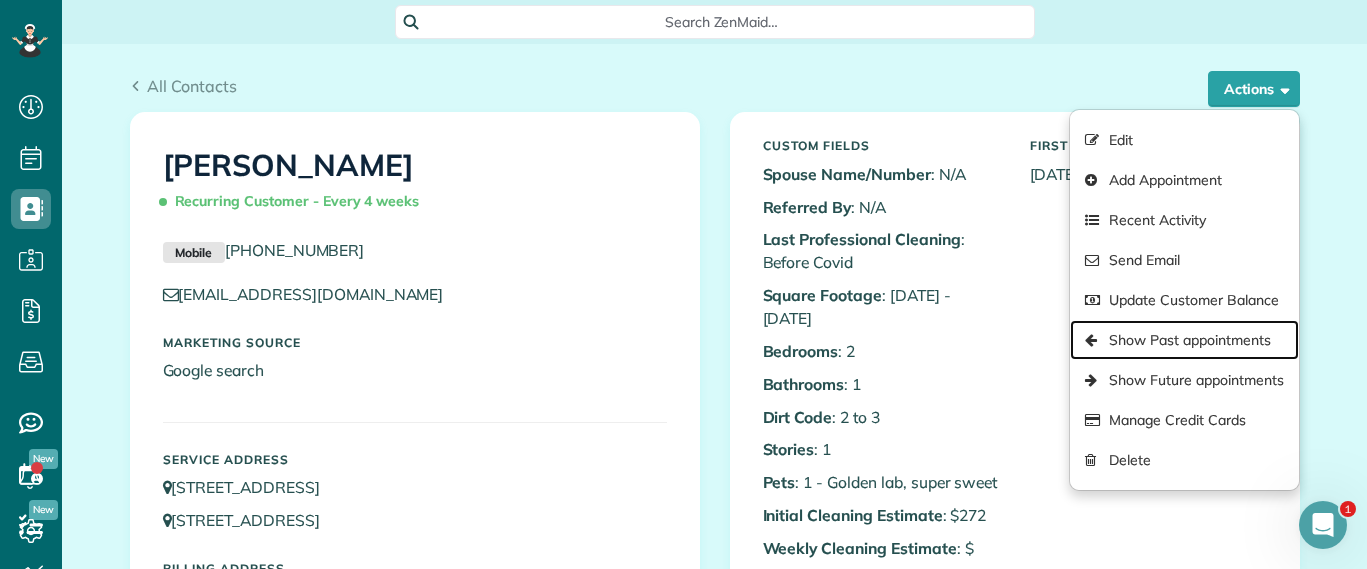 drag, startPoint x: 1221, startPoint y: 352, endPoint x: 1100, endPoint y: 285, distance: 138.31125 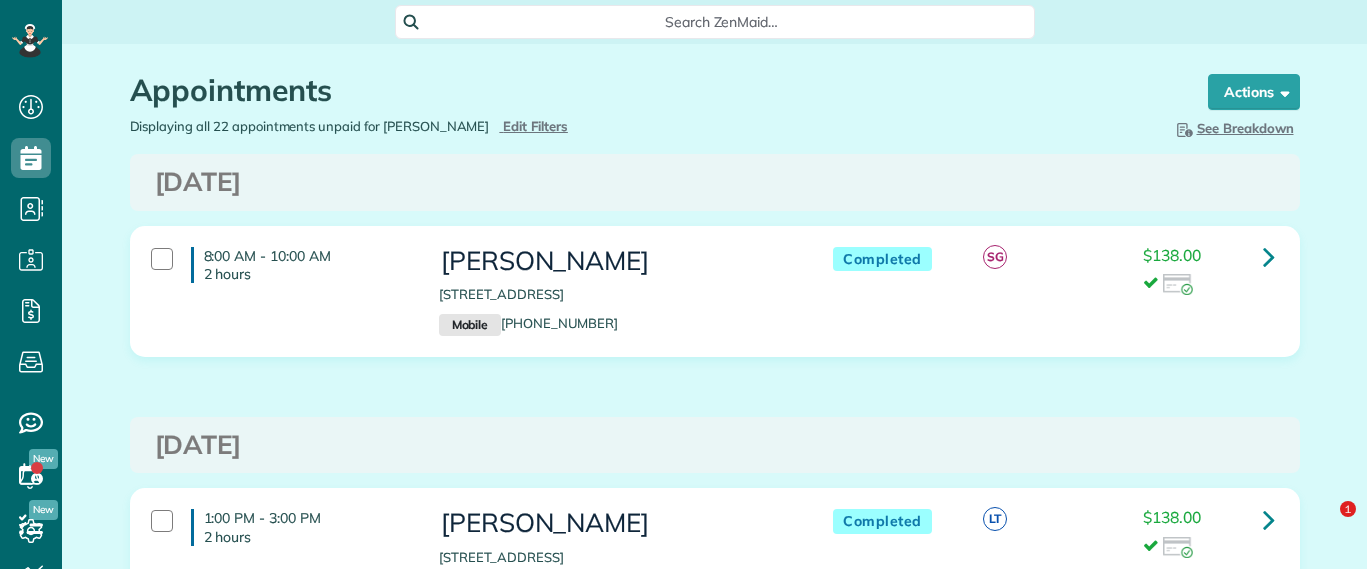 scroll, scrollTop: 0, scrollLeft: 0, axis: both 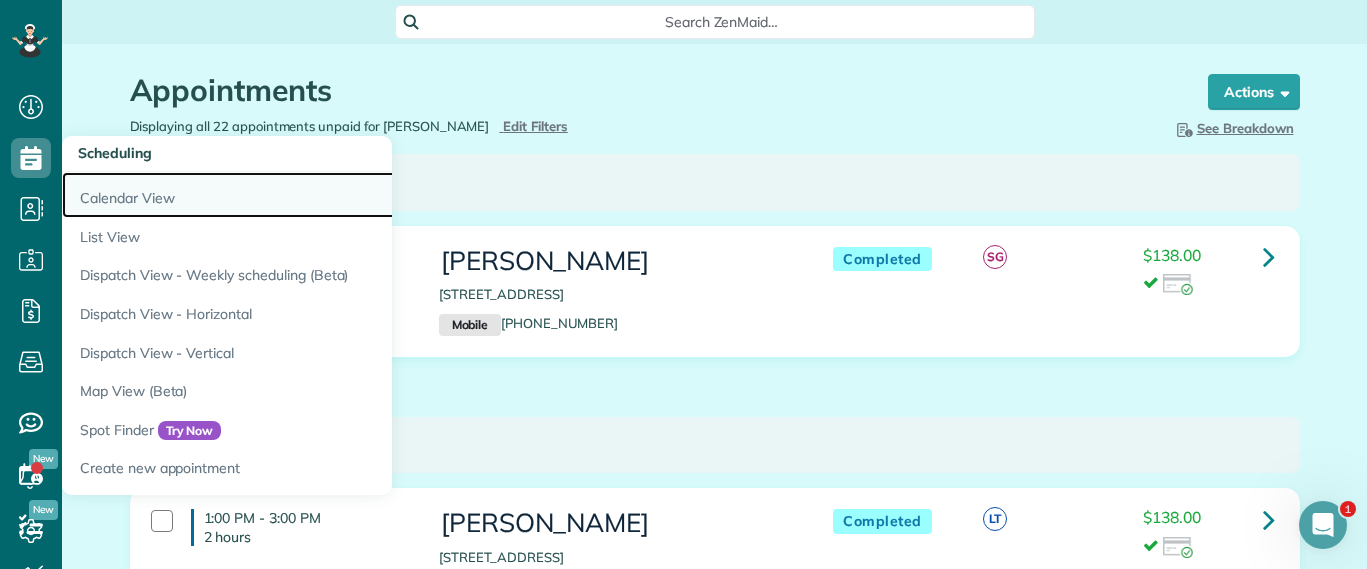 click on "Calendar View" at bounding box center [312, 195] 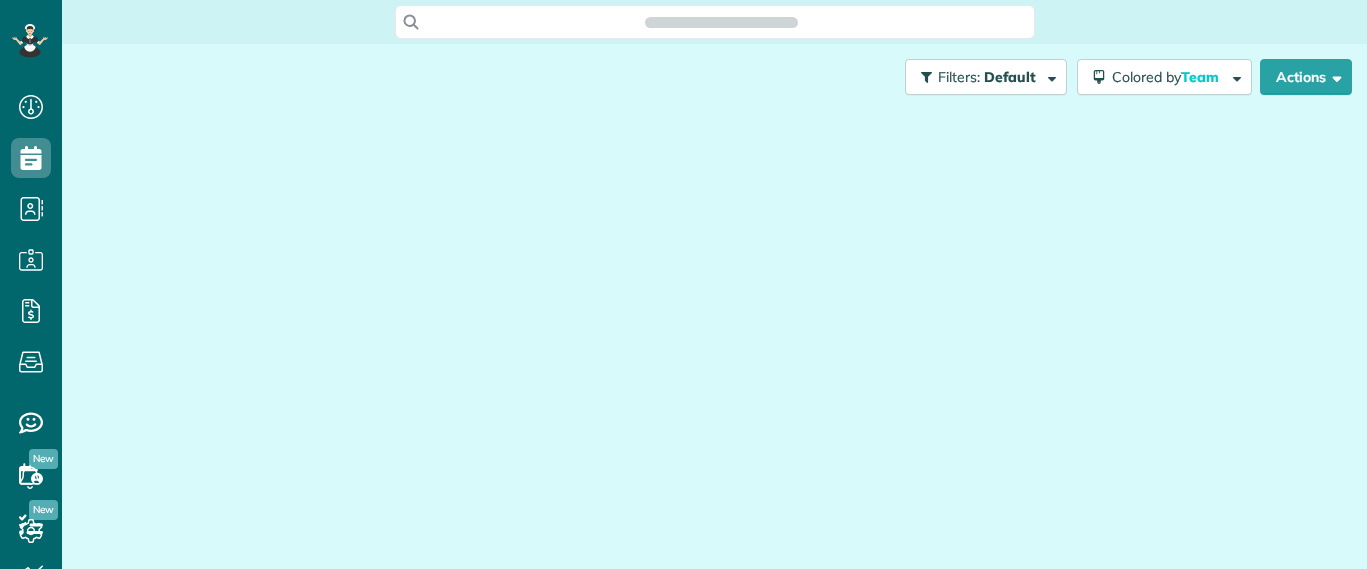 scroll, scrollTop: 0, scrollLeft: 0, axis: both 